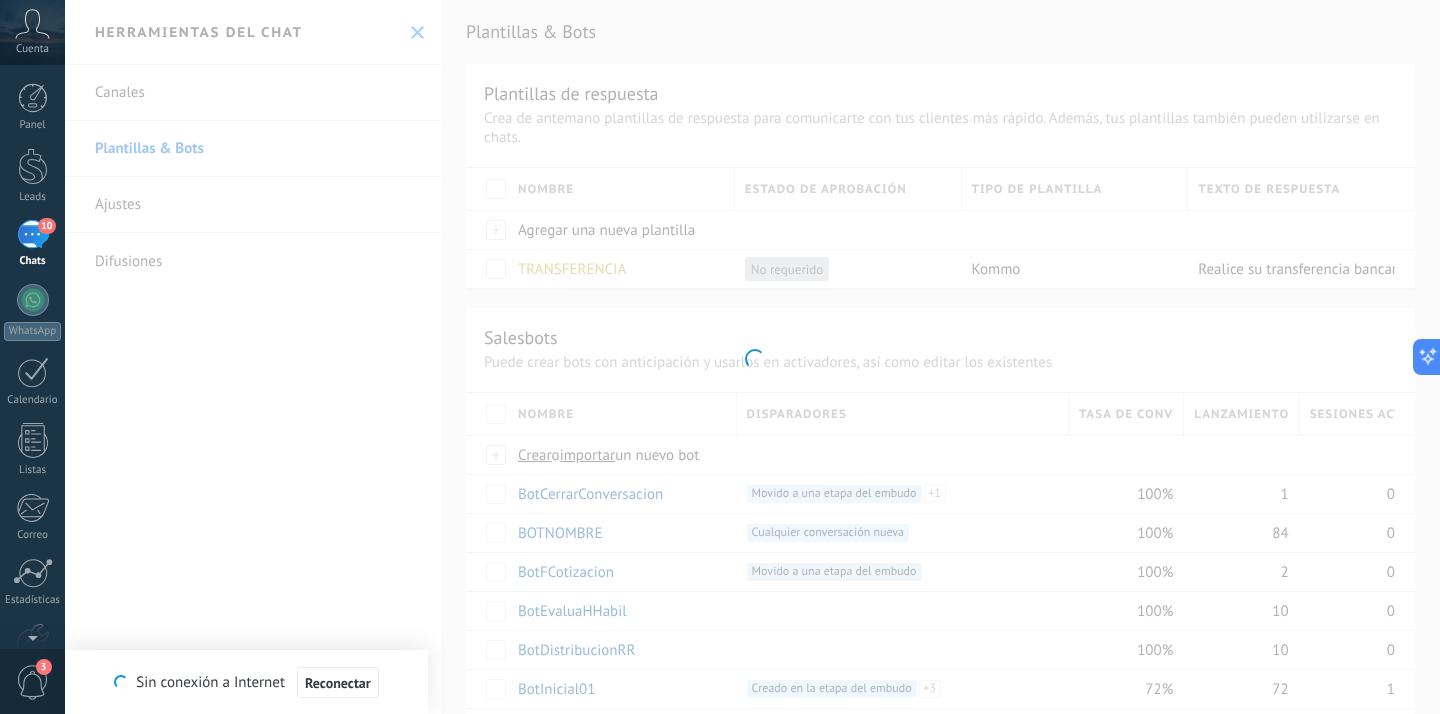 scroll, scrollTop: 0, scrollLeft: 0, axis: both 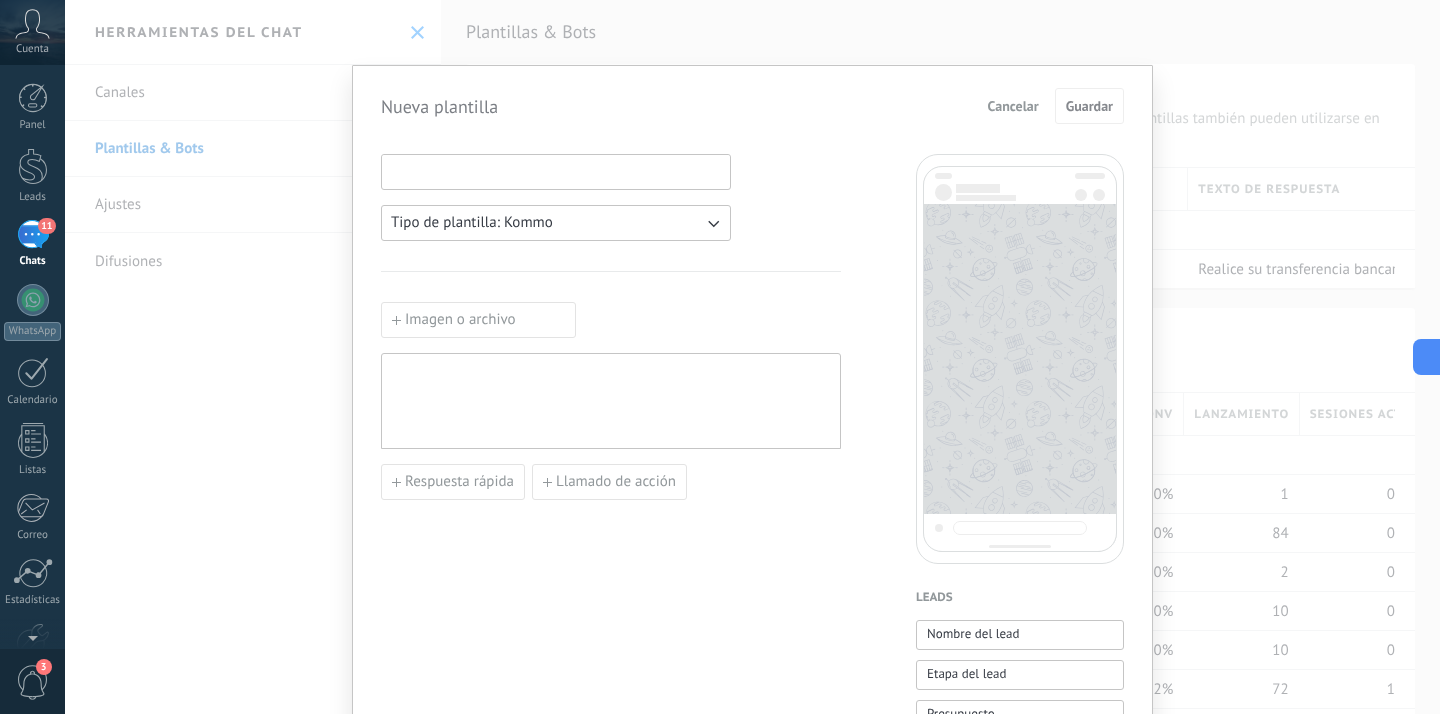 click at bounding box center [556, 171] 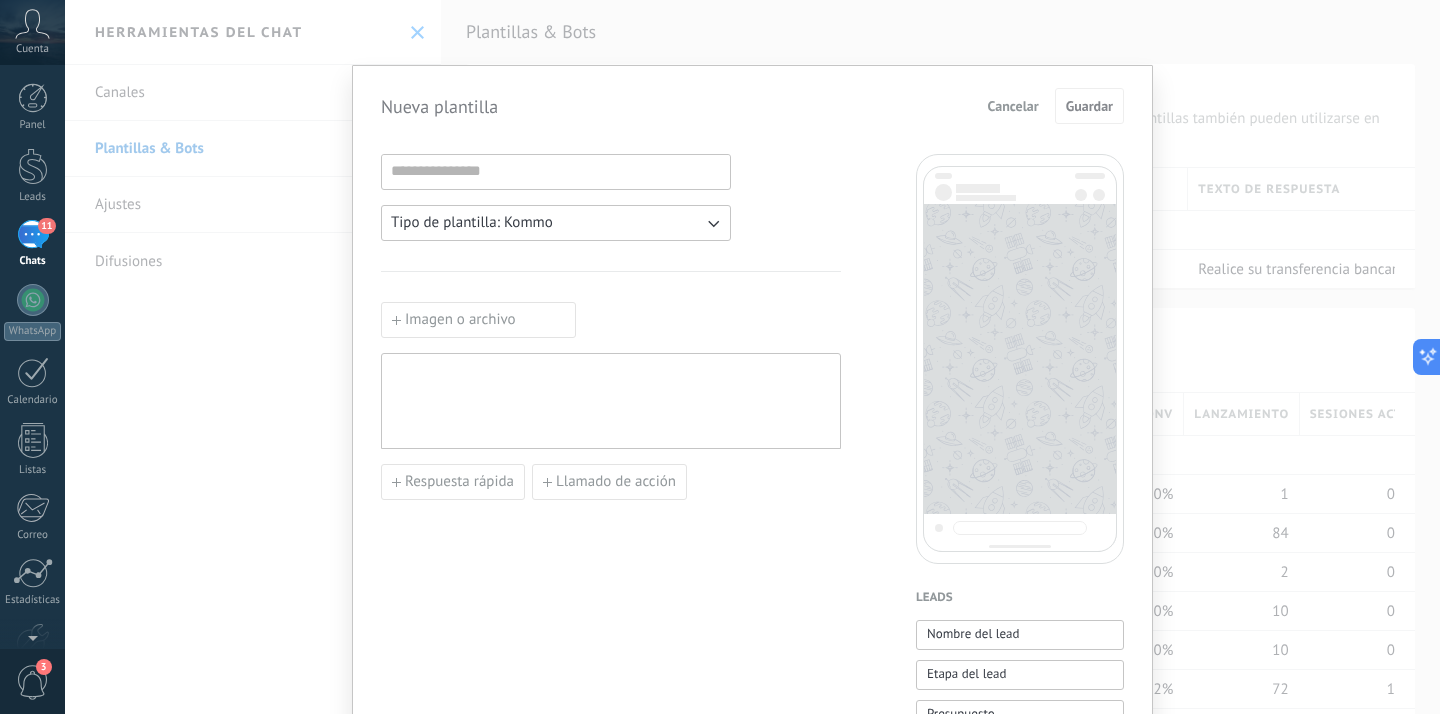 click at bounding box center (611, 401) 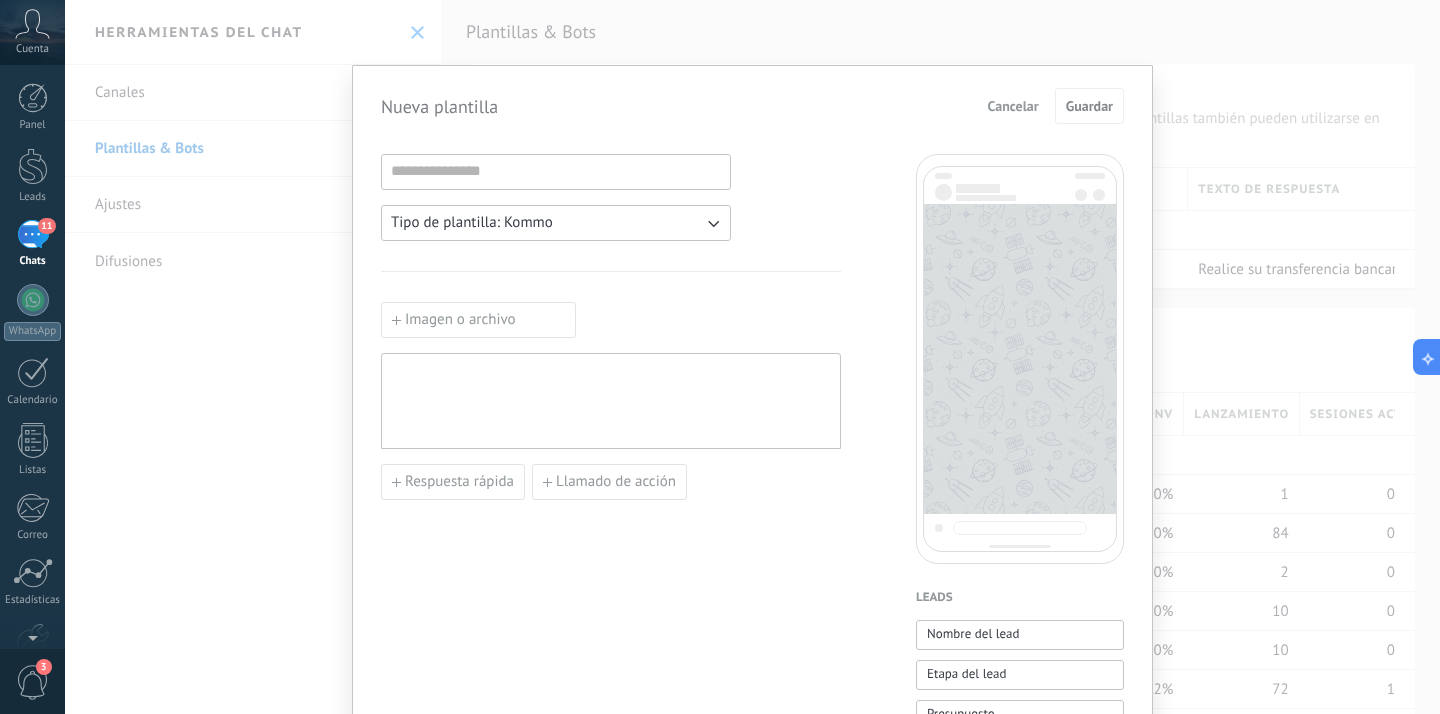 paste 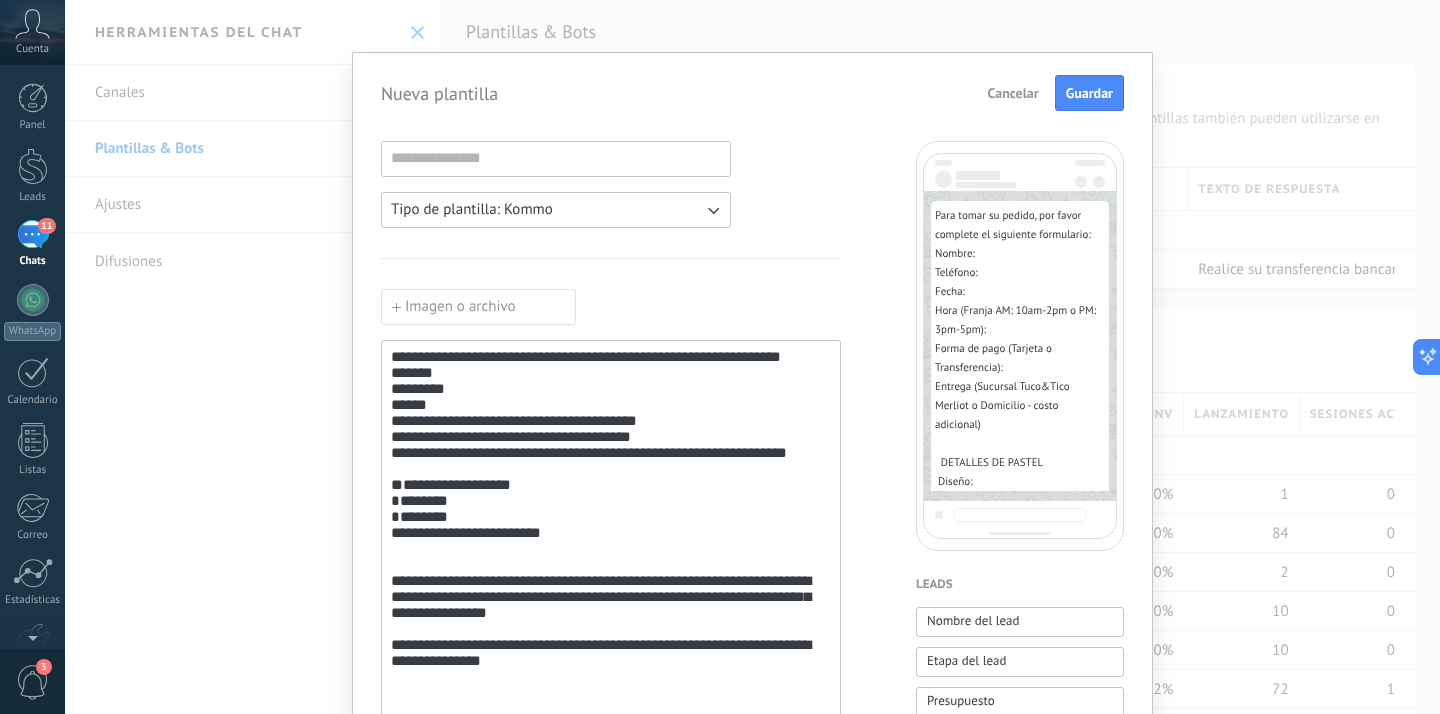 scroll, scrollTop: 16, scrollLeft: 0, axis: vertical 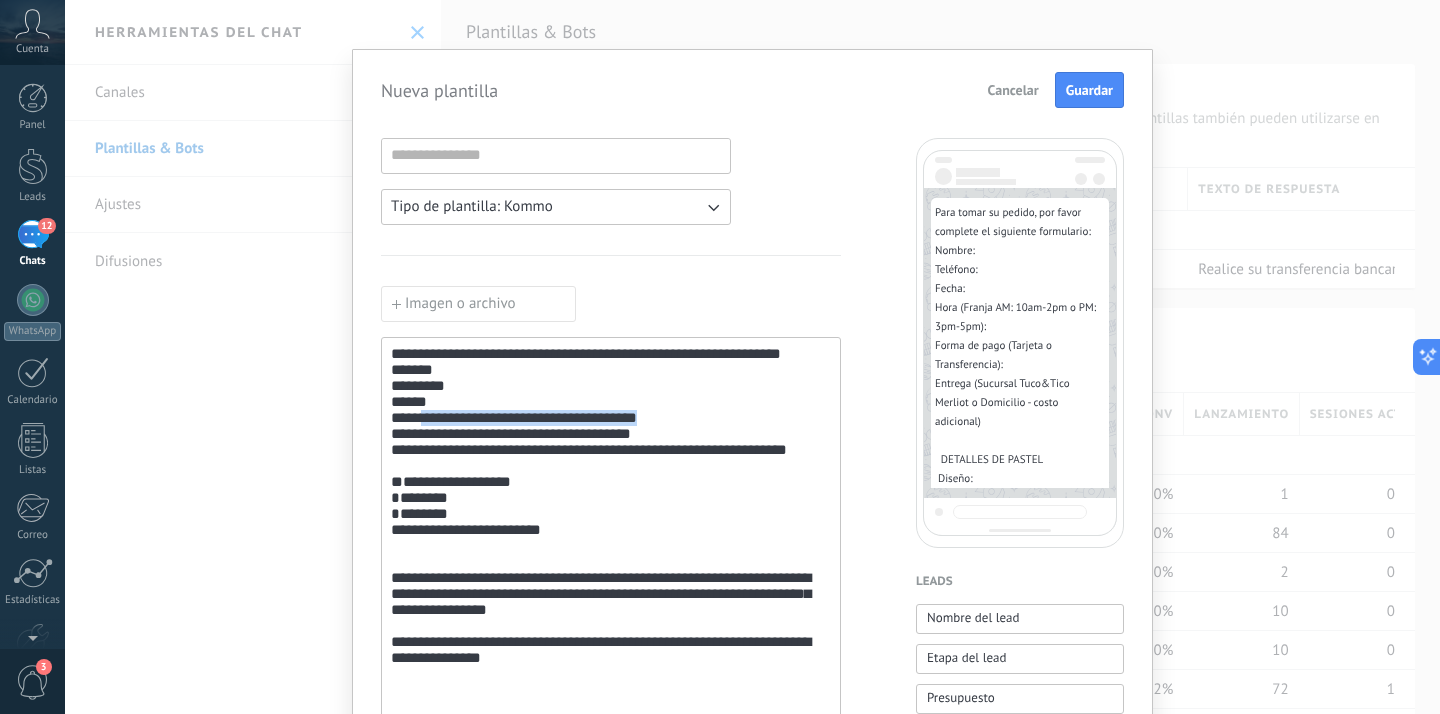 drag, startPoint x: 424, startPoint y: 432, endPoint x: 698, endPoint y: 429, distance: 274.01642 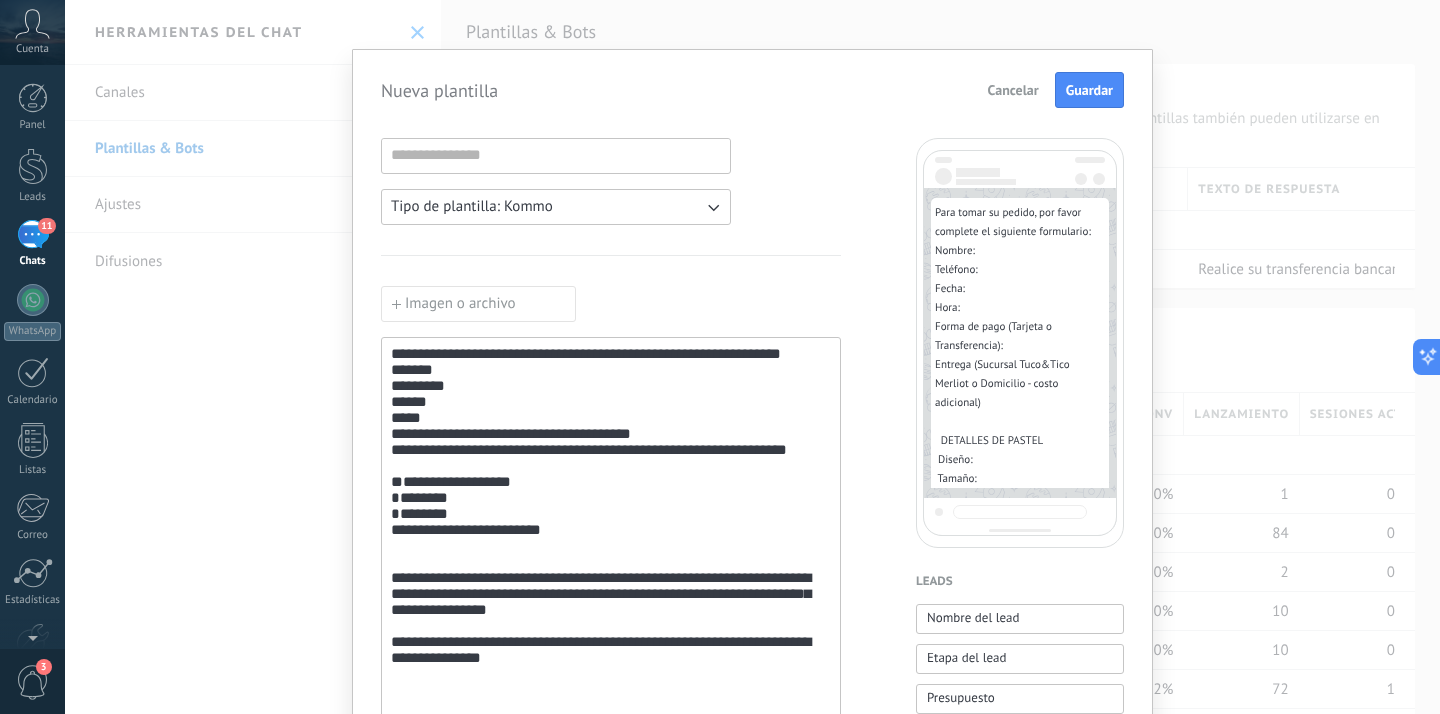 click on "**********" at bounding box center [611, 542] 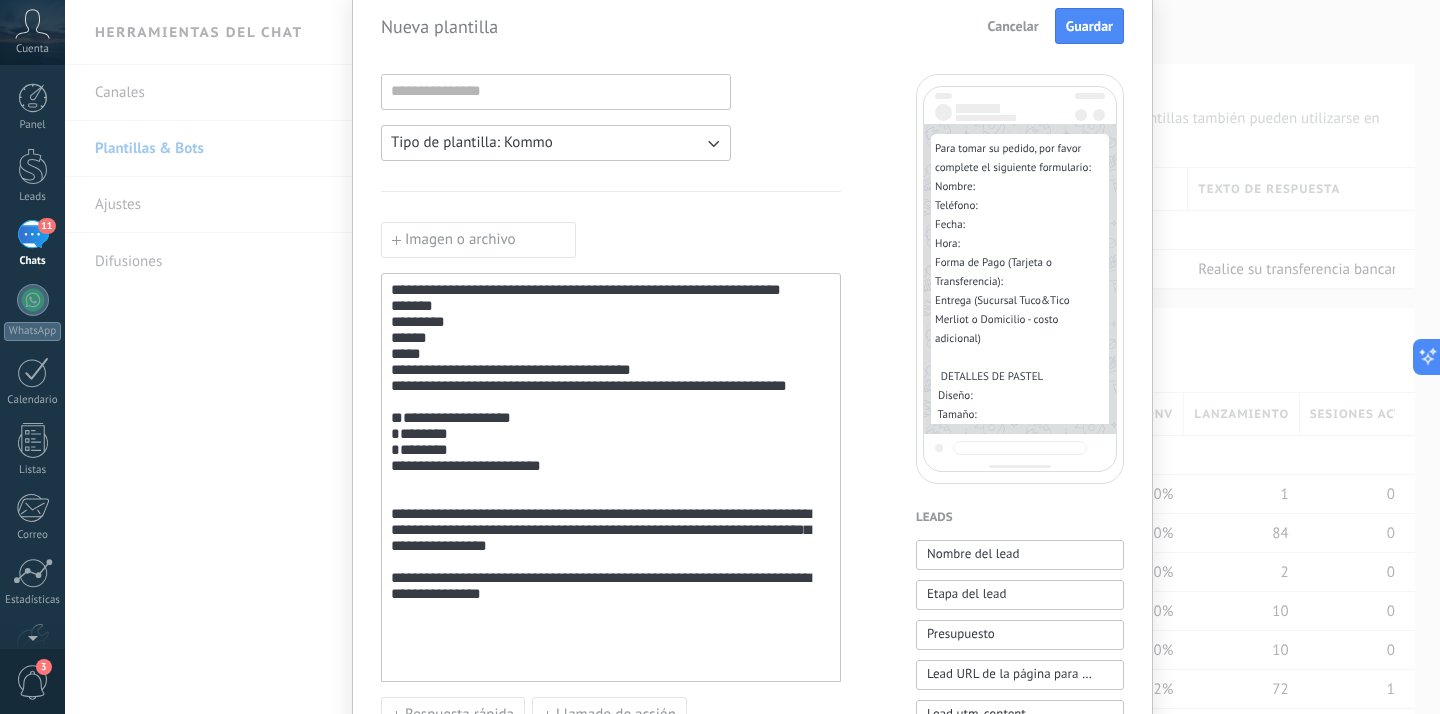 scroll, scrollTop: 81, scrollLeft: 0, axis: vertical 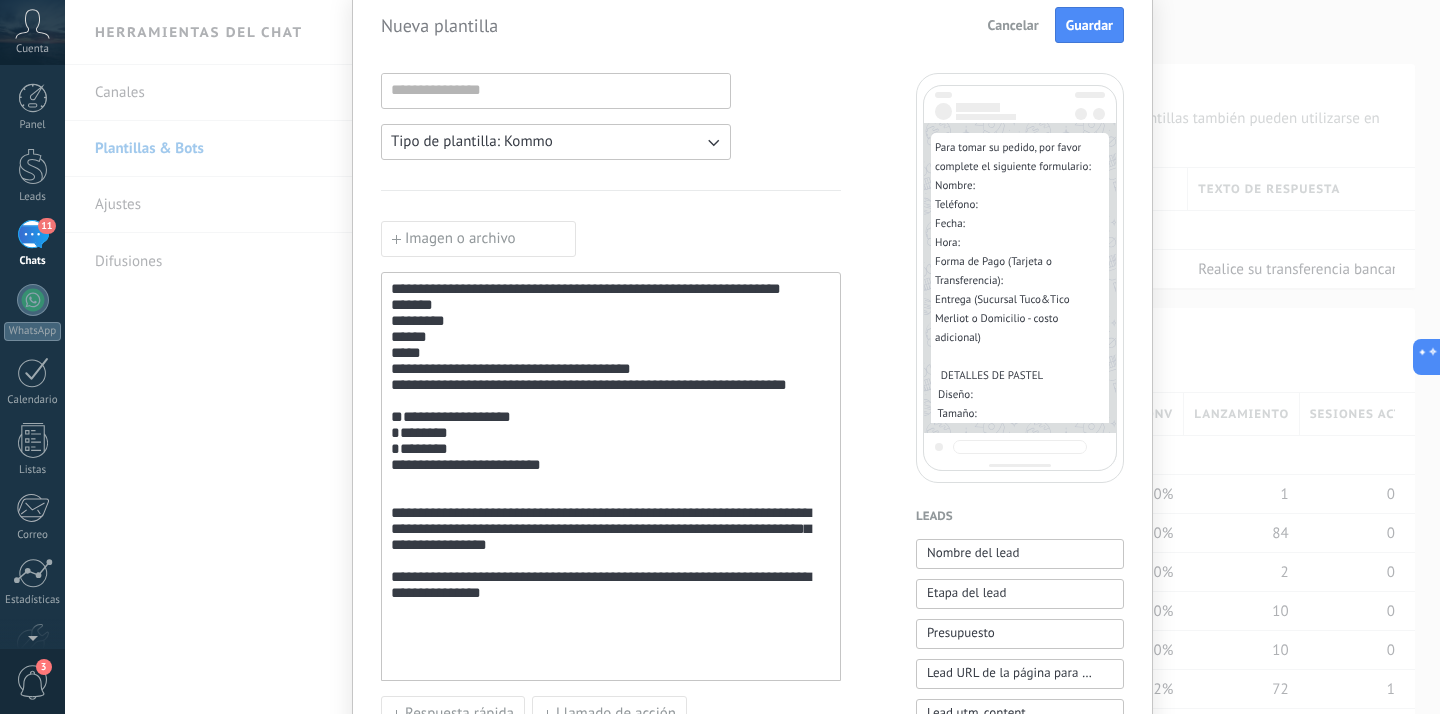 click on "**********" at bounding box center (611, 477) 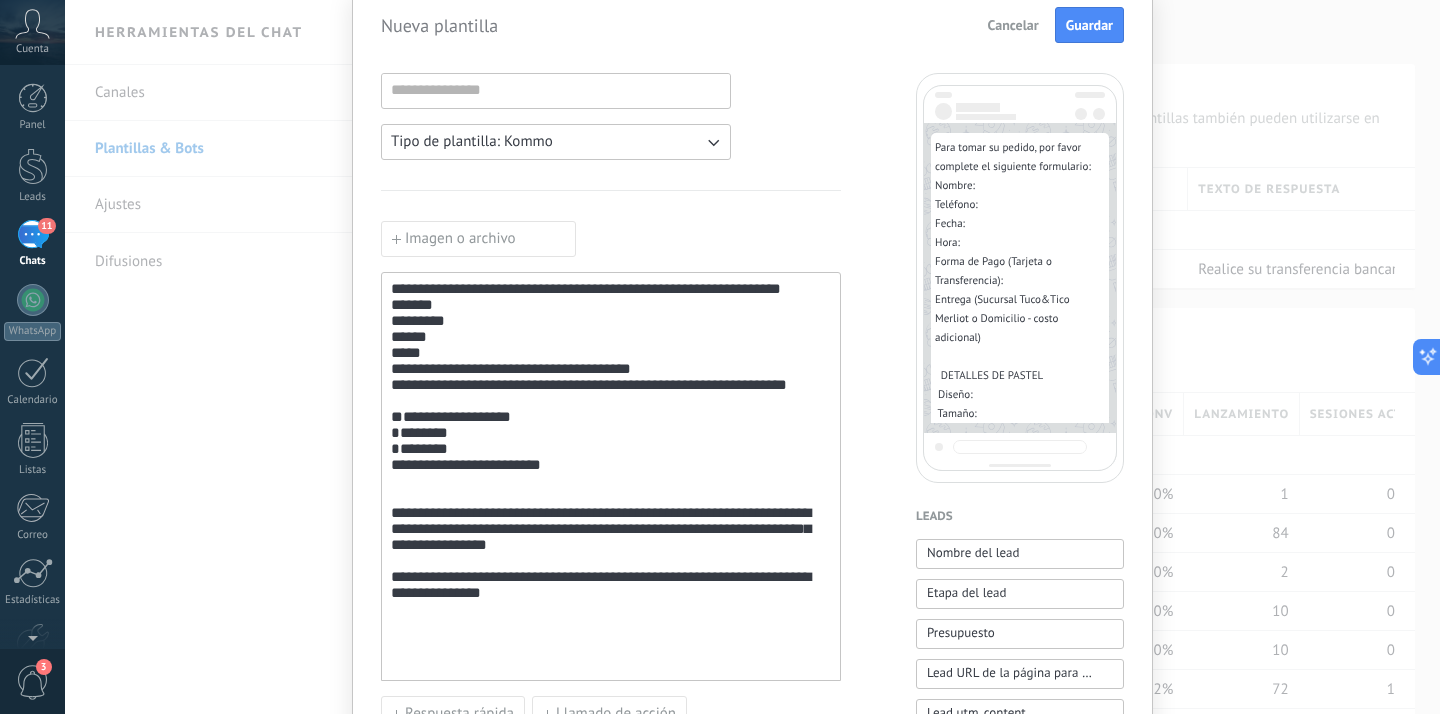 click on "**********" at bounding box center (611, 477) 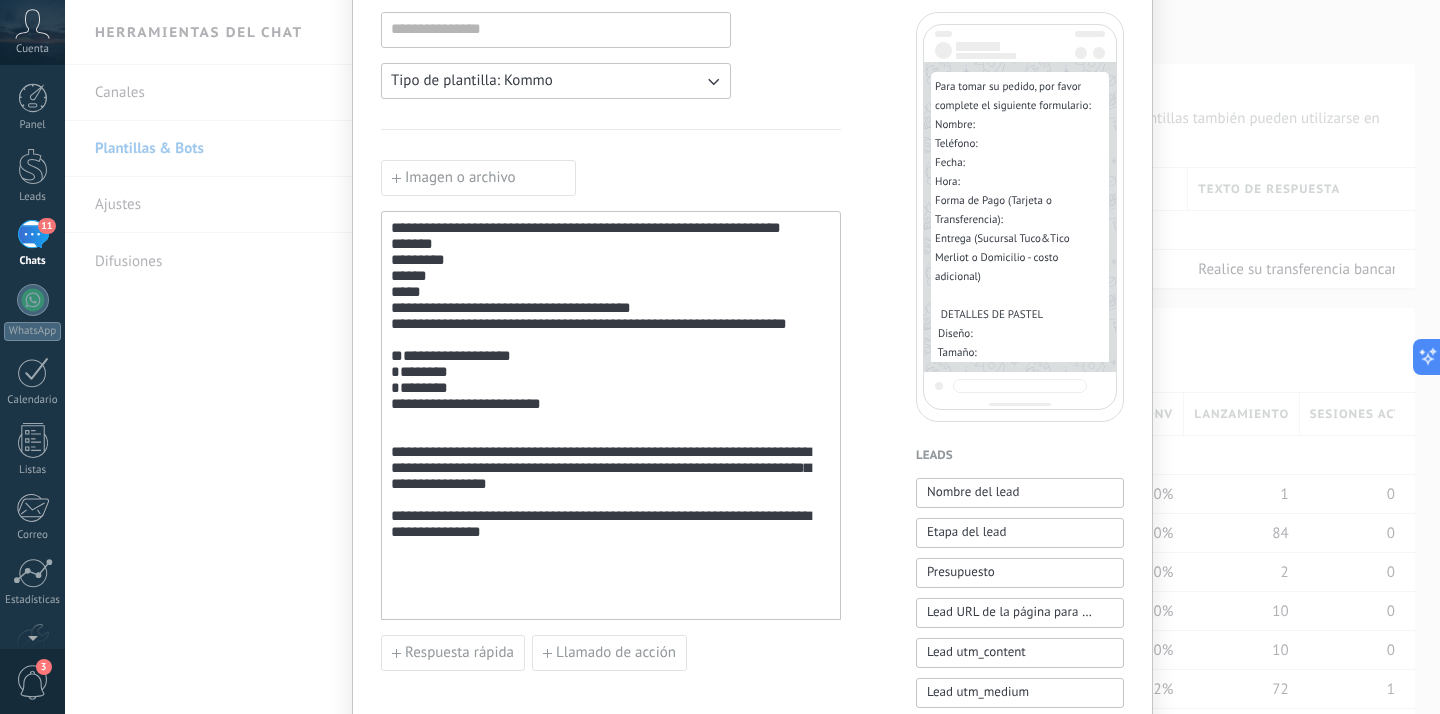 scroll, scrollTop: 152, scrollLeft: 0, axis: vertical 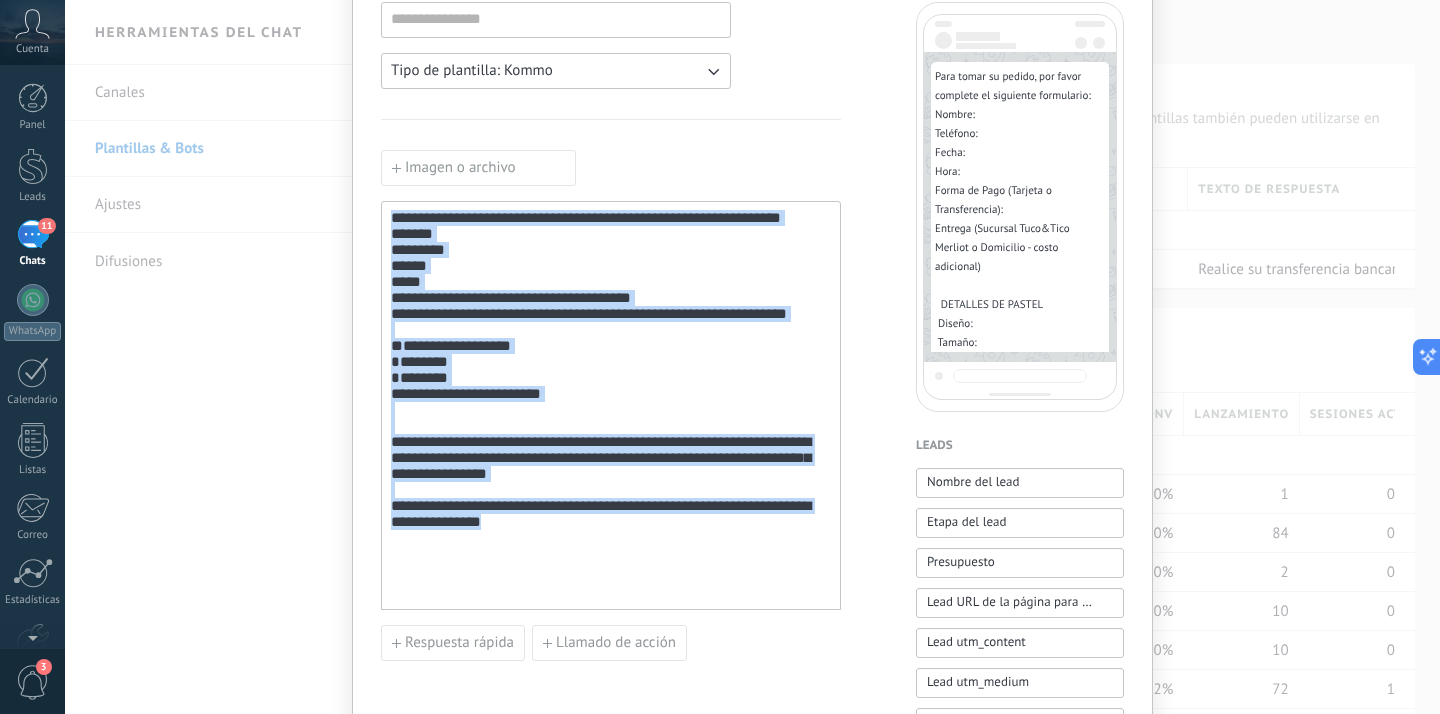 drag, startPoint x: 389, startPoint y: 220, endPoint x: 860, endPoint y: 623, distance: 619.879 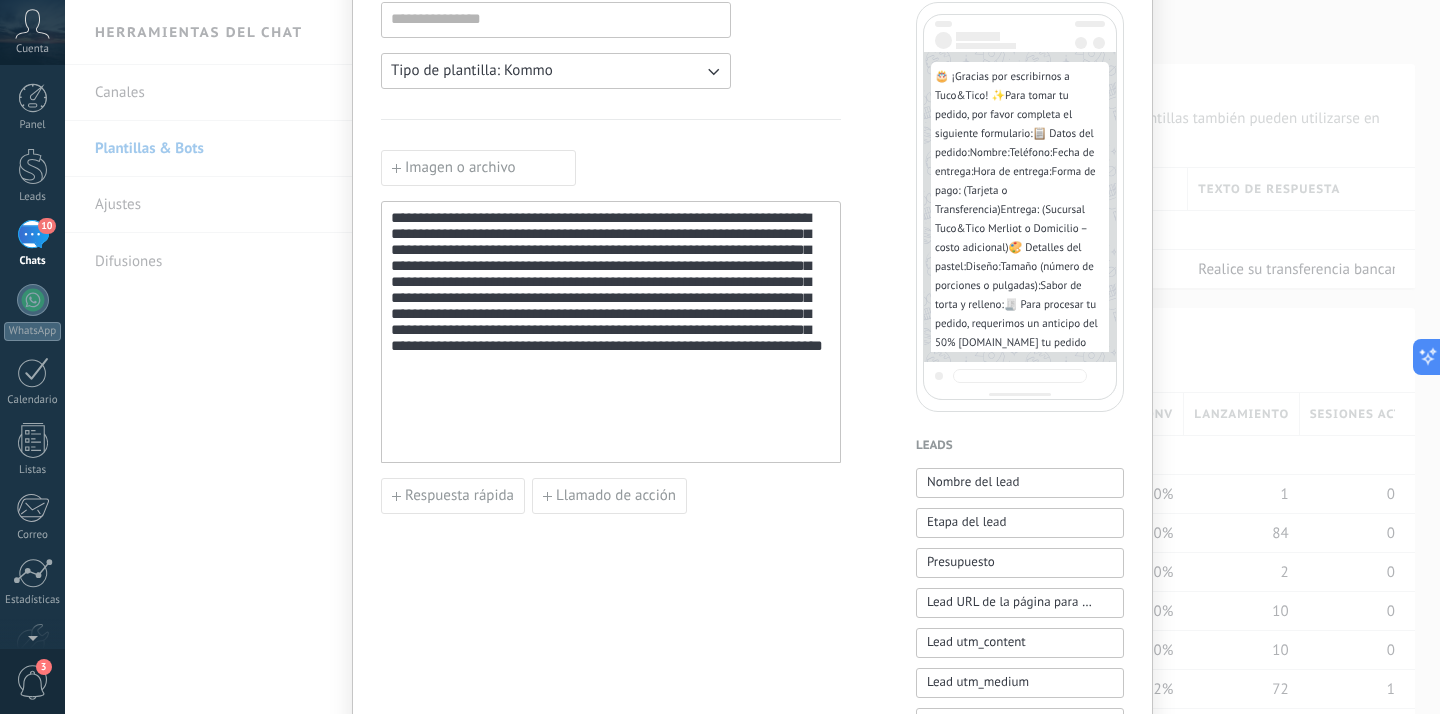 click on "**********" at bounding box center [611, 332] 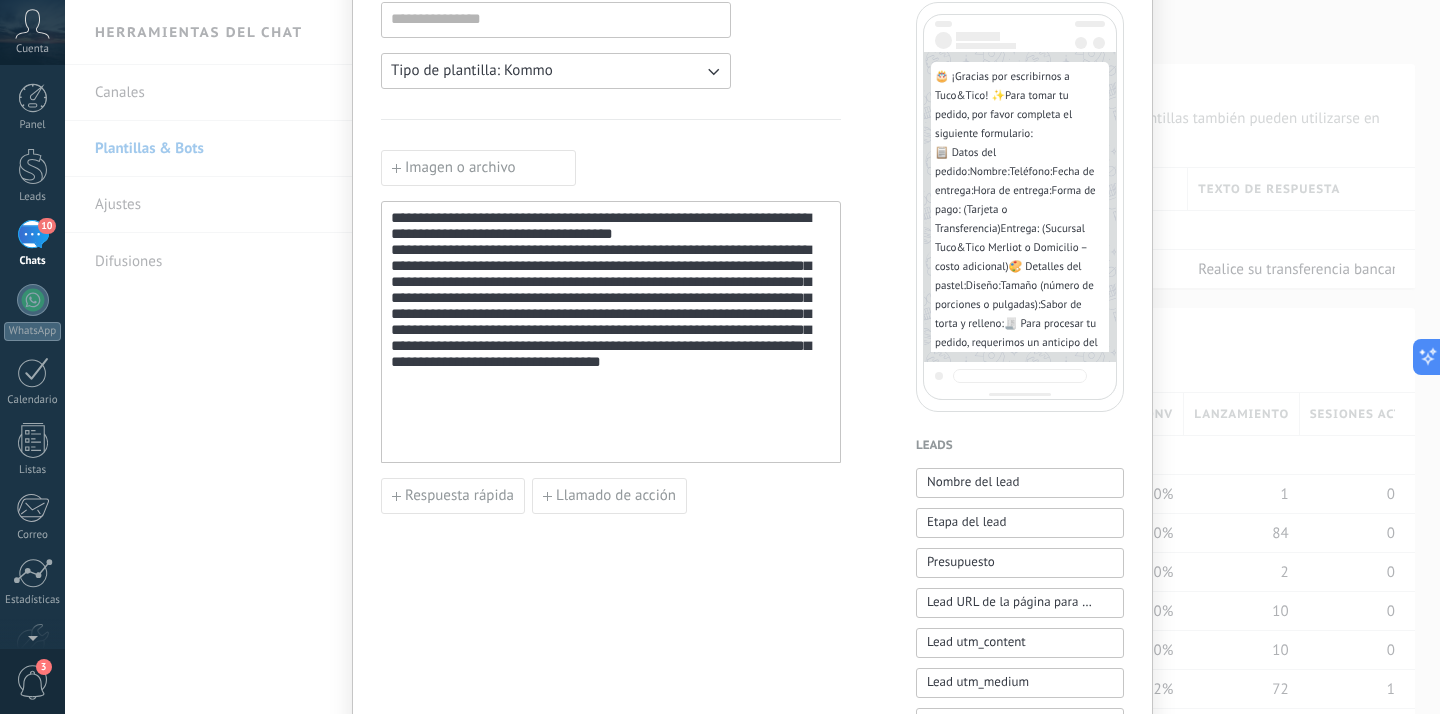 click on "**********" at bounding box center [611, 342] 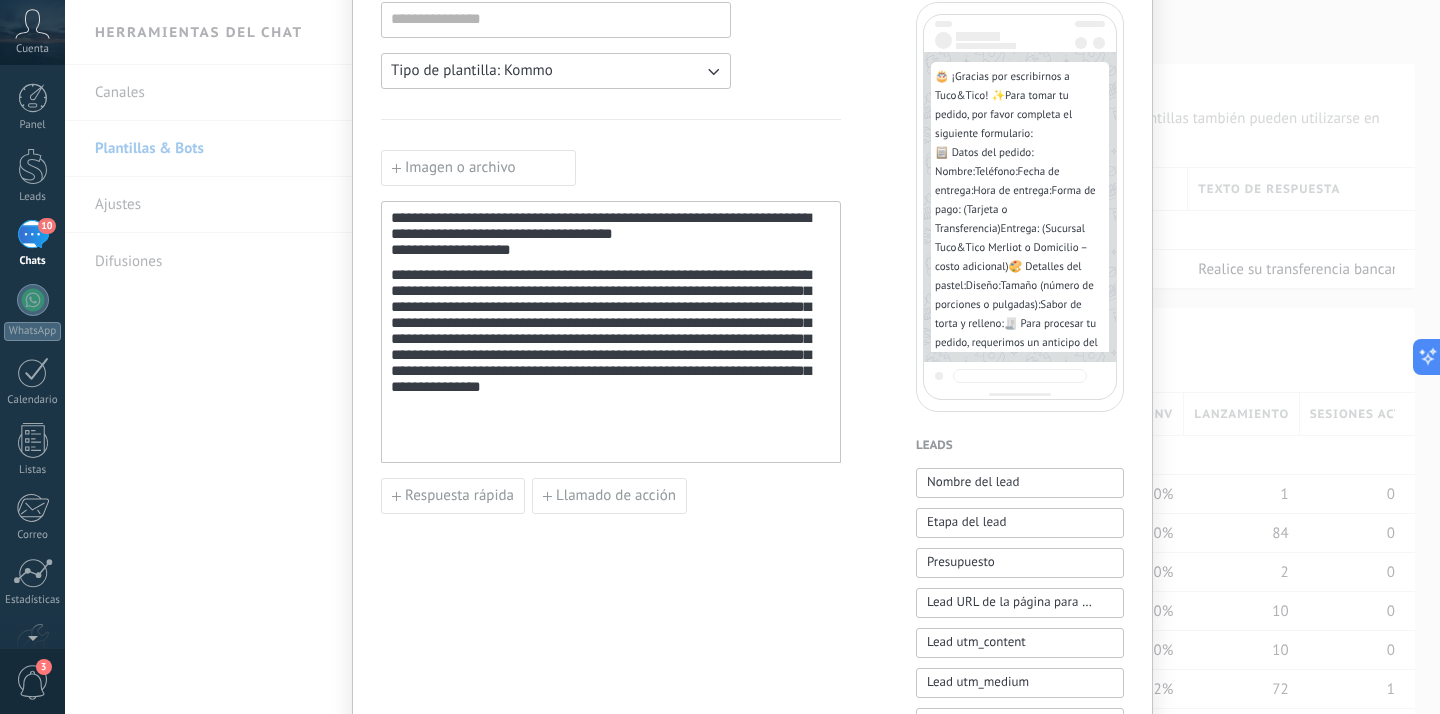 click on "**********" at bounding box center (611, 355) 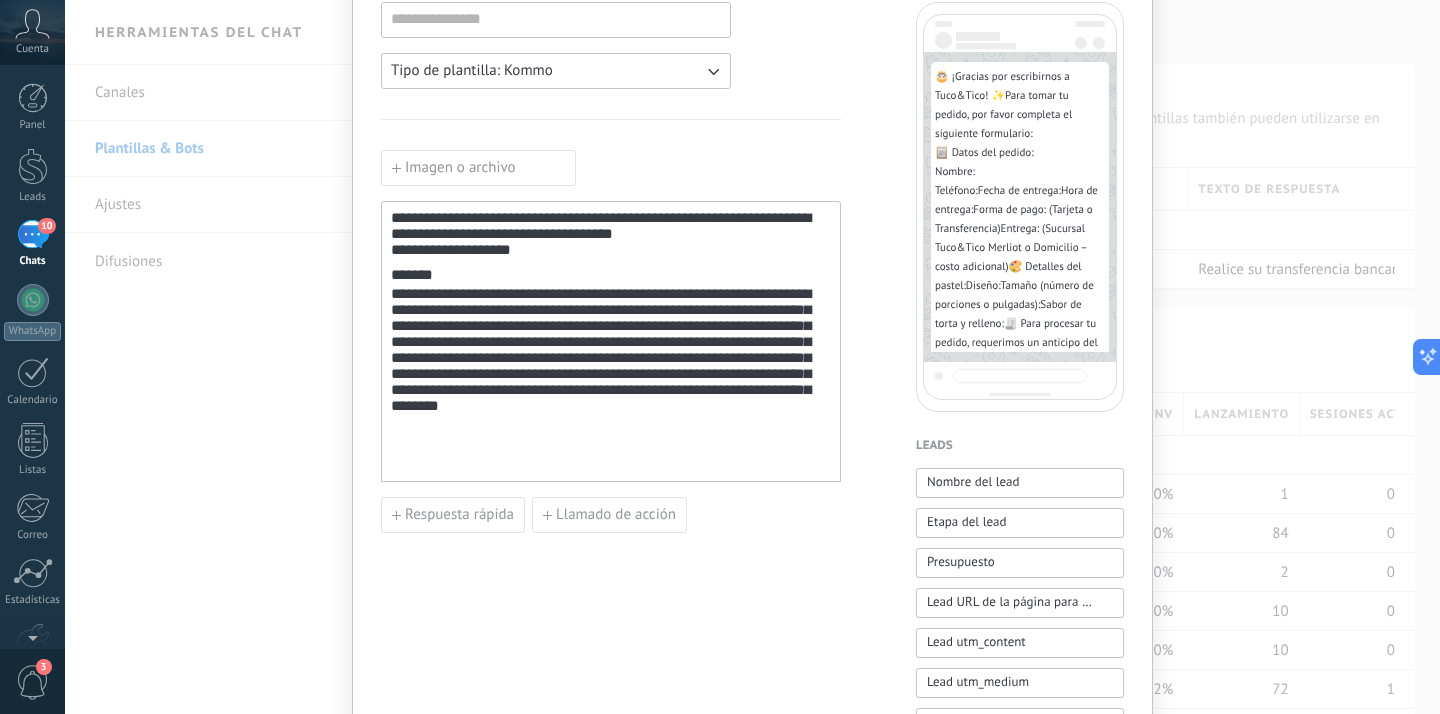 click on "**********" at bounding box center [611, 254] 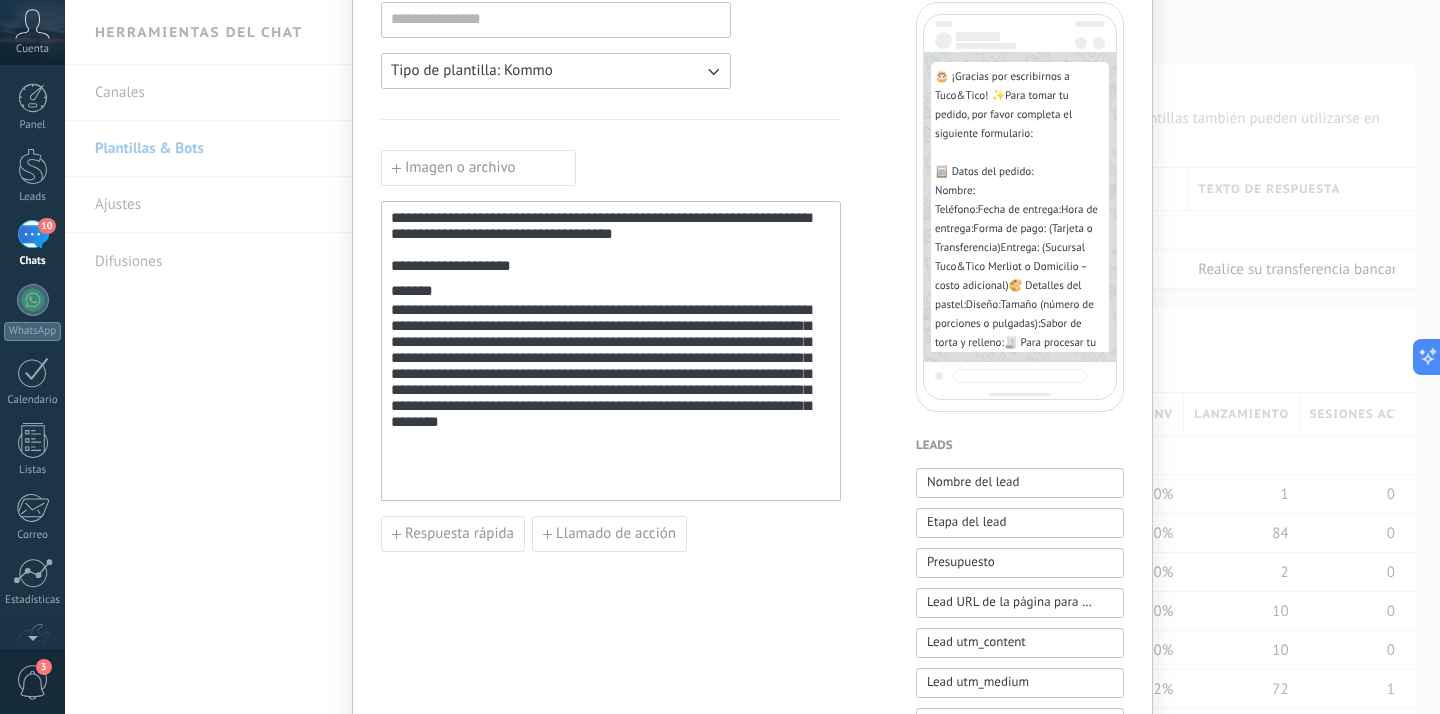 click on "**********" at bounding box center (611, 390) 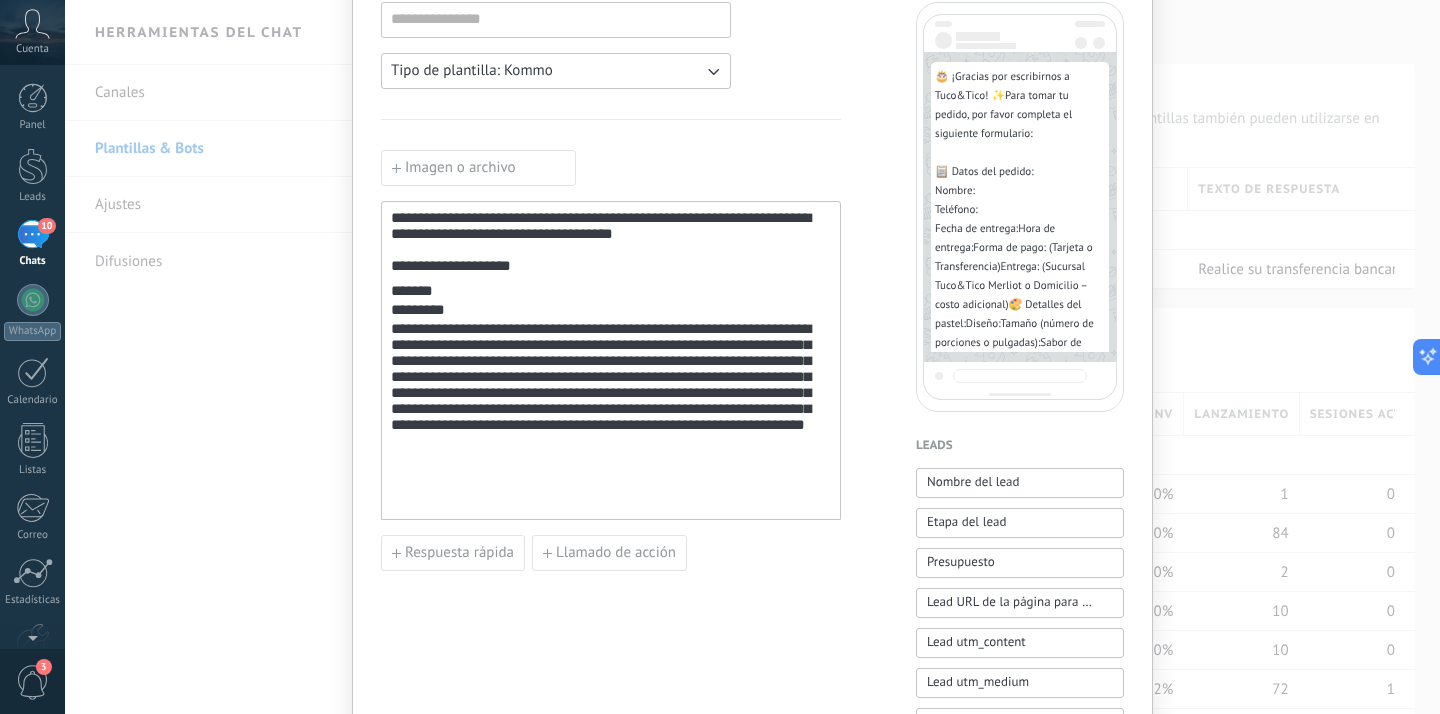 click on "**********" at bounding box center (611, 409) 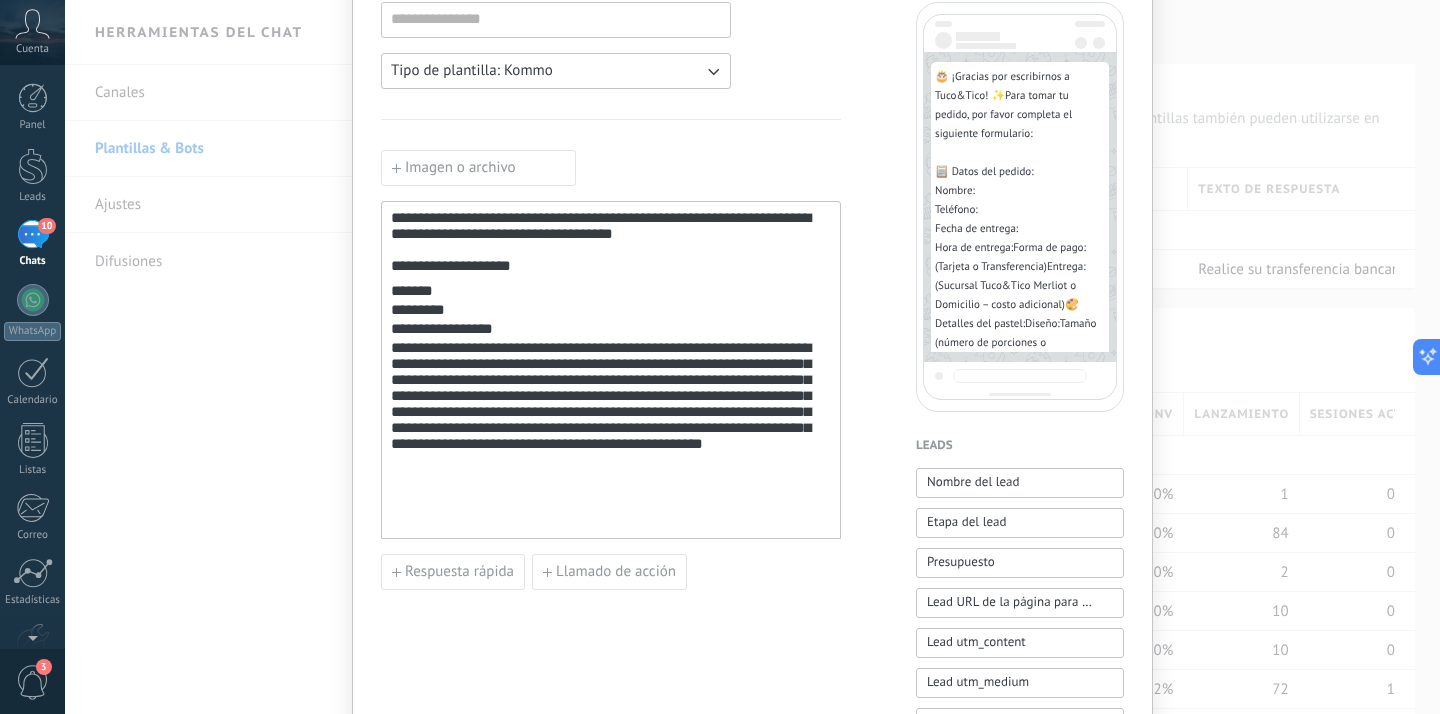 click on "**********" at bounding box center (611, 428) 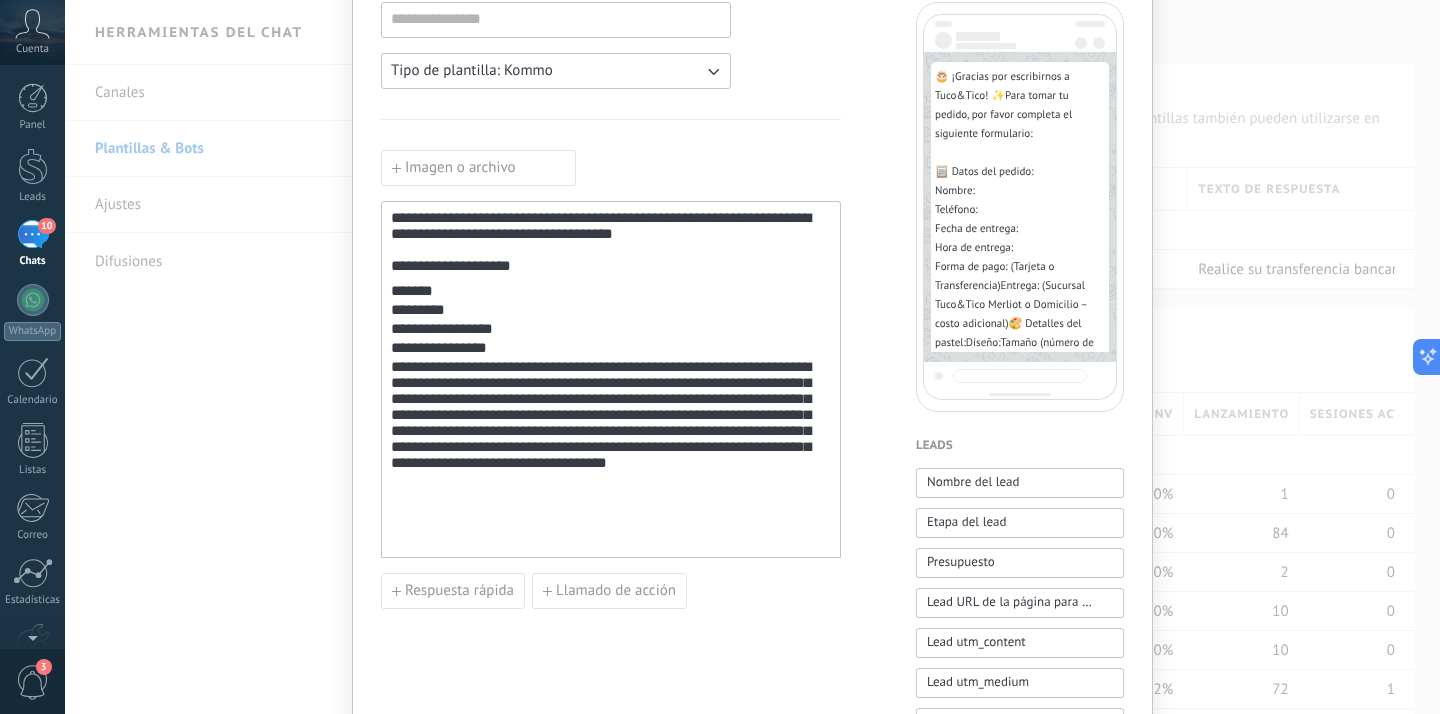 click on "**********" at bounding box center [611, 447] 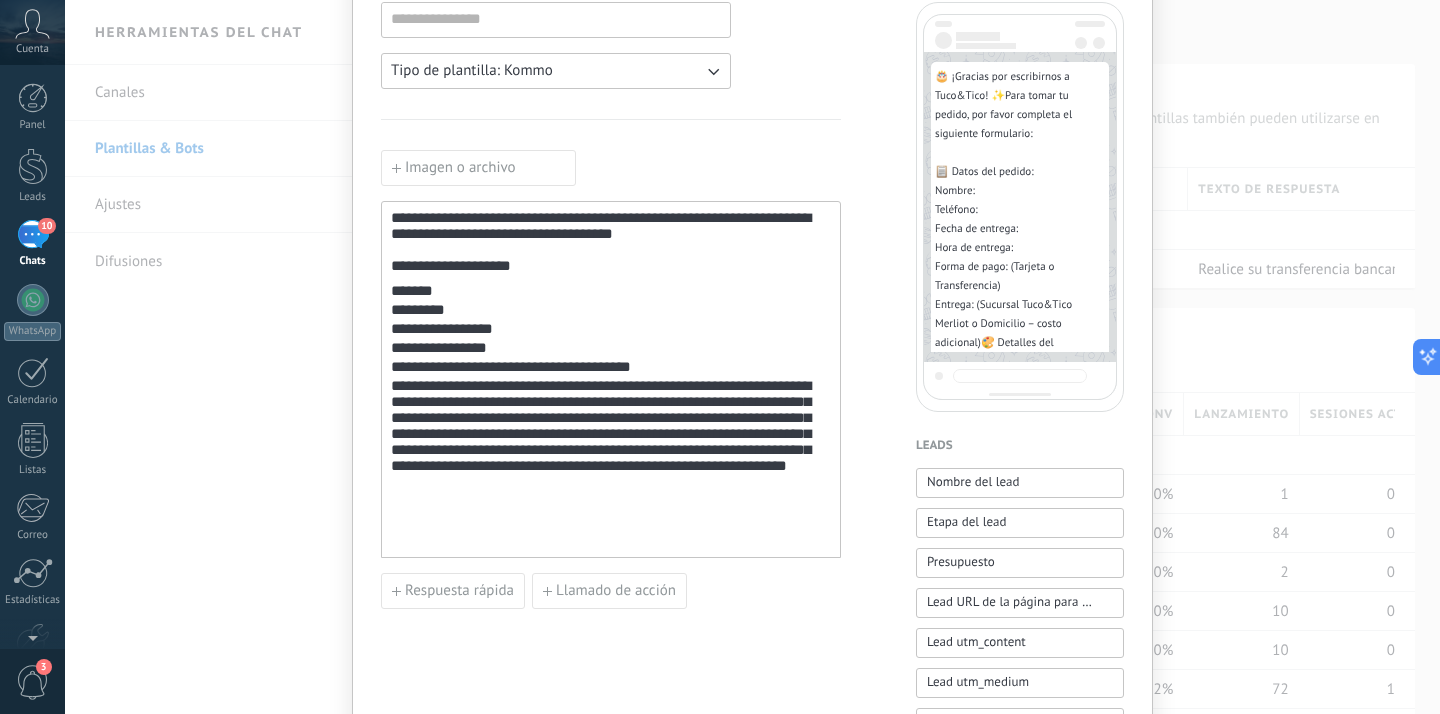 click on "**********" at bounding box center [611, 456] 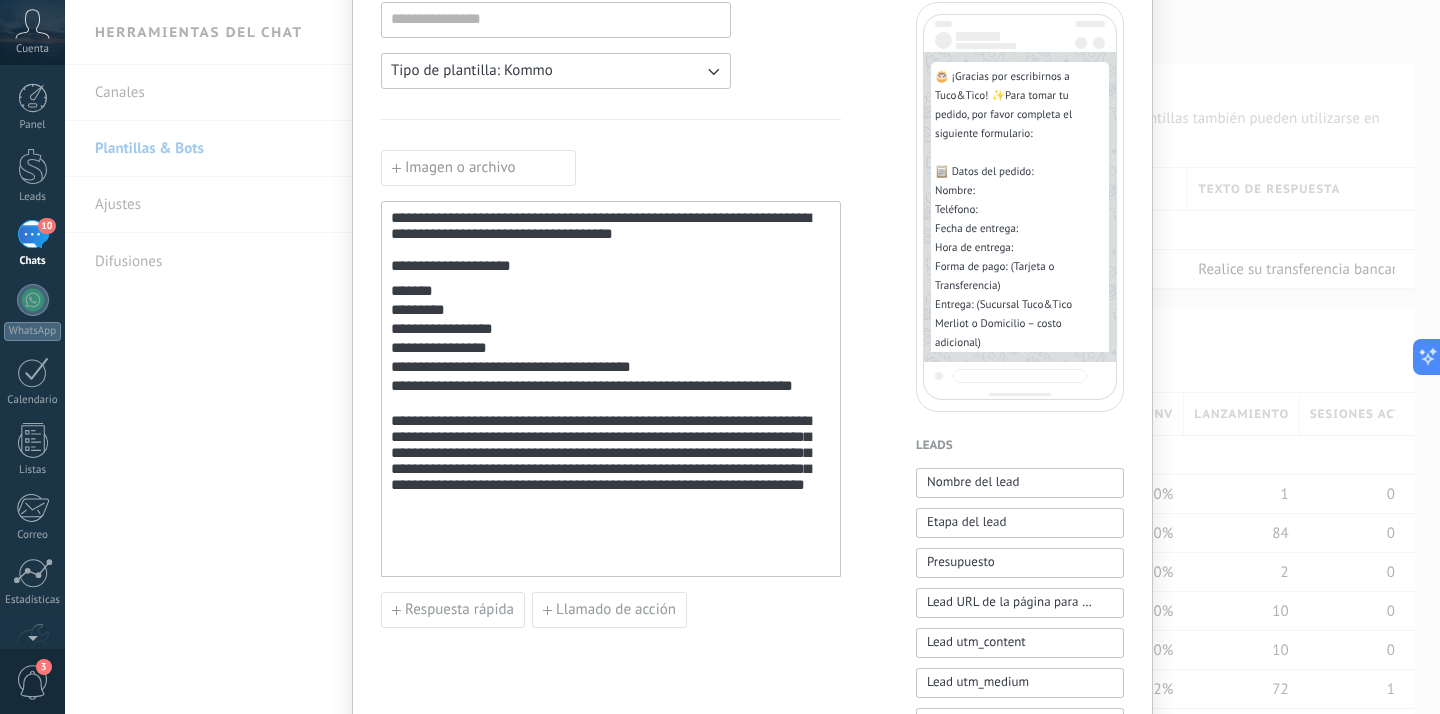 click on "**********" at bounding box center [611, 482] 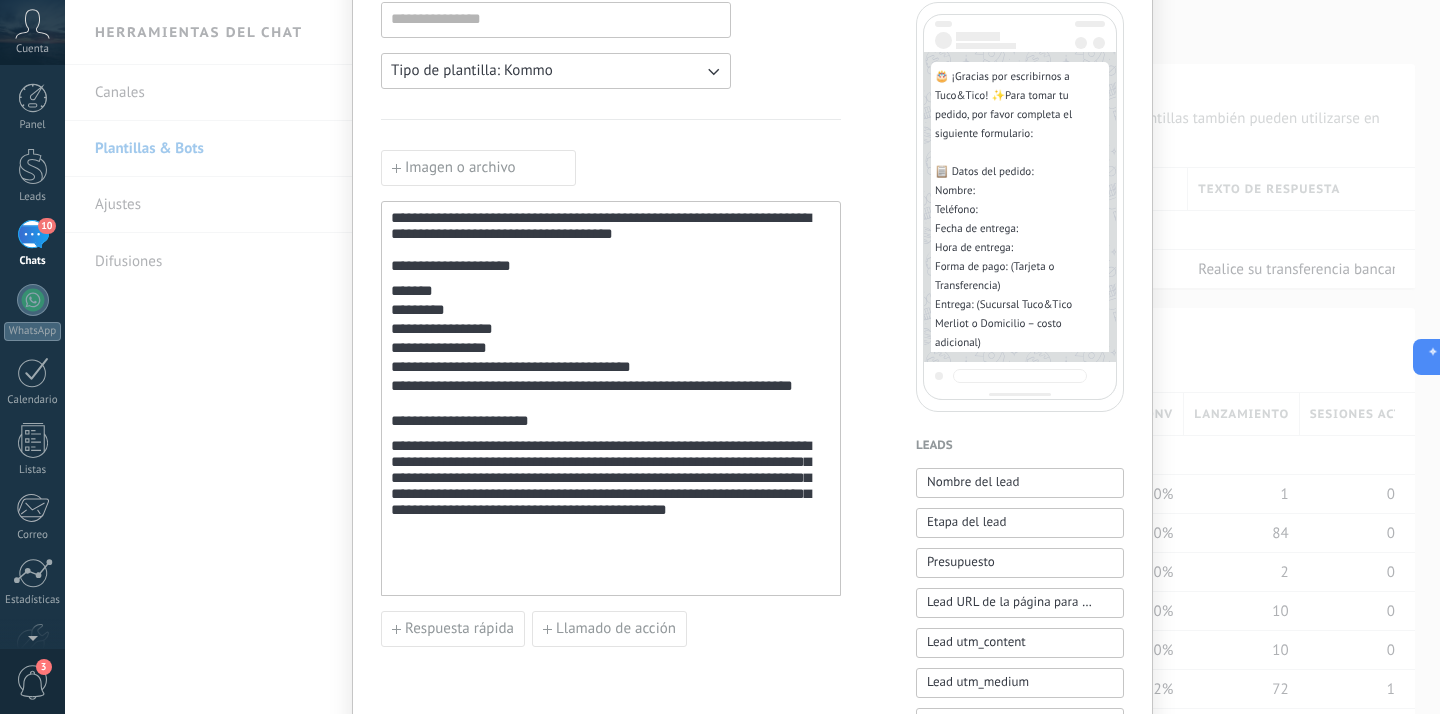 click on "**********" at bounding box center (611, 504) 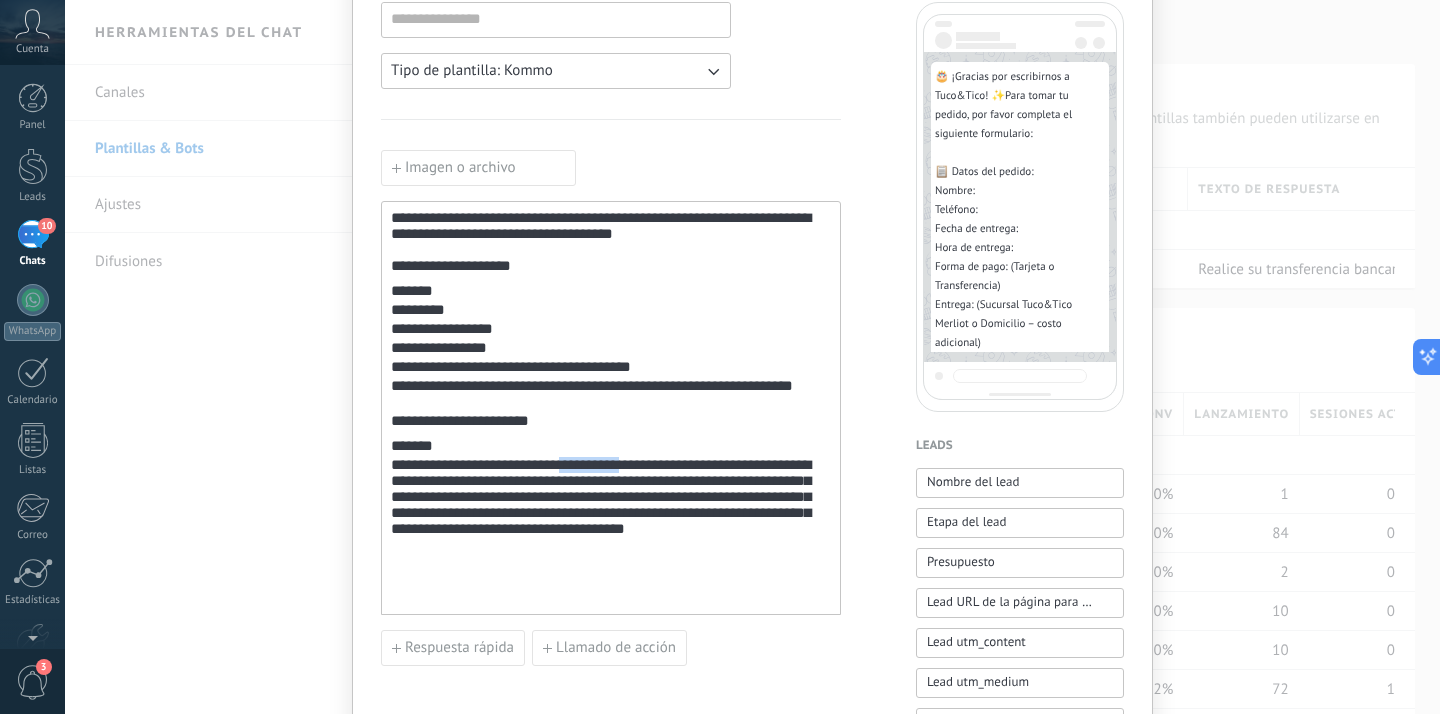 drag, startPoint x: 653, startPoint y: 485, endPoint x: 584, endPoint y: 482, distance: 69.065186 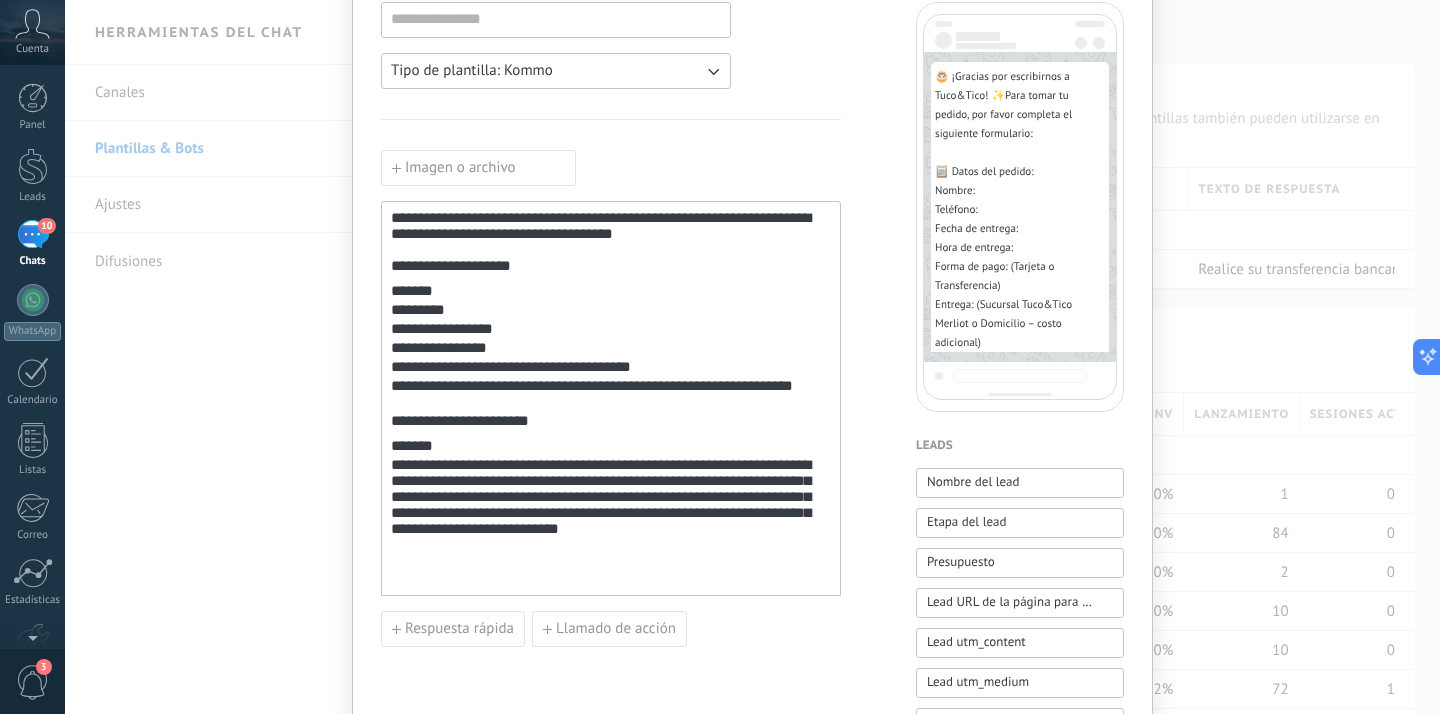 click on "**********" at bounding box center [611, 513] 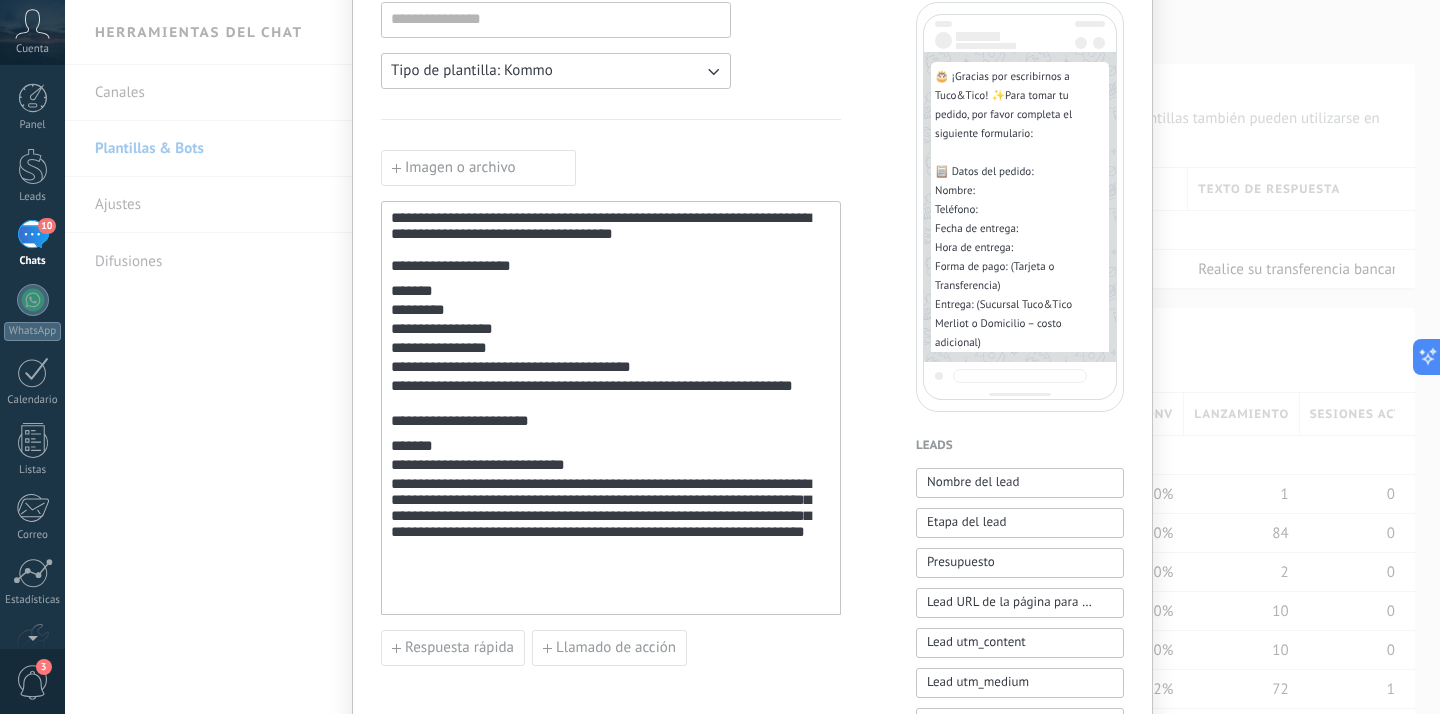 click on "**********" at bounding box center (611, 532) 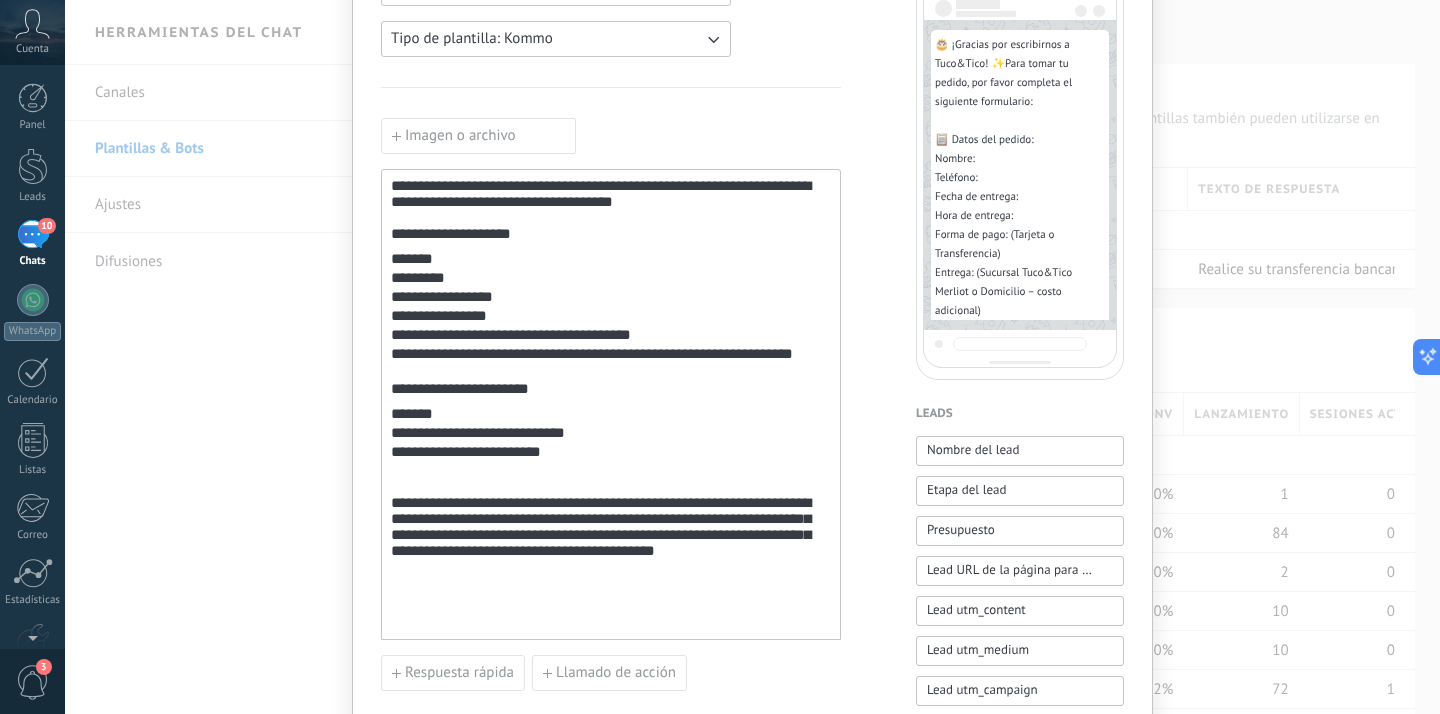 scroll, scrollTop: 185, scrollLeft: 0, axis: vertical 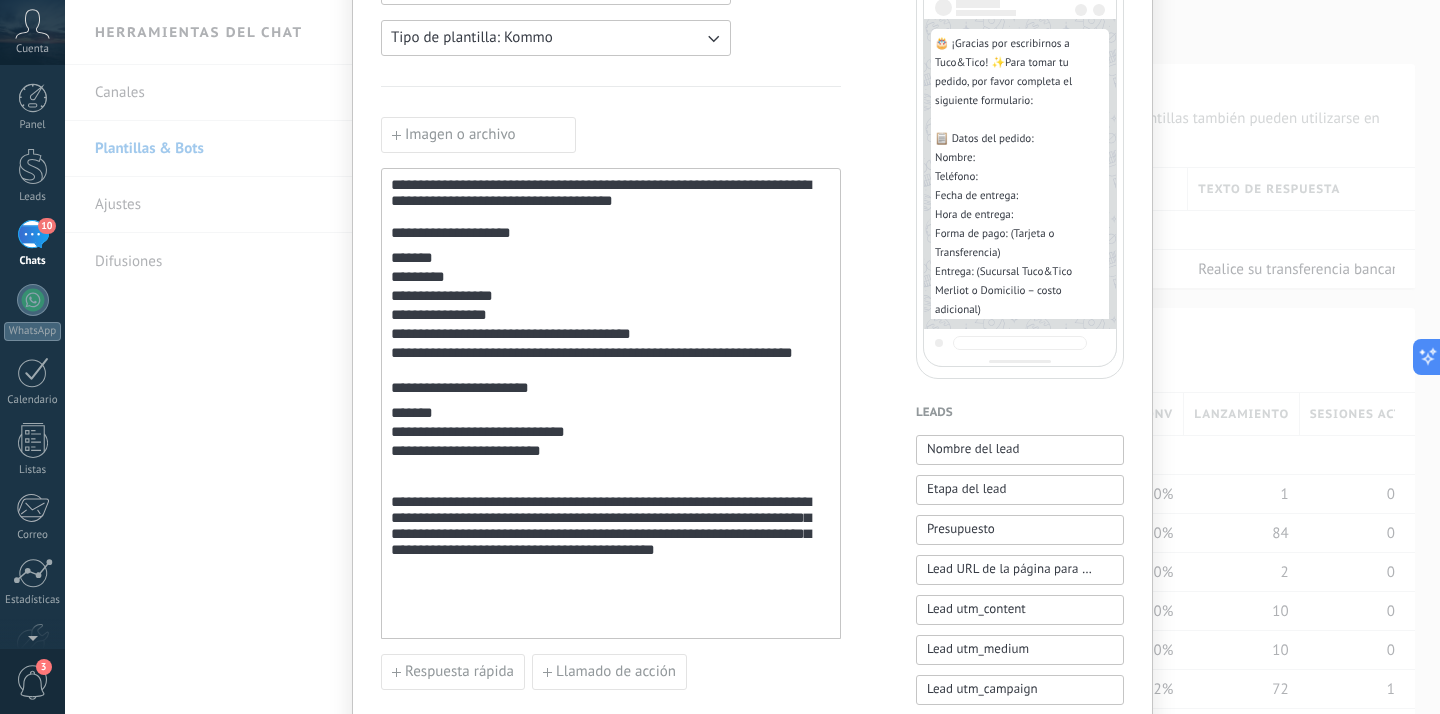 click on "**********" at bounding box center [611, 550] 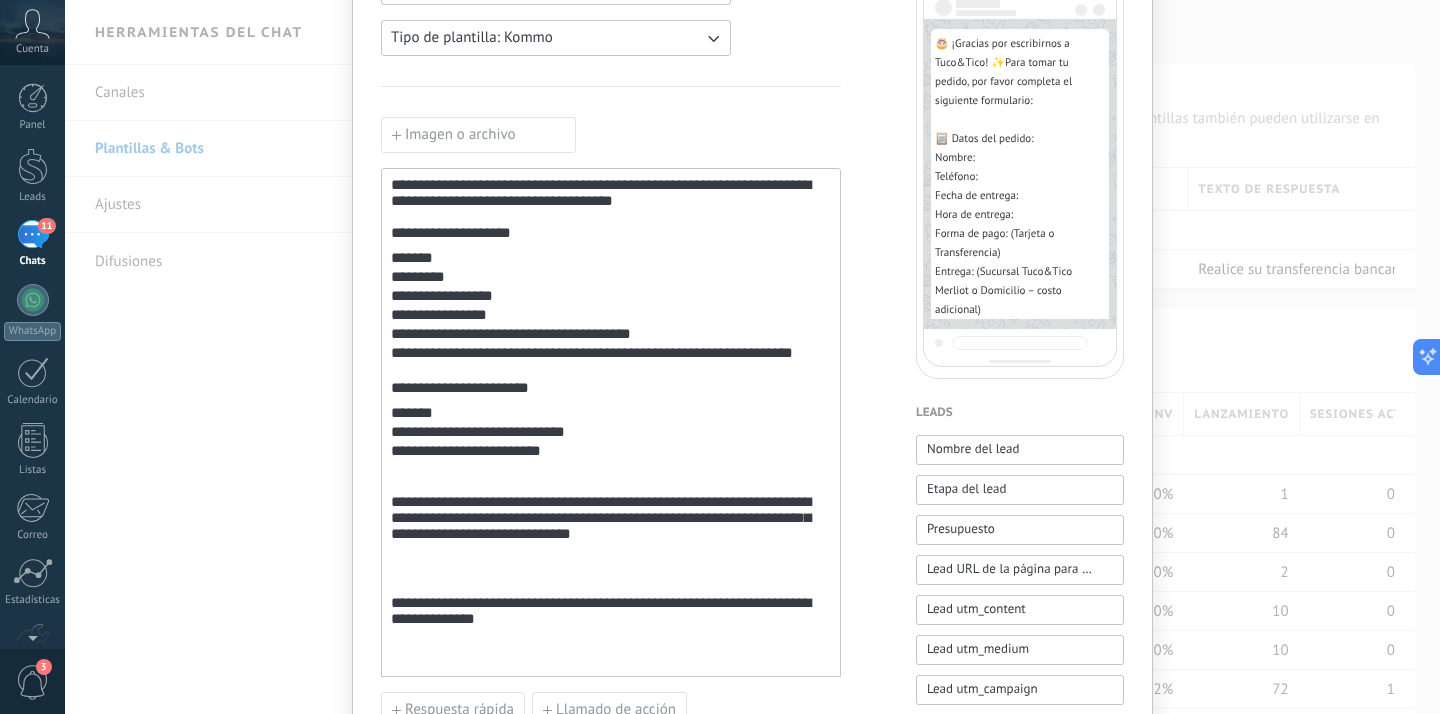 click on "**********" at bounding box center (611, 617) 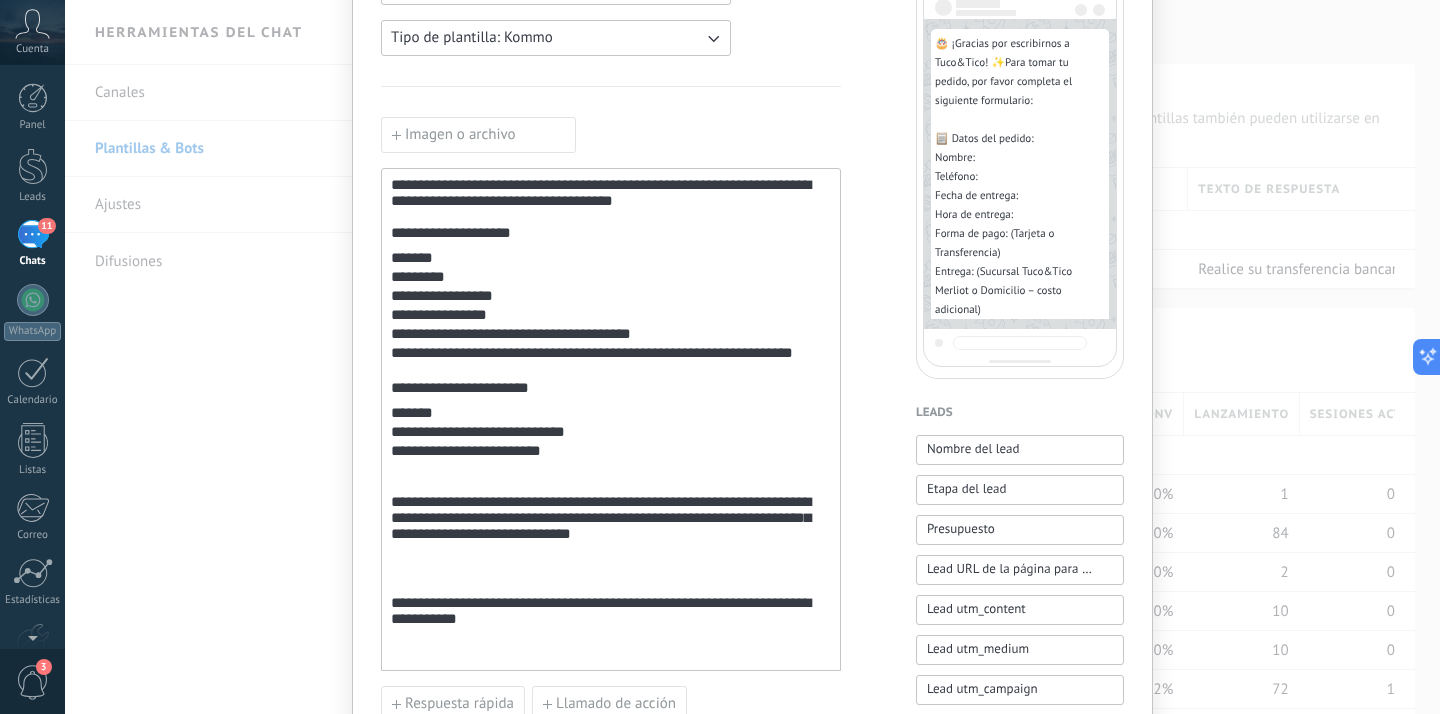 click on "**********" at bounding box center (611, 614) 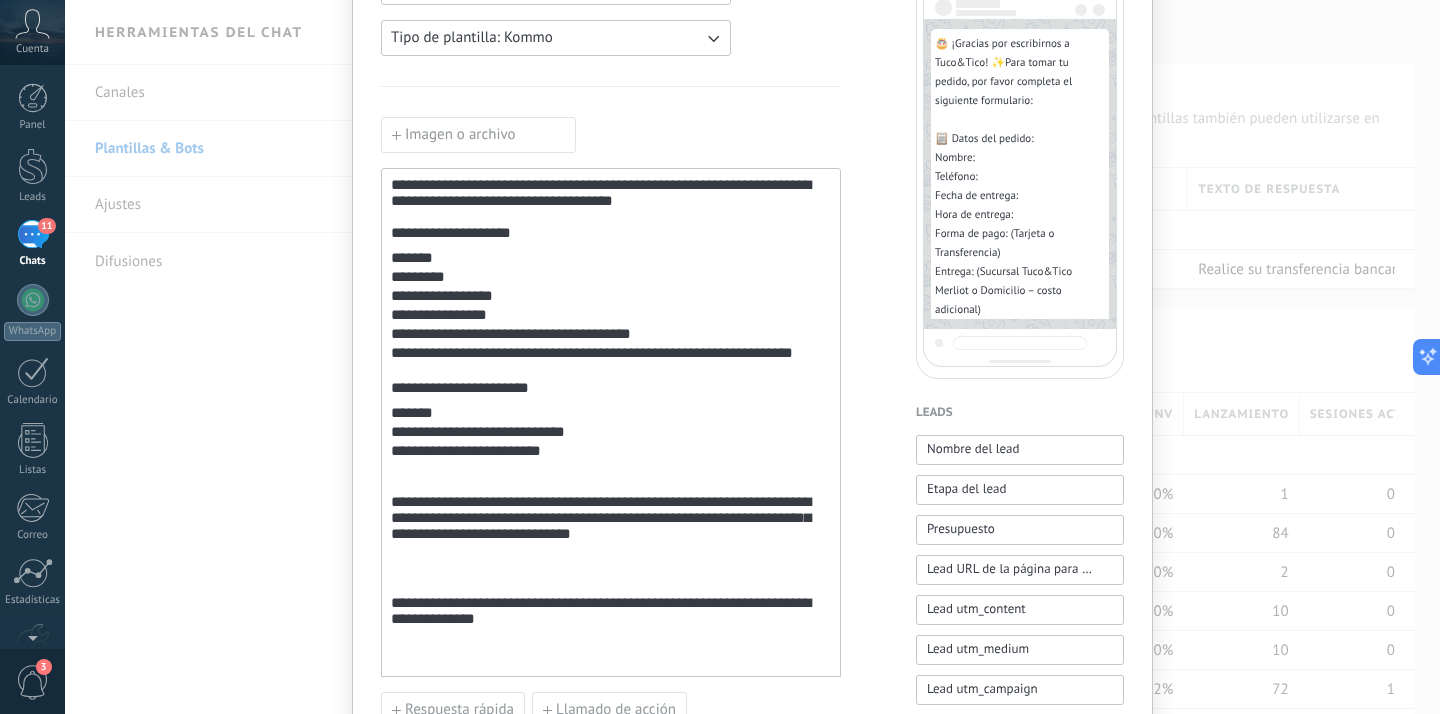 click on "**********" at bounding box center (611, 617) 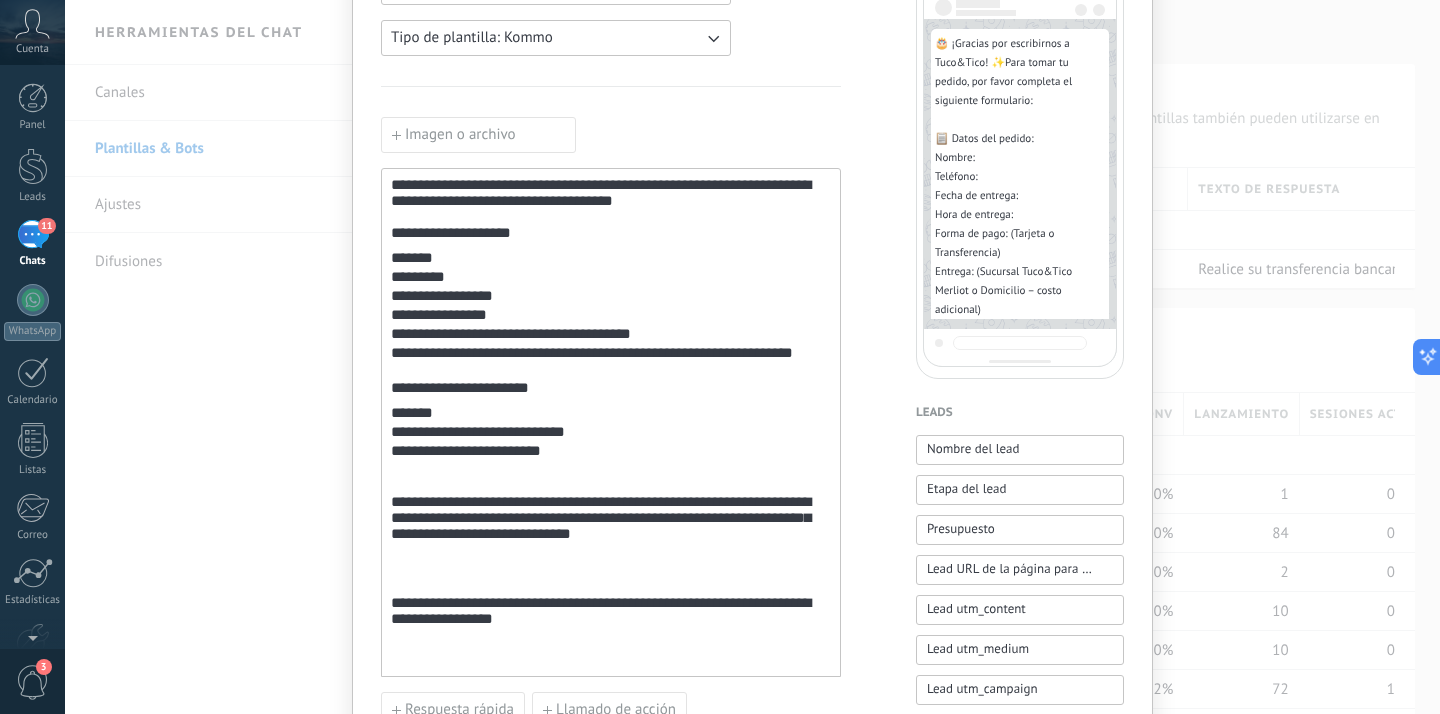 scroll, scrollTop: 0, scrollLeft: 0, axis: both 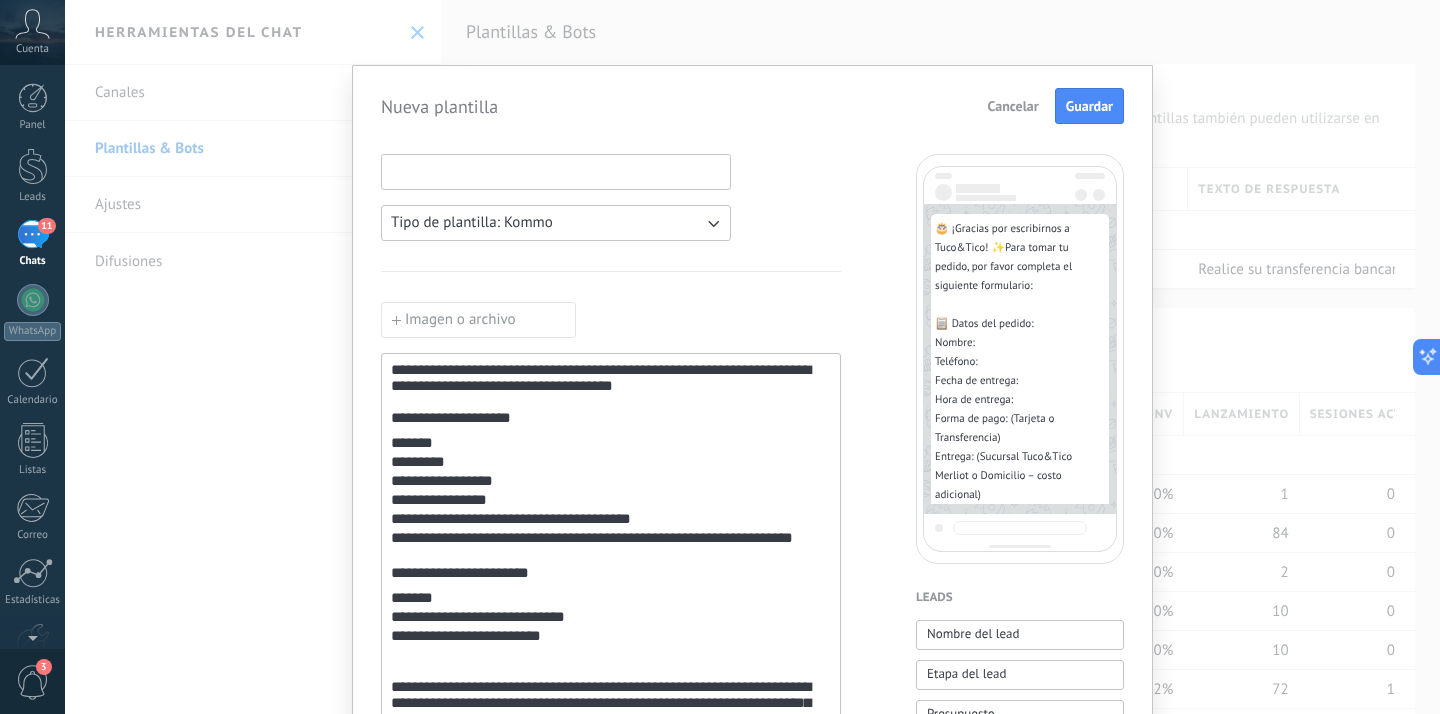 click at bounding box center (556, 171) 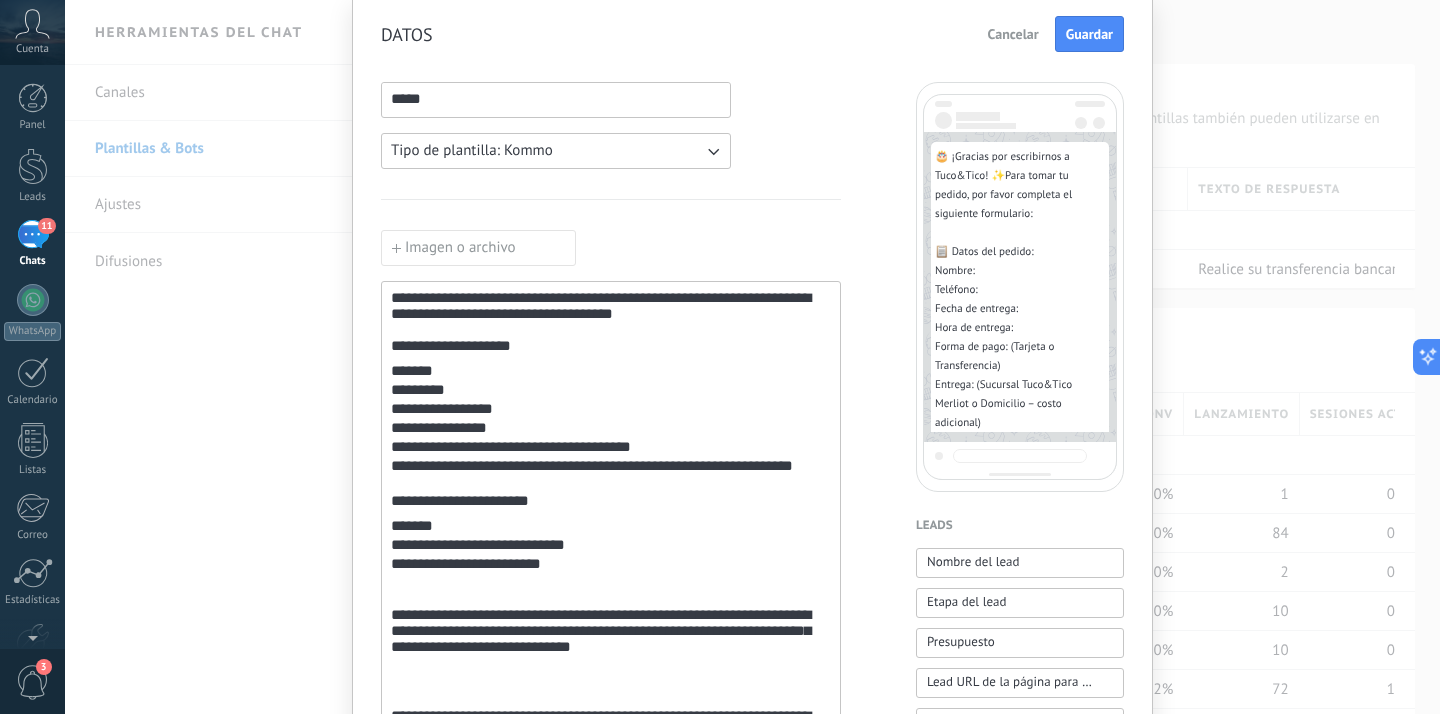 scroll, scrollTop: 61, scrollLeft: 0, axis: vertical 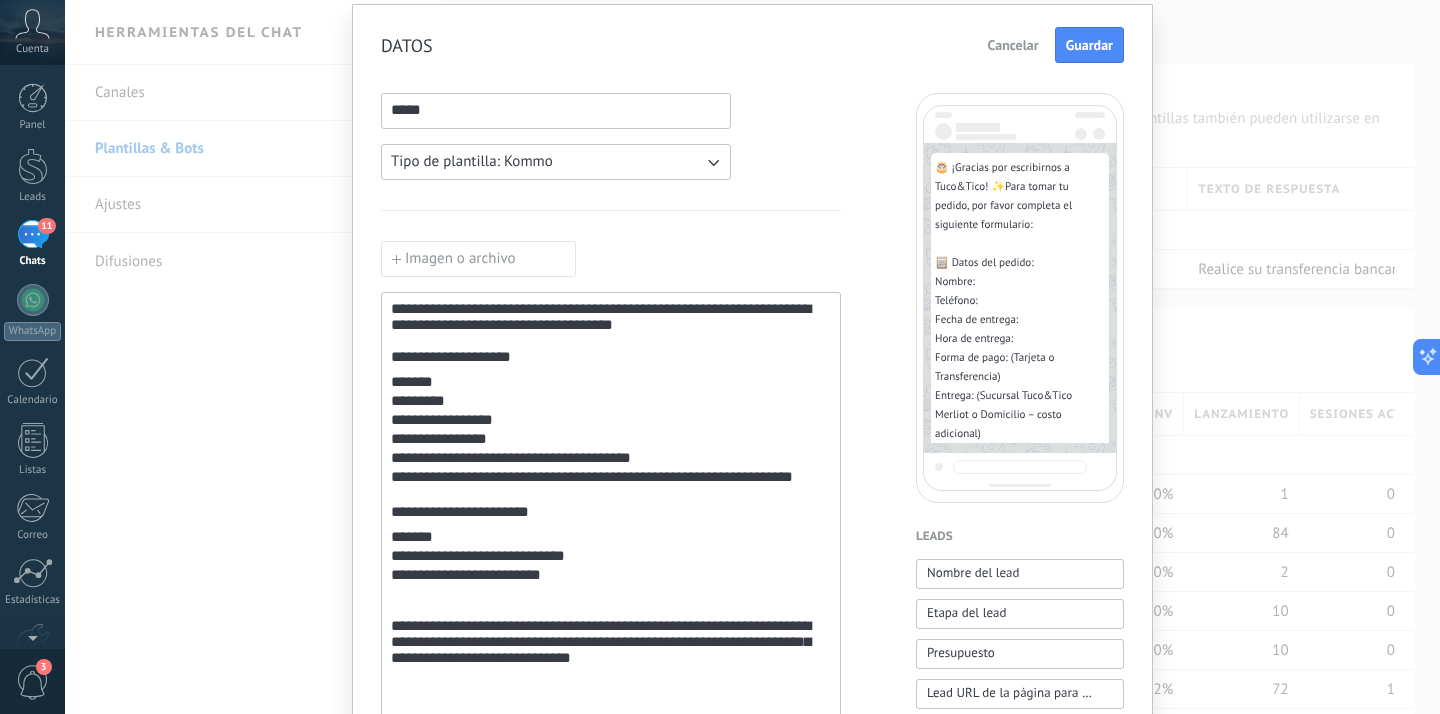 type on "*****" 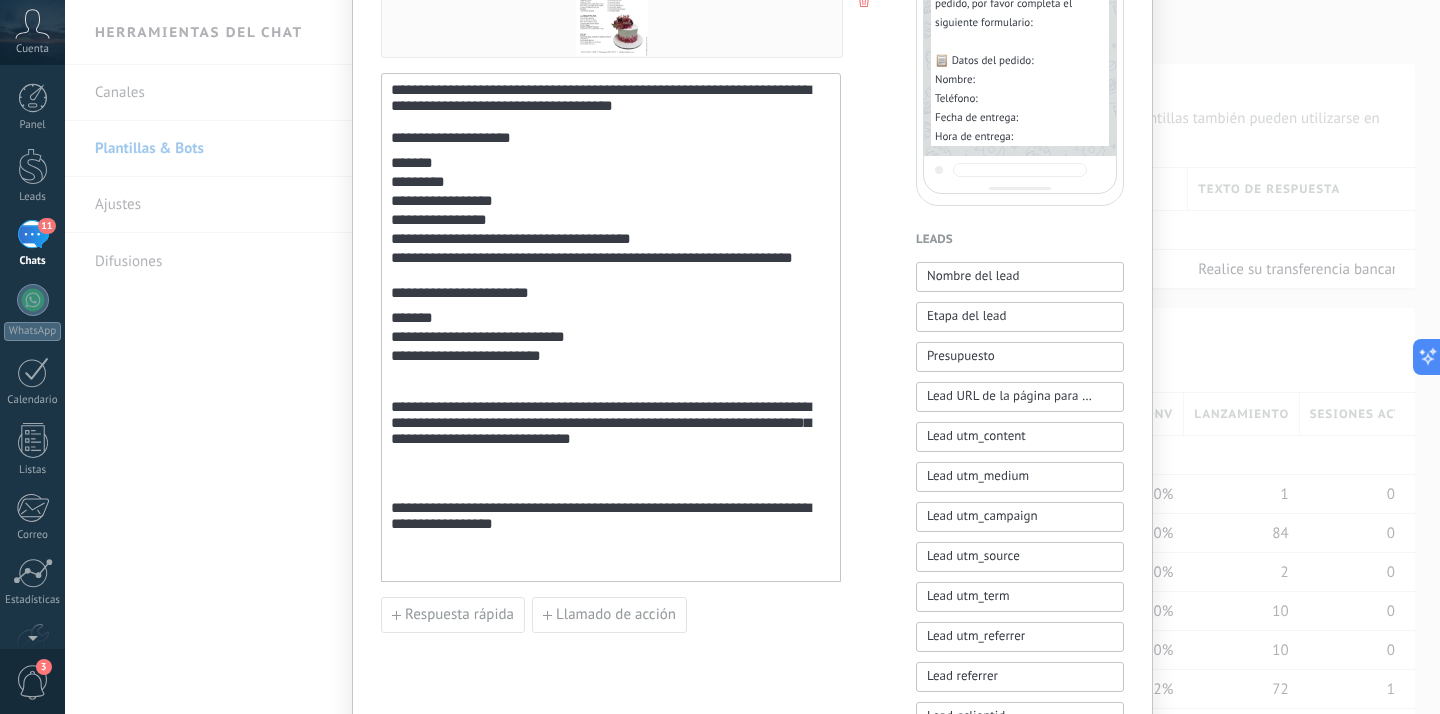 scroll, scrollTop: 59, scrollLeft: 0, axis: vertical 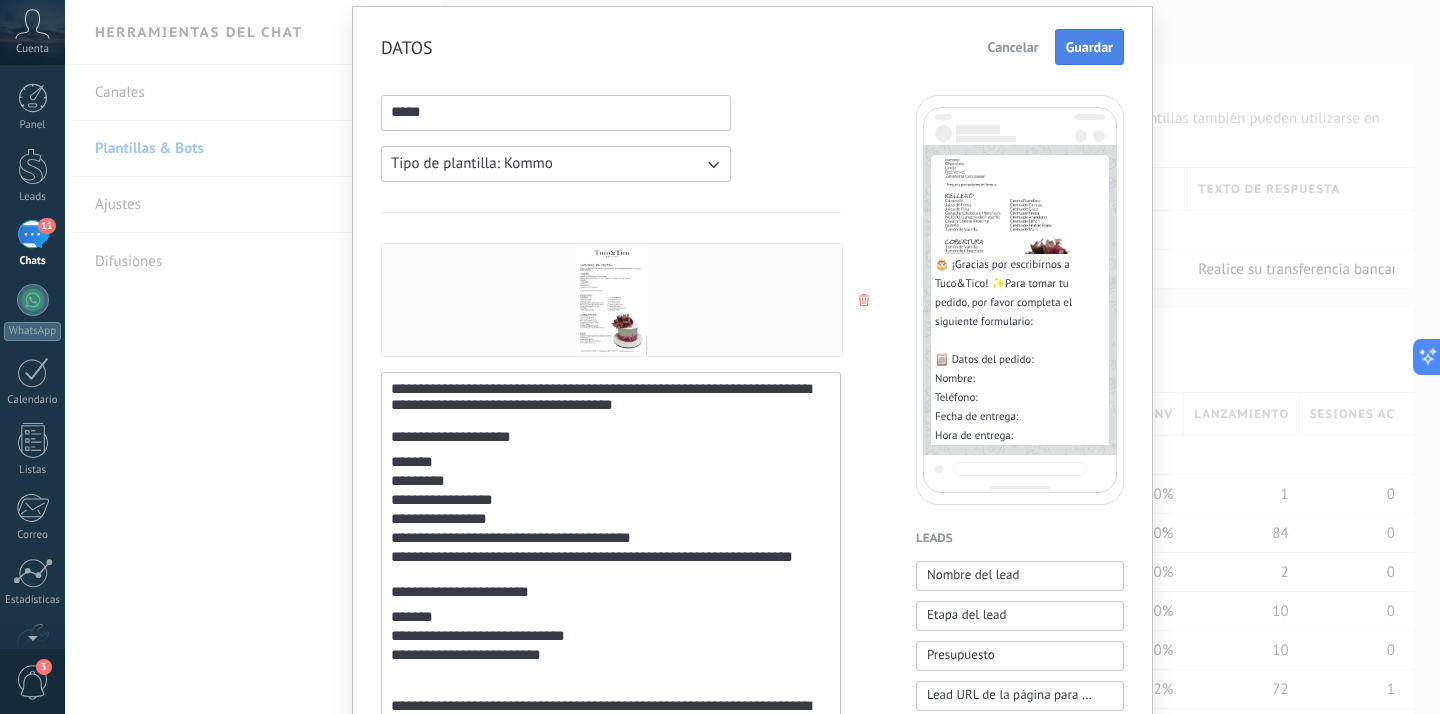 click on "Guardar" at bounding box center (1089, 47) 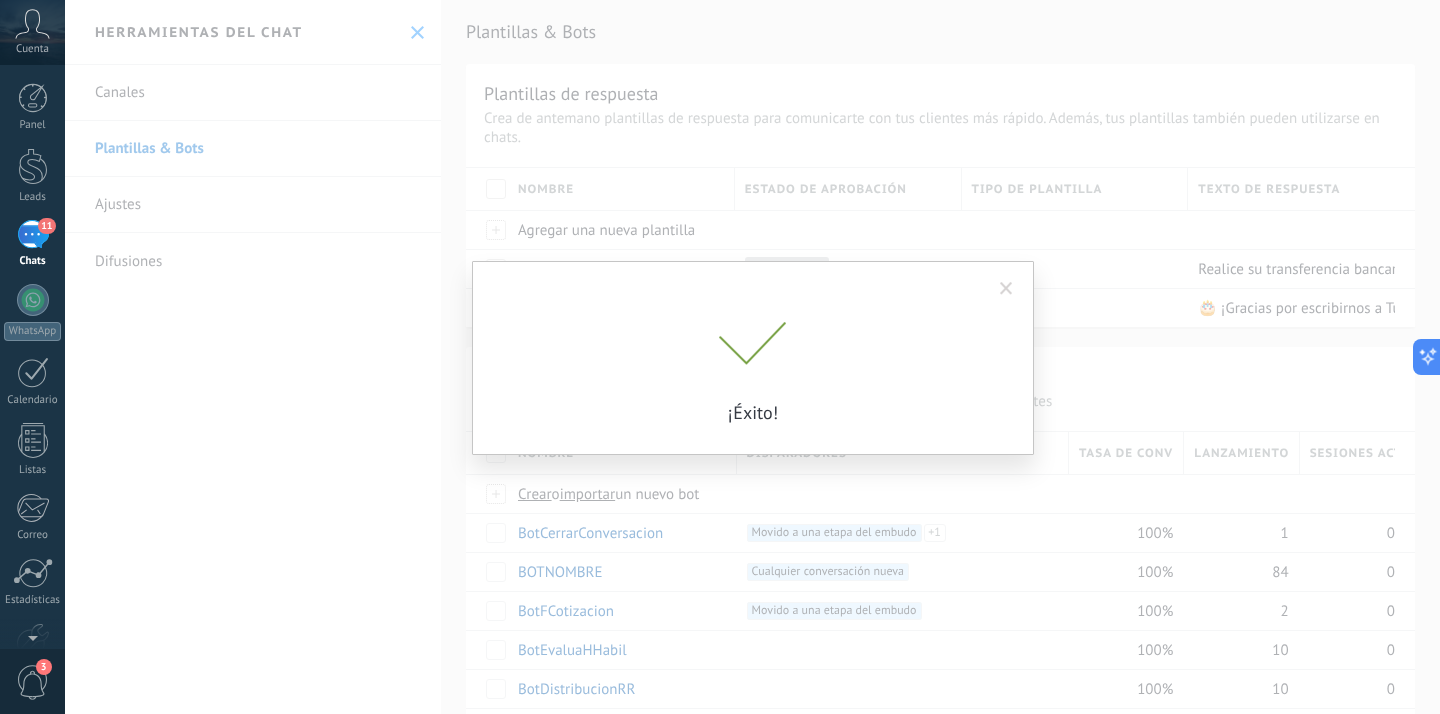 scroll, scrollTop: 0, scrollLeft: 0, axis: both 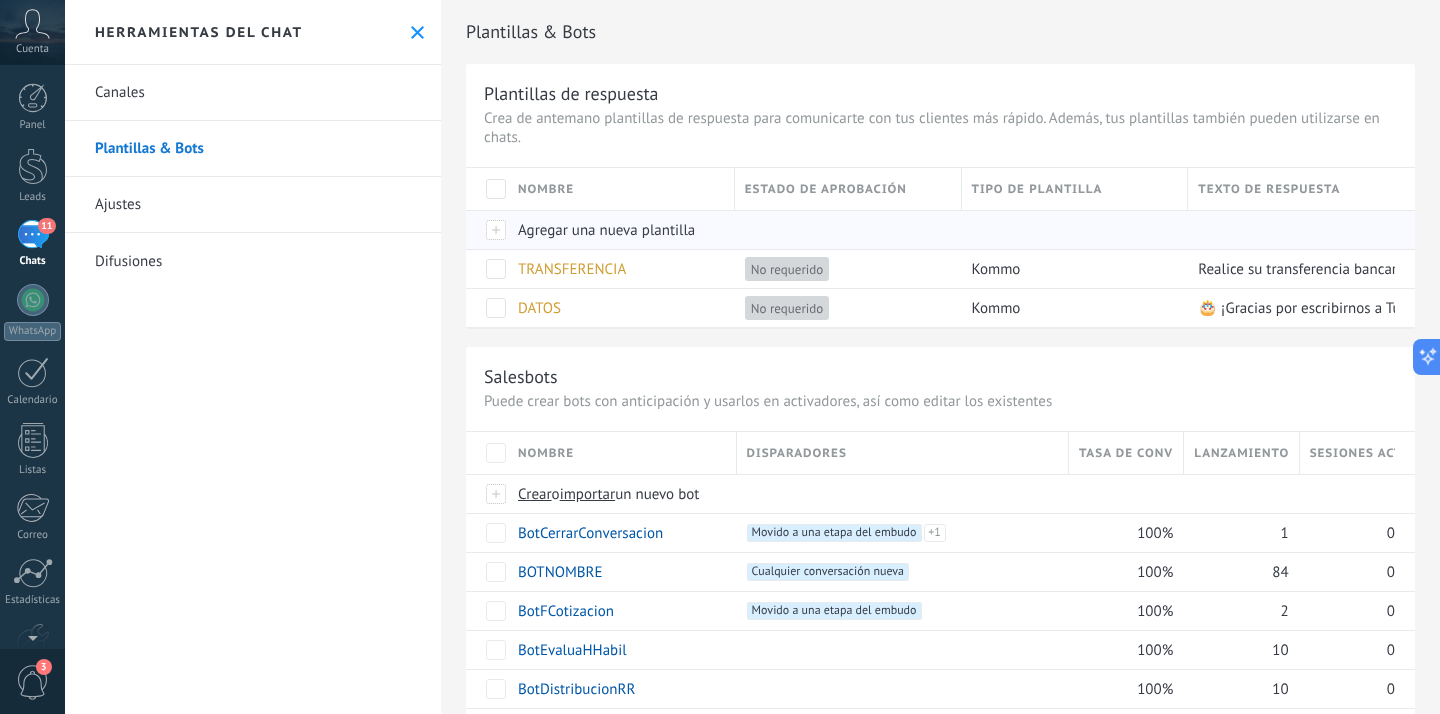 click on "Agregar una nueva plantilla" at bounding box center (606, 230) 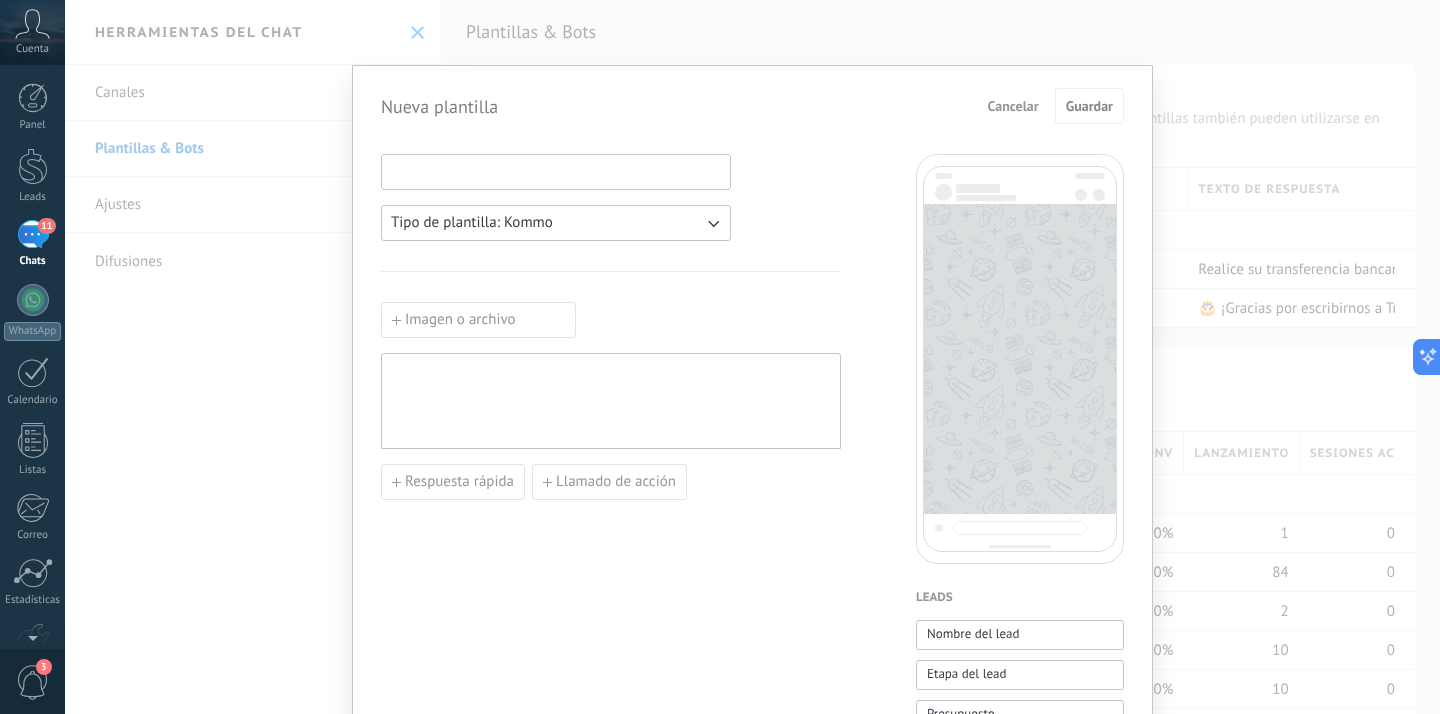 click at bounding box center [556, 171] 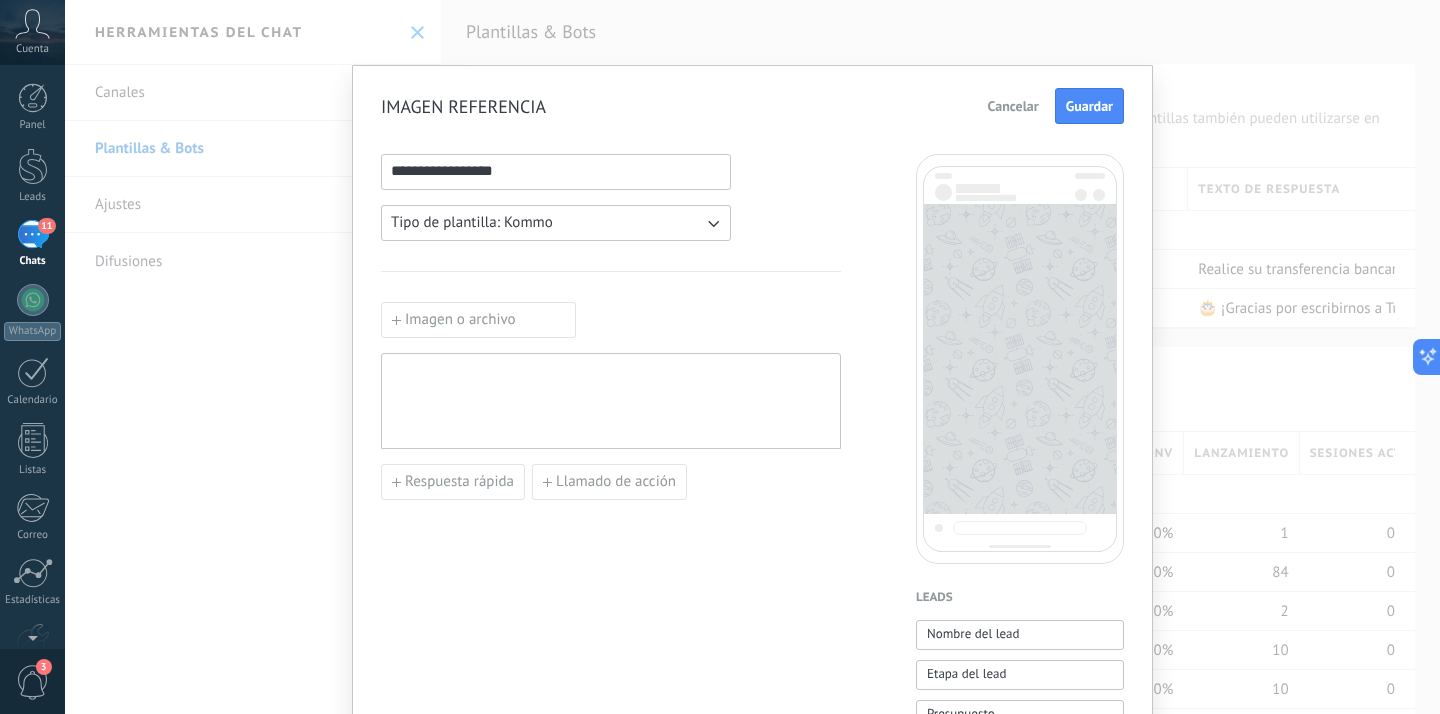 type on "**********" 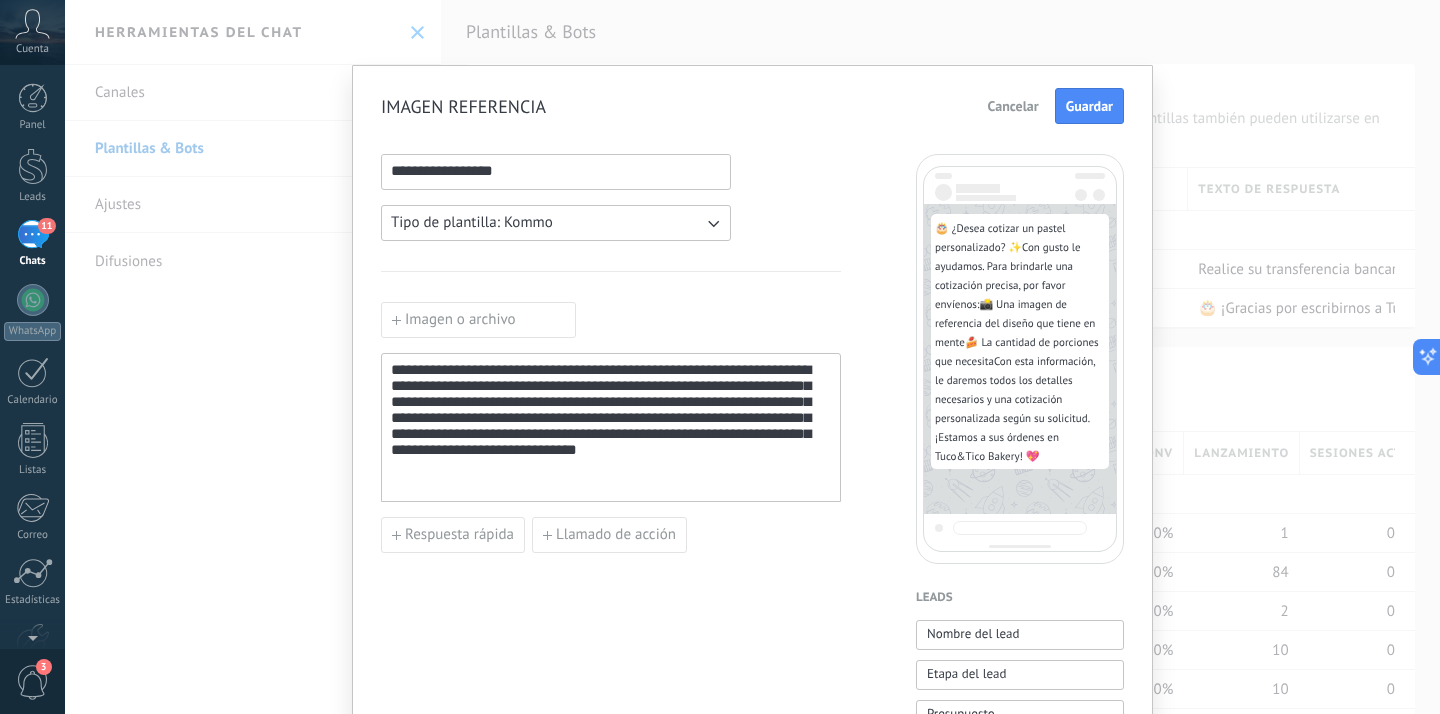 click on "**********" at bounding box center [611, 428] 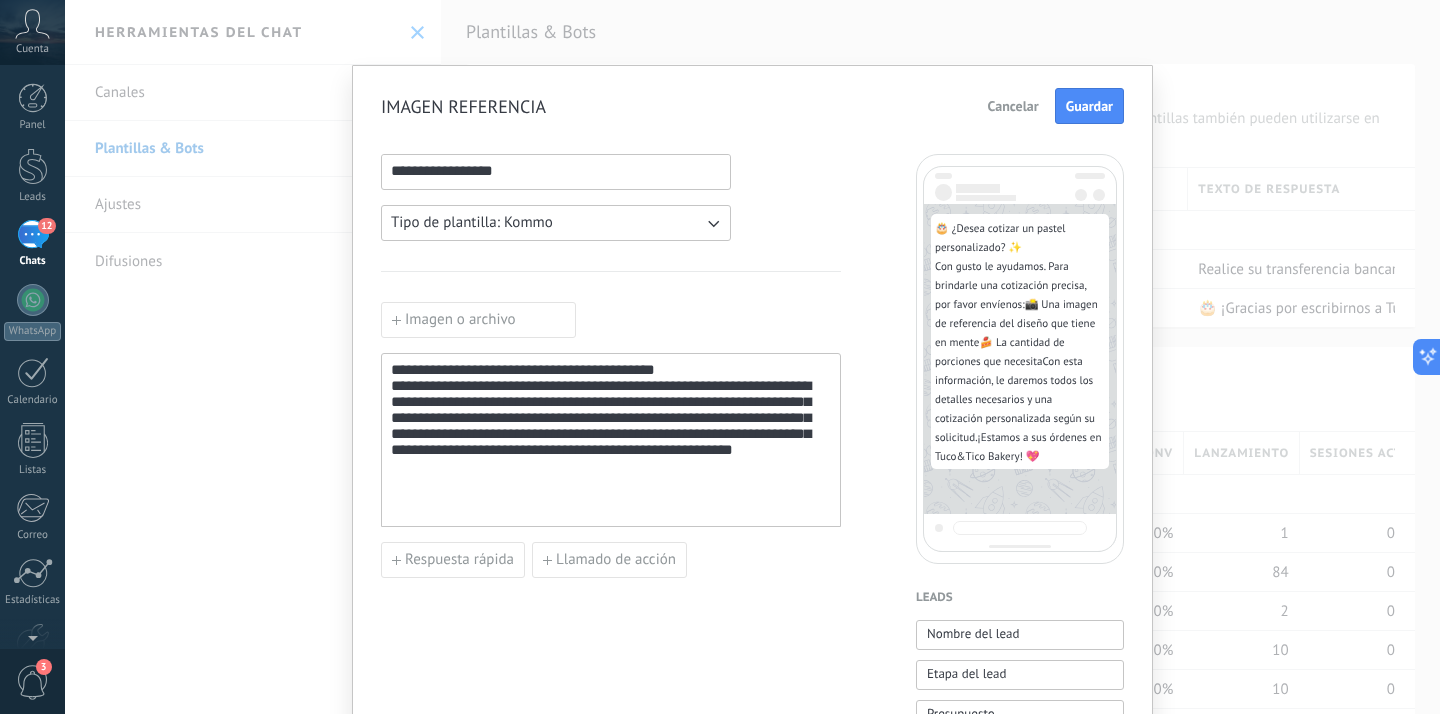 click on "**********" at bounding box center [611, 444] 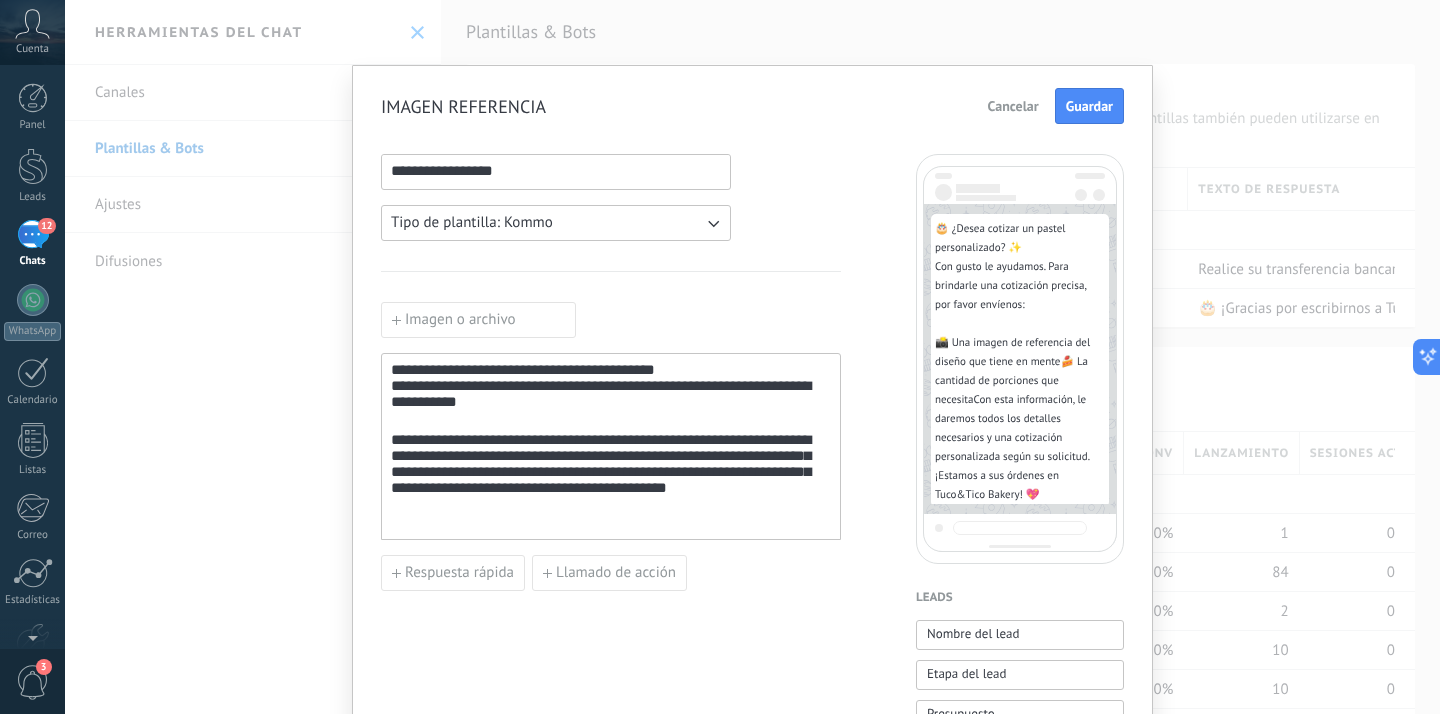 click on "**********" at bounding box center (611, 476) 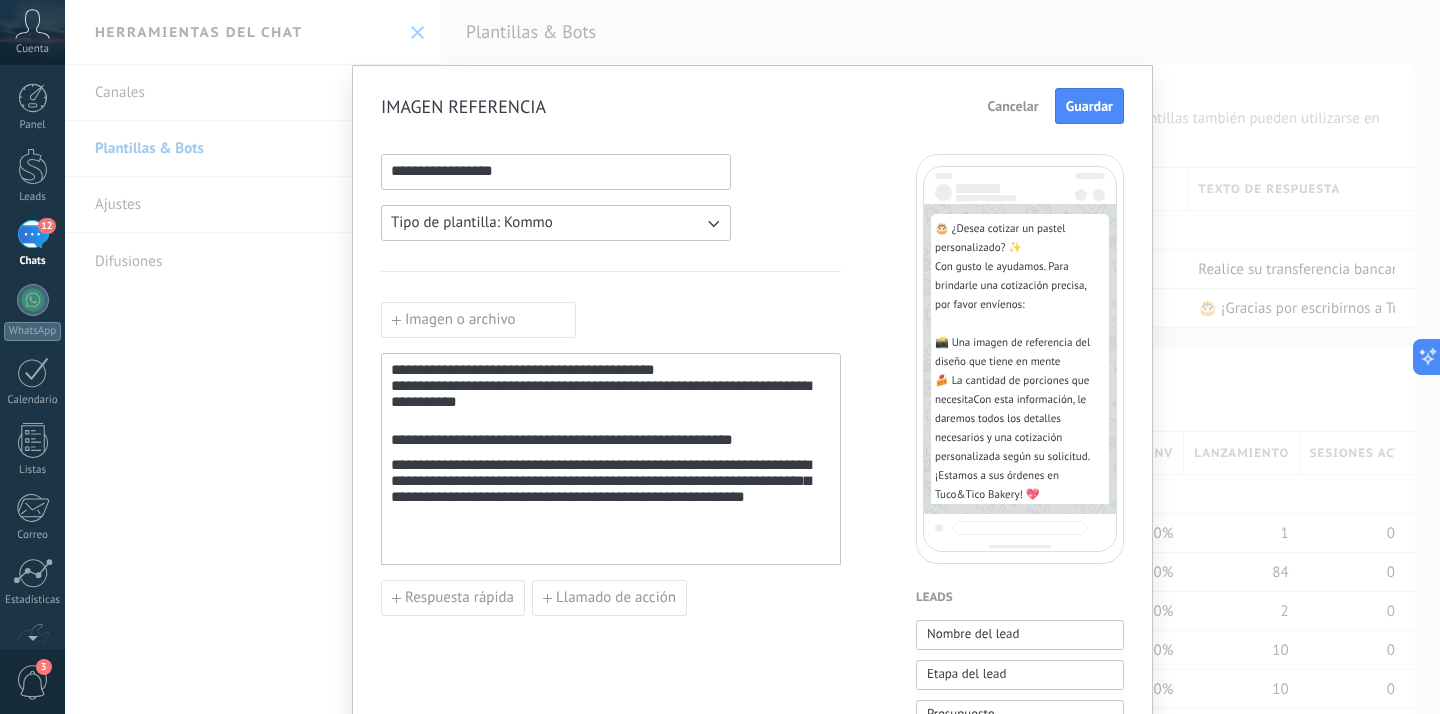 click on "**********" at bounding box center [611, 501] 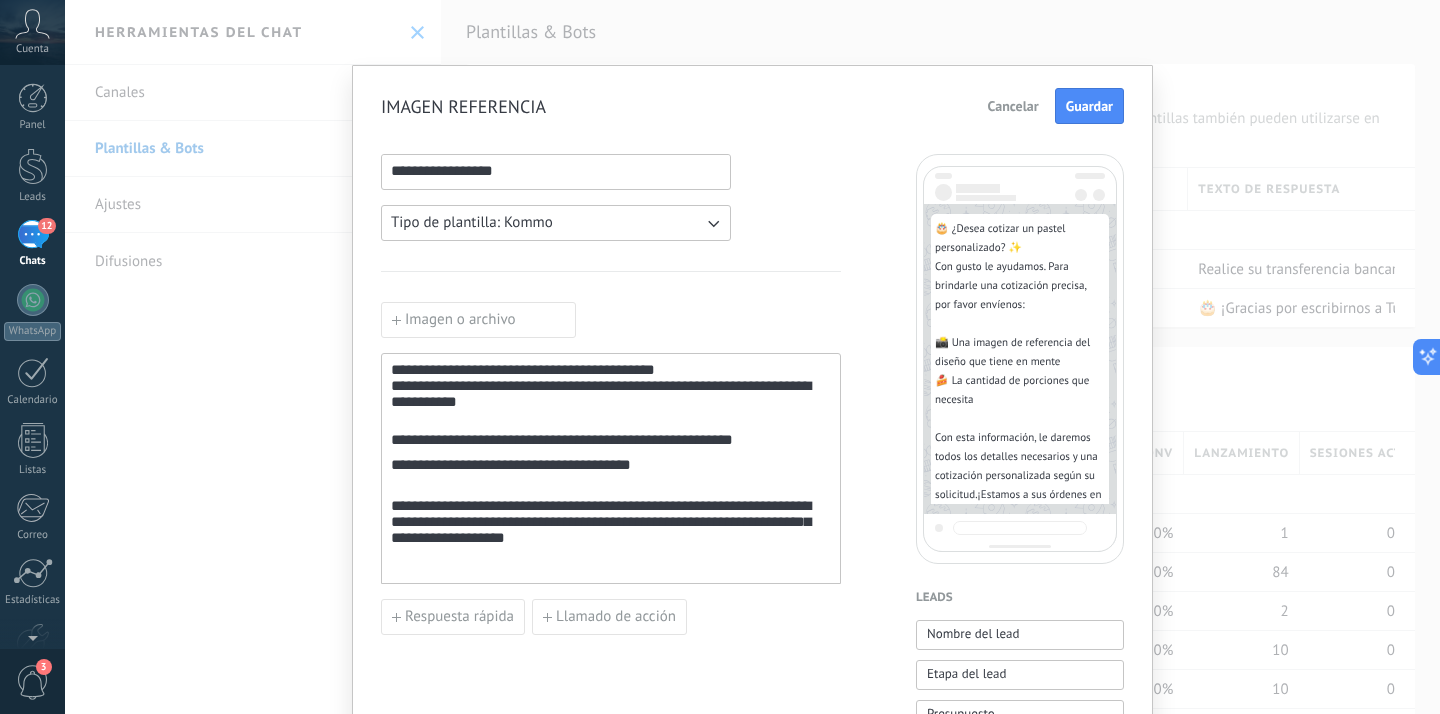 click on "**********" at bounding box center [611, 529] 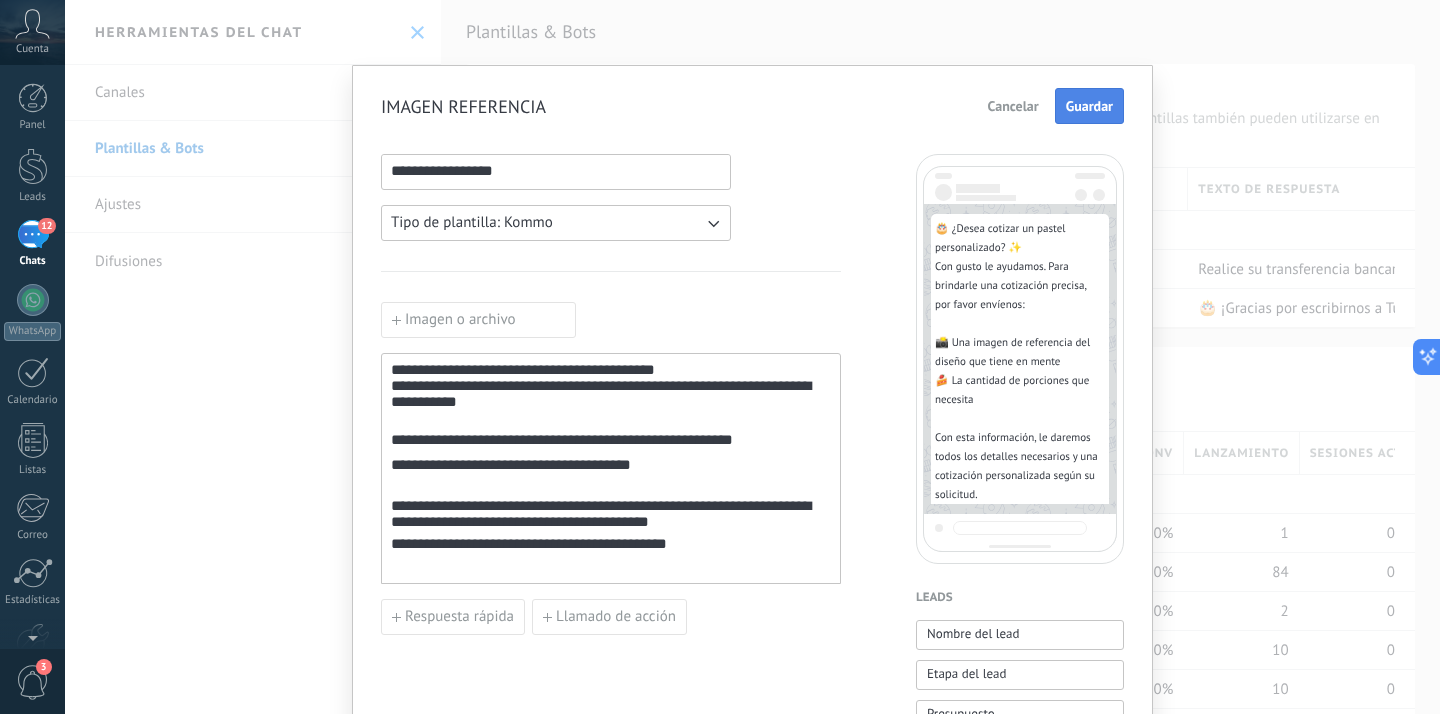 click on "Guardar" at bounding box center [1089, 106] 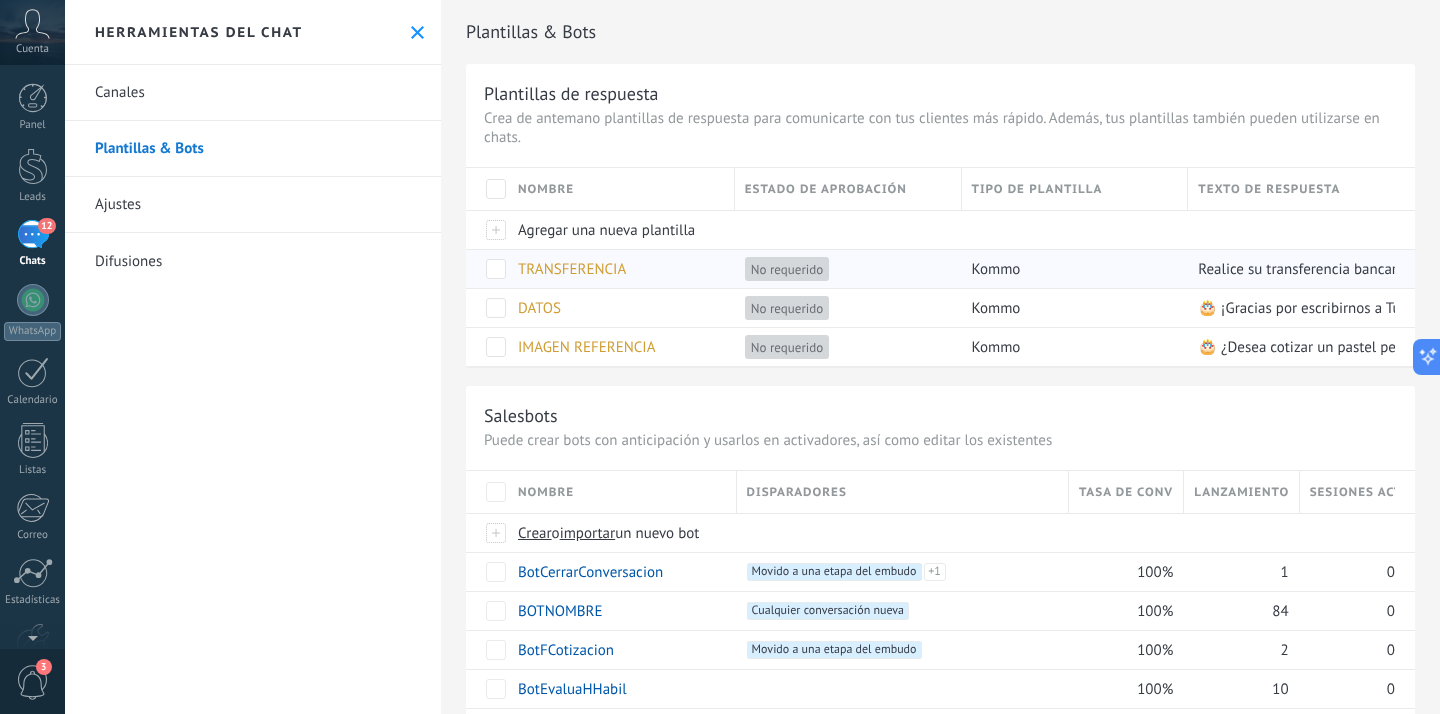 click on "TRANSFERENCIA" at bounding box center (572, 269) 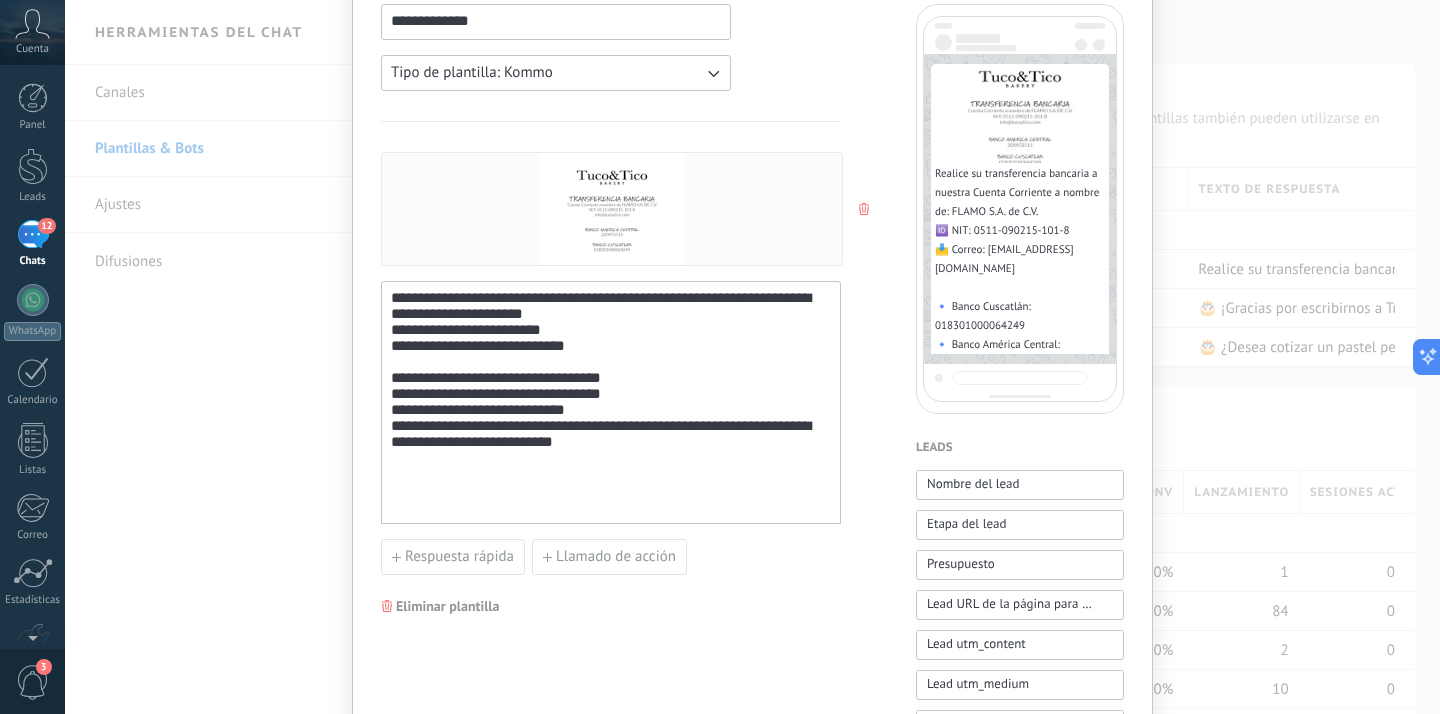 scroll, scrollTop: 184, scrollLeft: 0, axis: vertical 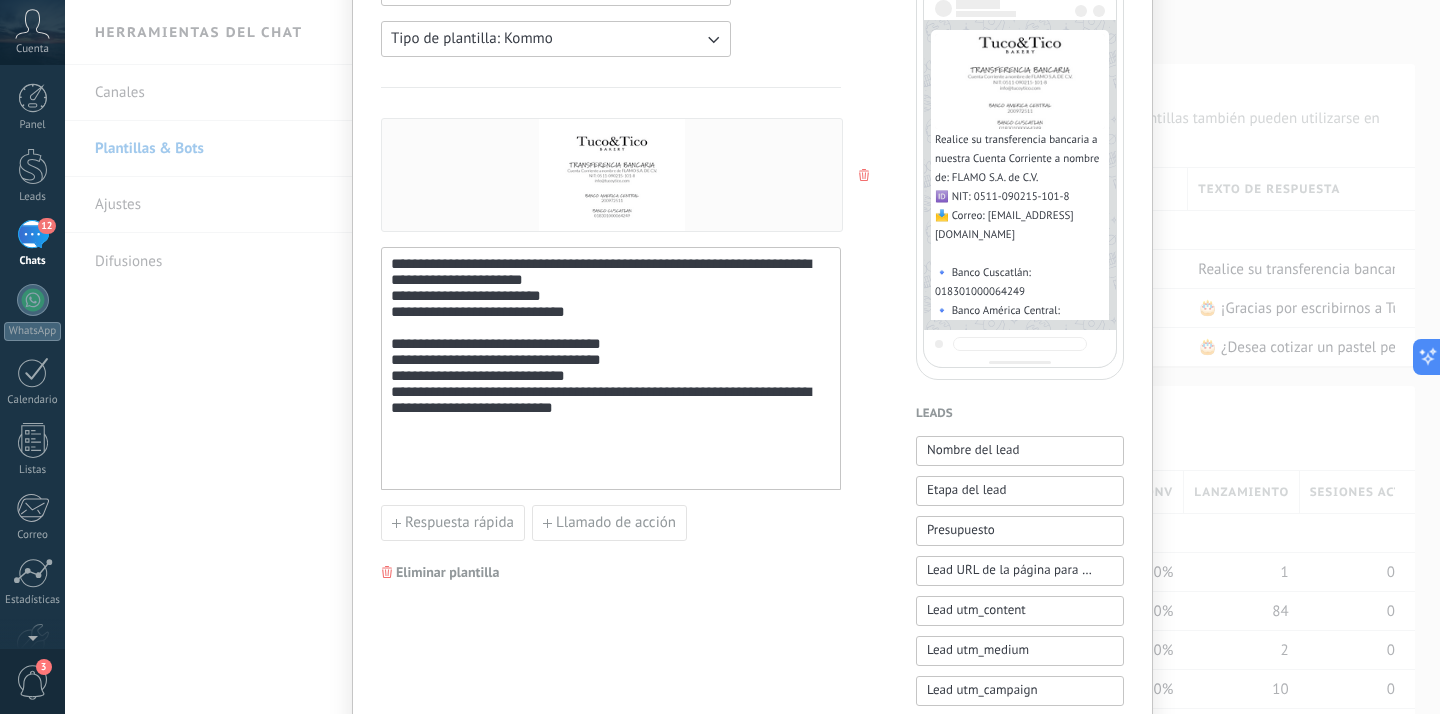 click on "**********" at bounding box center (611, 369) 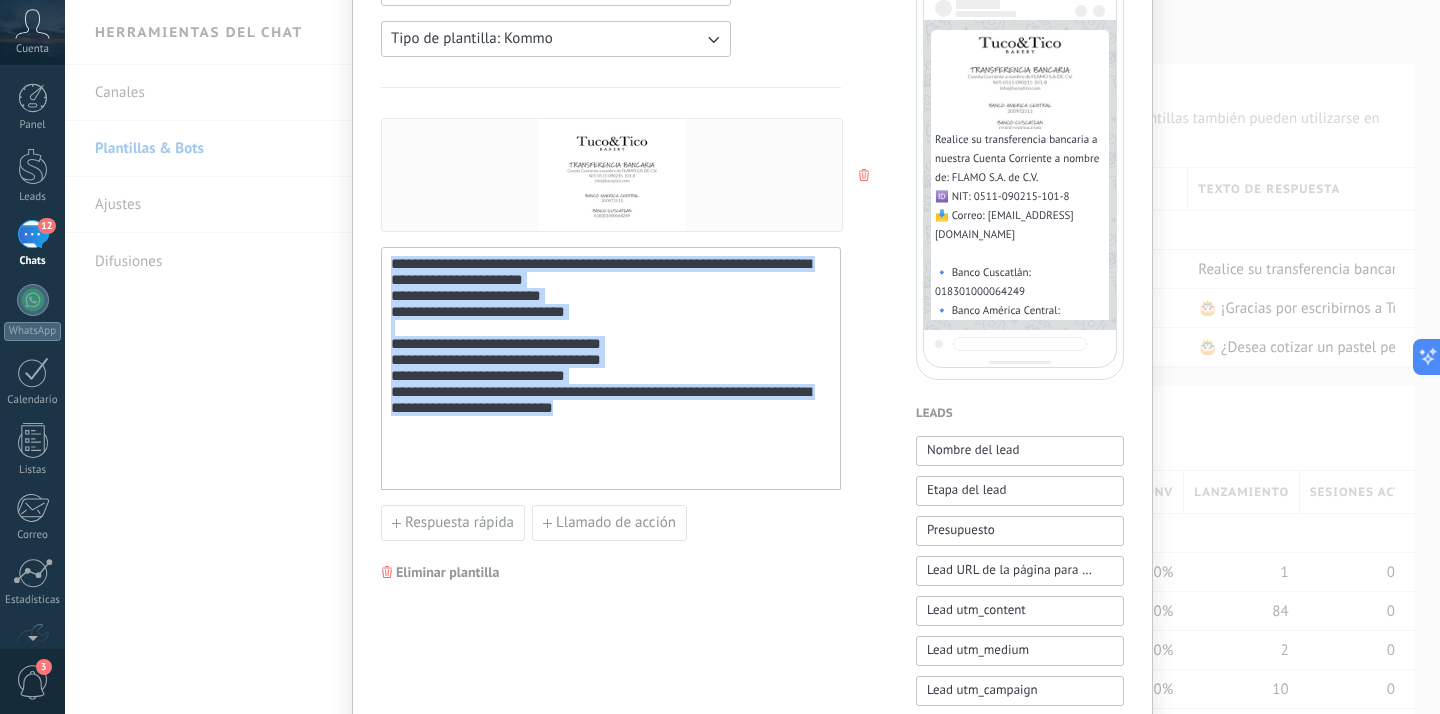 copy on "**********" 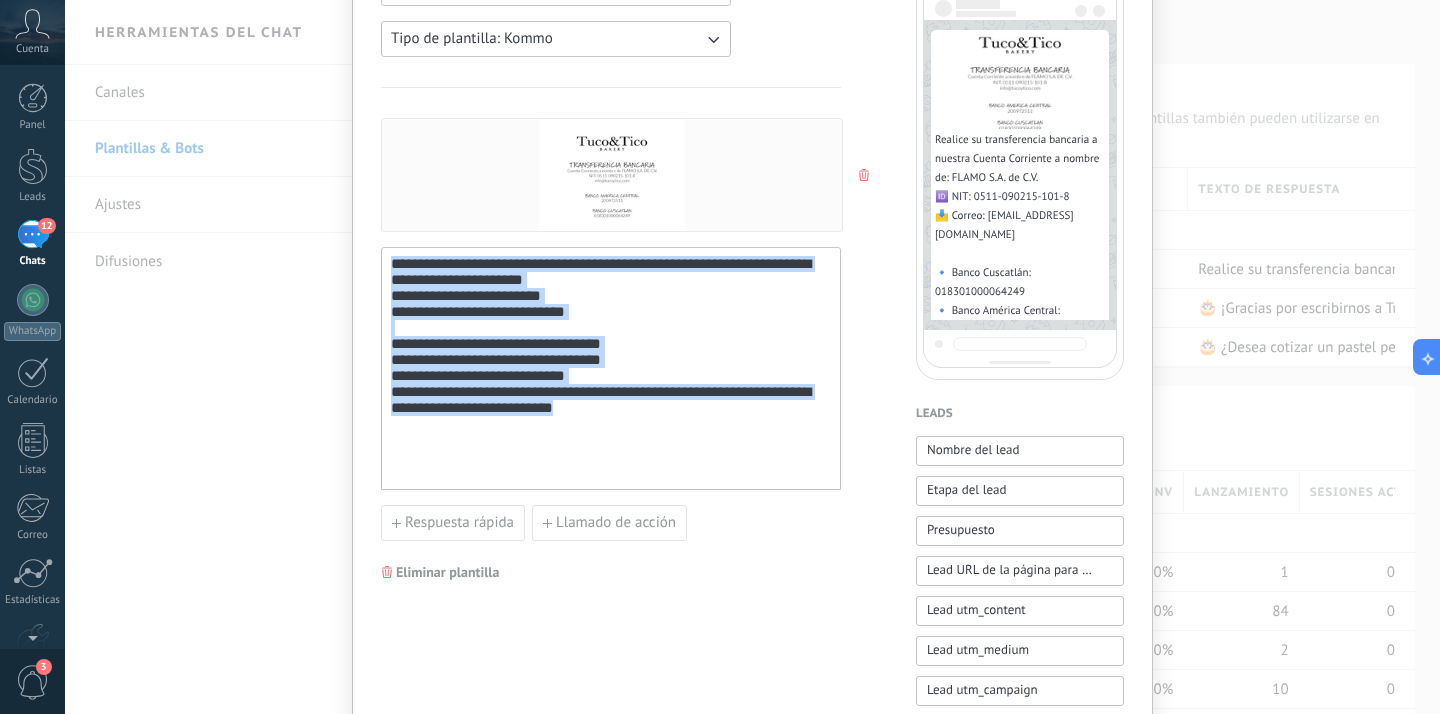 paste 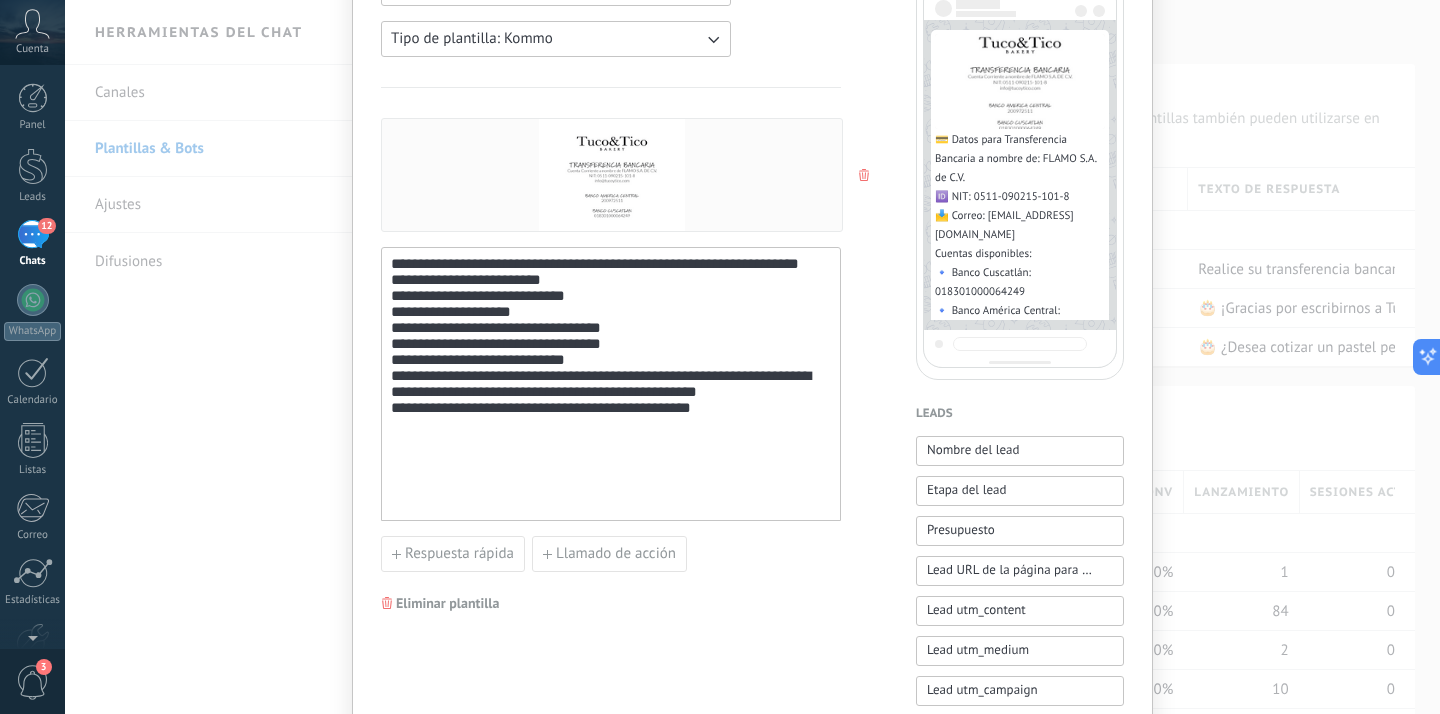 click on "**********" at bounding box center (611, 384) 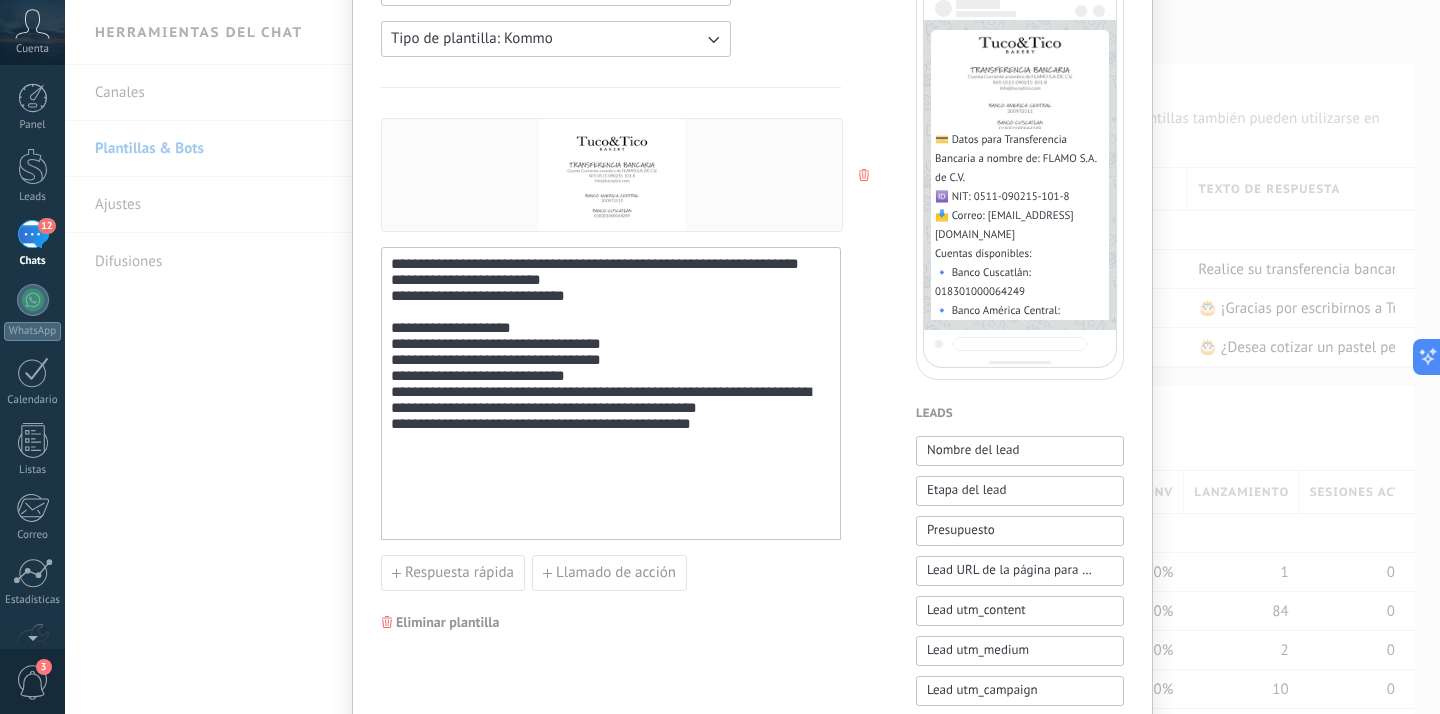 click on "**********" at bounding box center (611, 395) 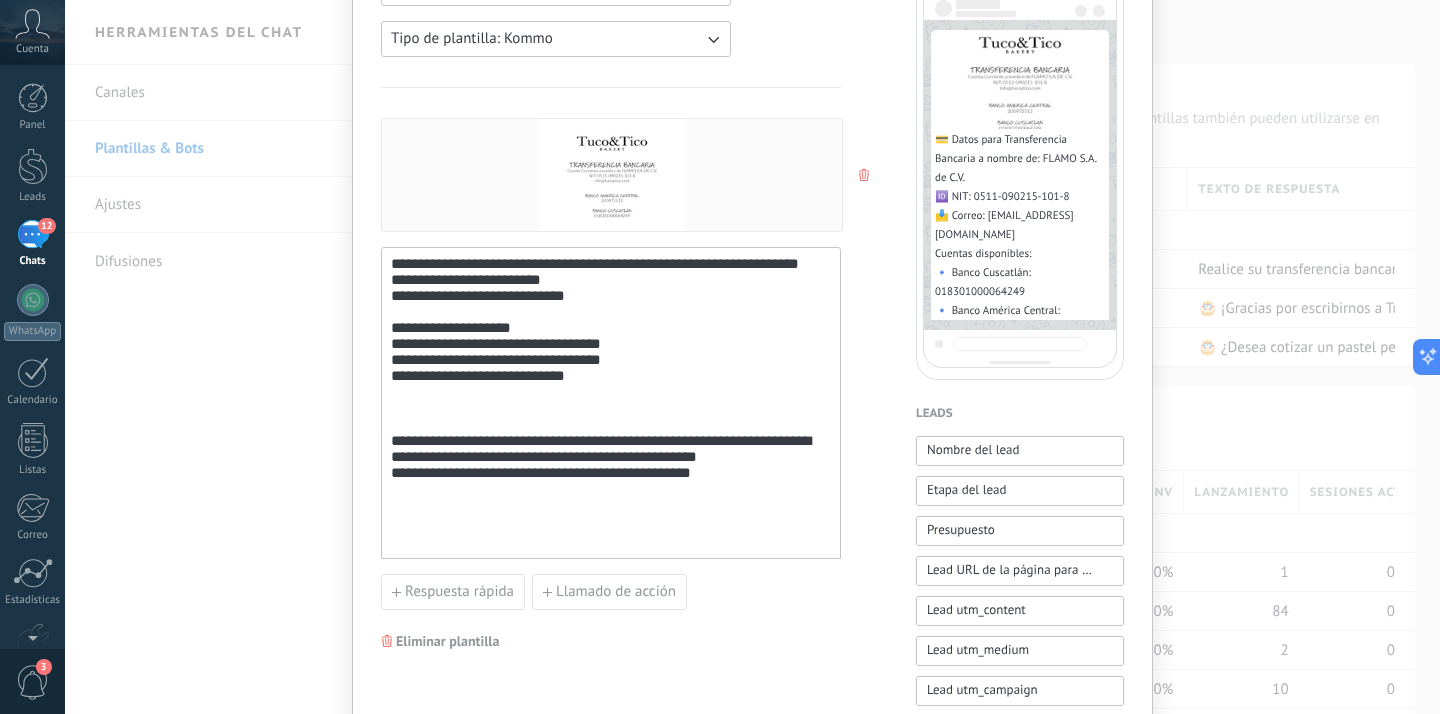 click on "**********" at bounding box center [611, 461] 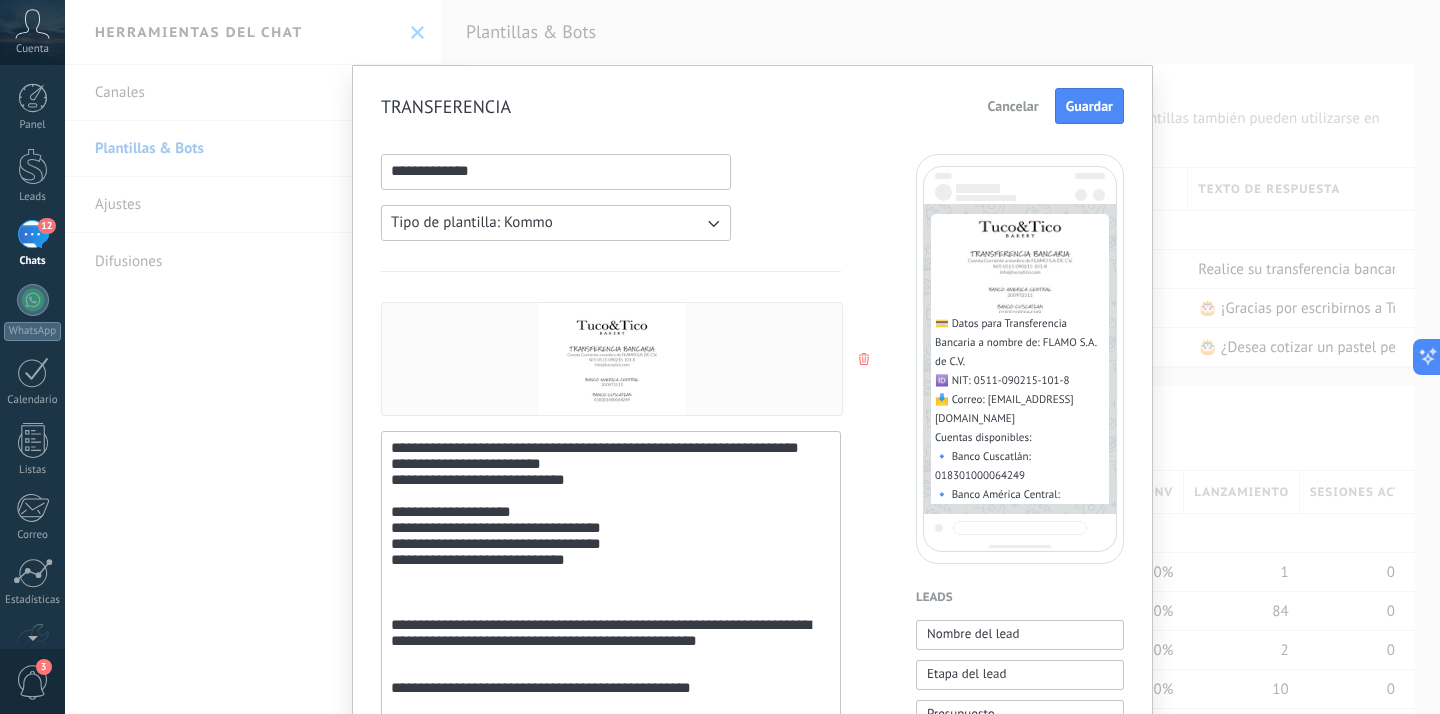 scroll, scrollTop: 0, scrollLeft: 0, axis: both 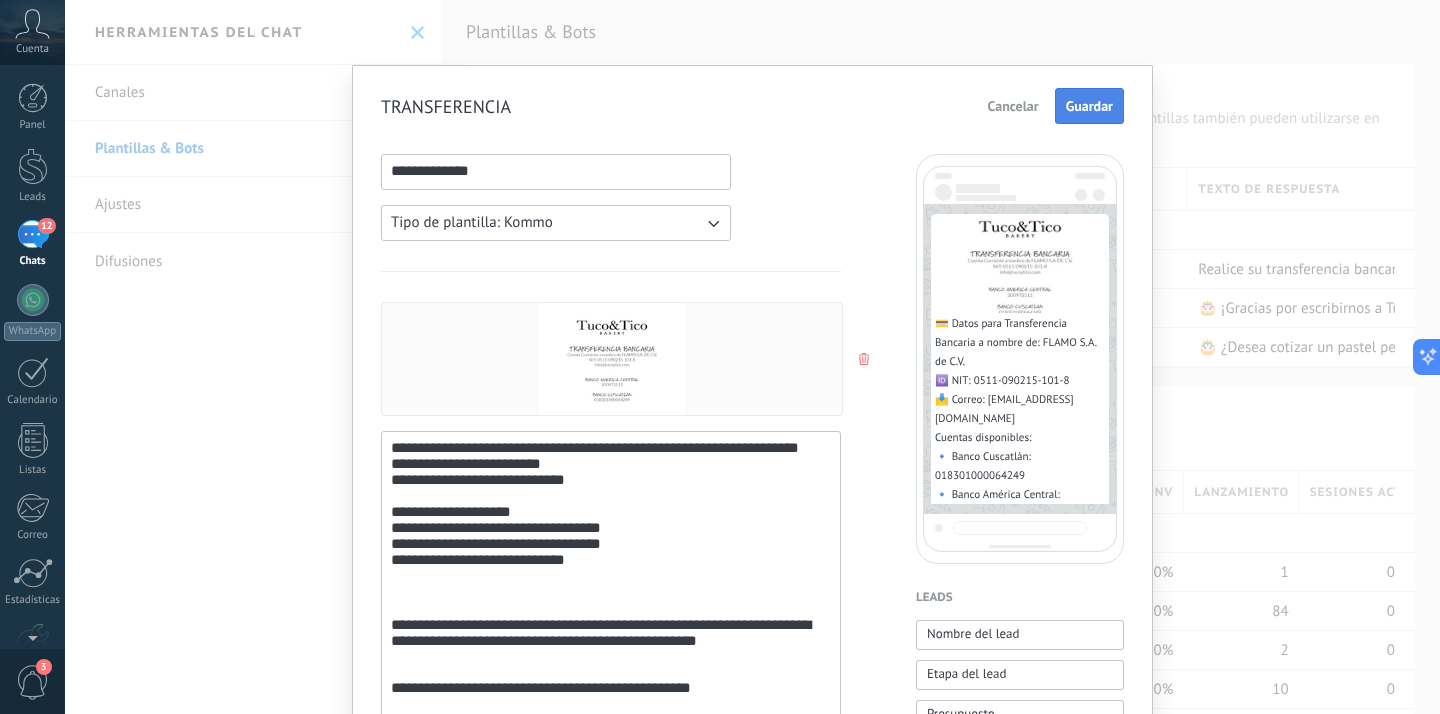 click on "Guardar" at bounding box center (1089, 106) 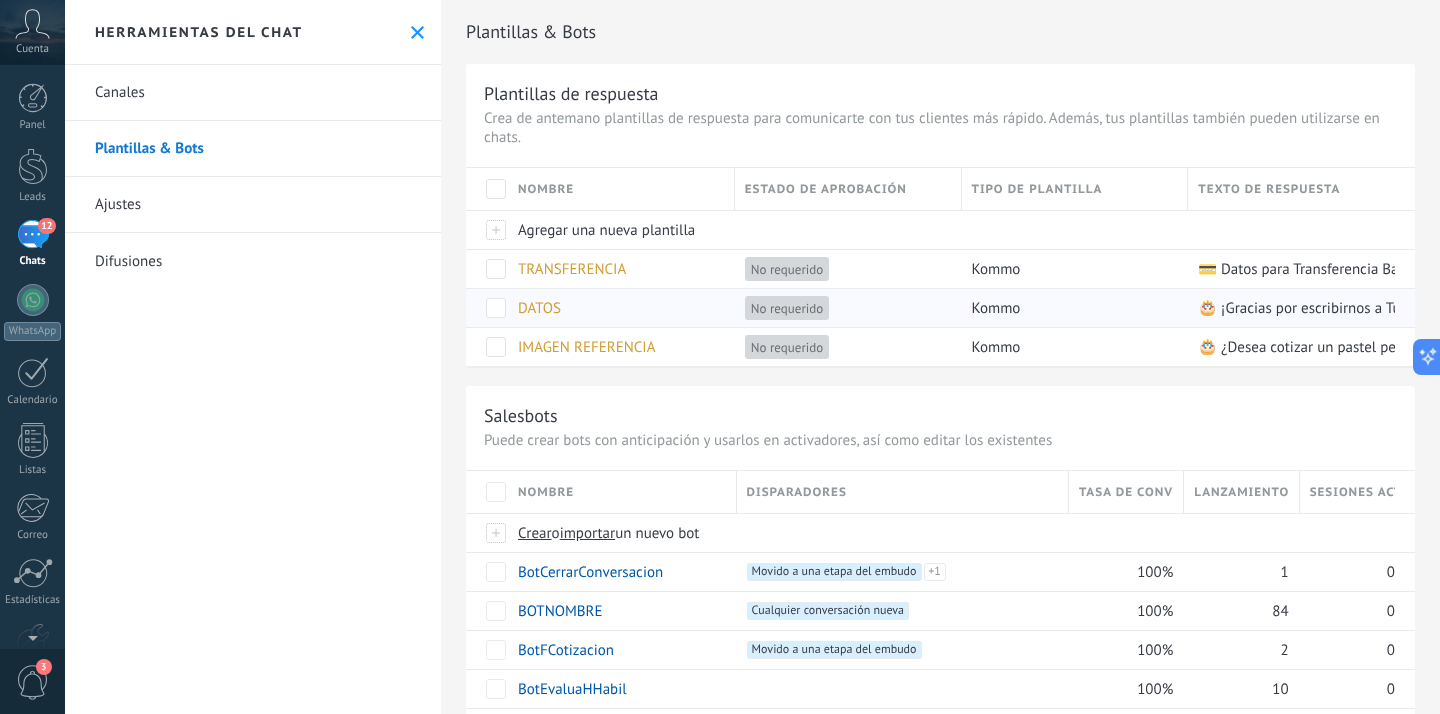 click on "DATOS" at bounding box center (539, 308) 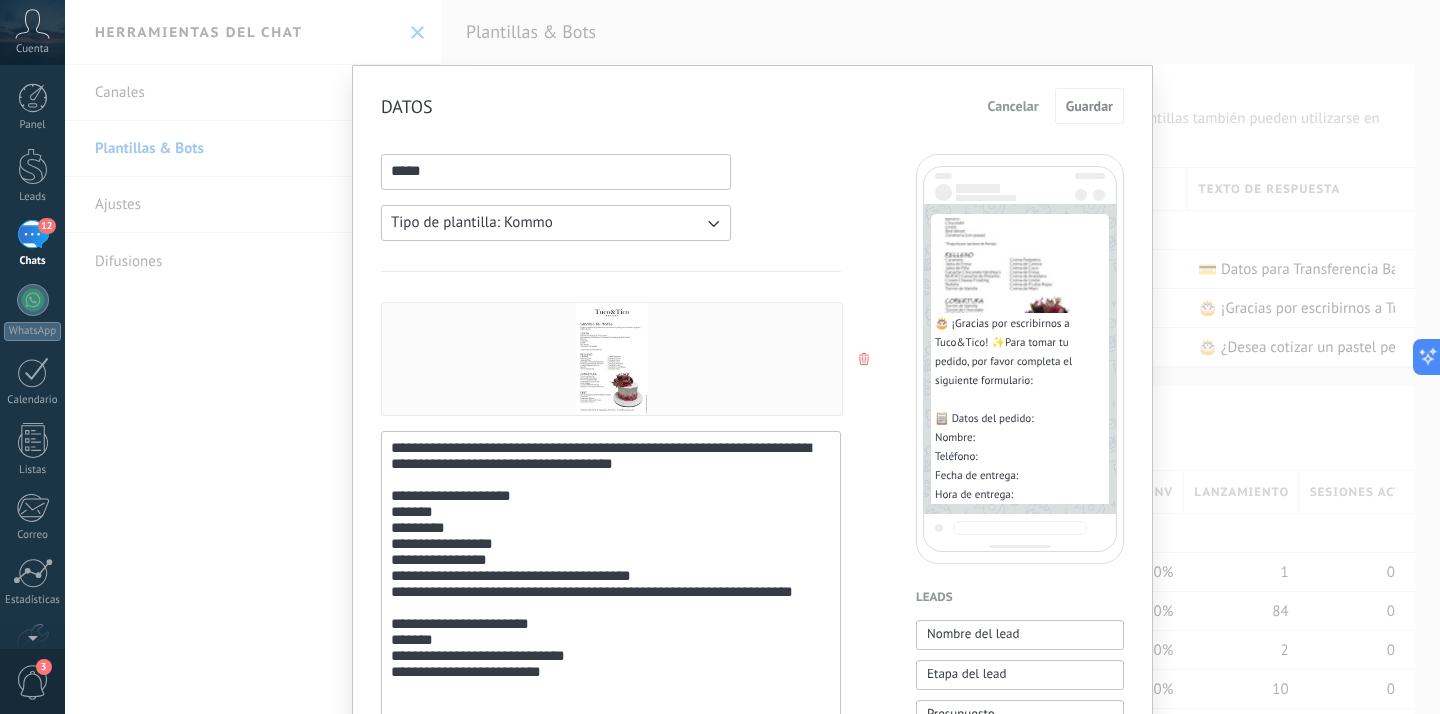 click on "**********" at bounding box center (611, 686) 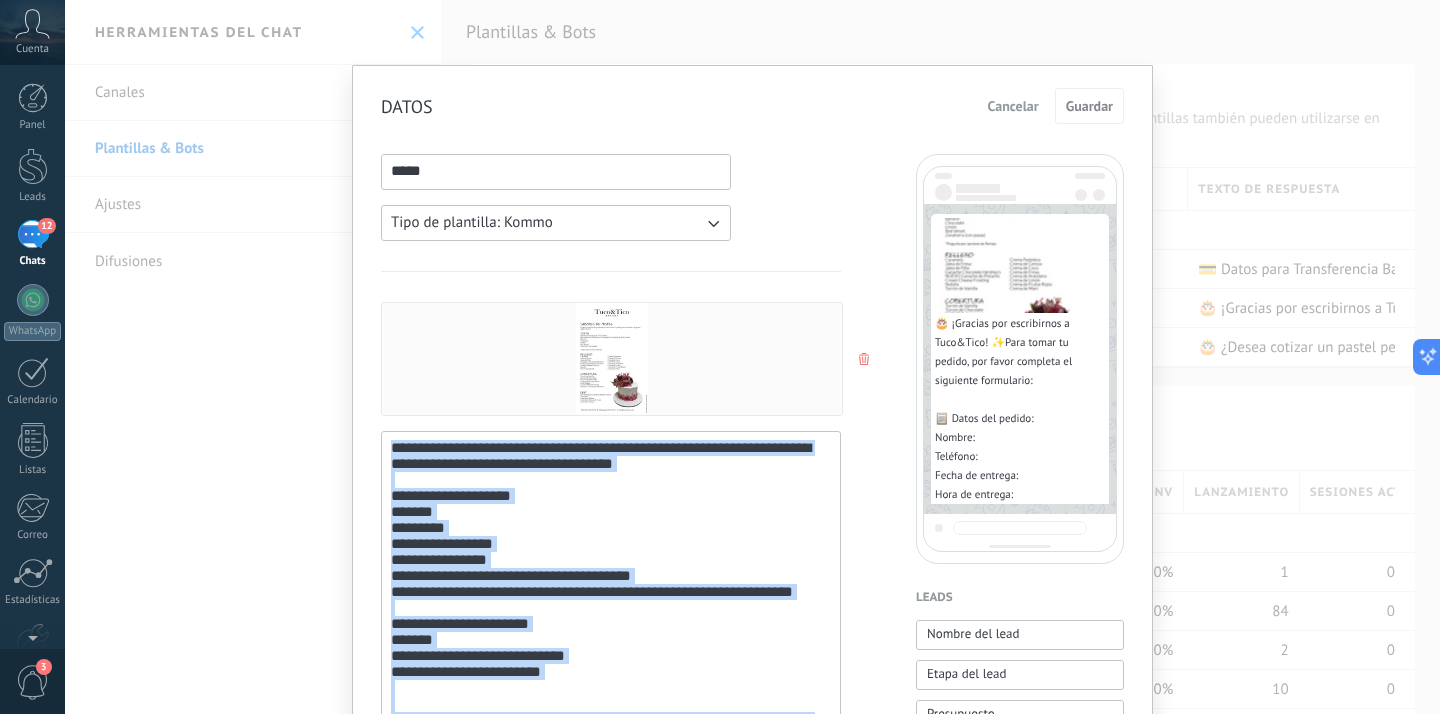 copy on "**********" 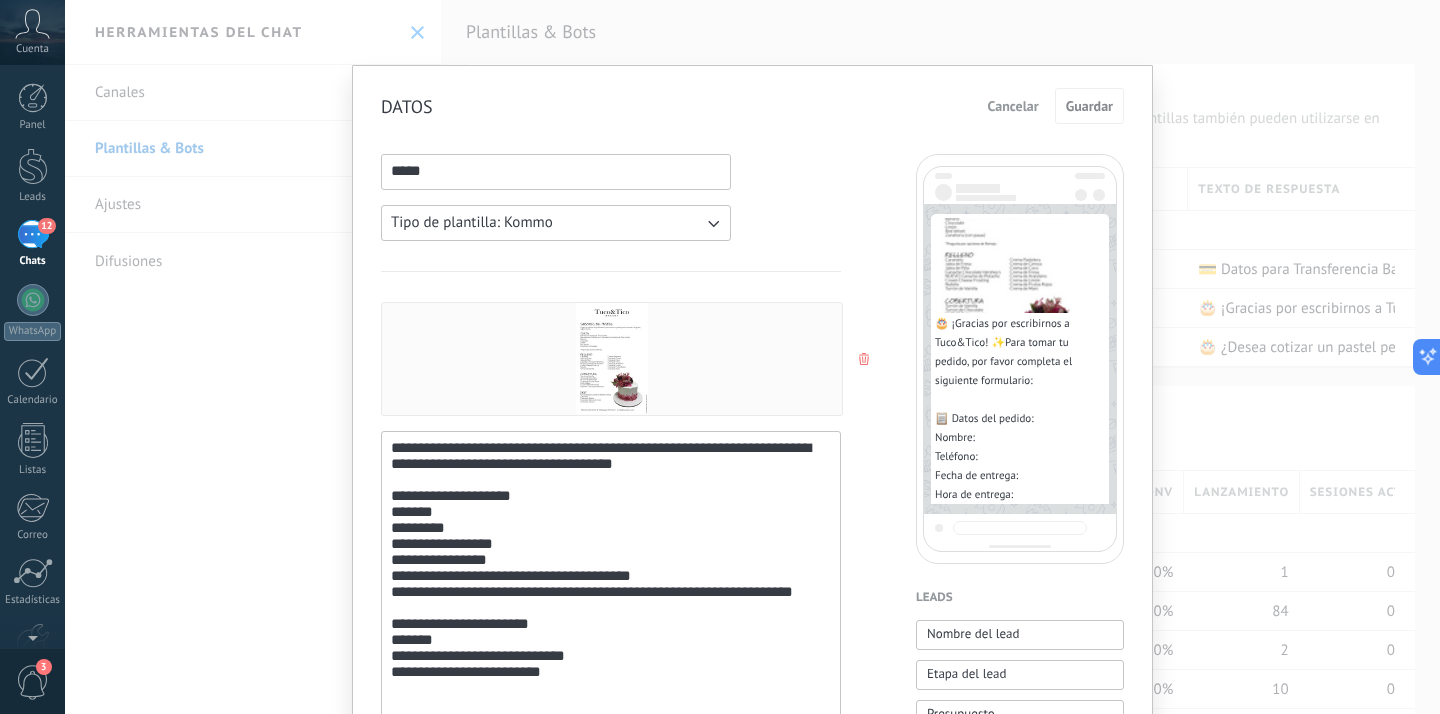 click on "**********" at bounding box center (752, 357) 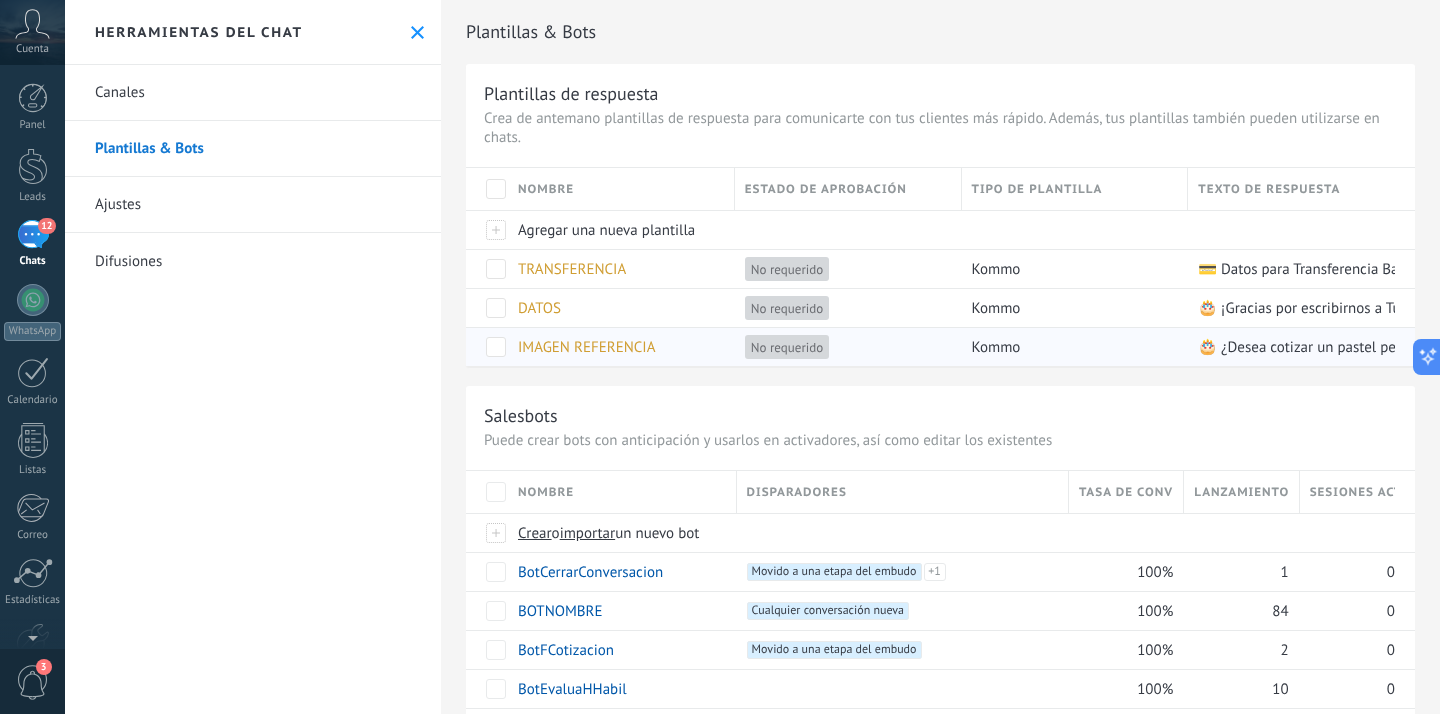click on "IMAGEN REFERENCIA" at bounding box center (586, 347) 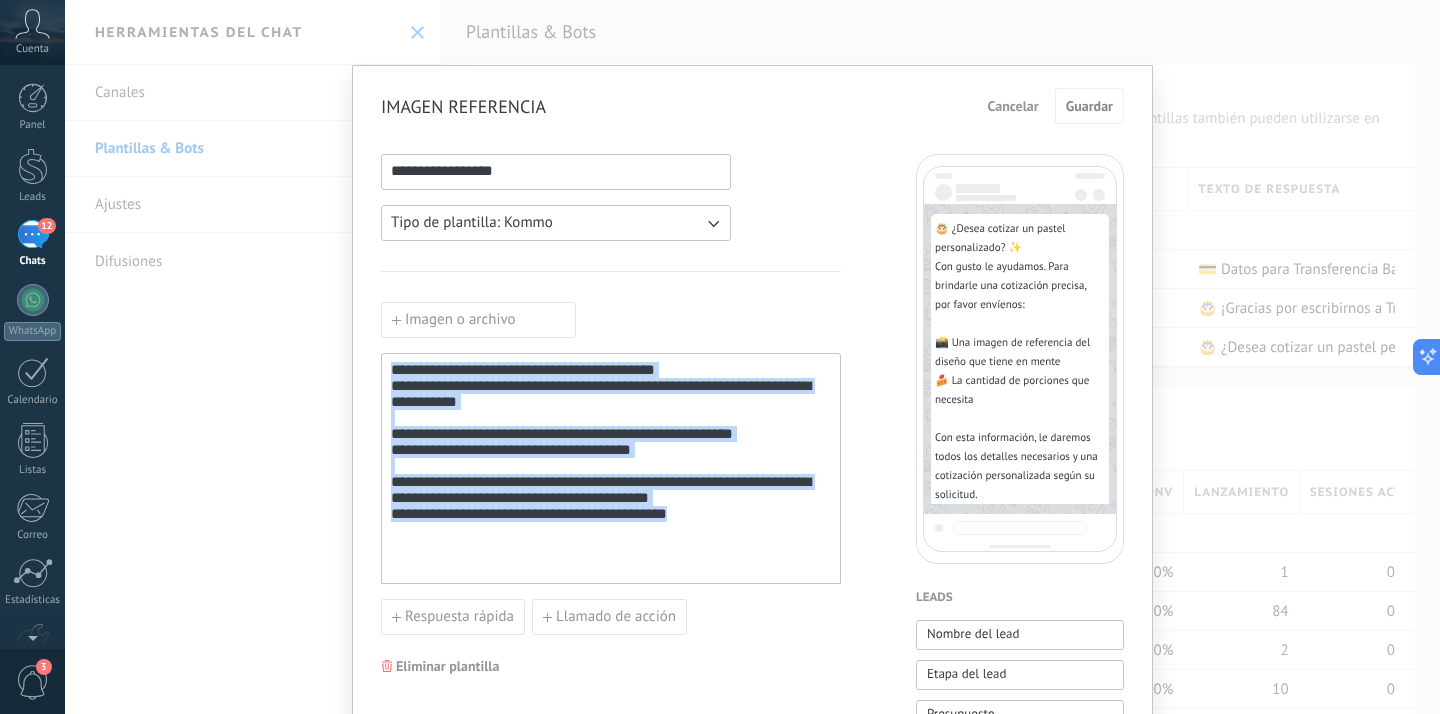 drag, startPoint x: 719, startPoint y: 566, endPoint x: 375, endPoint y: 379, distance: 391.5418 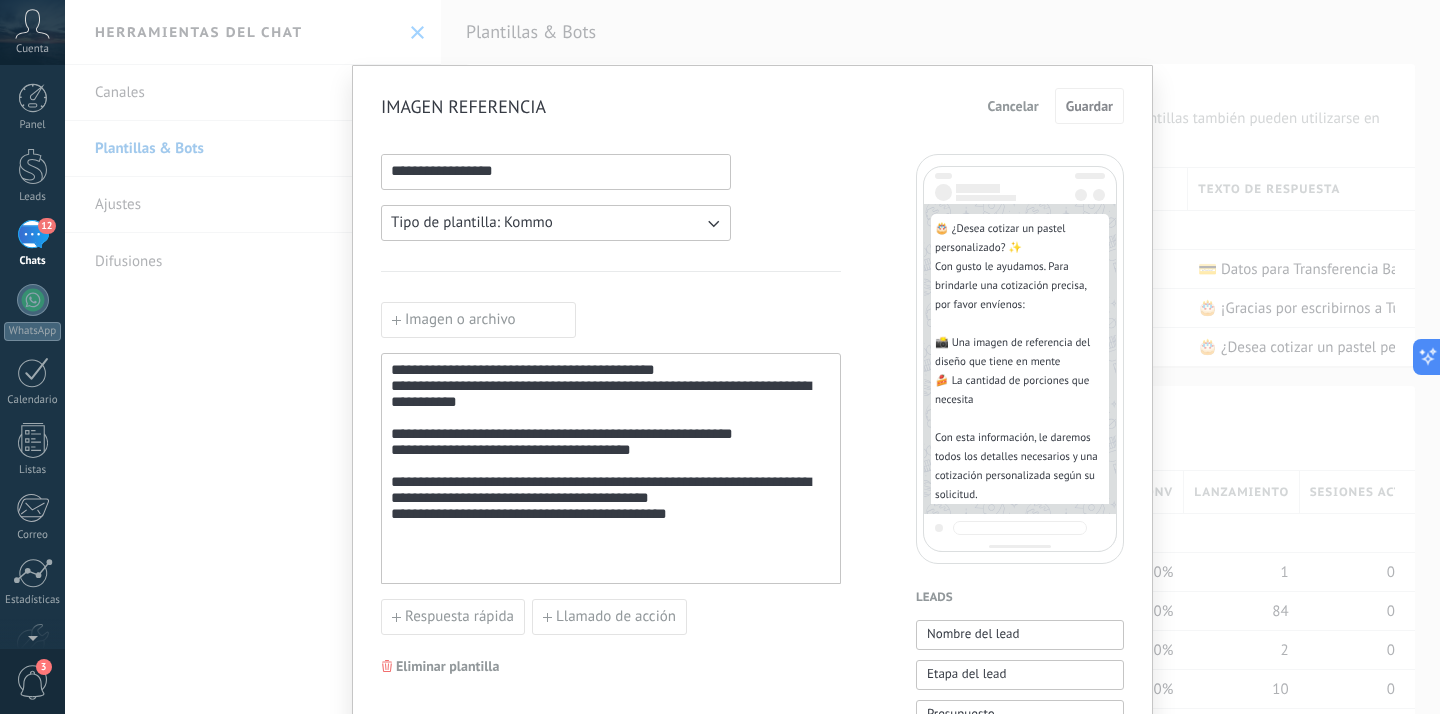 click on "**********" at bounding box center [752, 357] 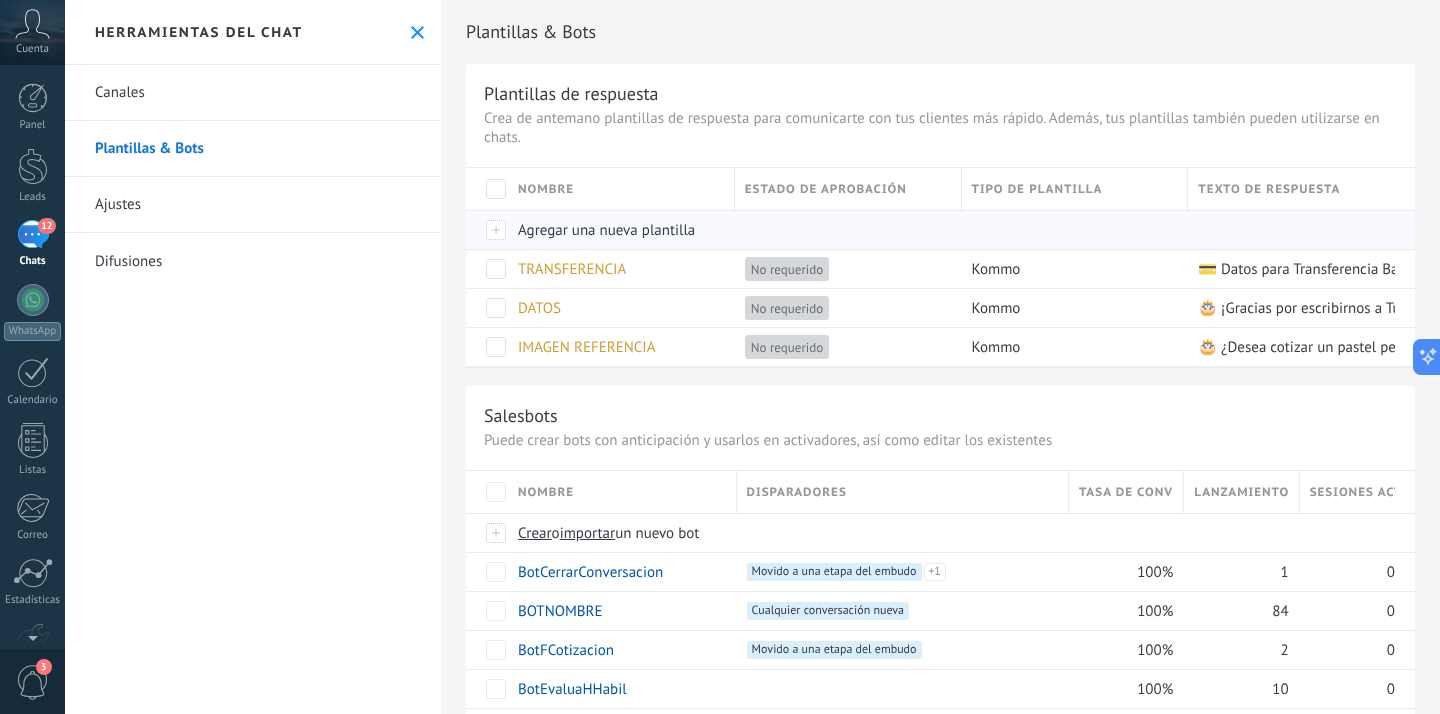 click on "Agregar una nueva plantilla" at bounding box center [606, 230] 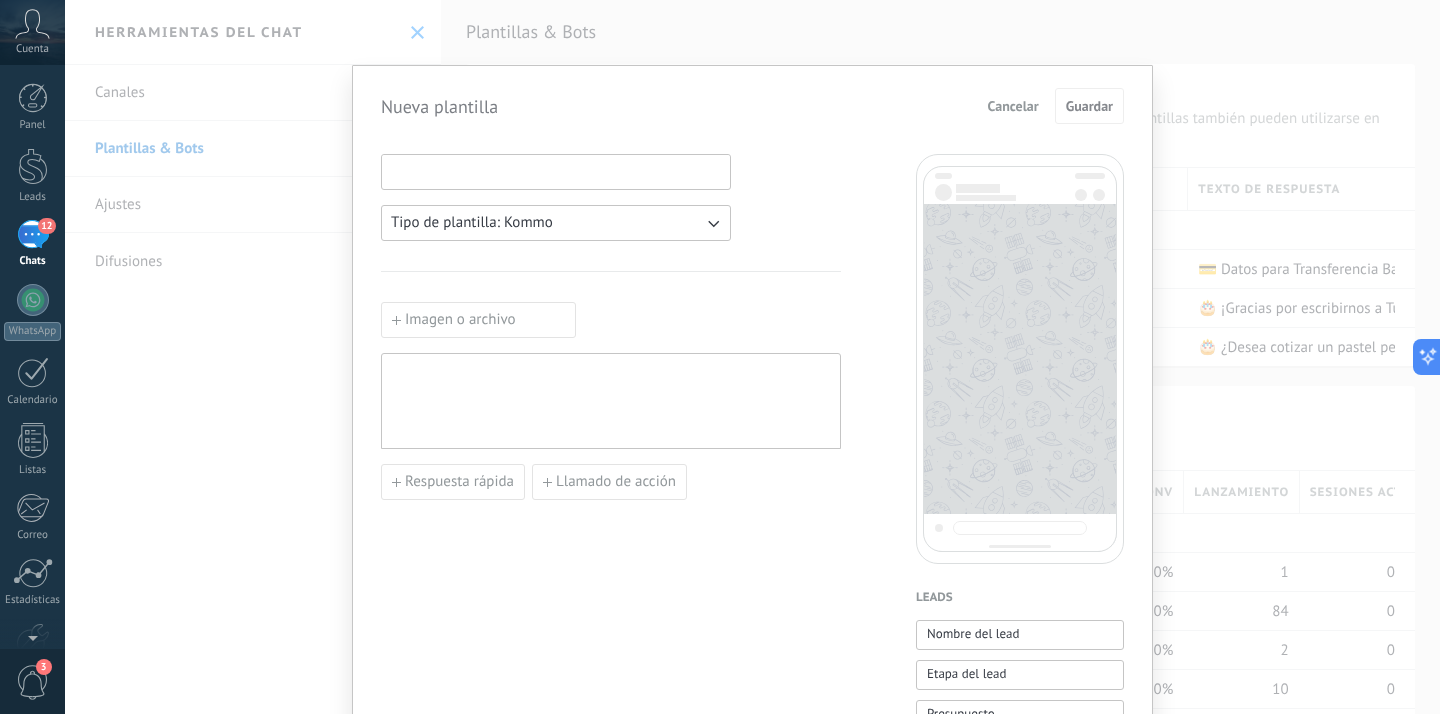 click at bounding box center [556, 171] 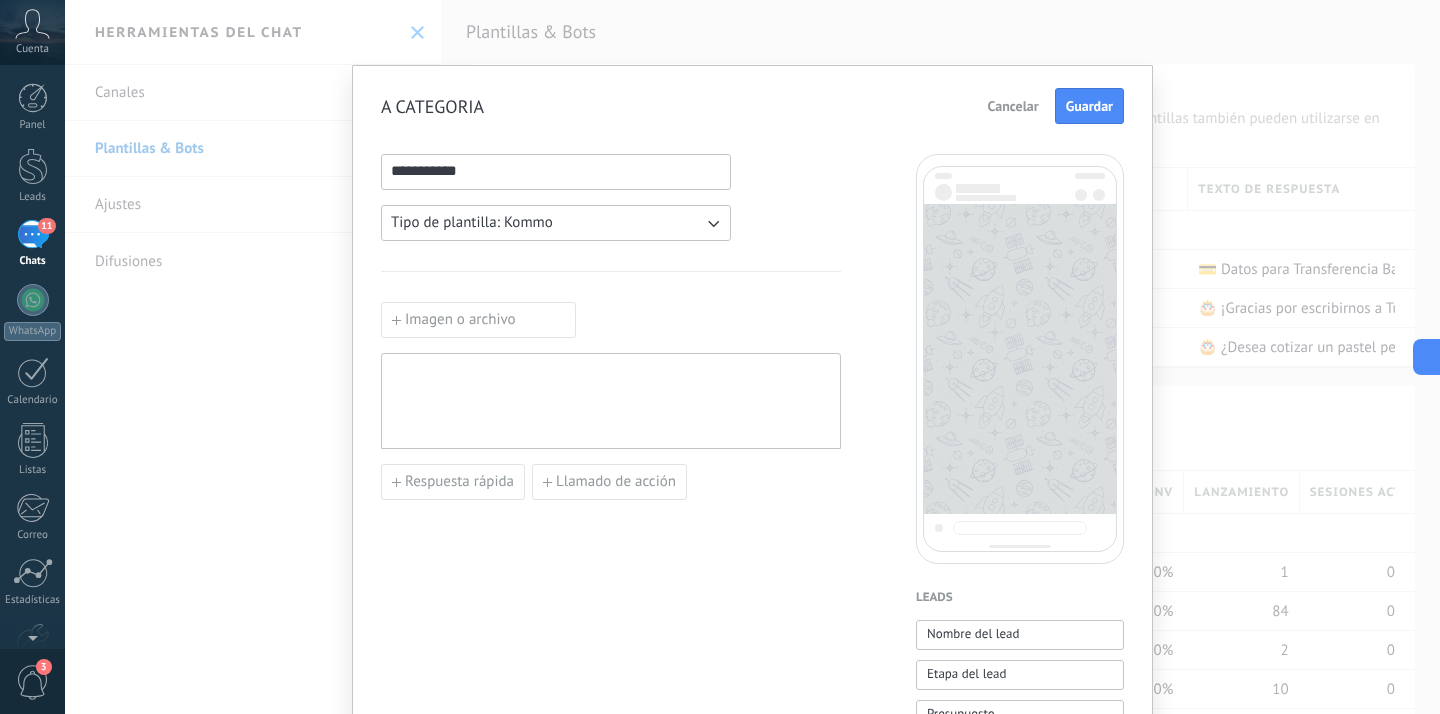 type on "**********" 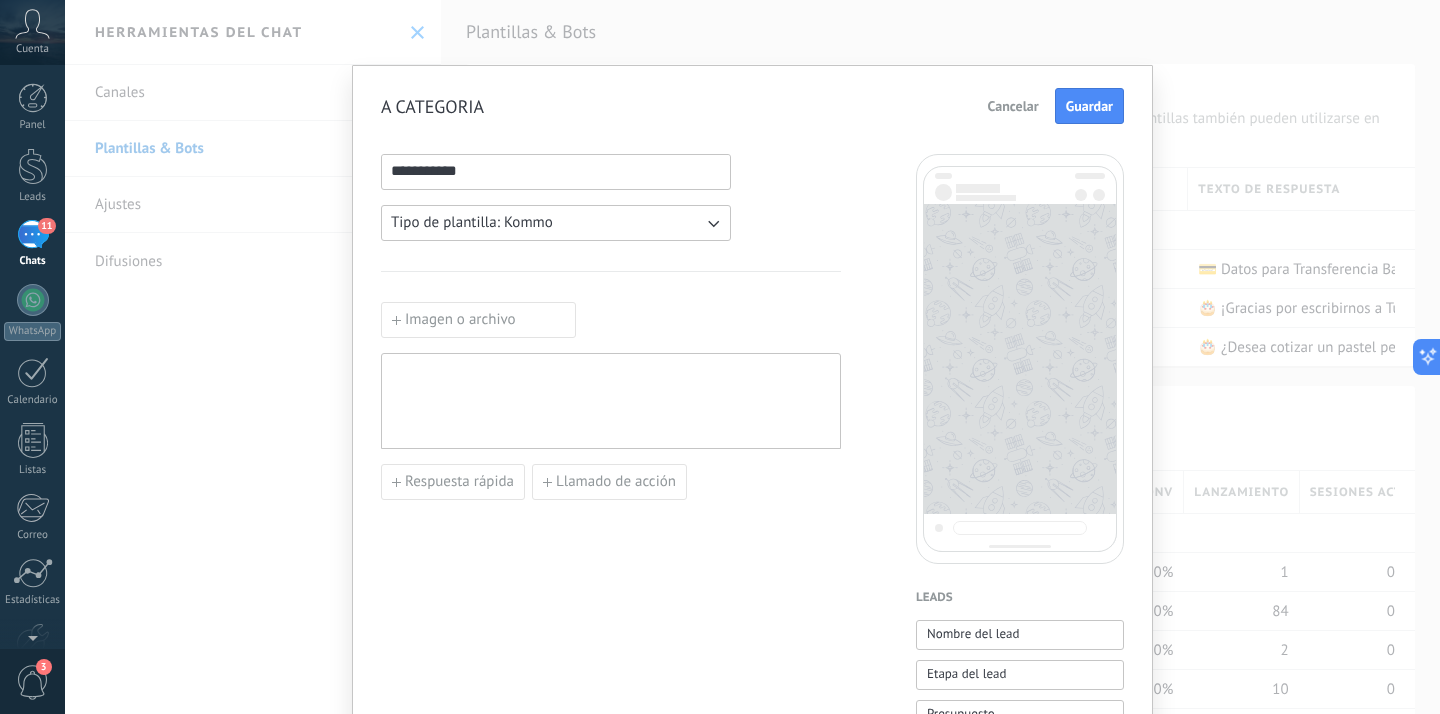 click at bounding box center (611, 401) 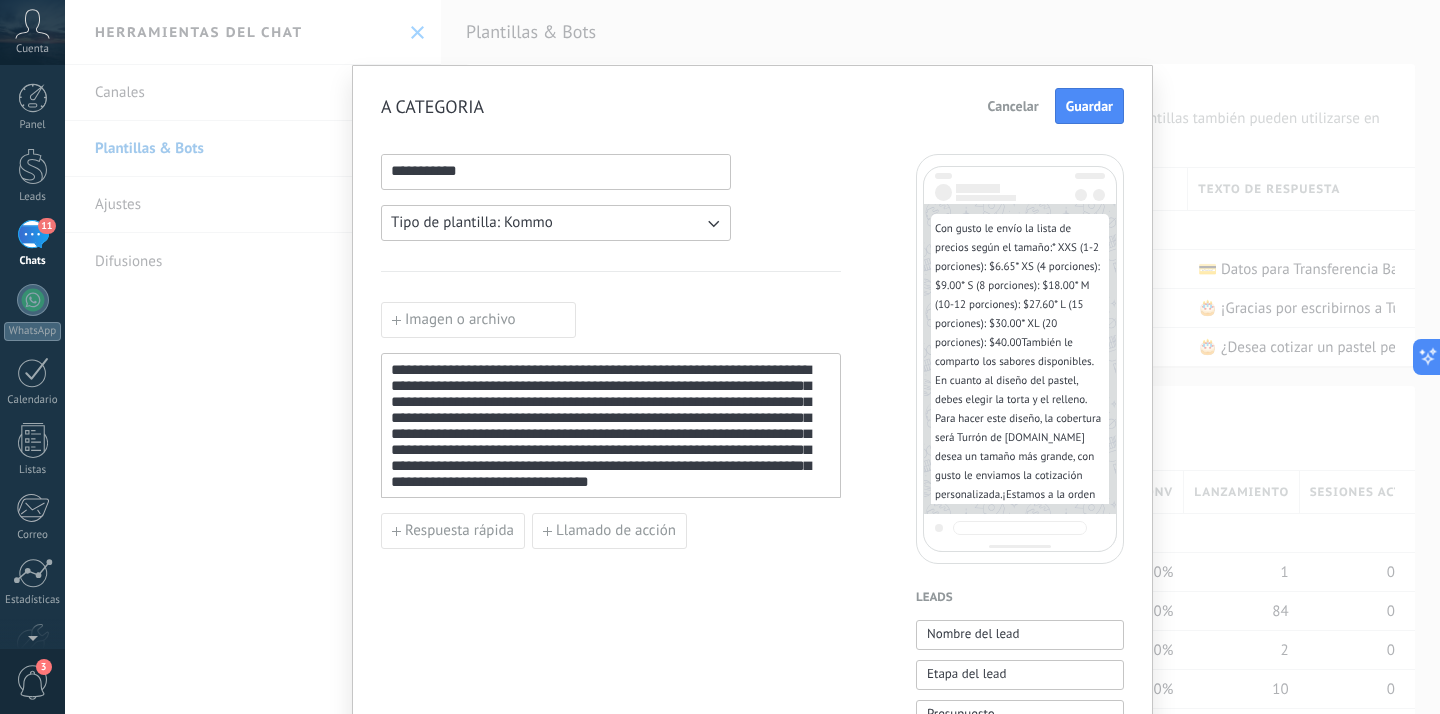 type 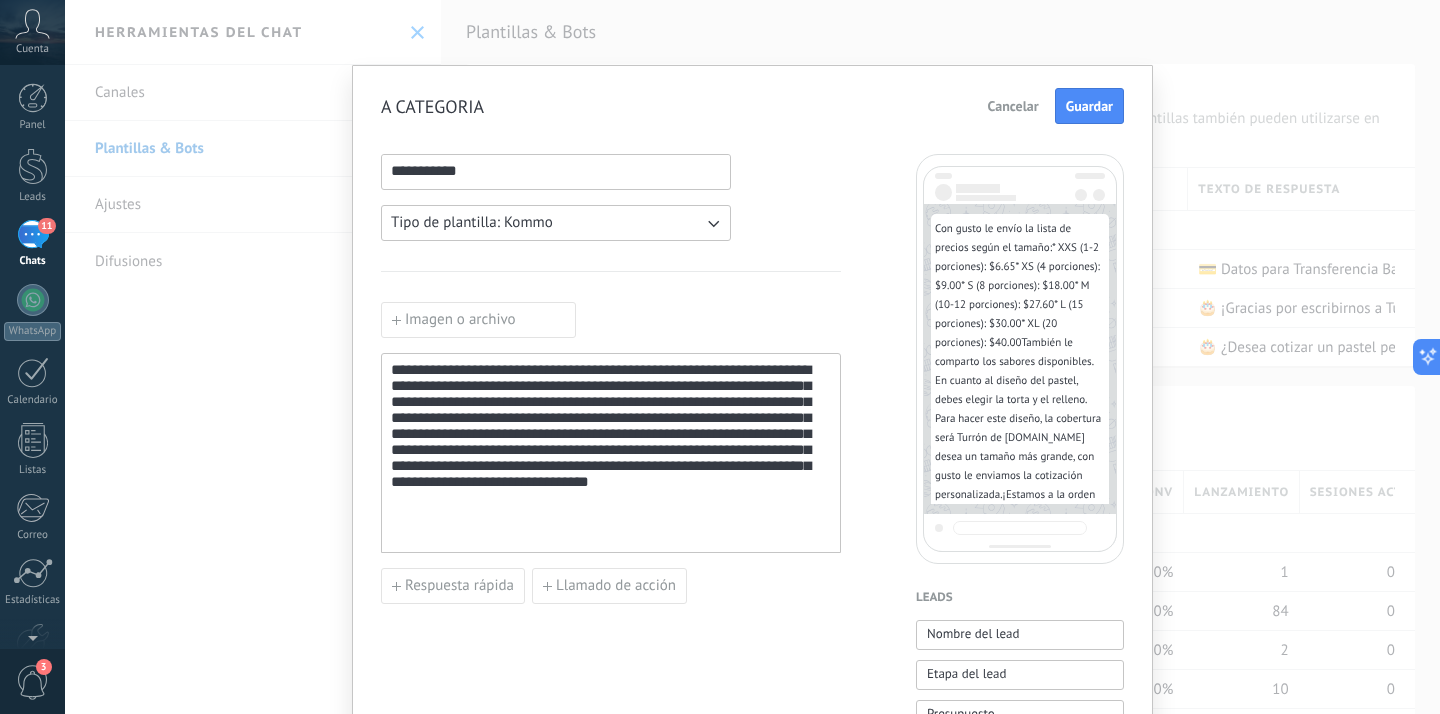 click on "**********" at bounding box center [611, 453] 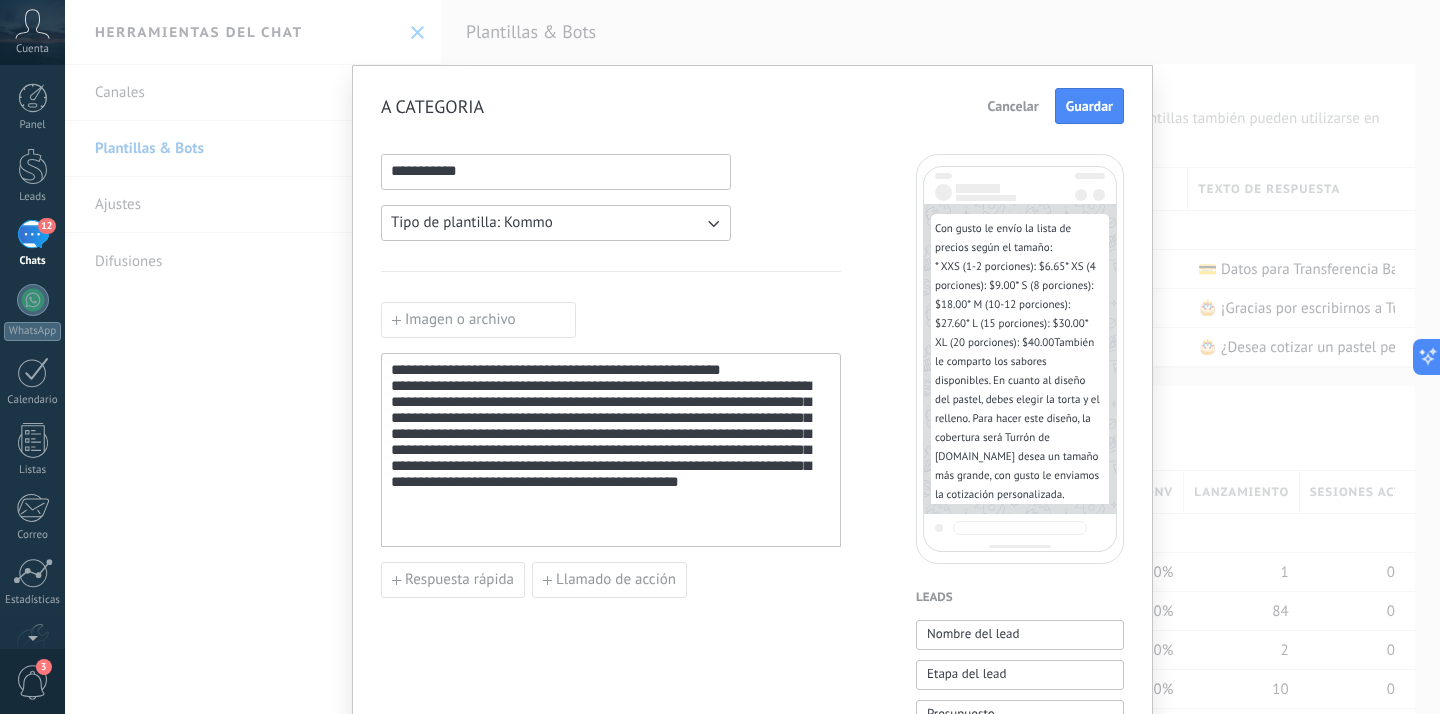 click on "**********" at bounding box center (611, 457) 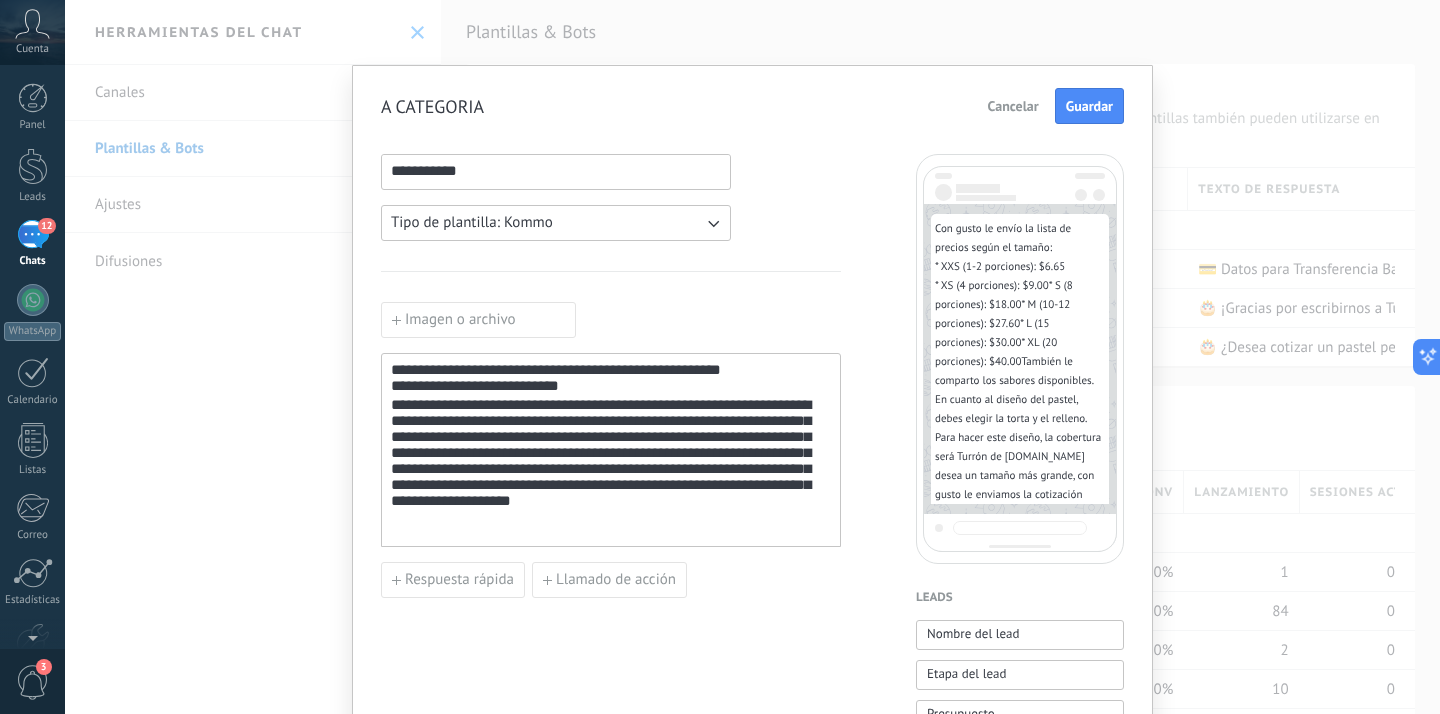 click on "**********" at bounding box center (611, 466) 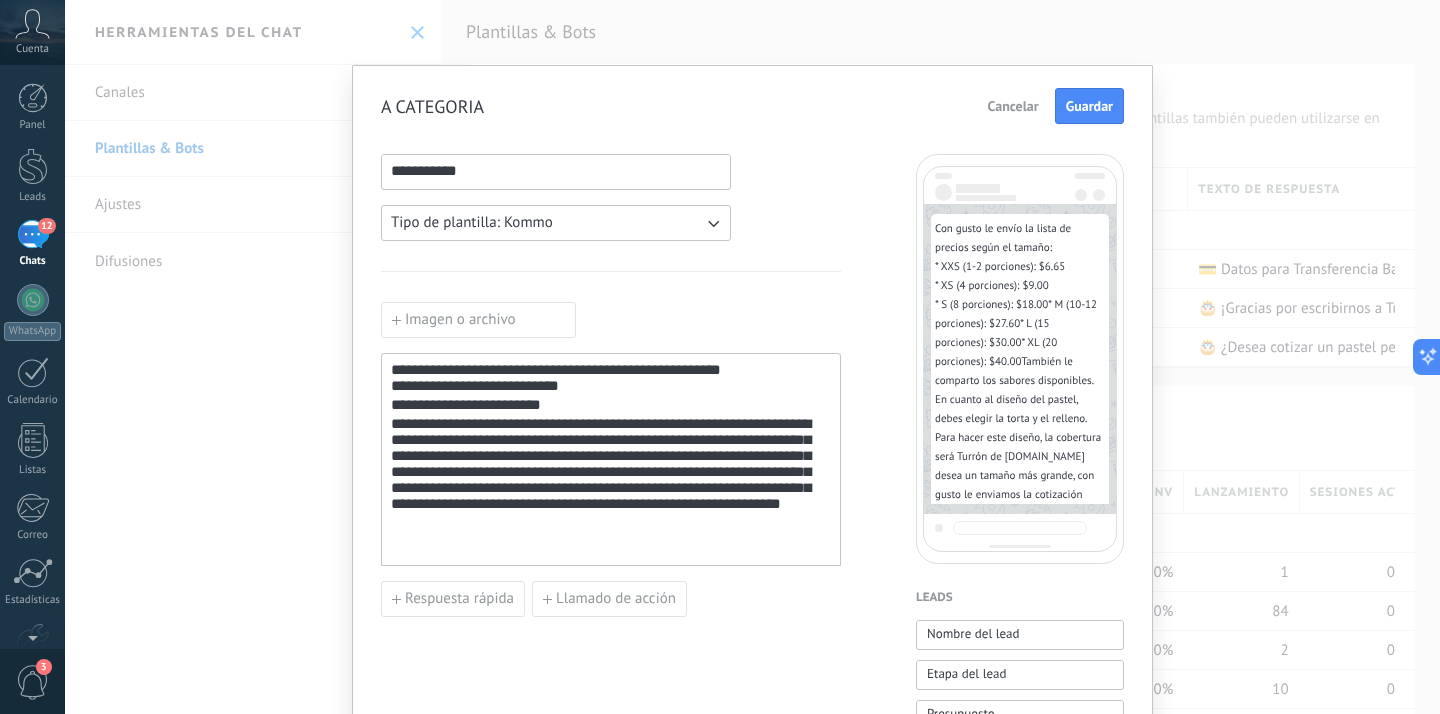 click on "**********" at bounding box center (611, 485) 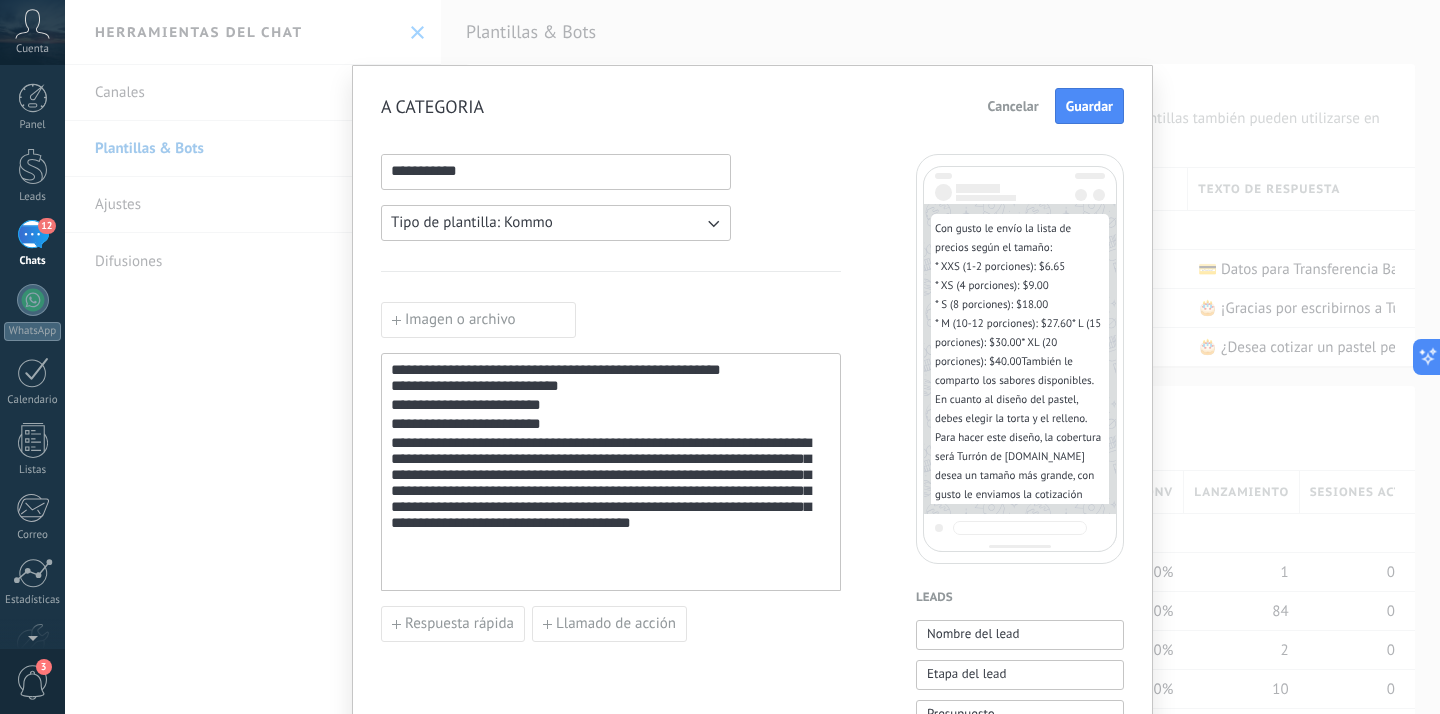 click on "**********" at bounding box center [611, 507] 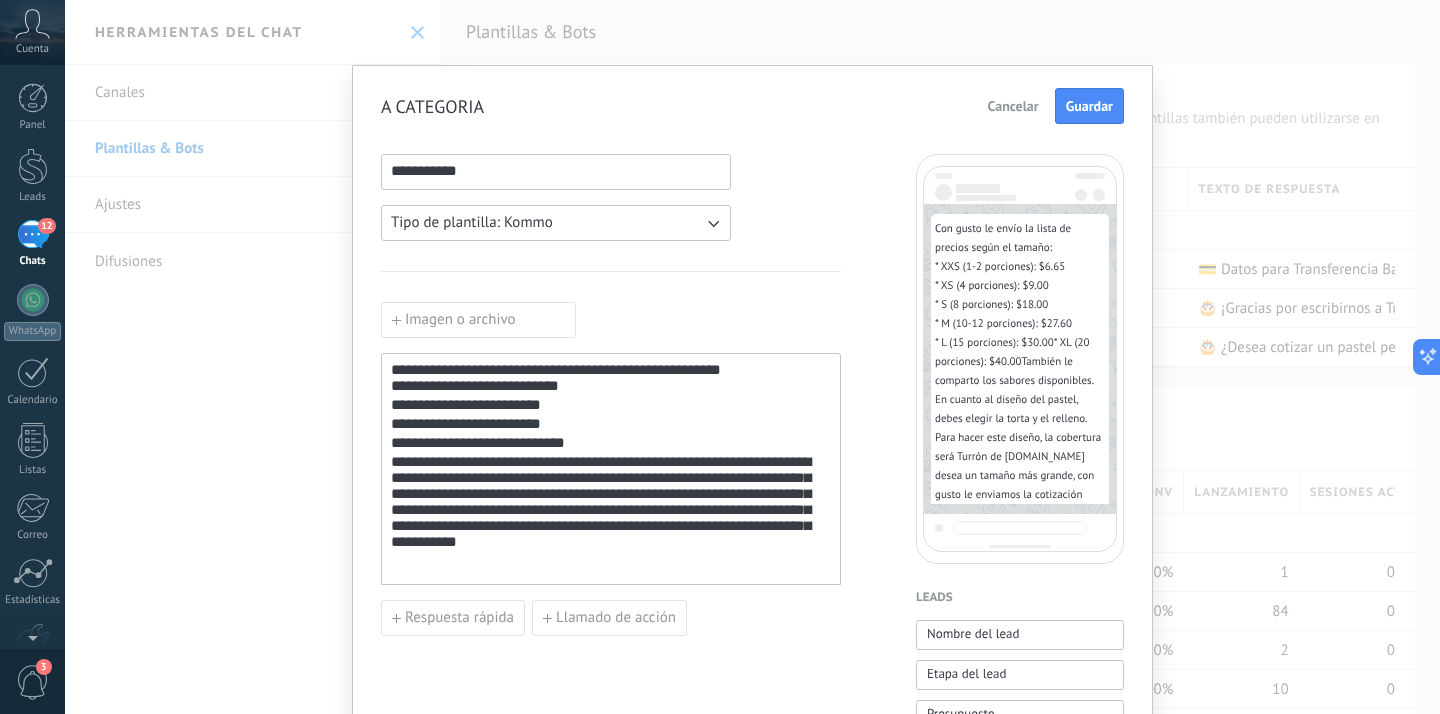 click on "**********" at bounding box center (611, 514) 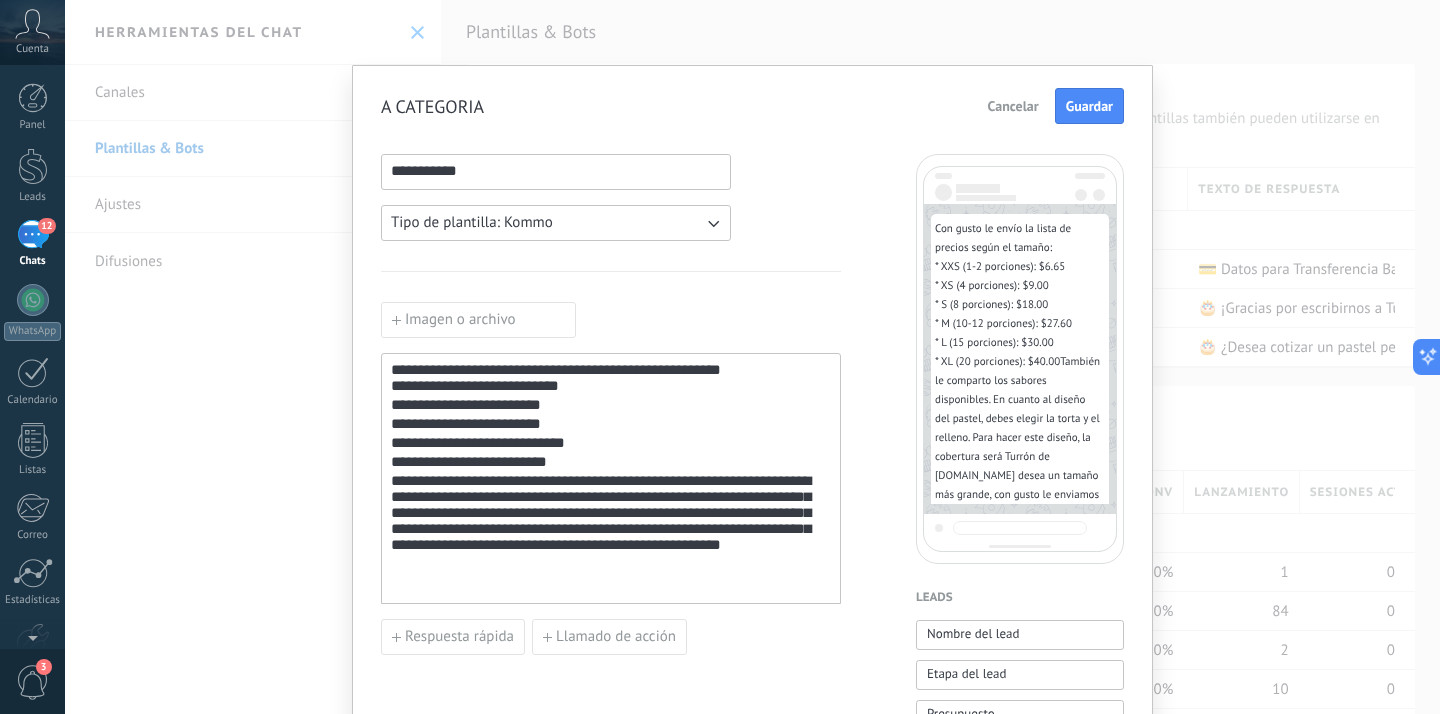 click on "**********" at bounding box center [611, 533] 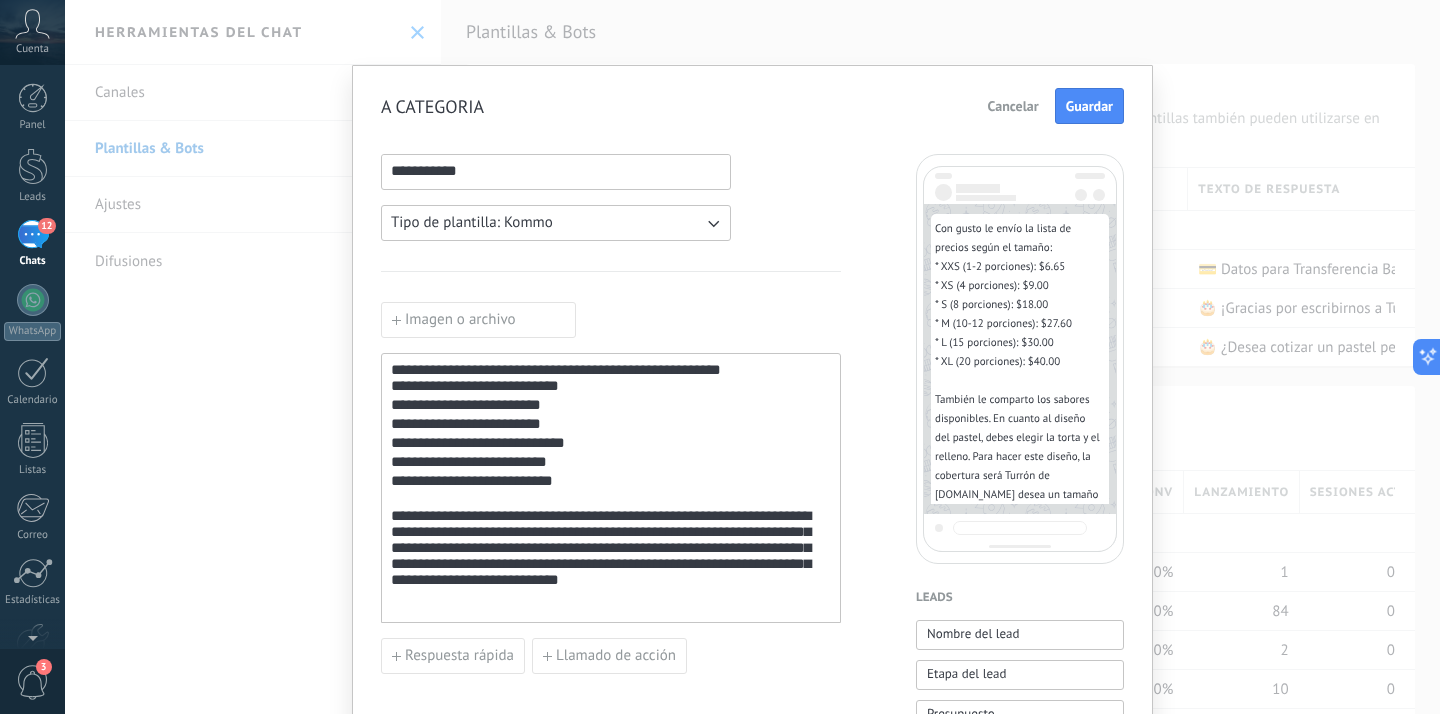 scroll, scrollTop: 43, scrollLeft: 0, axis: vertical 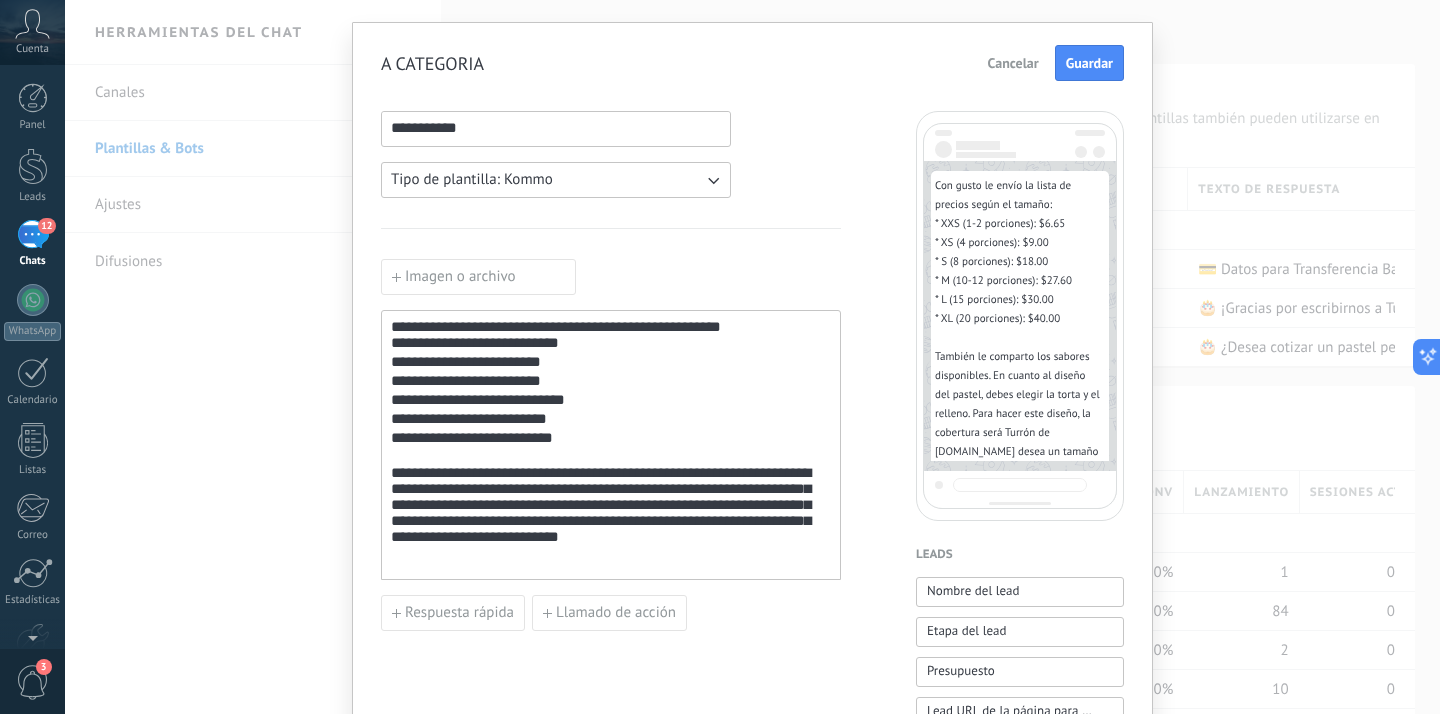click on "**********" at bounding box center (611, 515) 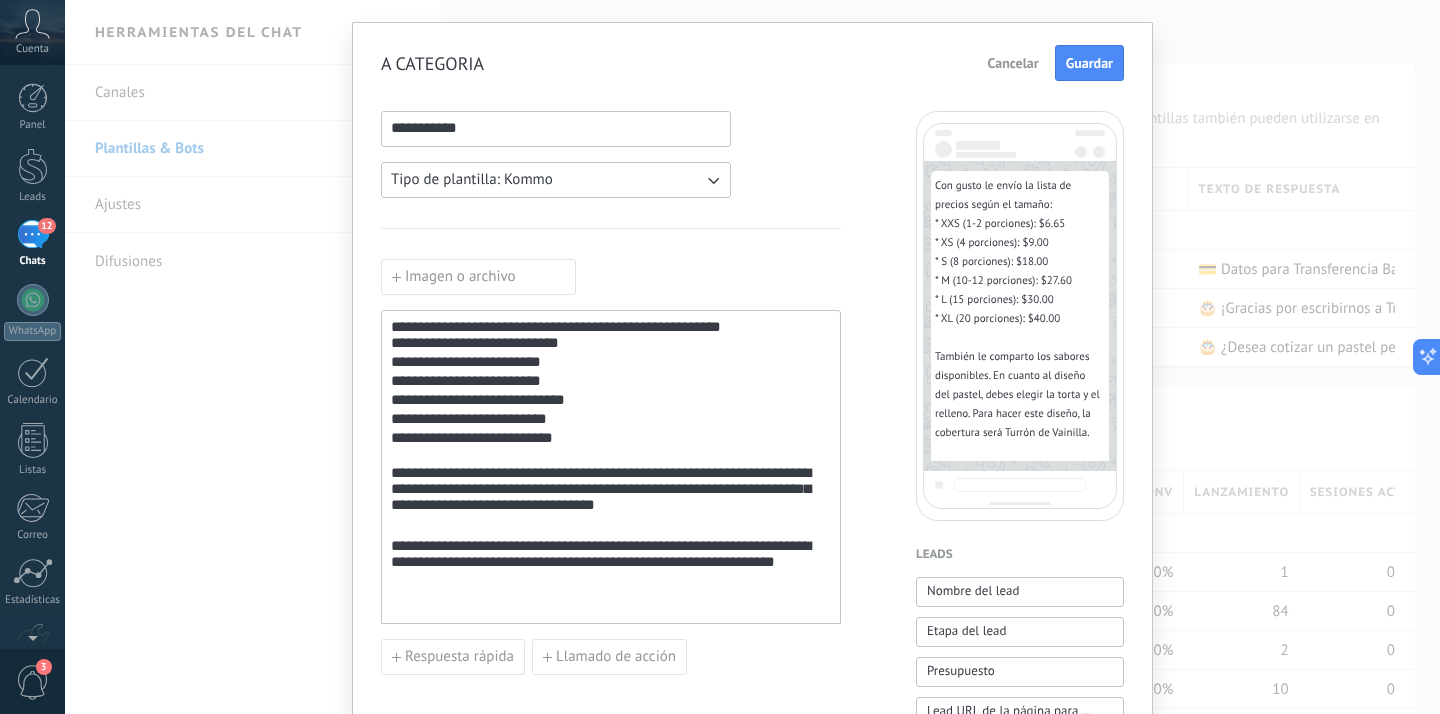 click on "**********" at bounding box center (611, 572) 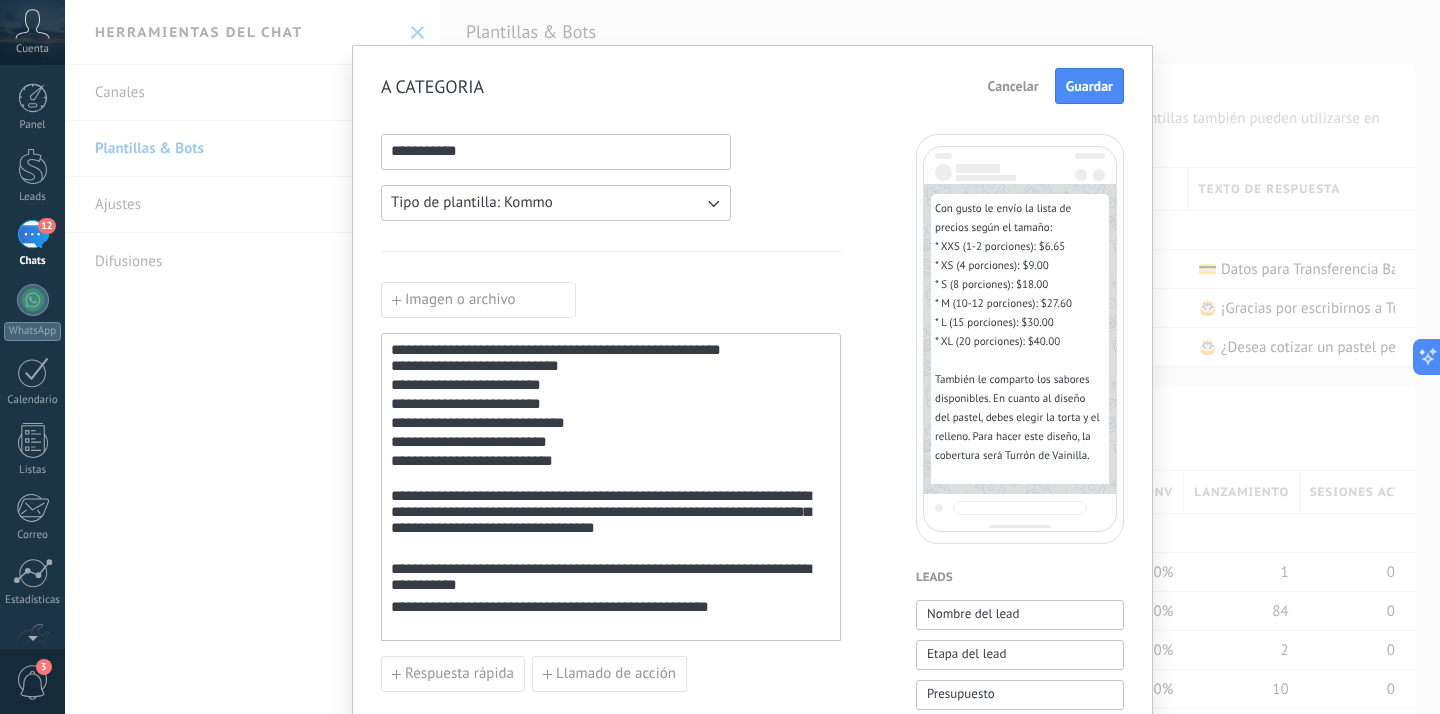 scroll, scrollTop: 26, scrollLeft: 0, axis: vertical 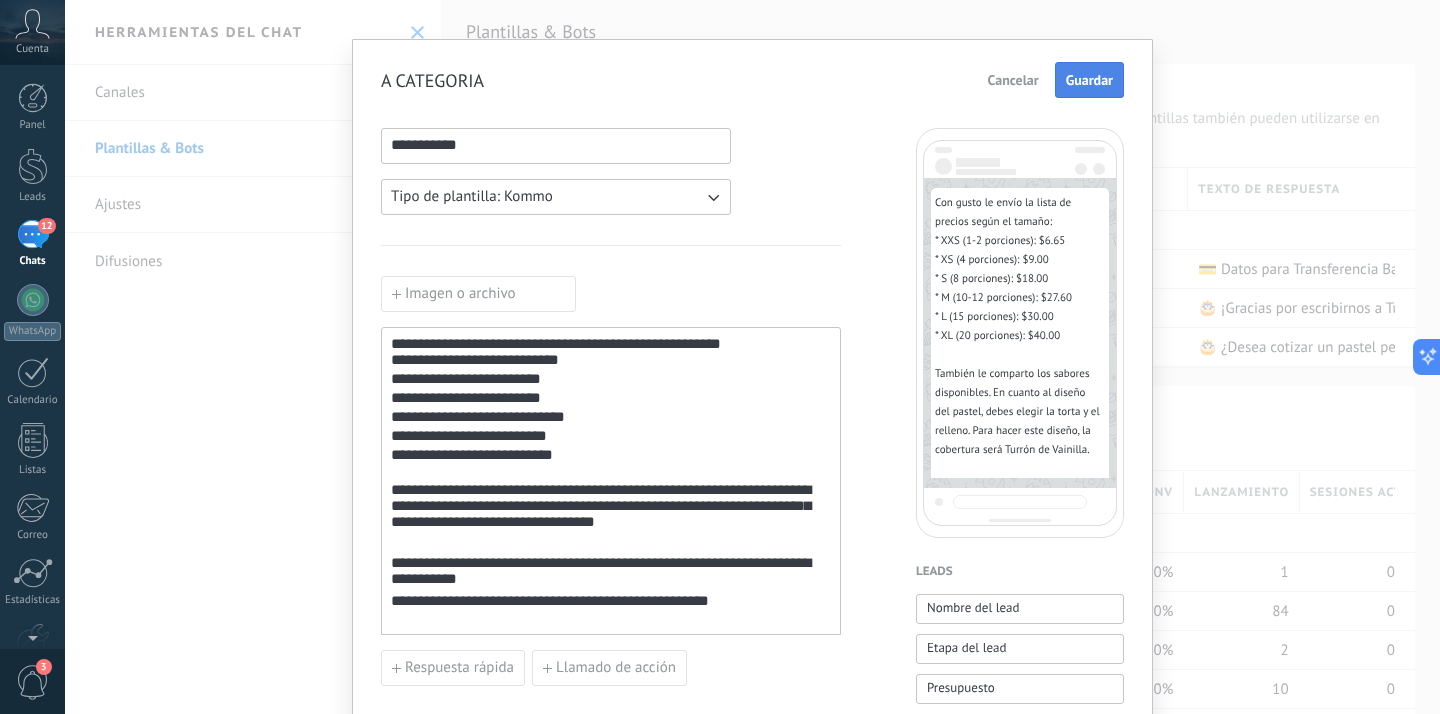 click on "Guardar" at bounding box center [1089, 80] 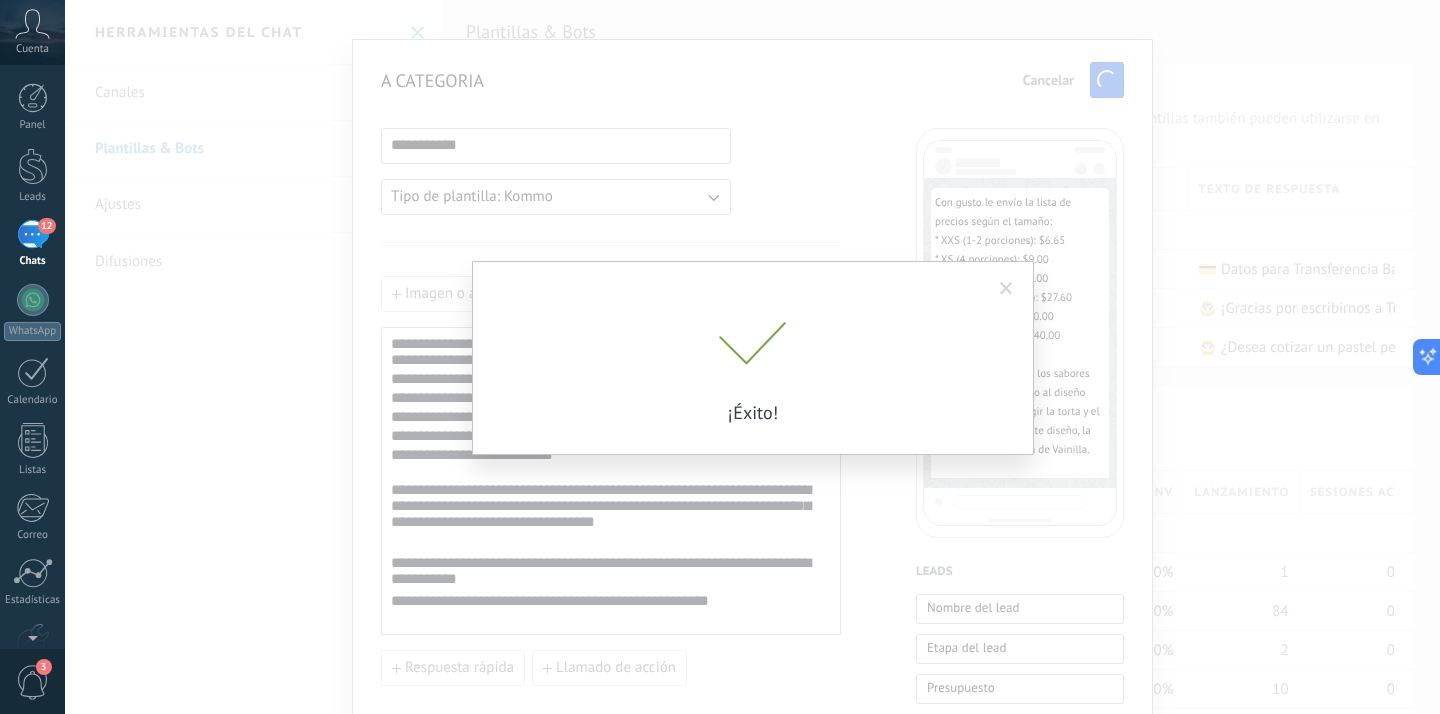 scroll, scrollTop: 0, scrollLeft: 0, axis: both 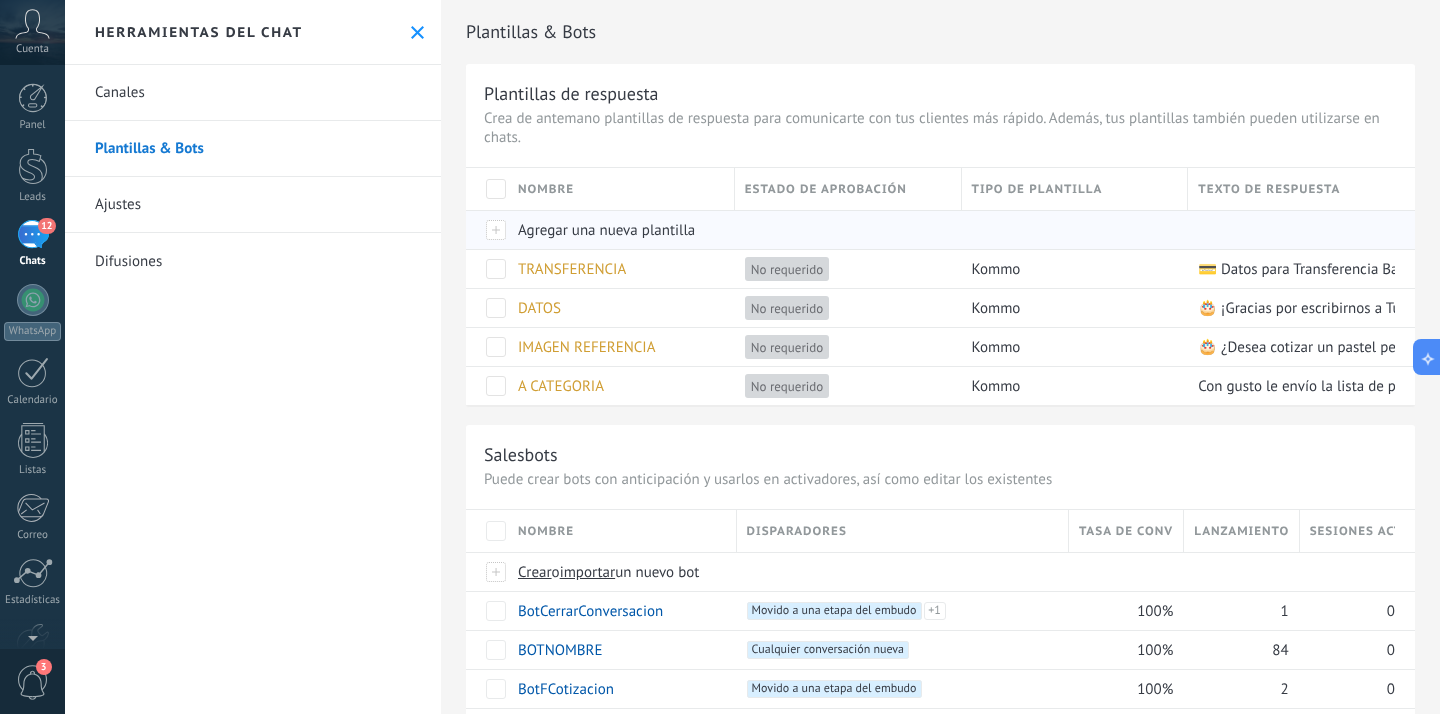 click on "Agregar una nueva plantilla" at bounding box center (606, 230) 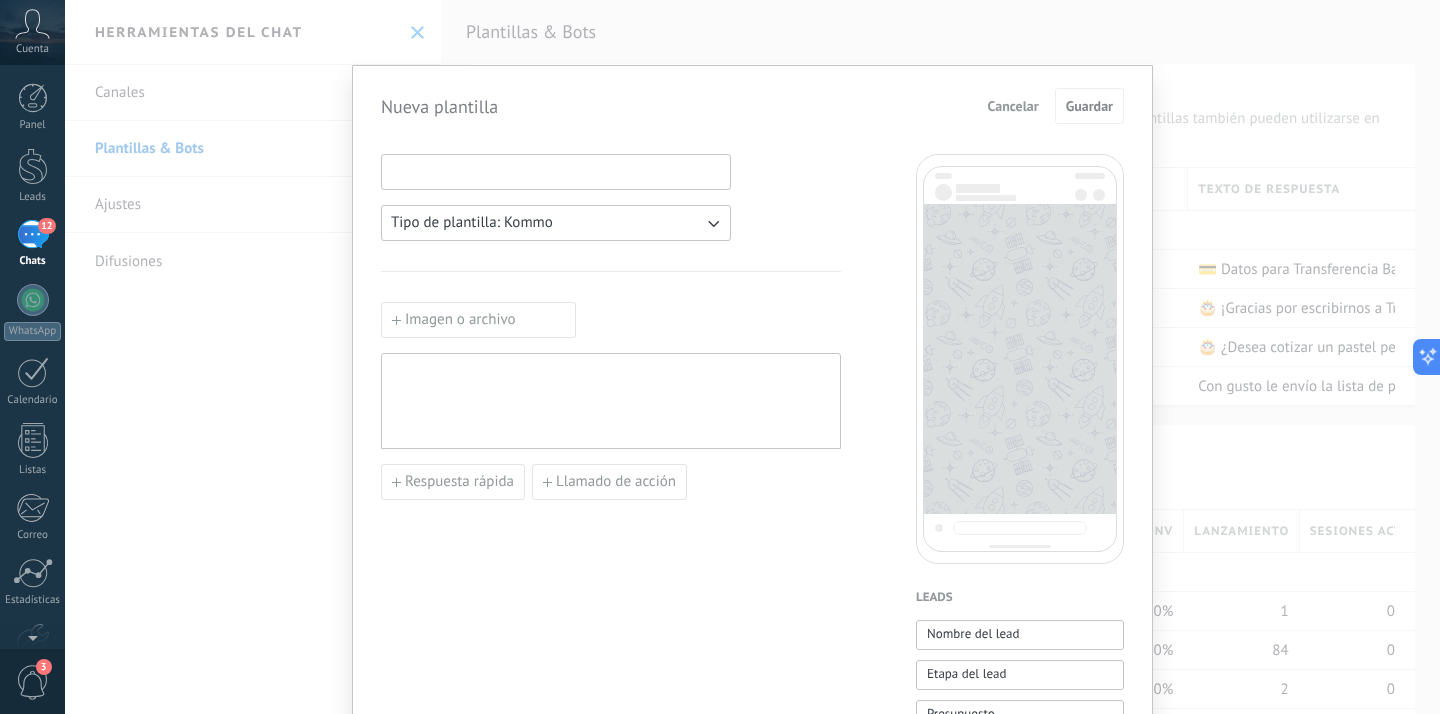 click at bounding box center (556, 171) 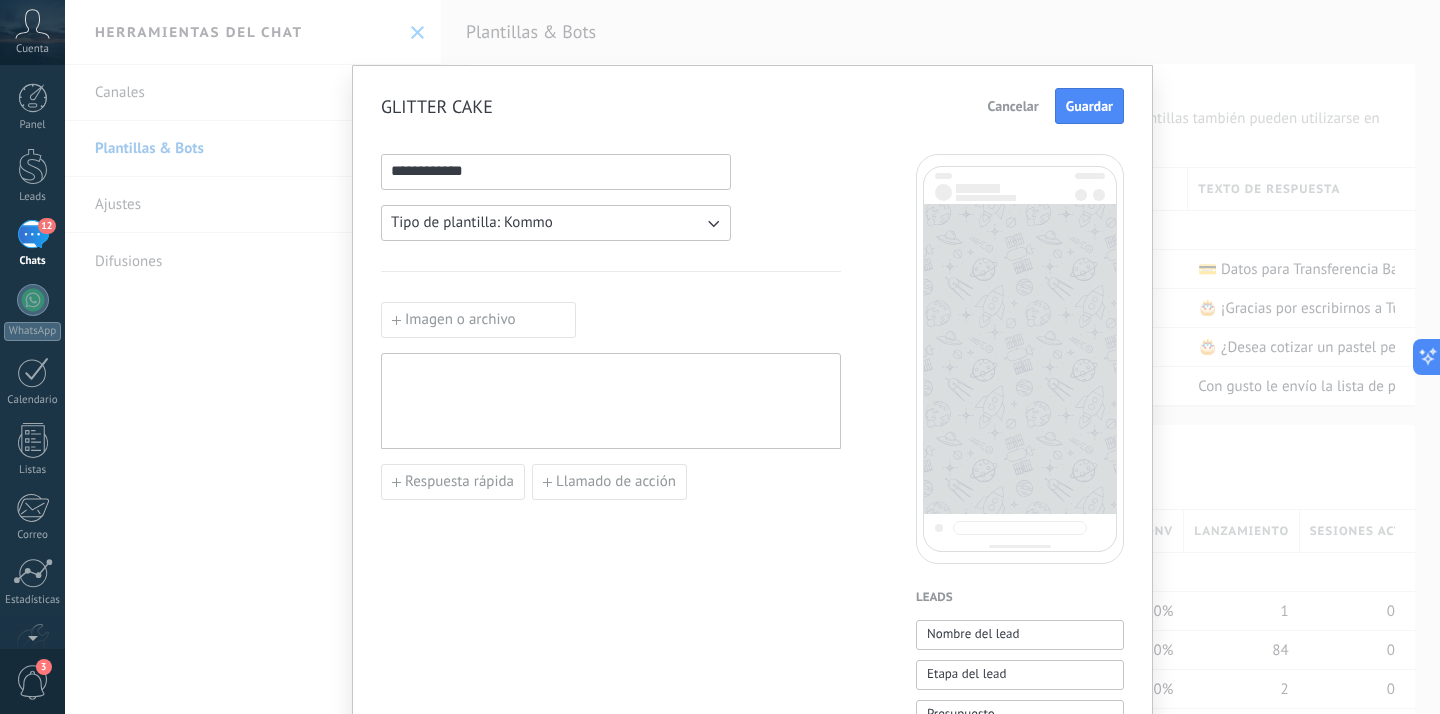 type on "**********" 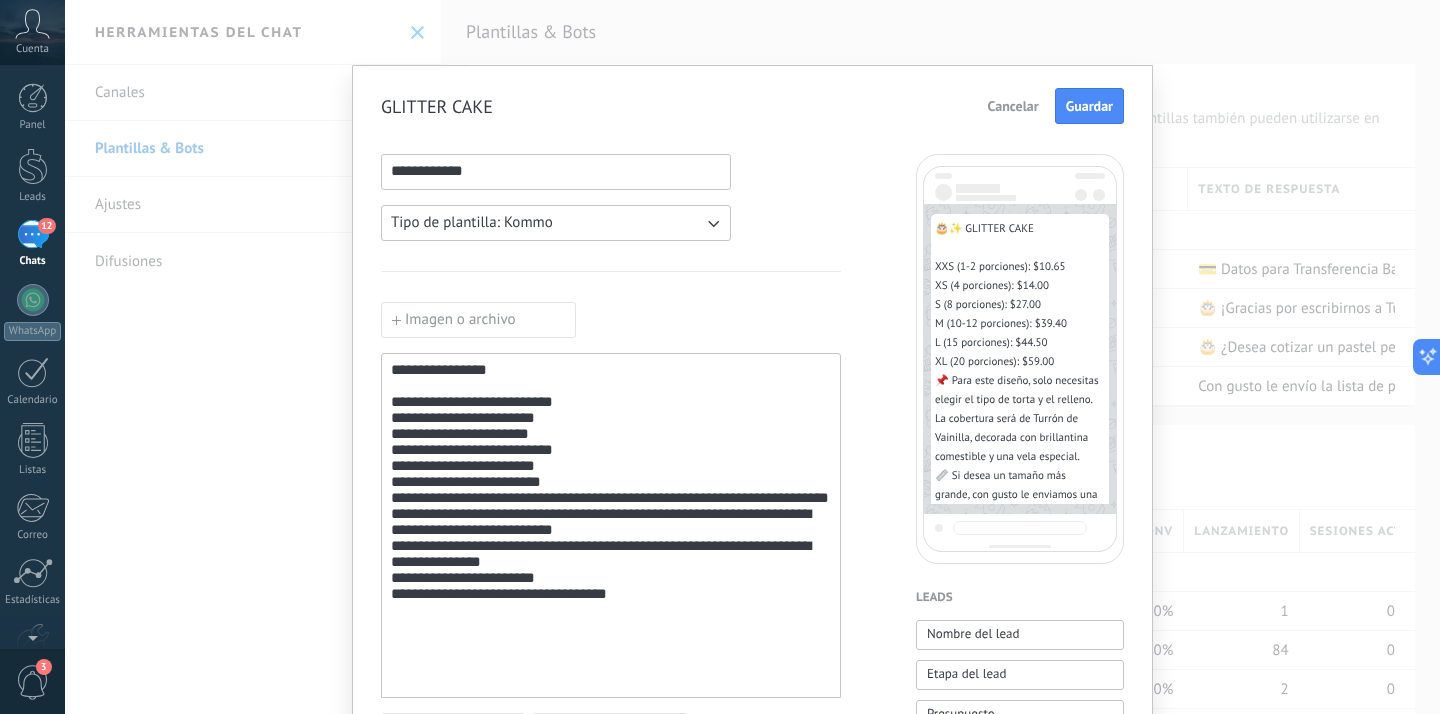 click on "**********" at bounding box center (611, 526) 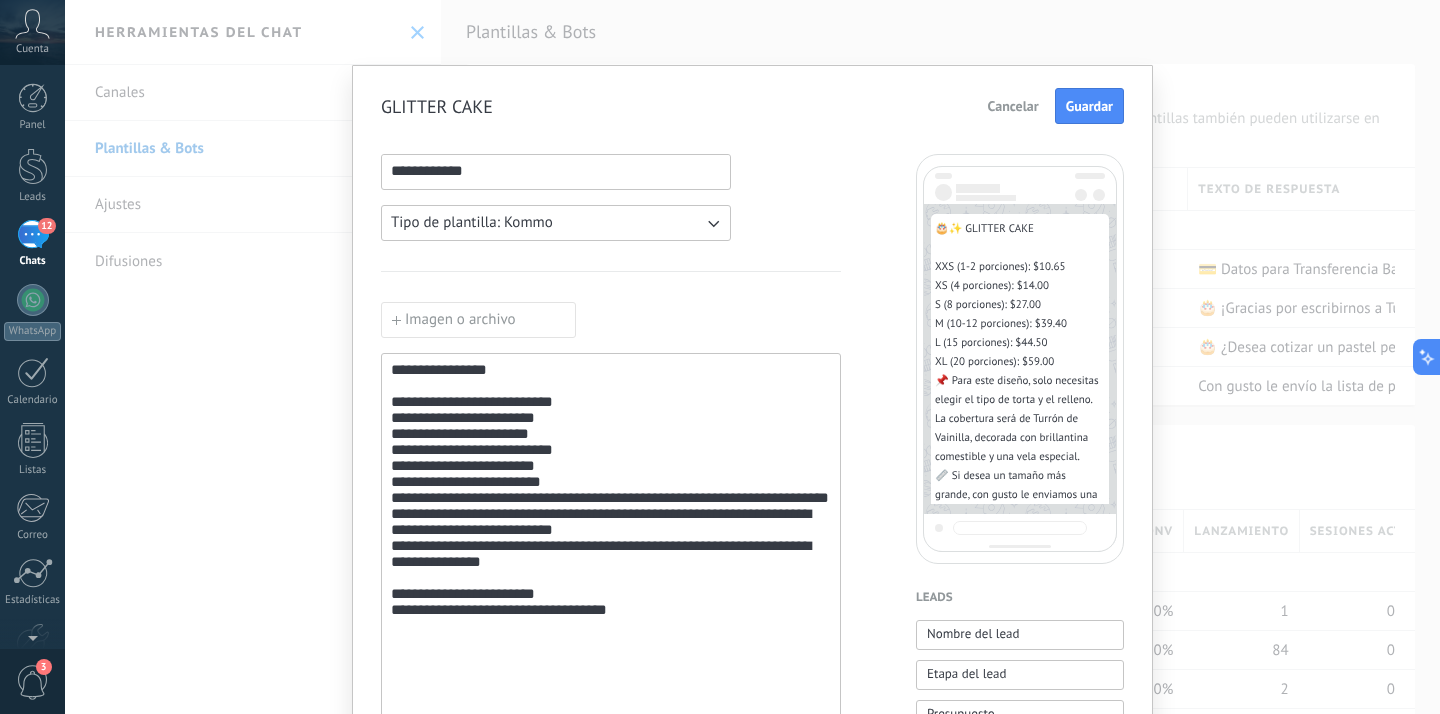 click on "**********" at bounding box center [611, 601] 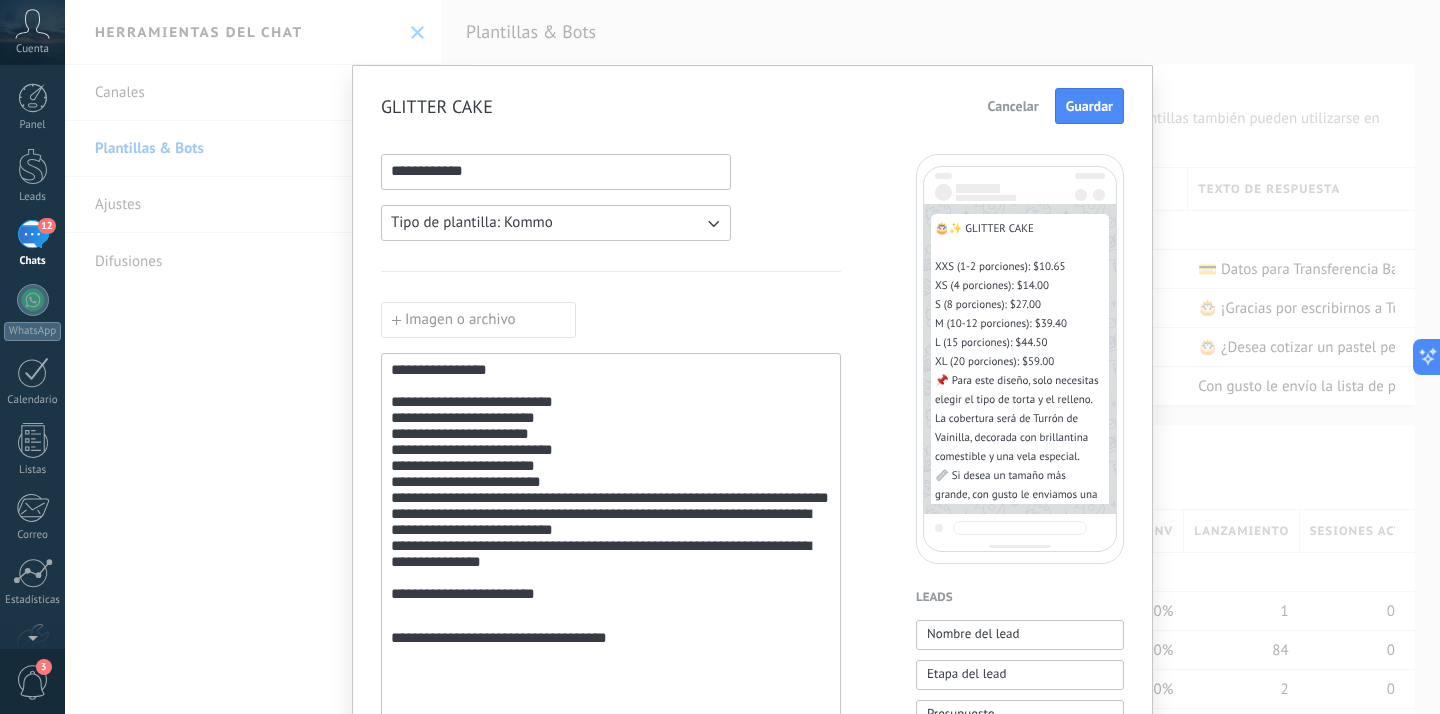 click on "**********" at bounding box center [611, 545] 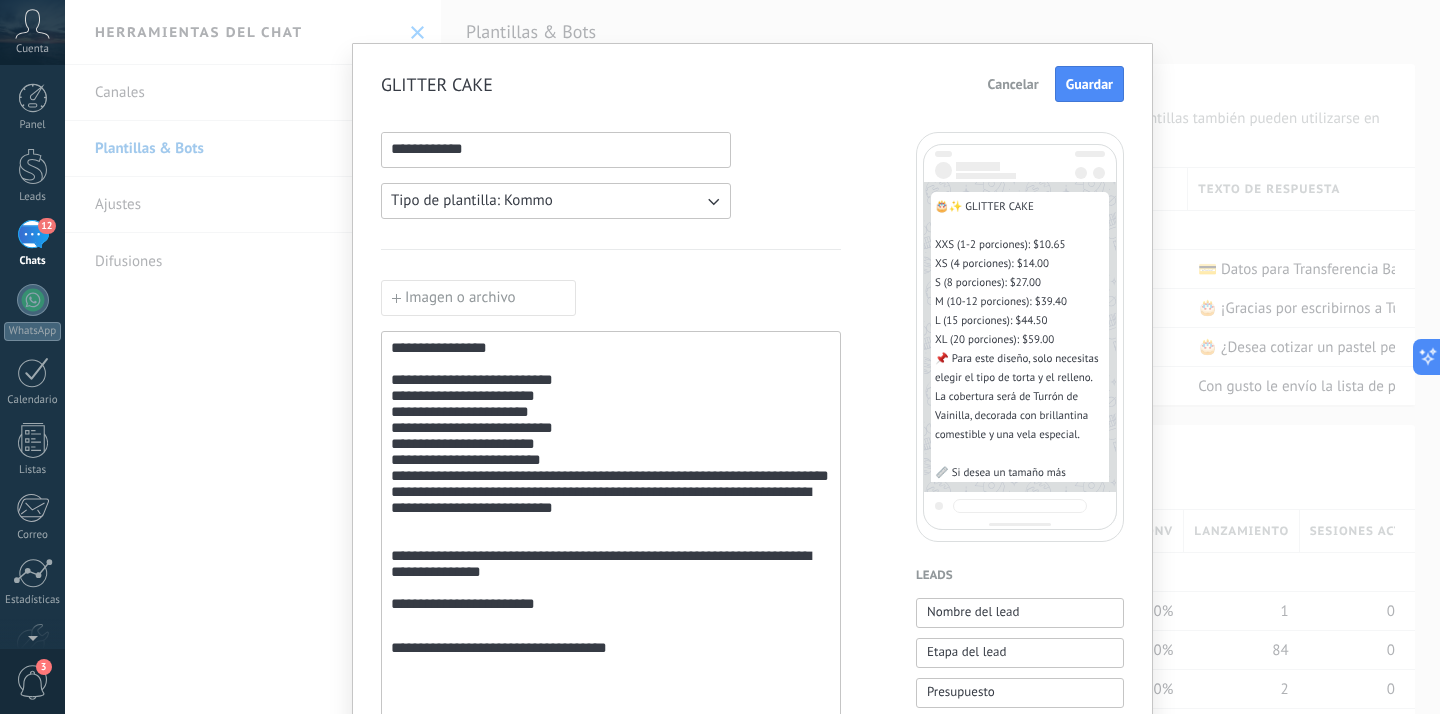scroll, scrollTop: 54, scrollLeft: 0, axis: vertical 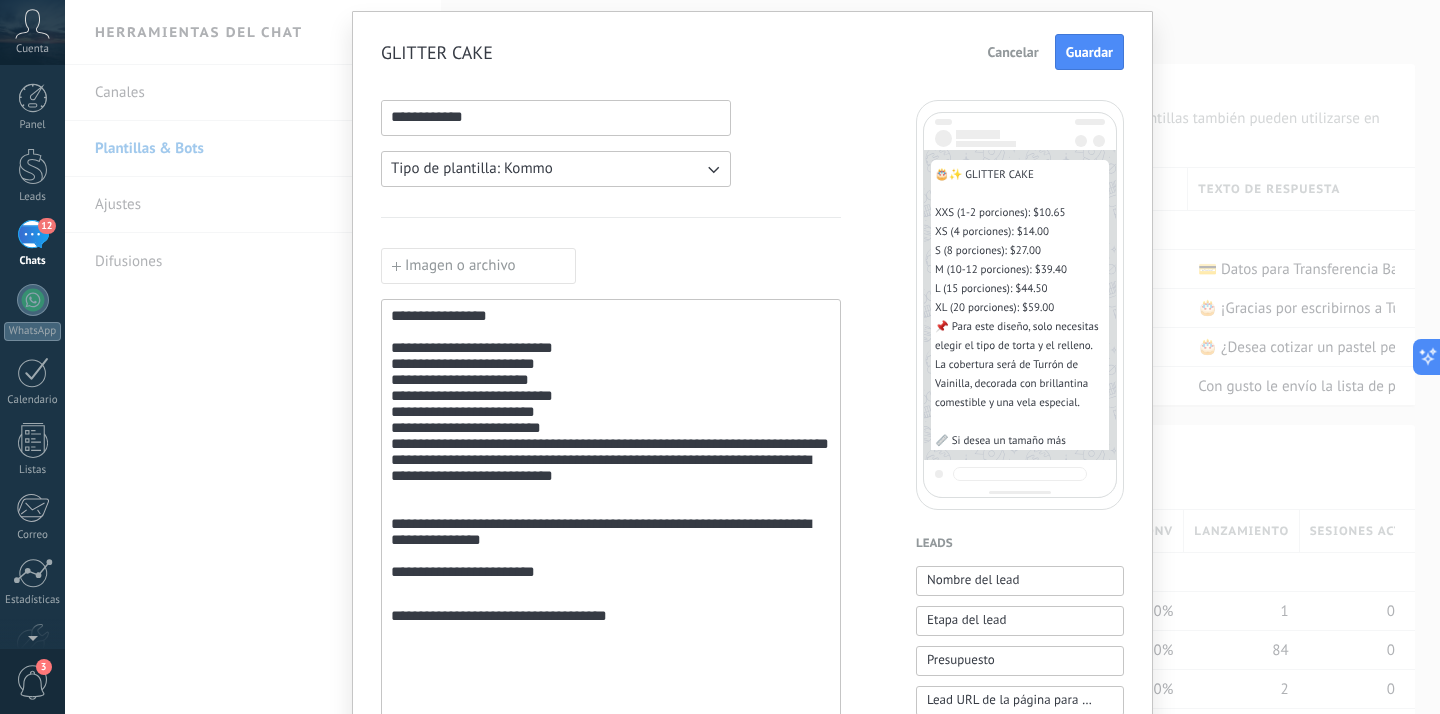 click on "**********" at bounding box center [611, 510] 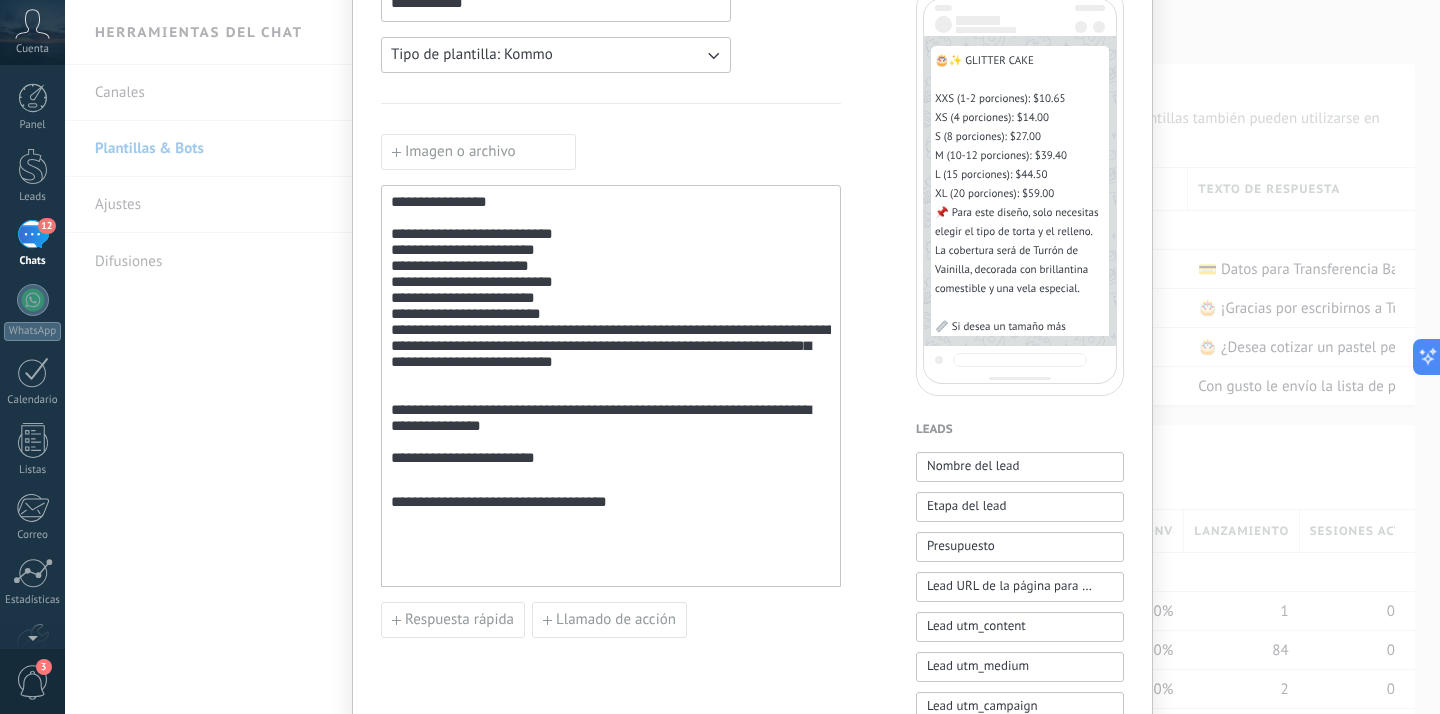 scroll, scrollTop: 194, scrollLeft: 0, axis: vertical 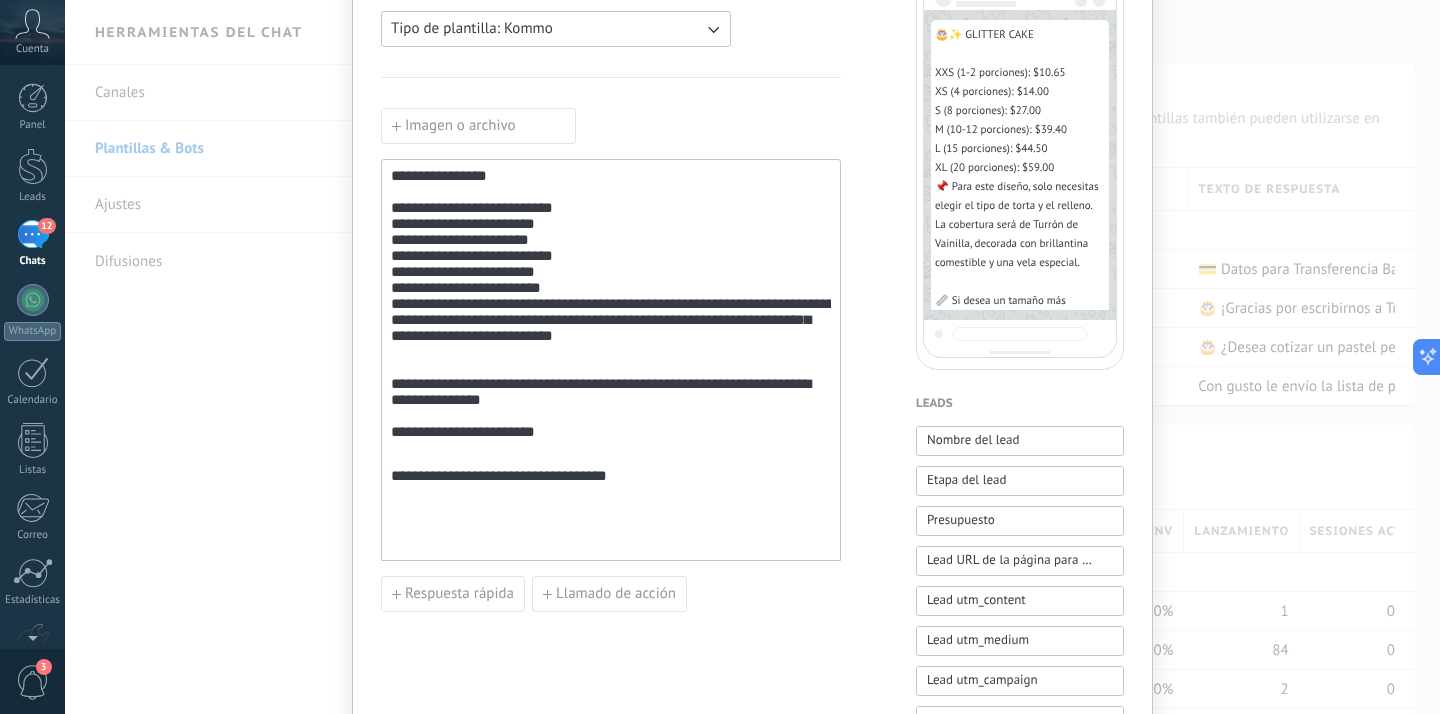 click on "**********" at bounding box center [611, 471] 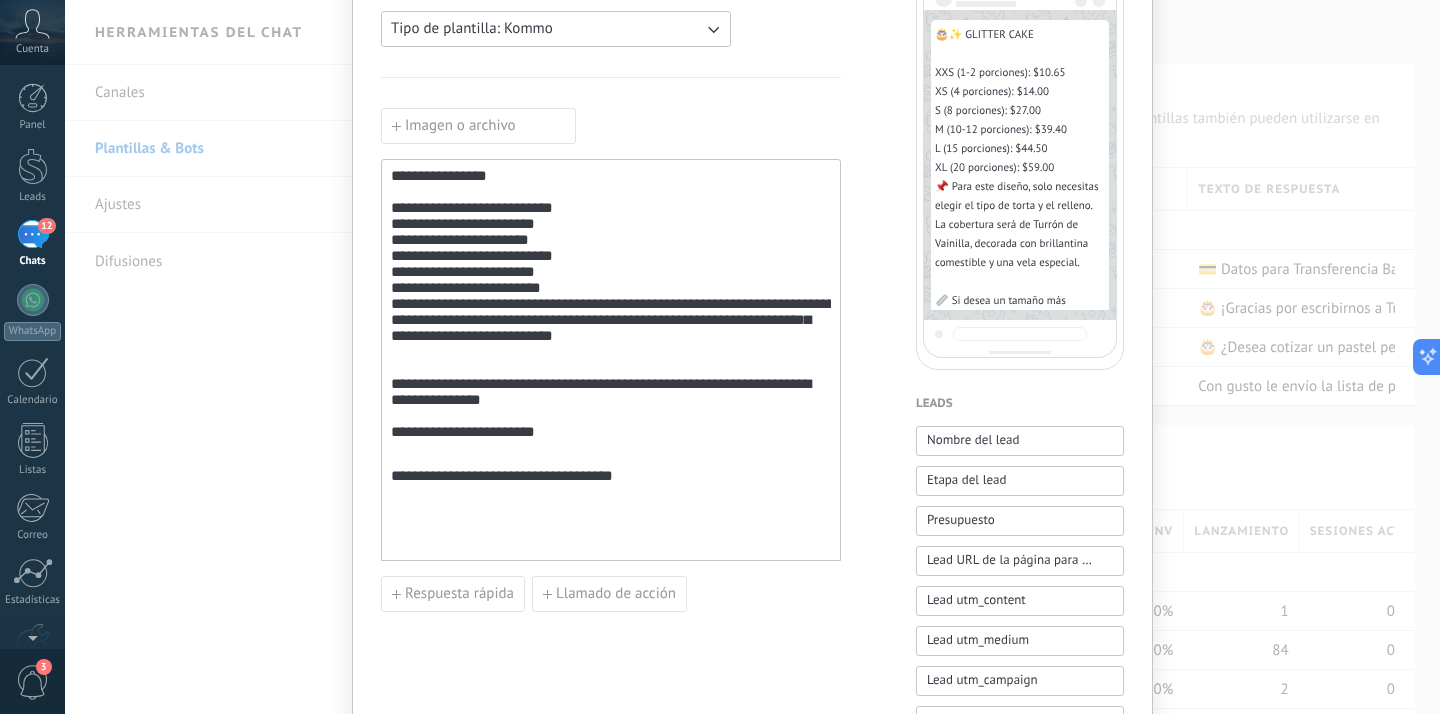 scroll, scrollTop: 8, scrollLeft: 0, axis: vertical 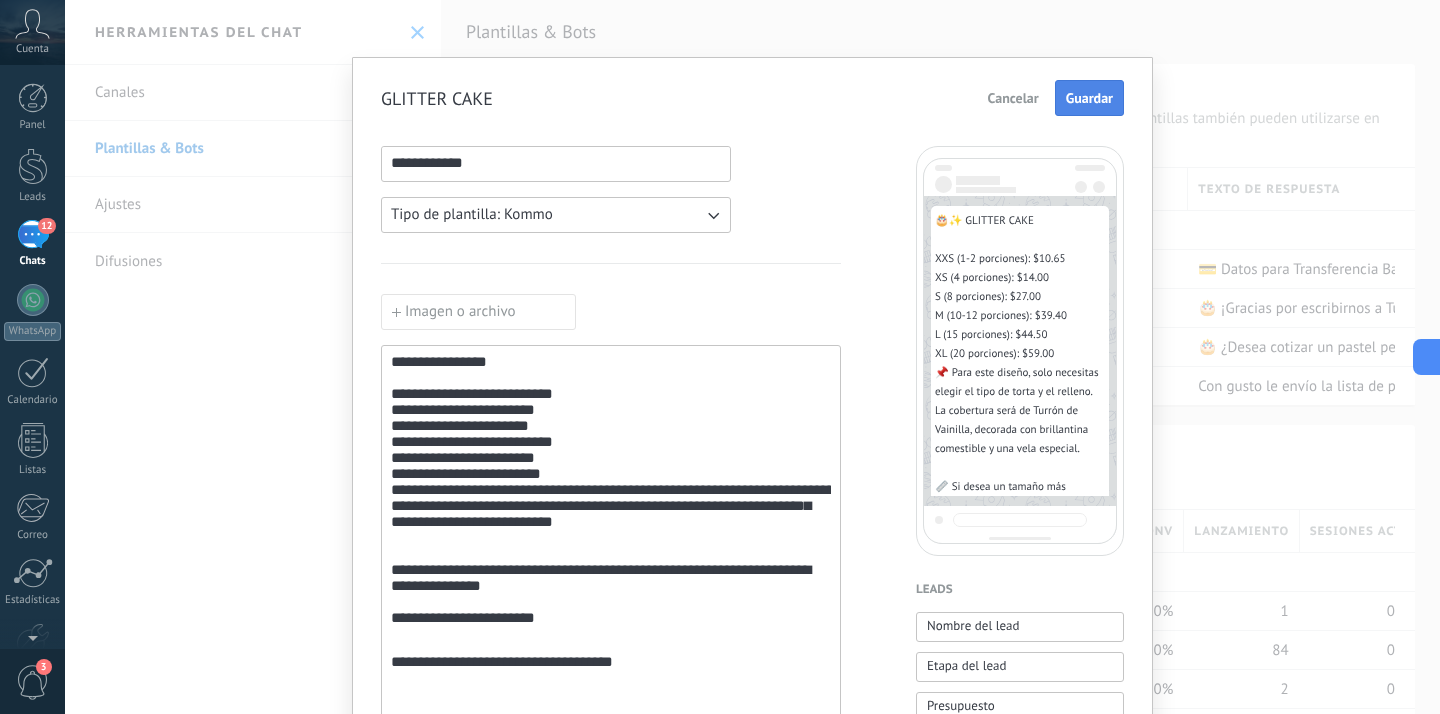 click on "Guardar" at bounding box center [1089, 98] 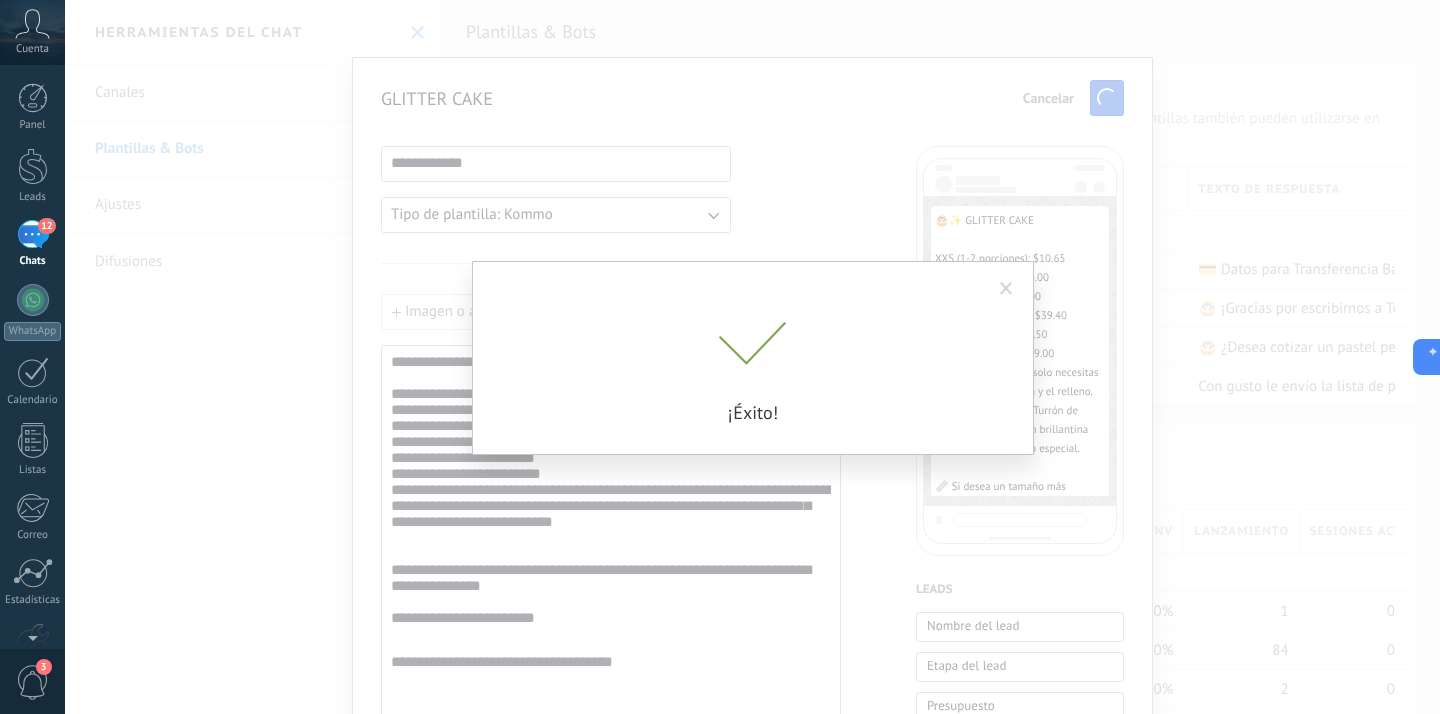scroll, scrollTop: 0, scrollLeft: 0, axis: both 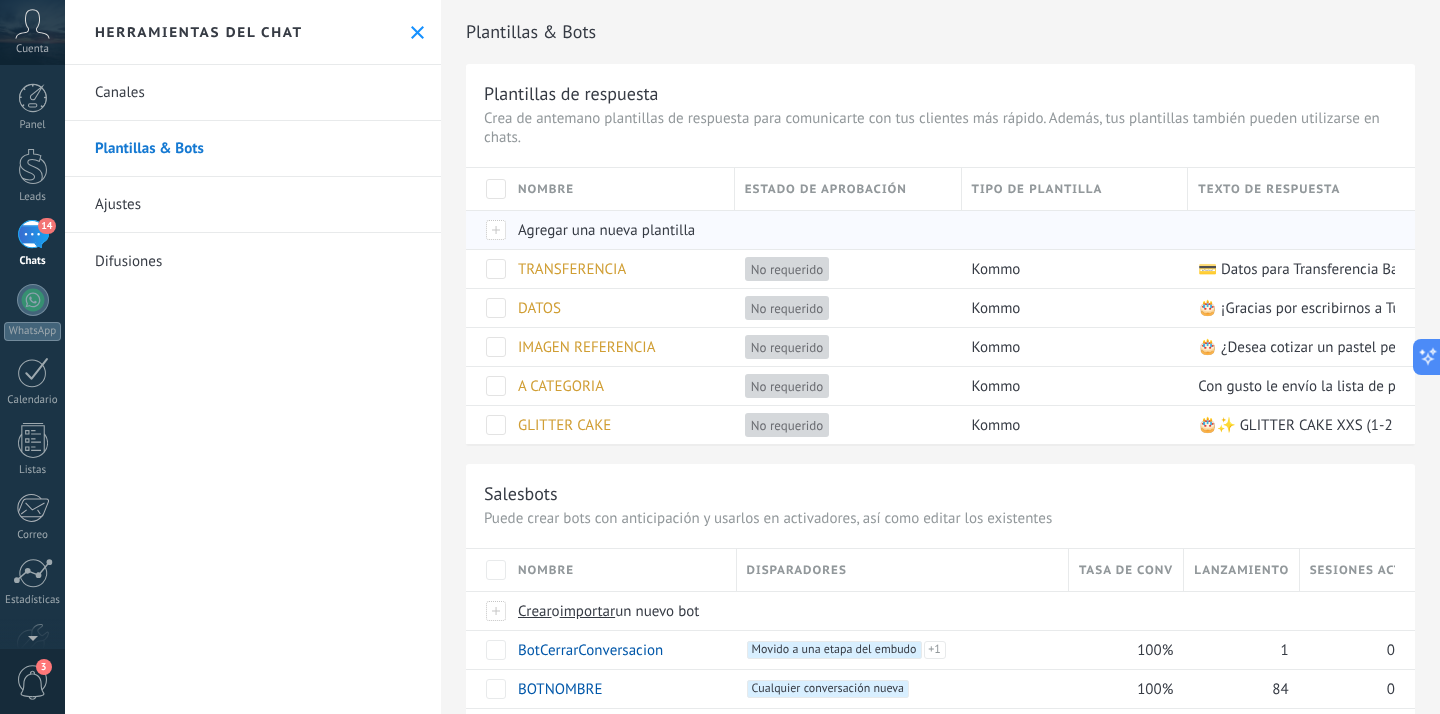 click on "Agregar una nueva plantilla" at bounding box center (606, 230) 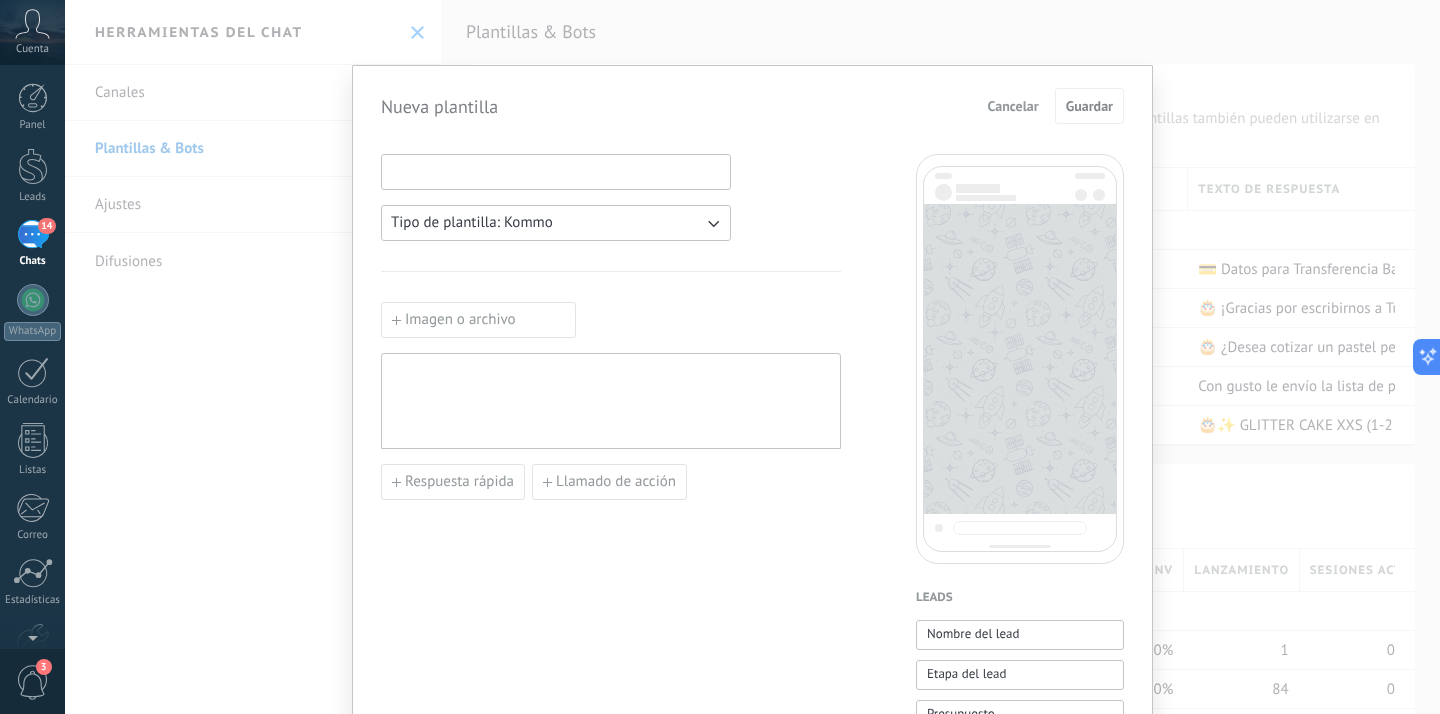 click at bounding box center (556, 171) 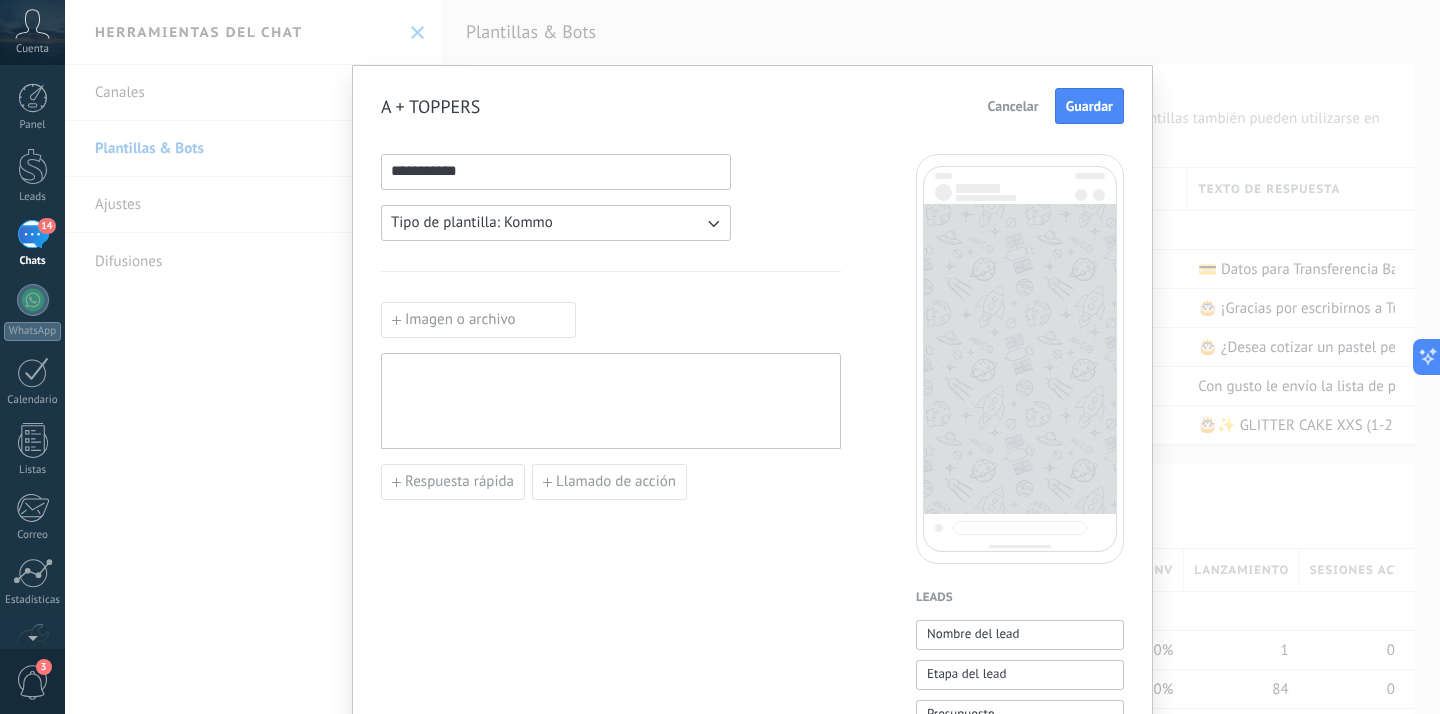 type on "**********" 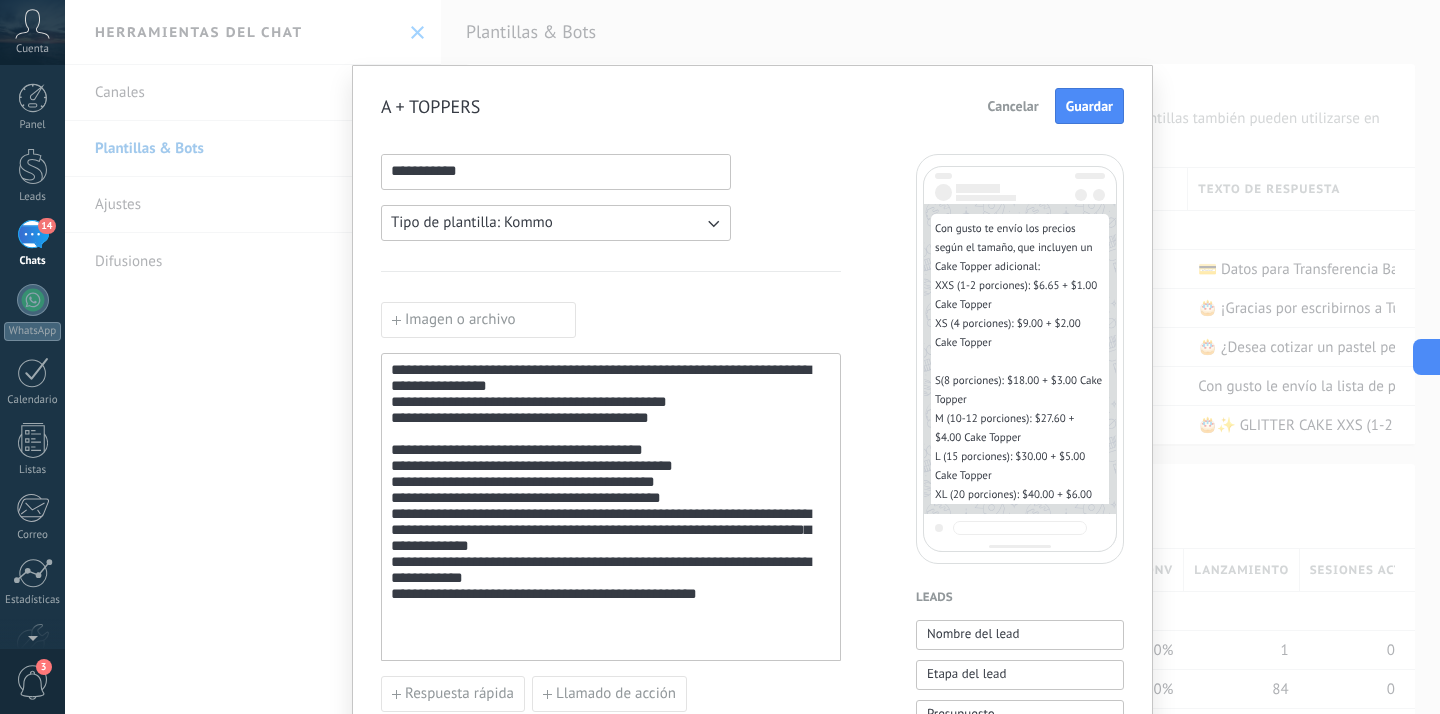 click on "**********" at bounding box center (611, 507) 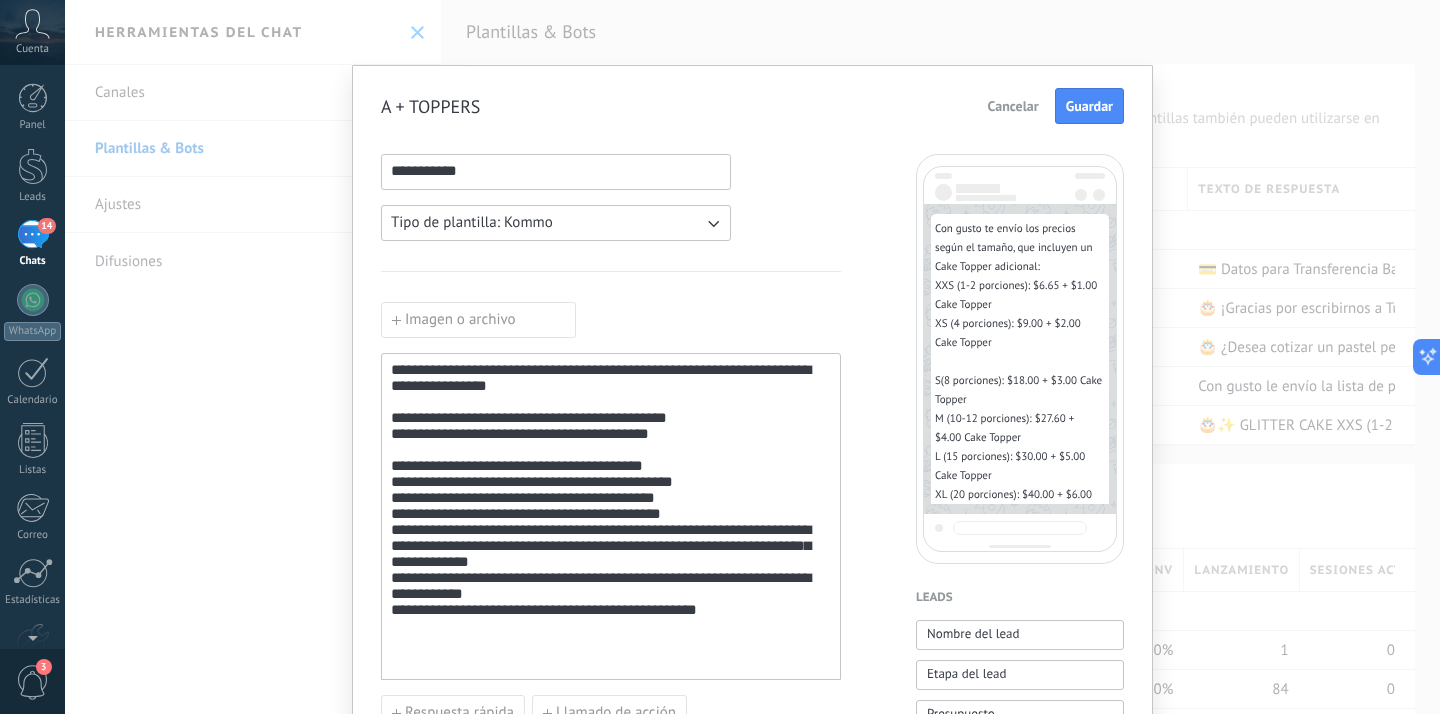 click on "**********" at bounding box center (611, 530) 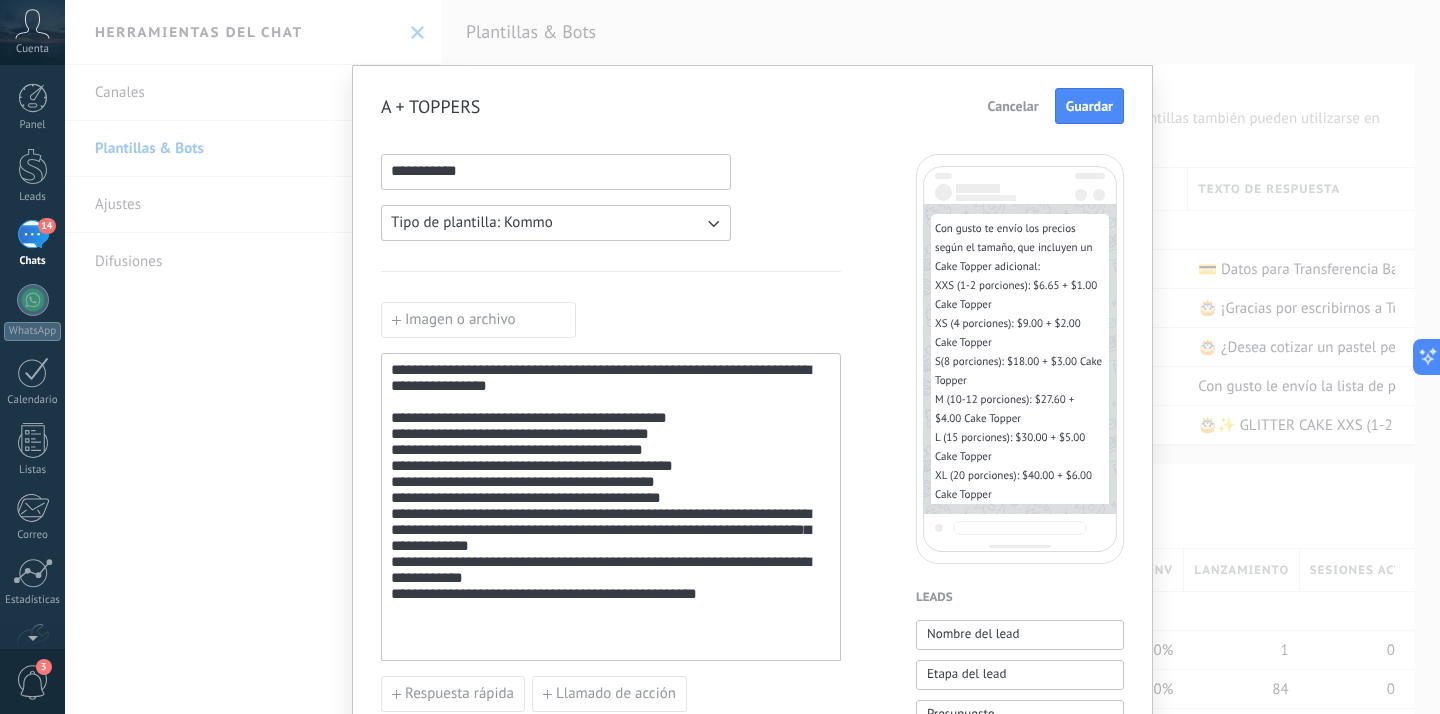 click on "**********" at bounding box center [611, 520] 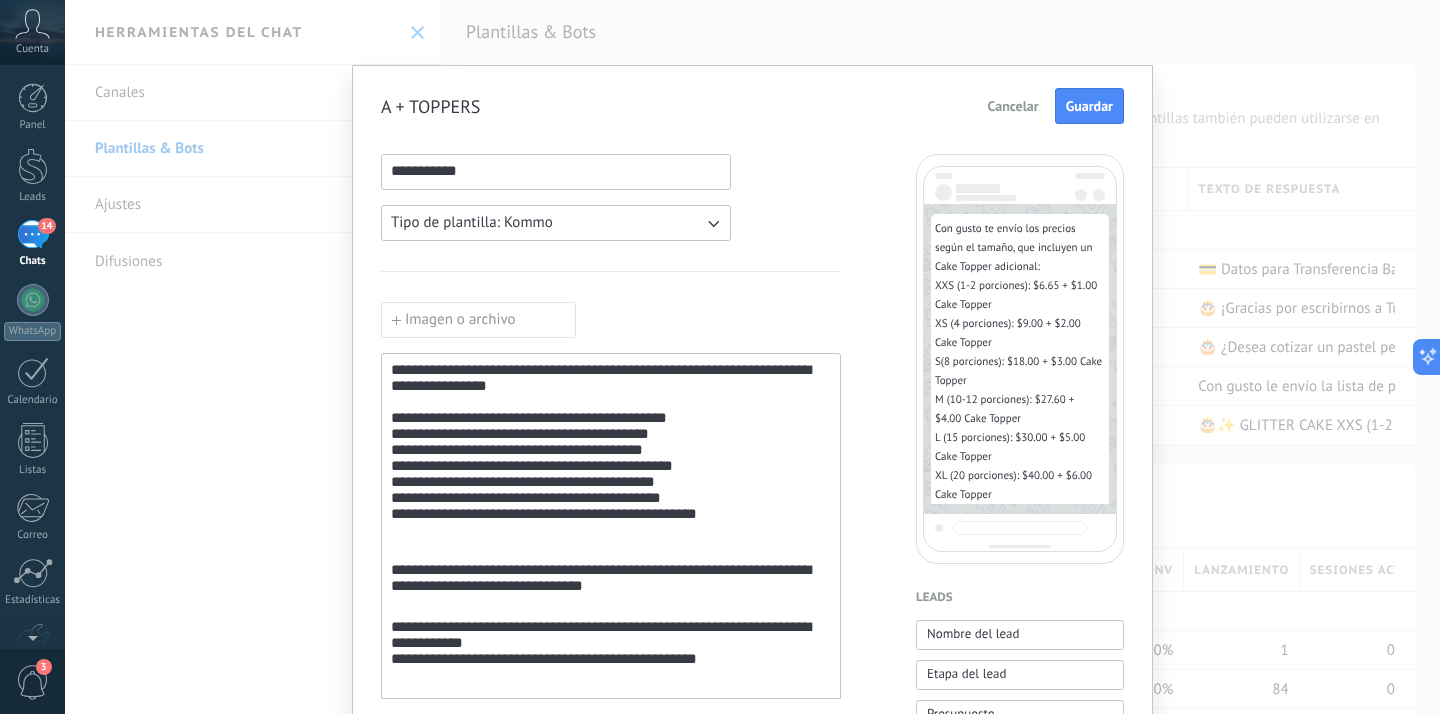 click on "**********" at bounding box center (611, 526) 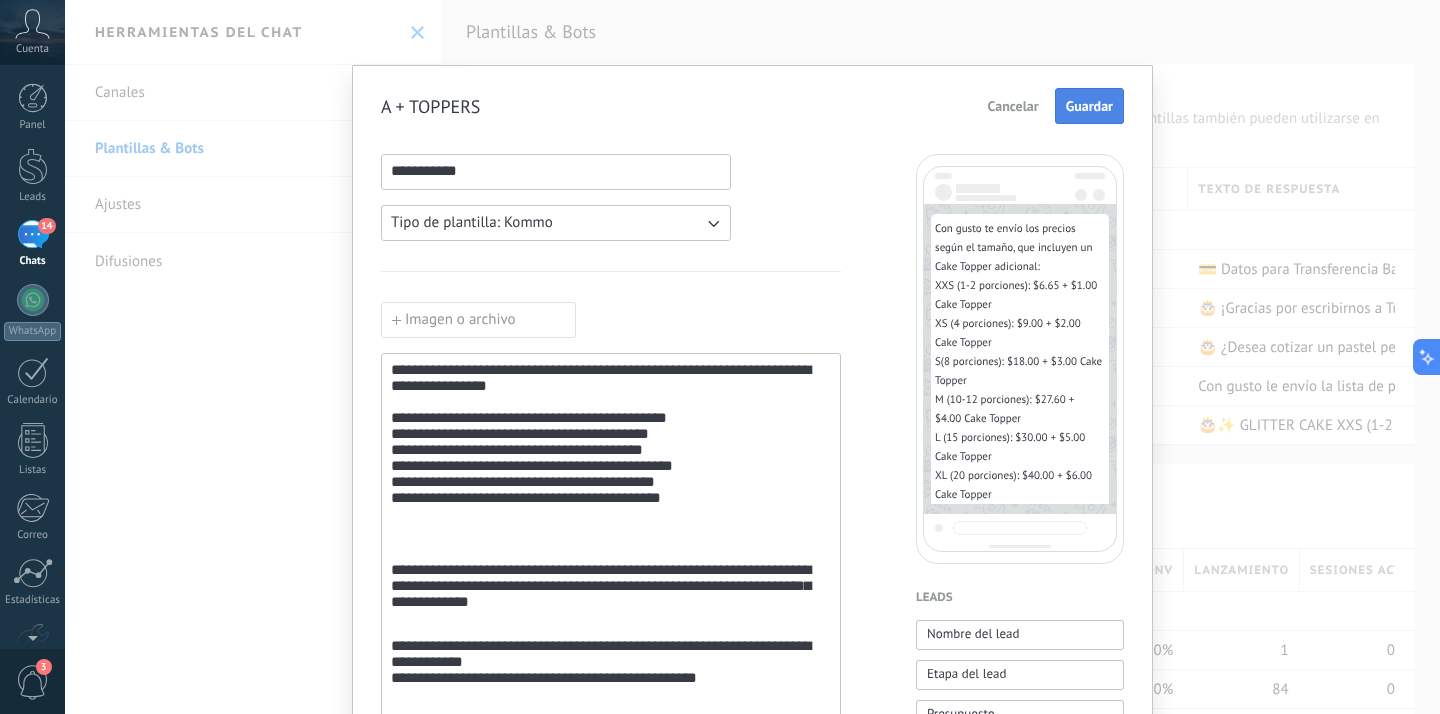 scroll, scrollTop: 0, scrollLeft: 0, axis: both 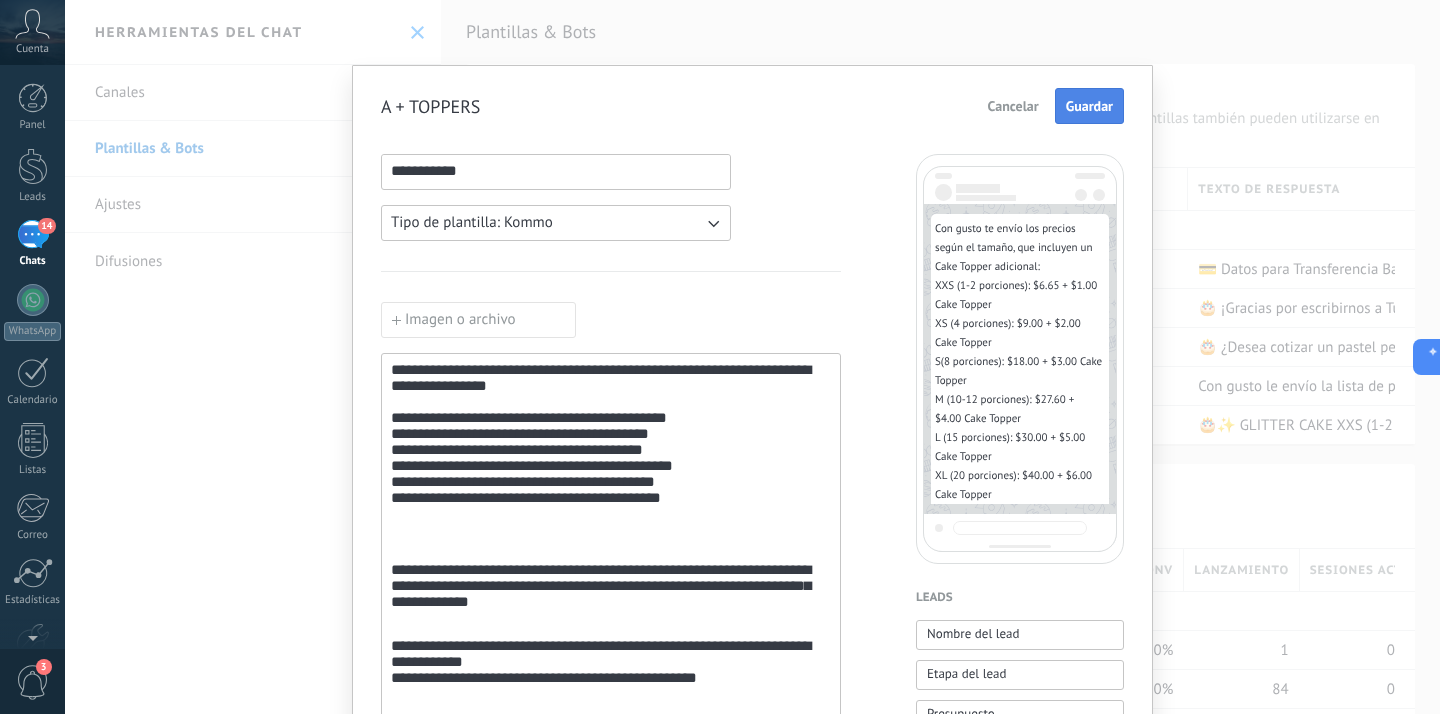 click on "Guardar" at bounding box center (1089, 106) 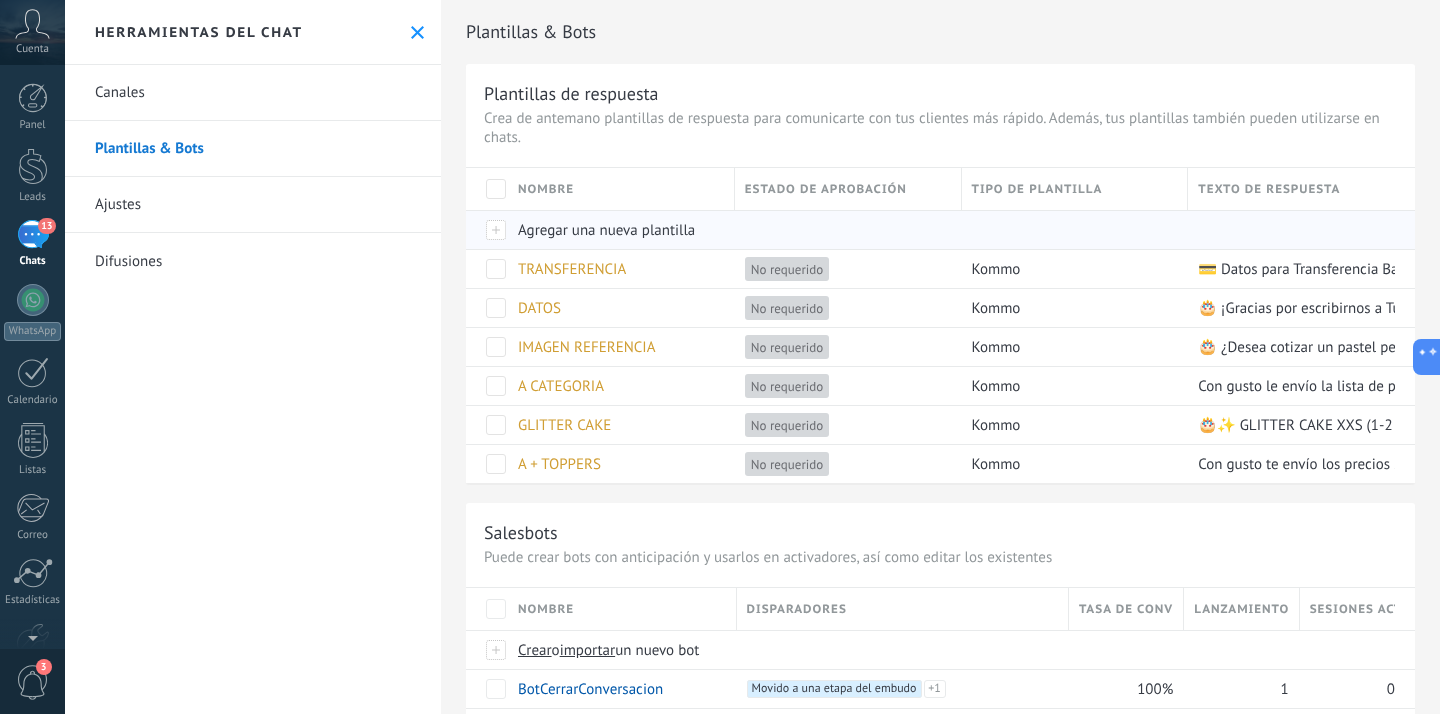 click on "Agregar una nueva plantilla" at bounding box center (616, 230) 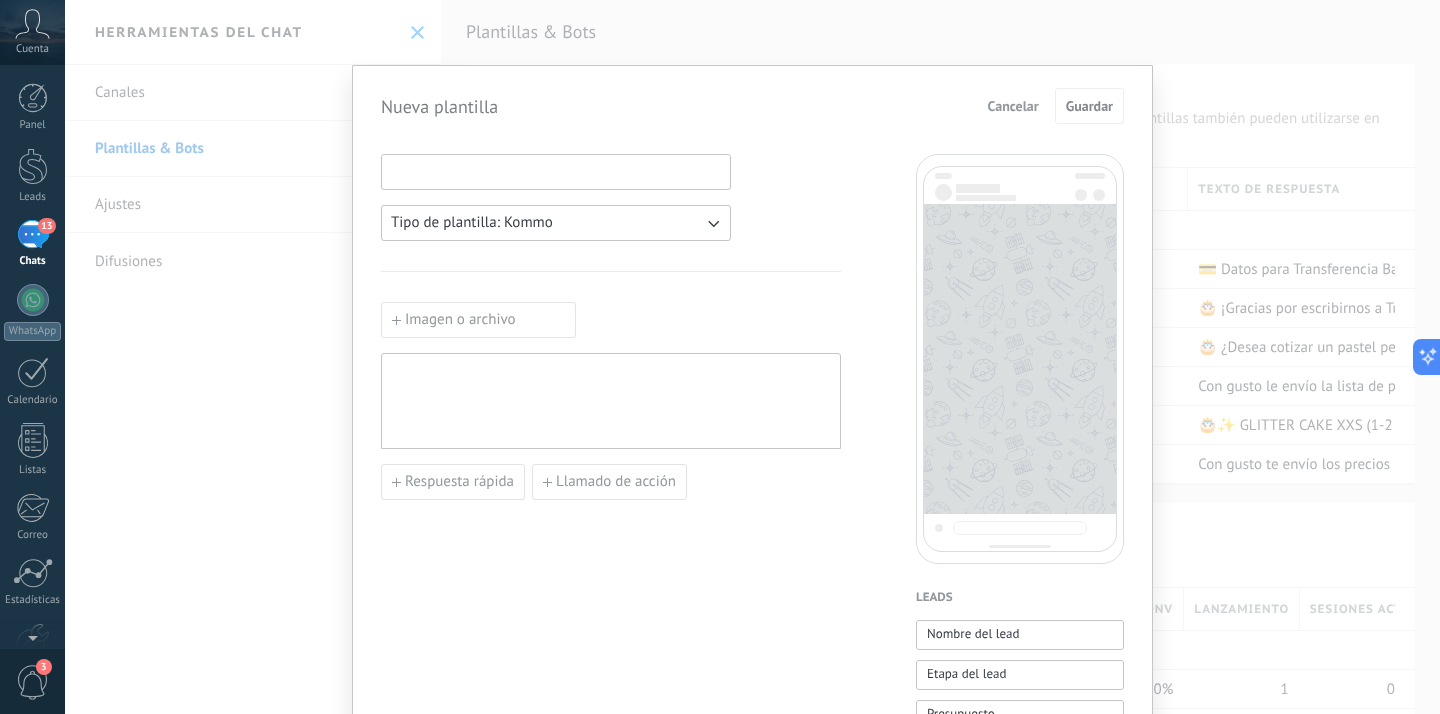 click at bounding box center [556, 171] 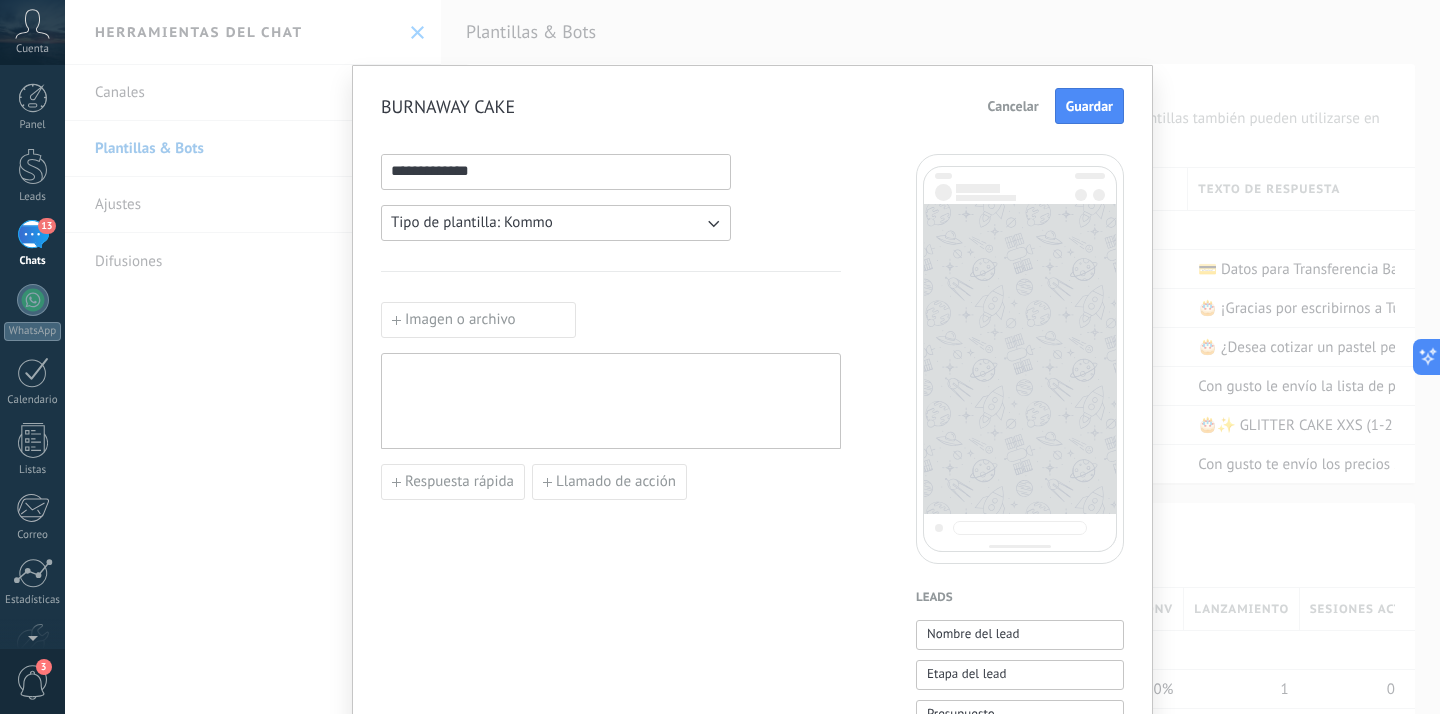 type on "**********" 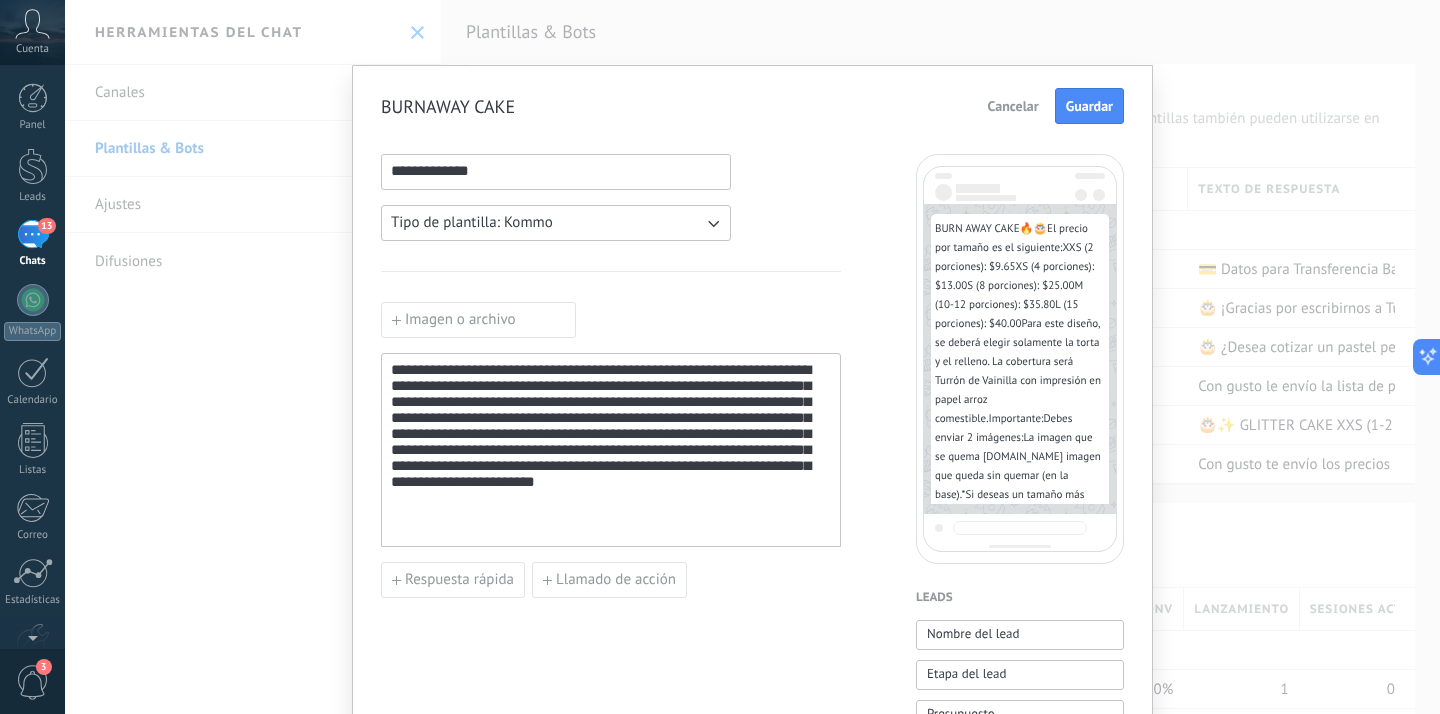 click on "**********" at bounding box center [611, 450] 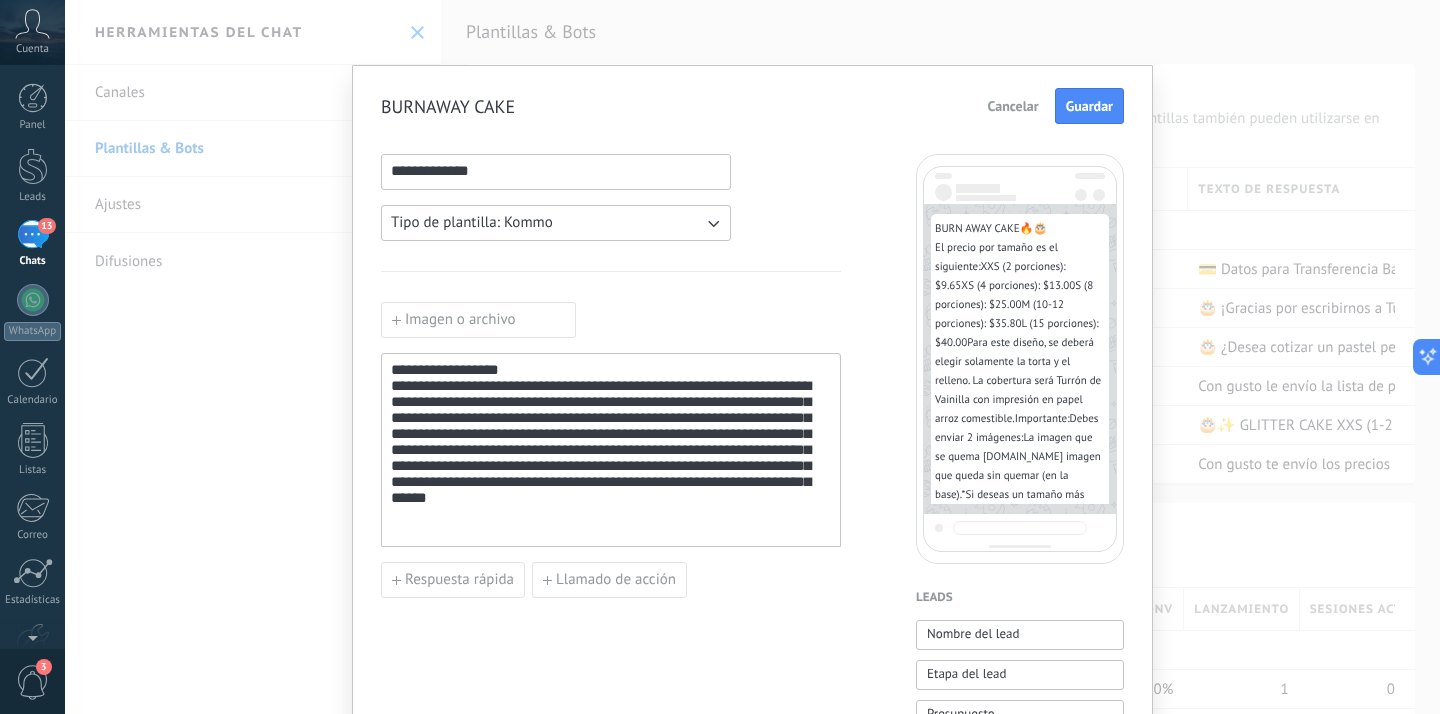 click on "**********" at bounding box center [611, 454] 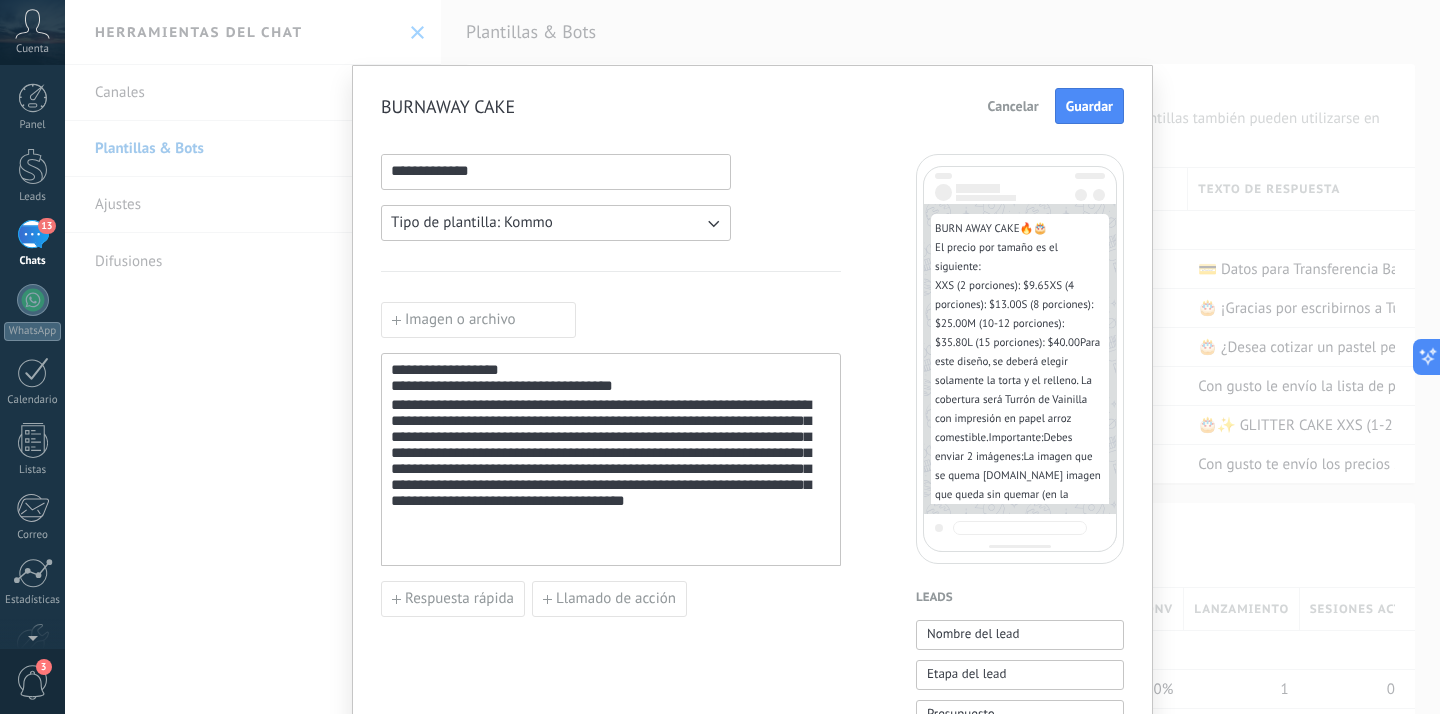 click on "**********" at bounding box center [611, 473] 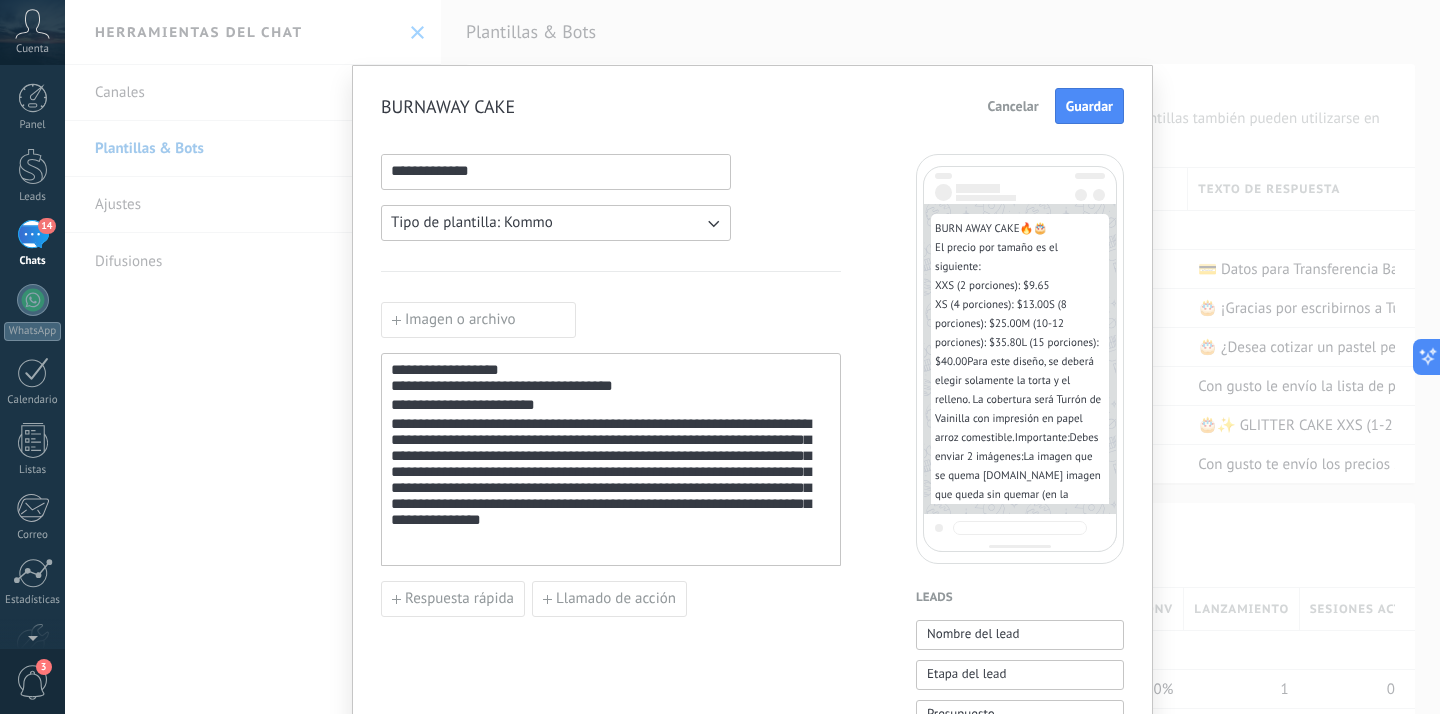 click on "**********" at bounding box center [611, 482] 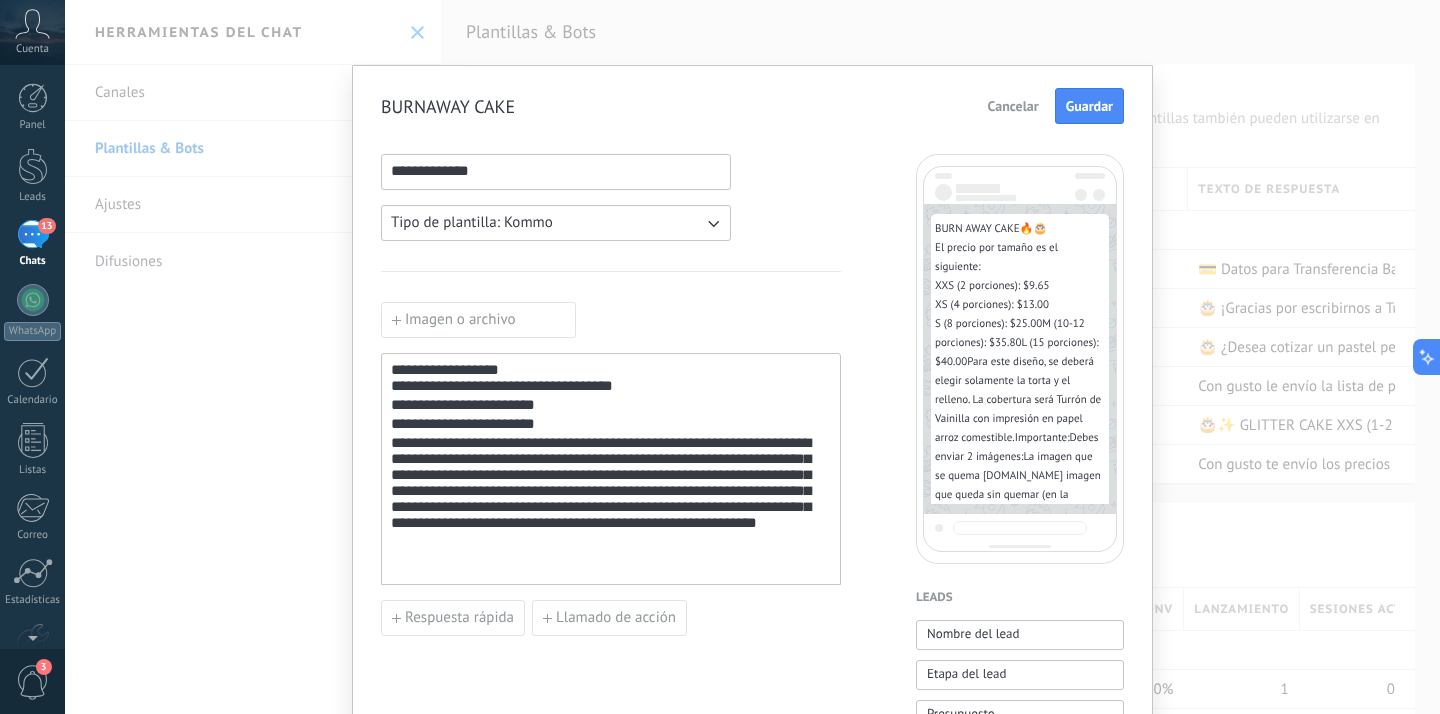 click on "**********" at bounding box center [611, 501] 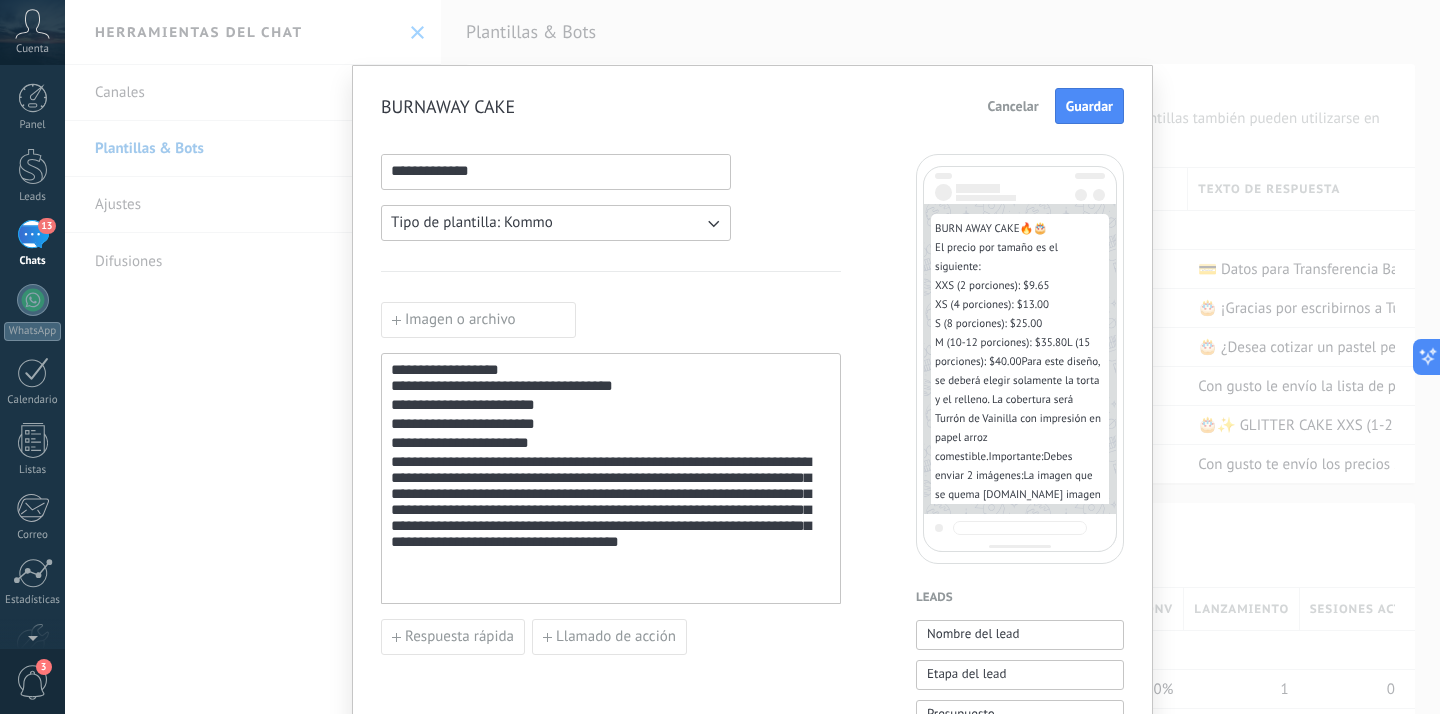 click on "**********" at bounding box center (611, 520) 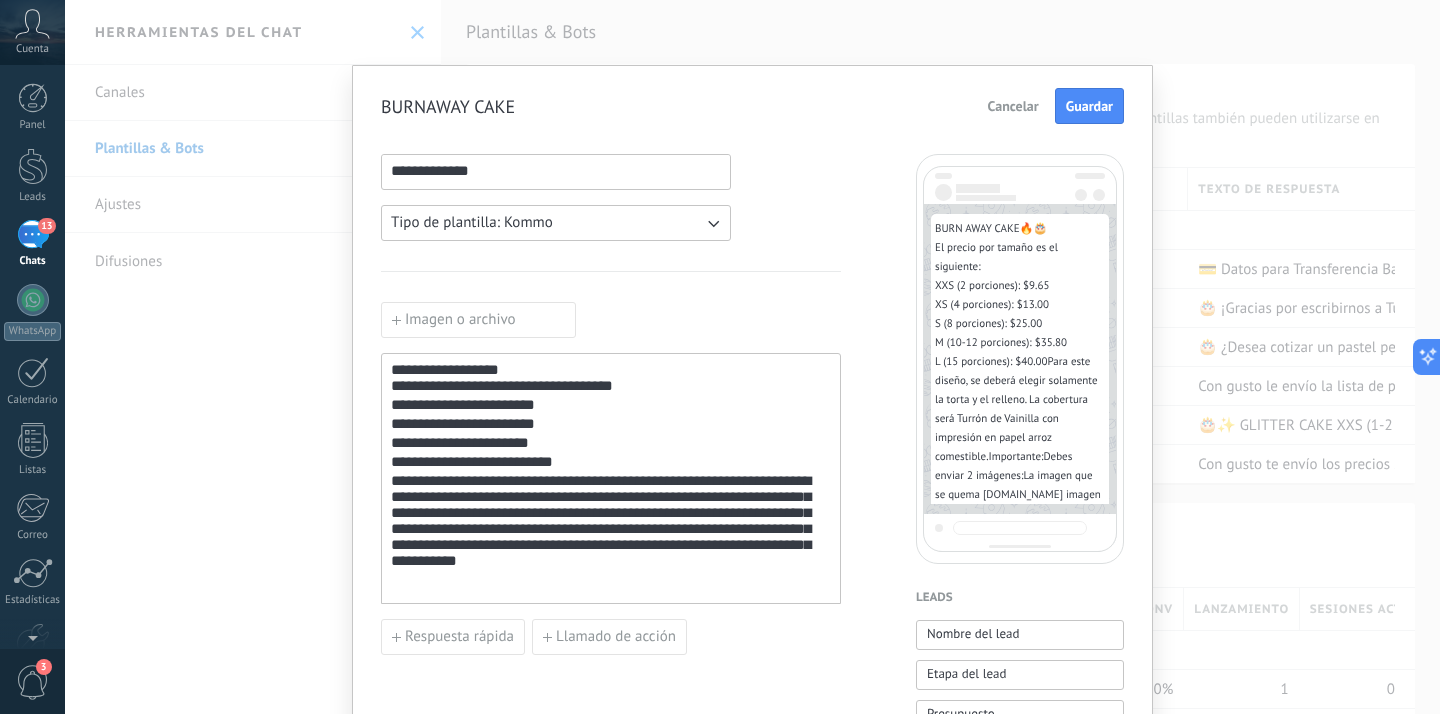 click on "**********" at bounding box center [611, 530] 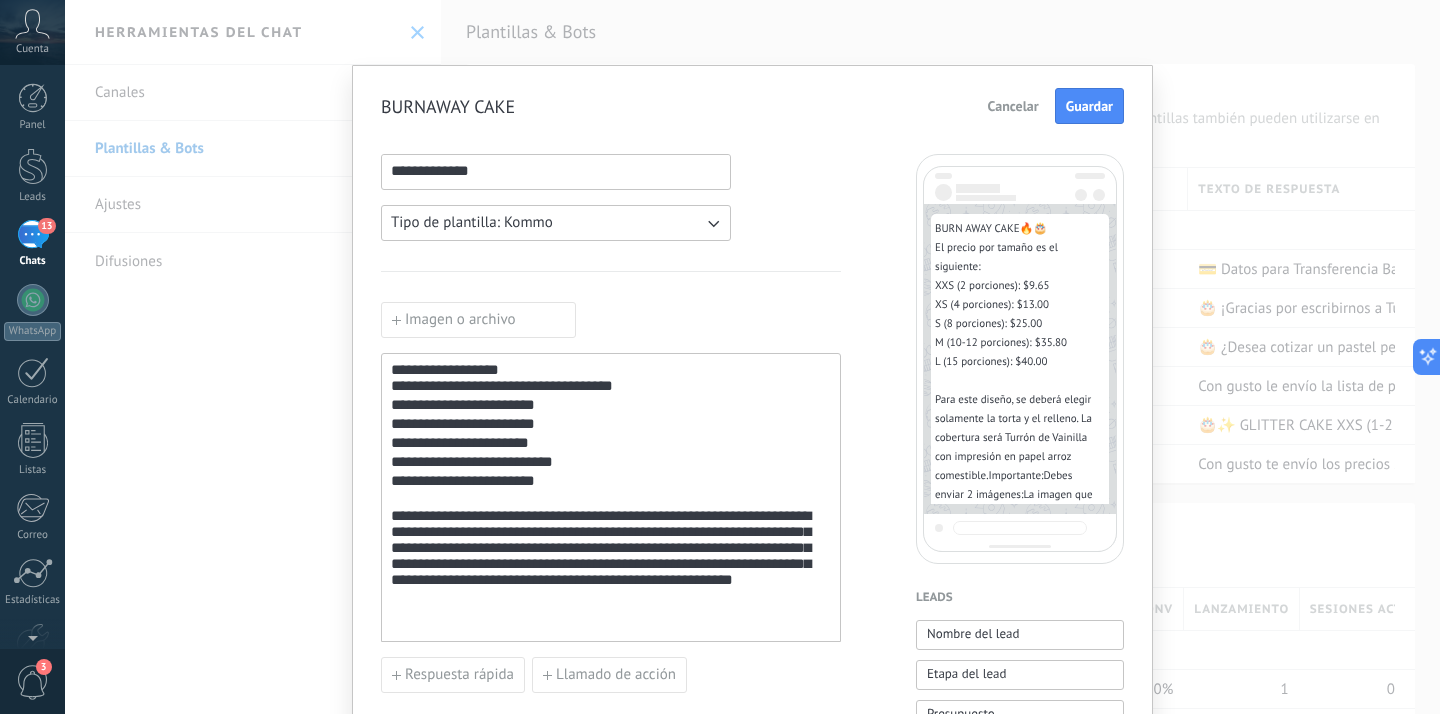 scroll, scrollTop: 60, scrollLeft: 0, axis: vertical 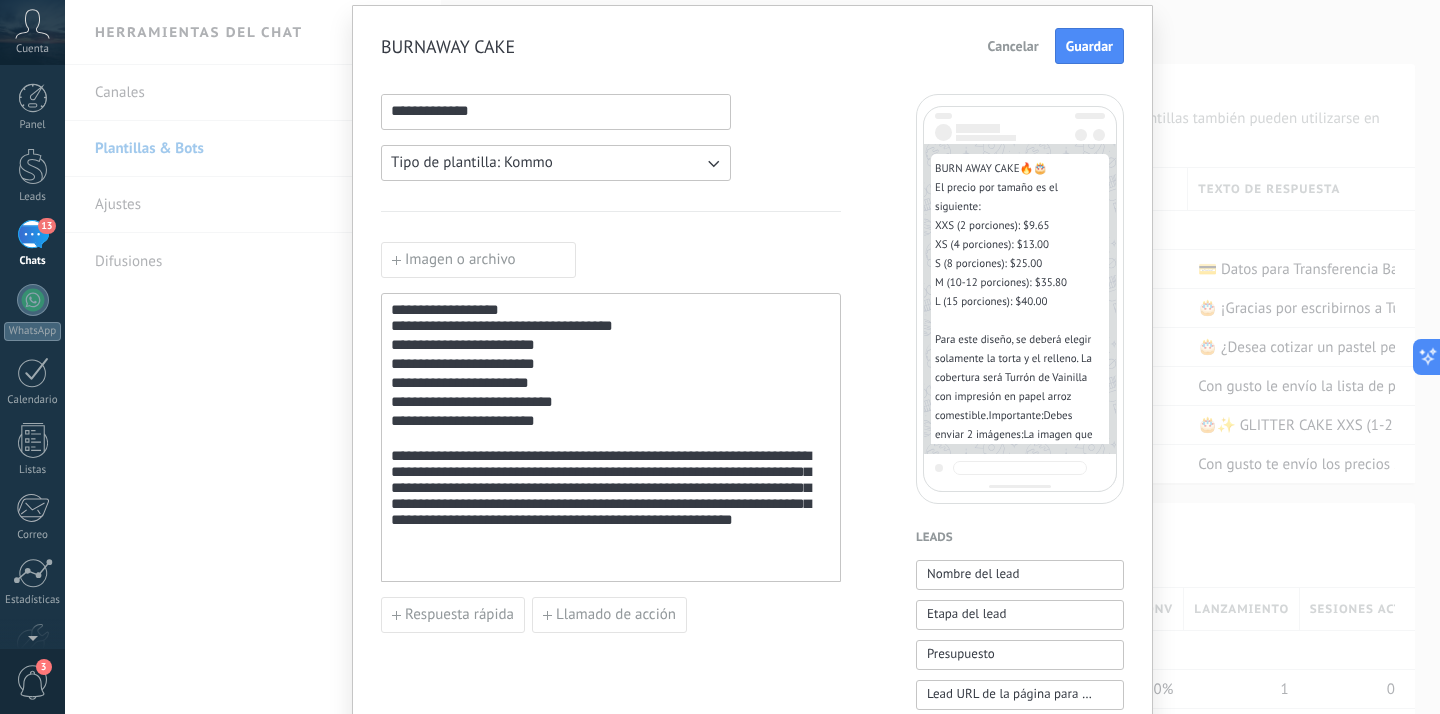 click on "**********" at bounding box center [611, 505] 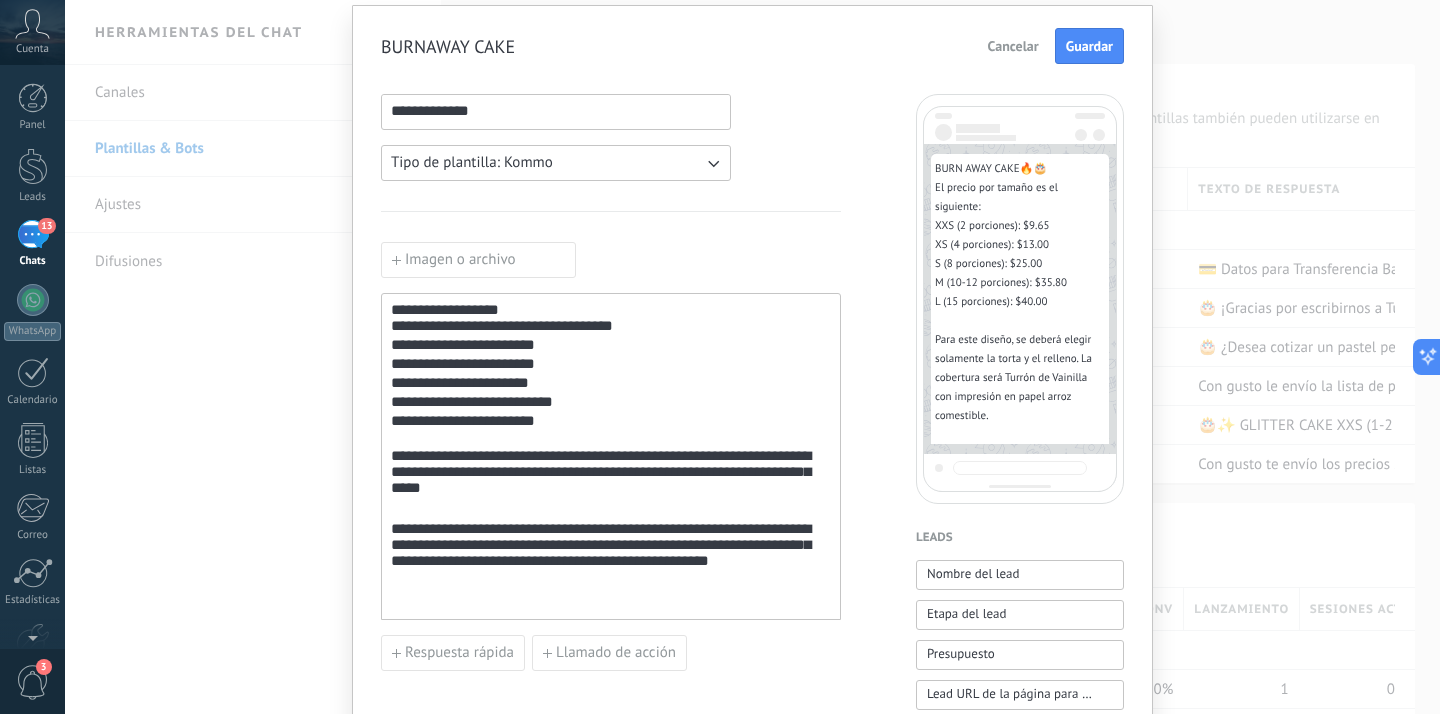 scroll, scrollTop: 95, scrollLeft: 0, axis: vertical 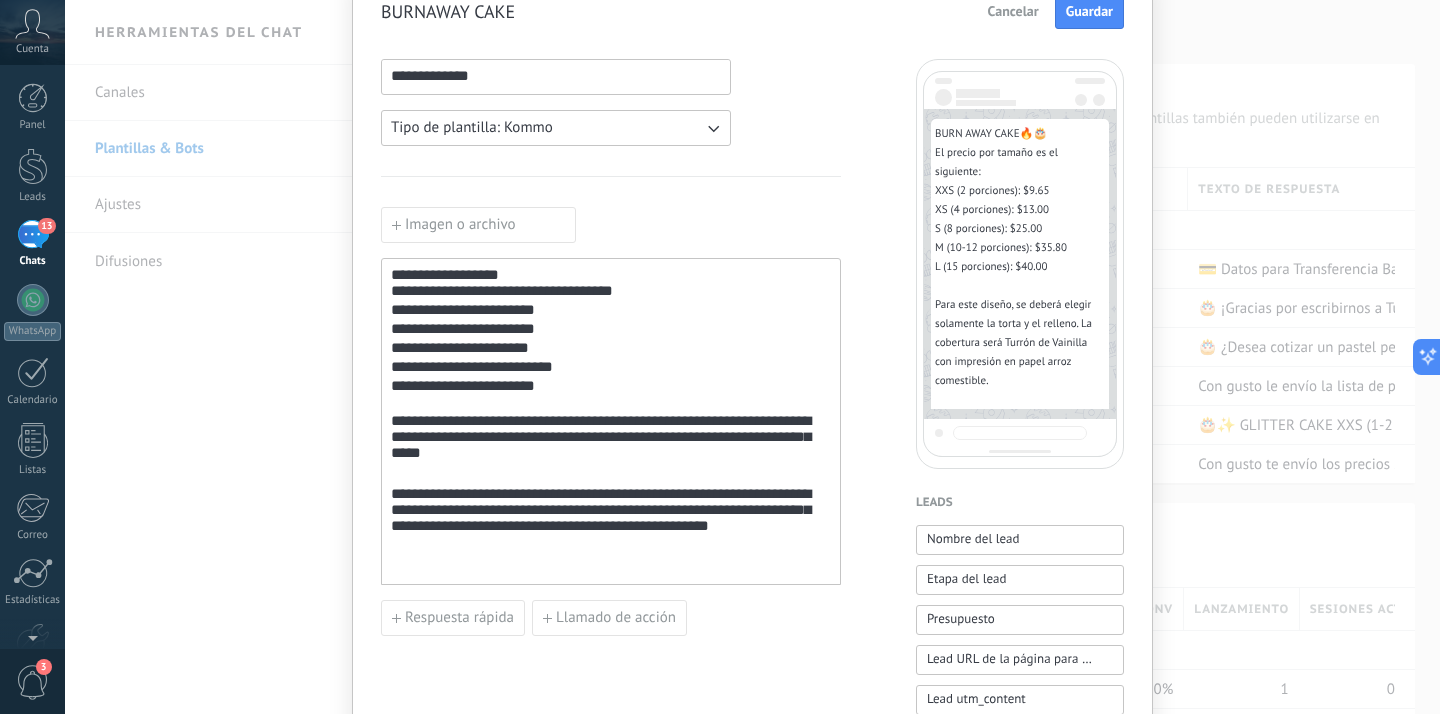 click on "**********" at bounding box center (611, 524) 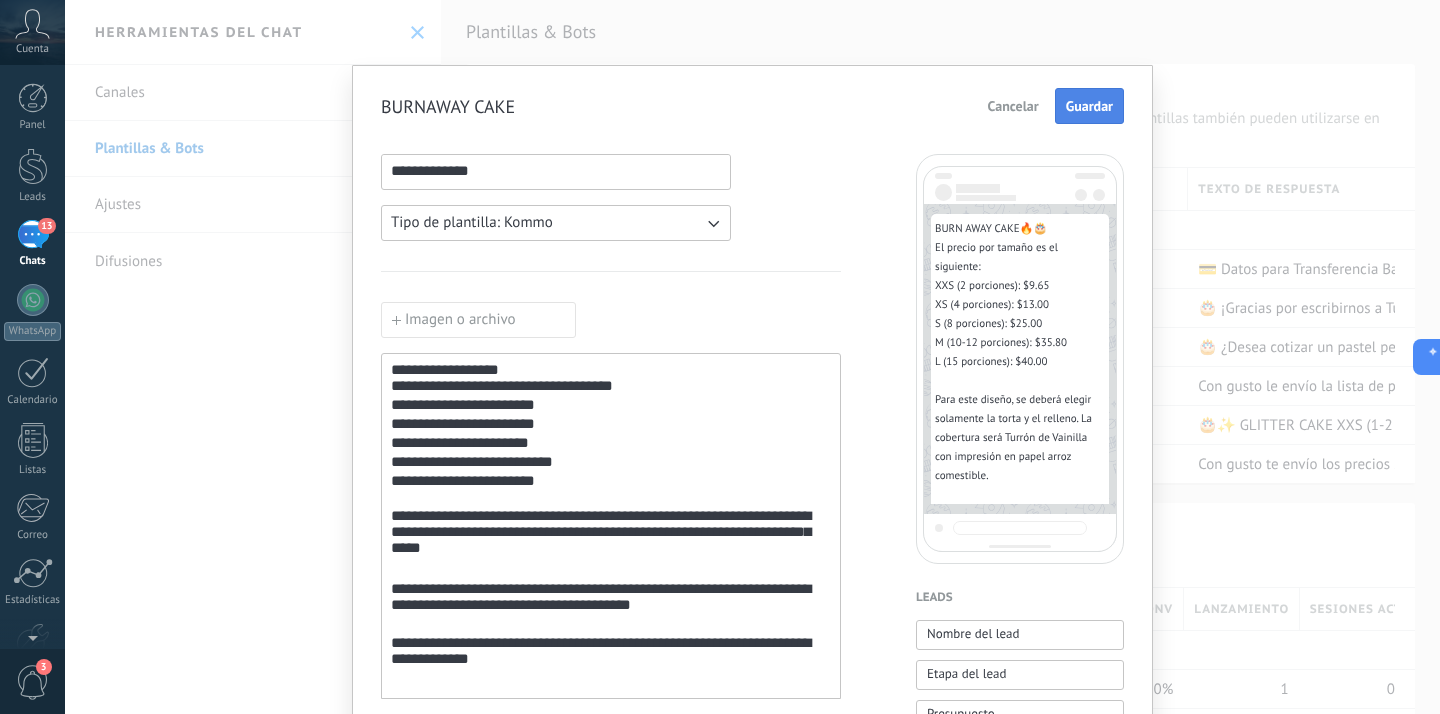 scroll, scrollTop: 0, scrollLeft: 0, axis: both 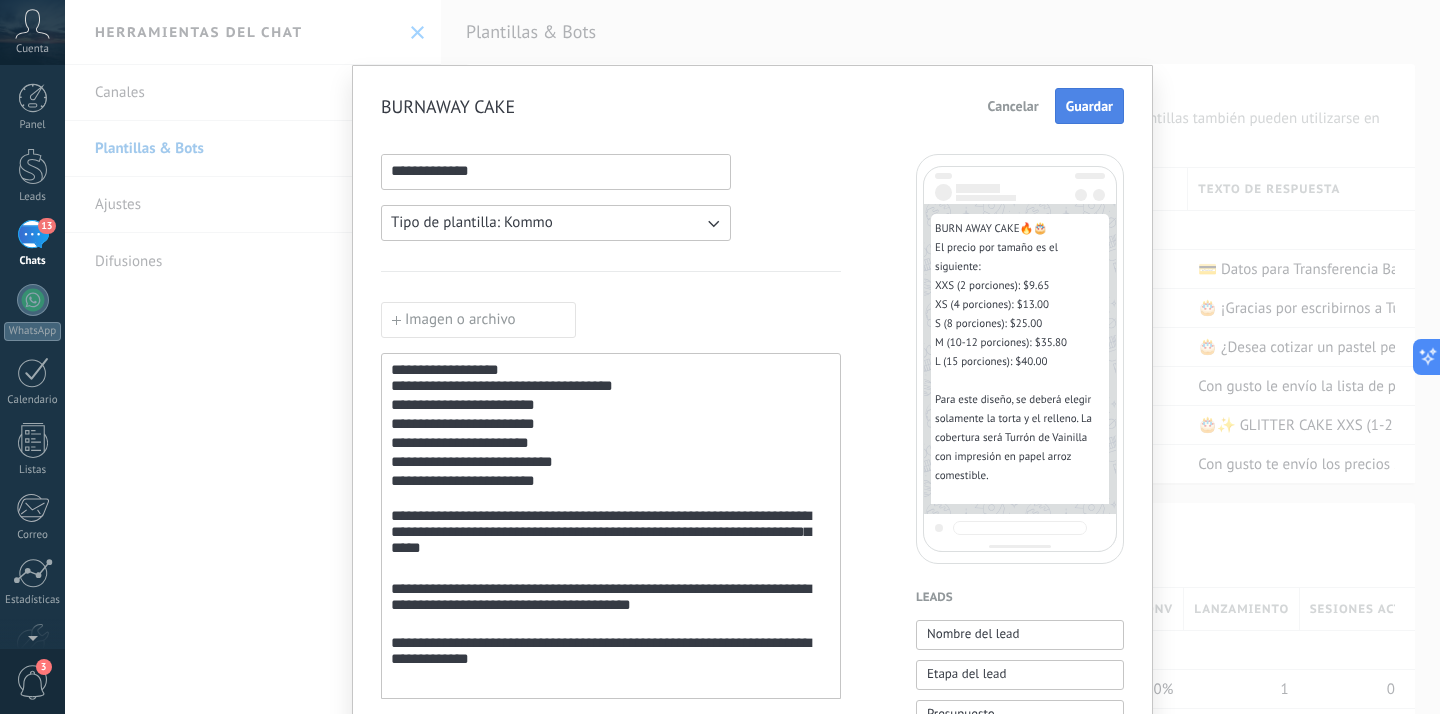 click on "Guardar" at bounding box center [1089, 106] 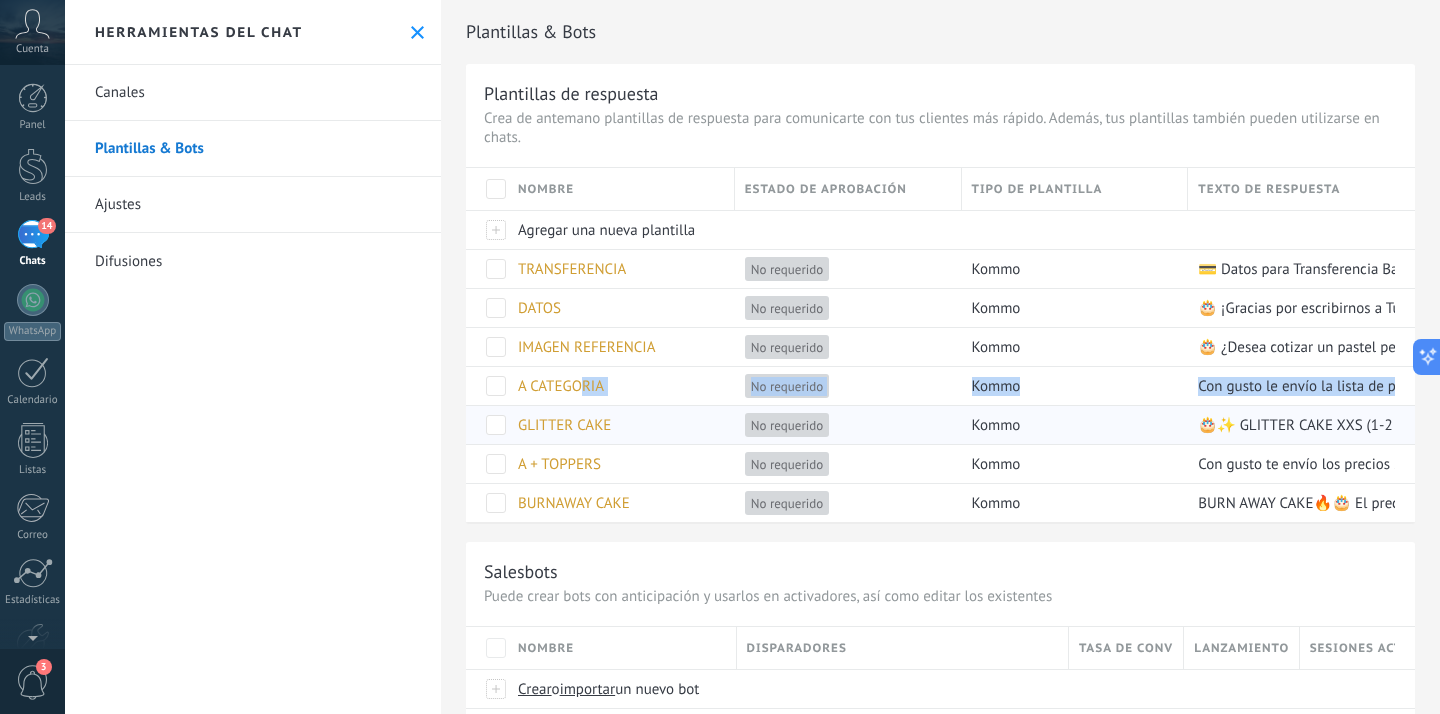 drag, startPoint x: 583, startPoint y: 394, endPoint x: 540, endPoint y: 413, distance: 47.010635 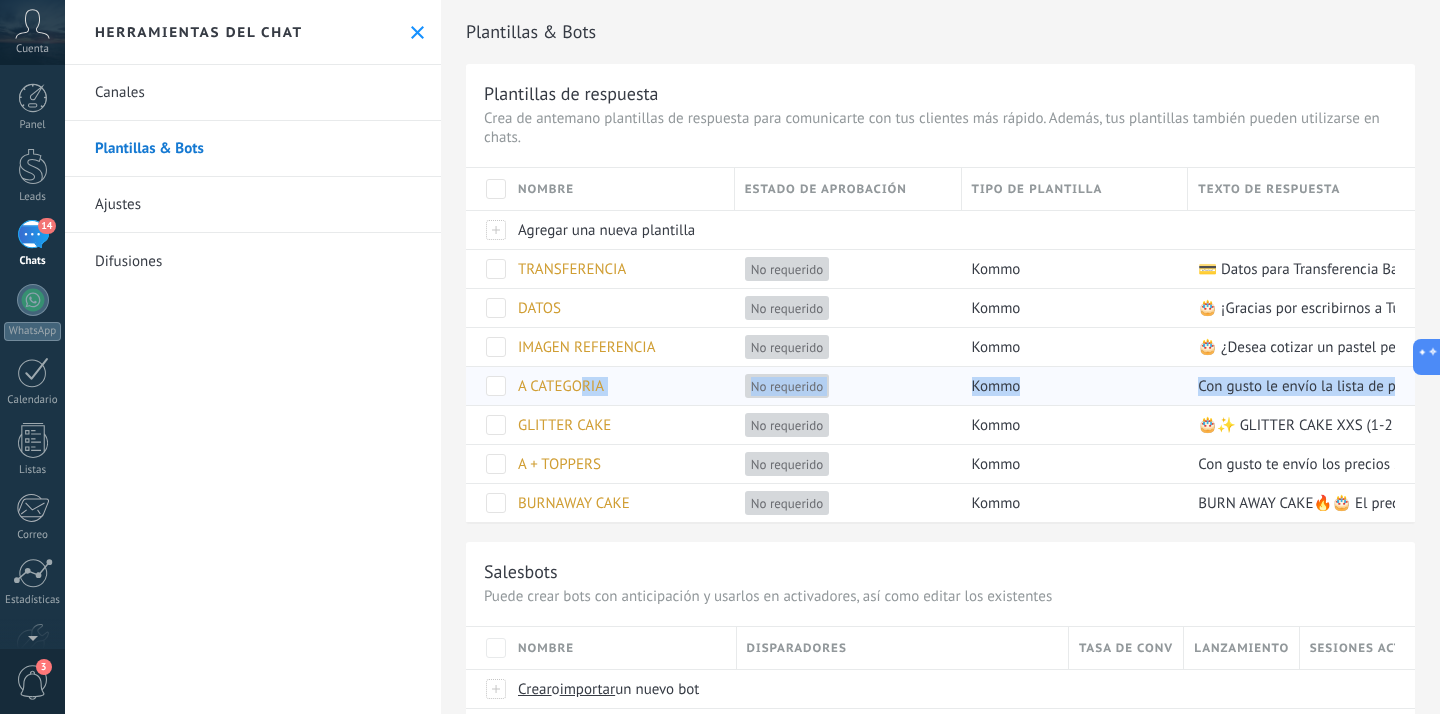 click on "A CATEGORIA" at bounding box center [616, 386] 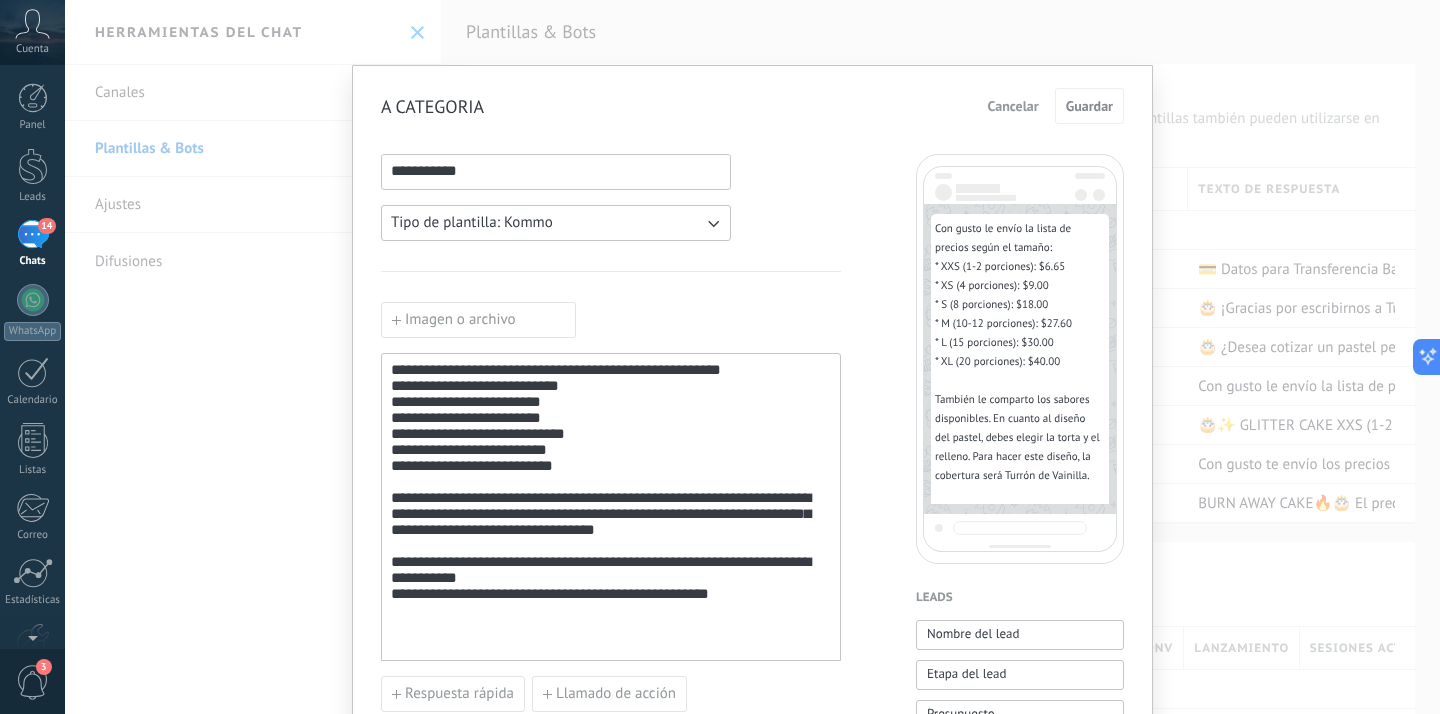 click on "Cancelar" at bounding box center (1013, 106) 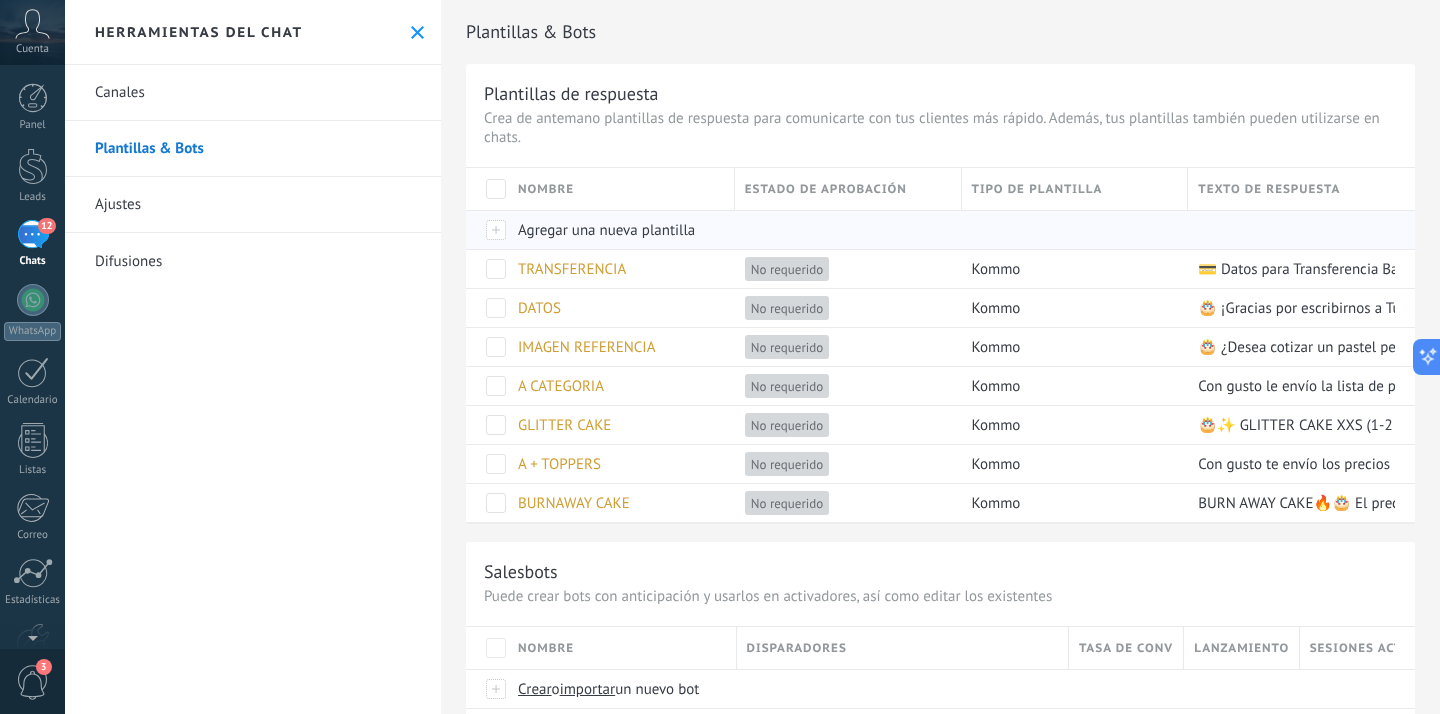 click on "Agregar una nueva plantilla" at bounding box center (606, 230) 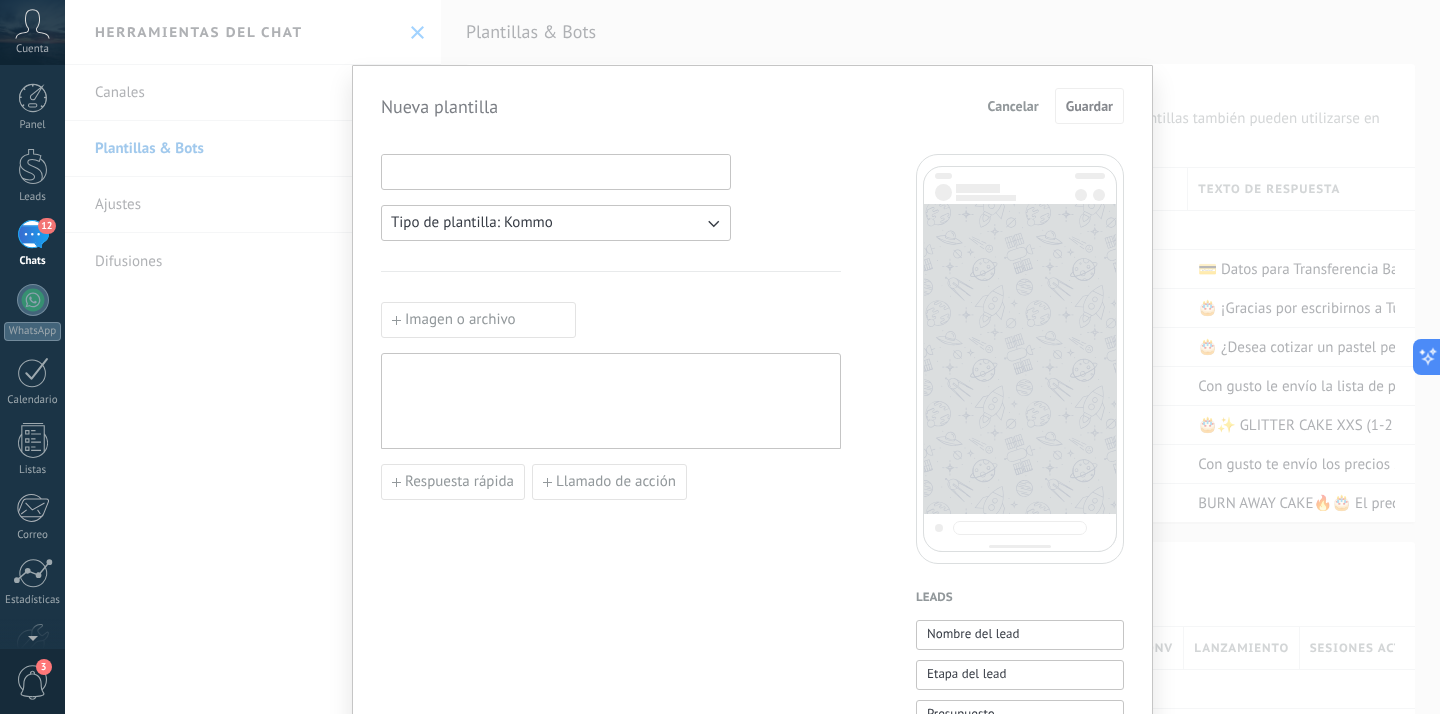 click at bounding box center [556, 171] 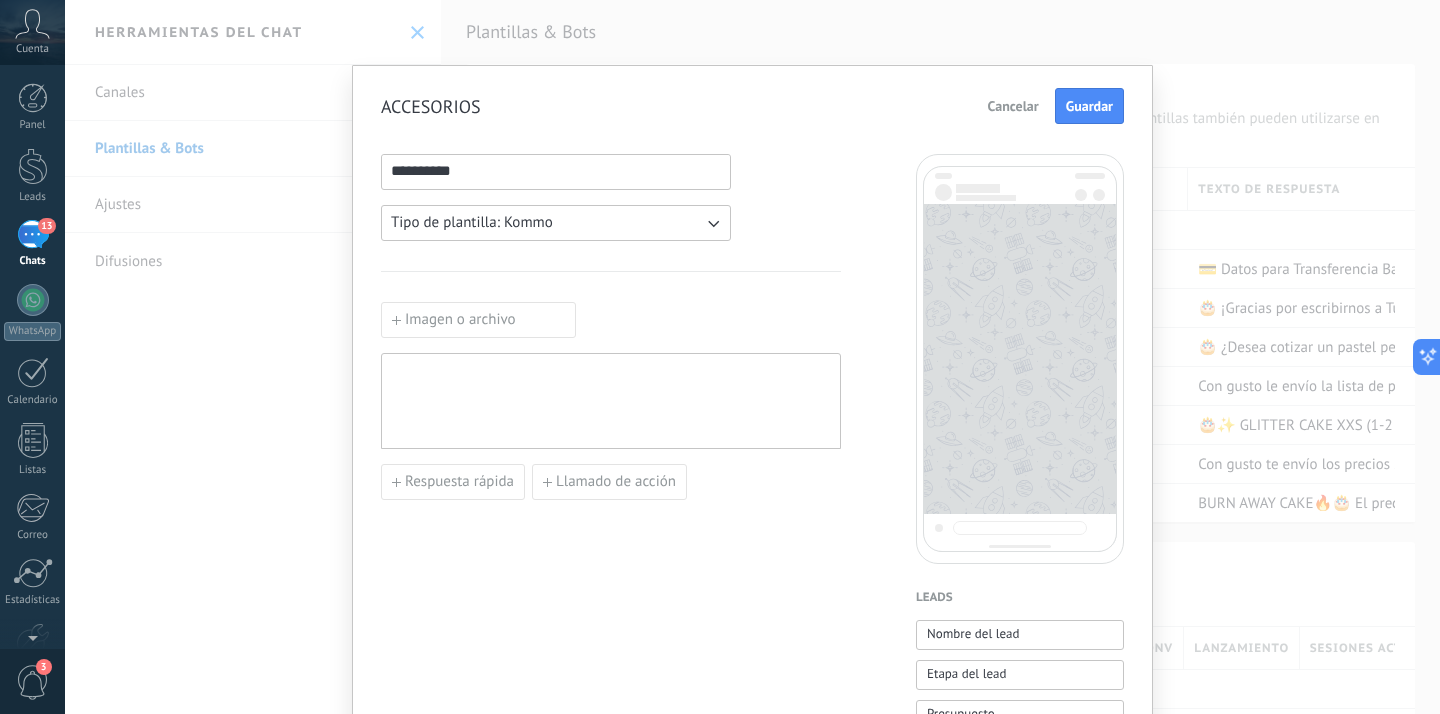 type on "**********" 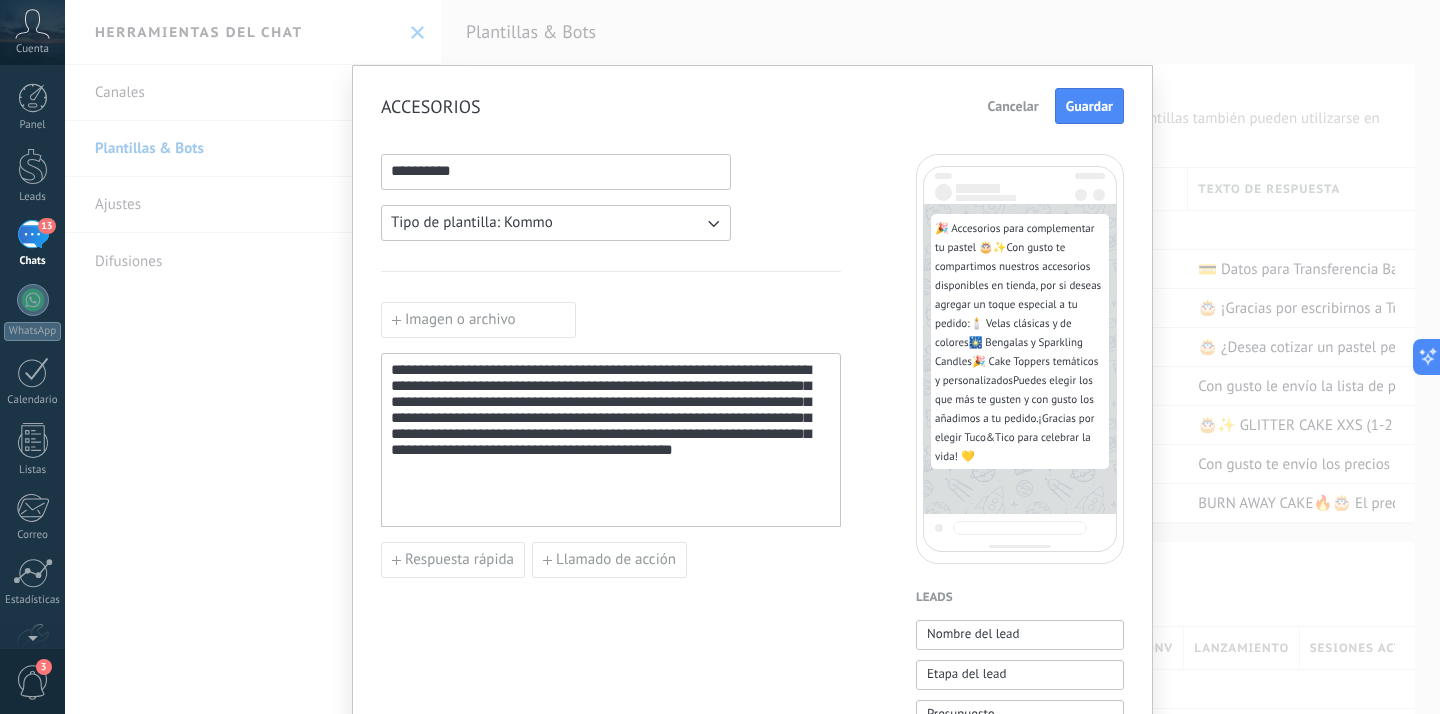 click on "**********" at bounding box center [611, 440] 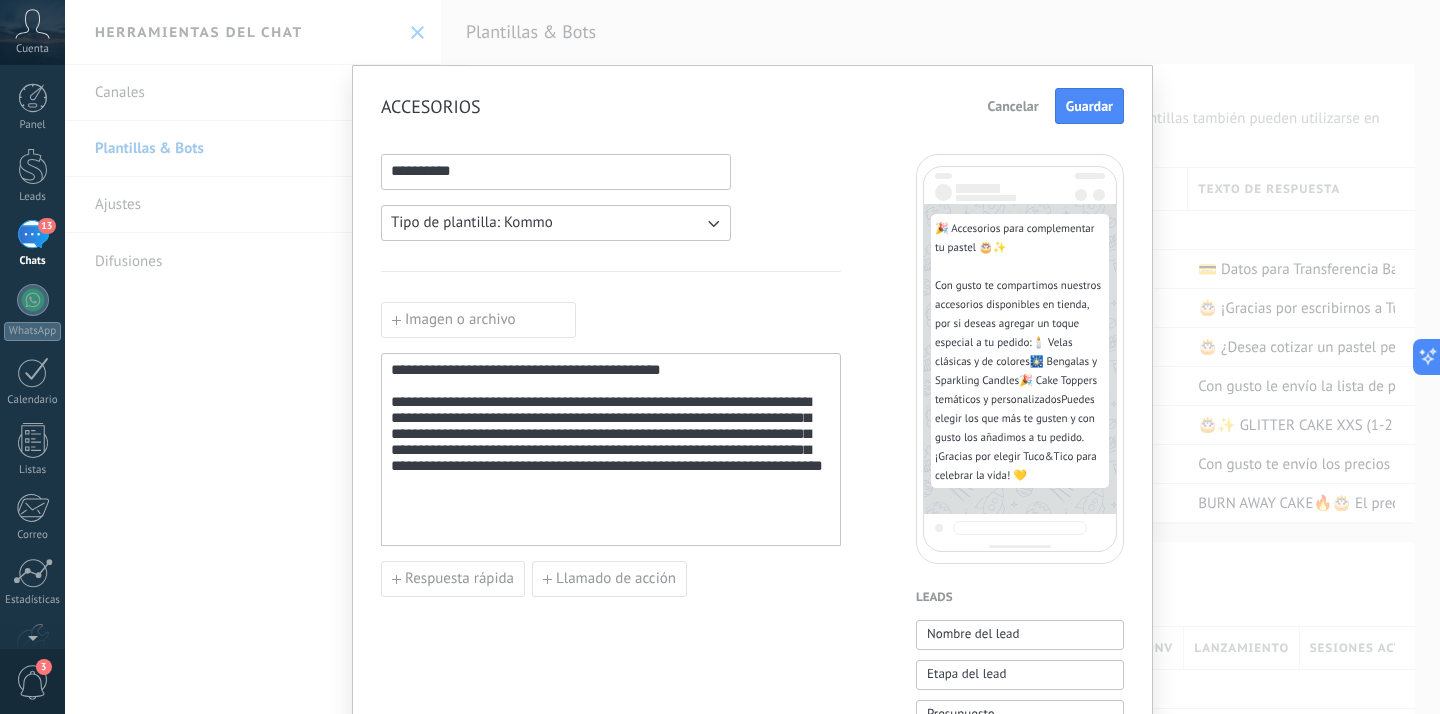click on "**********" at bounding box center [611, 460] 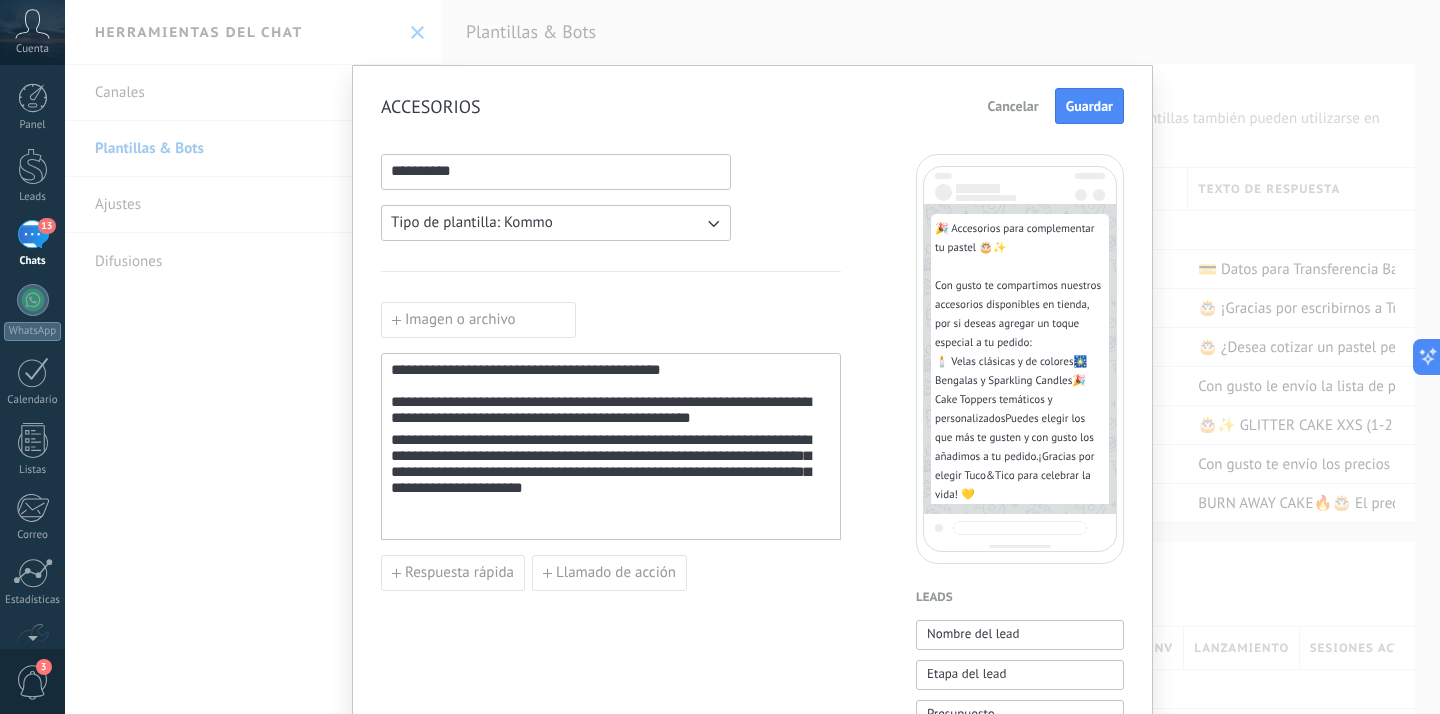 click on "**********" at bounding box center [611, 476] 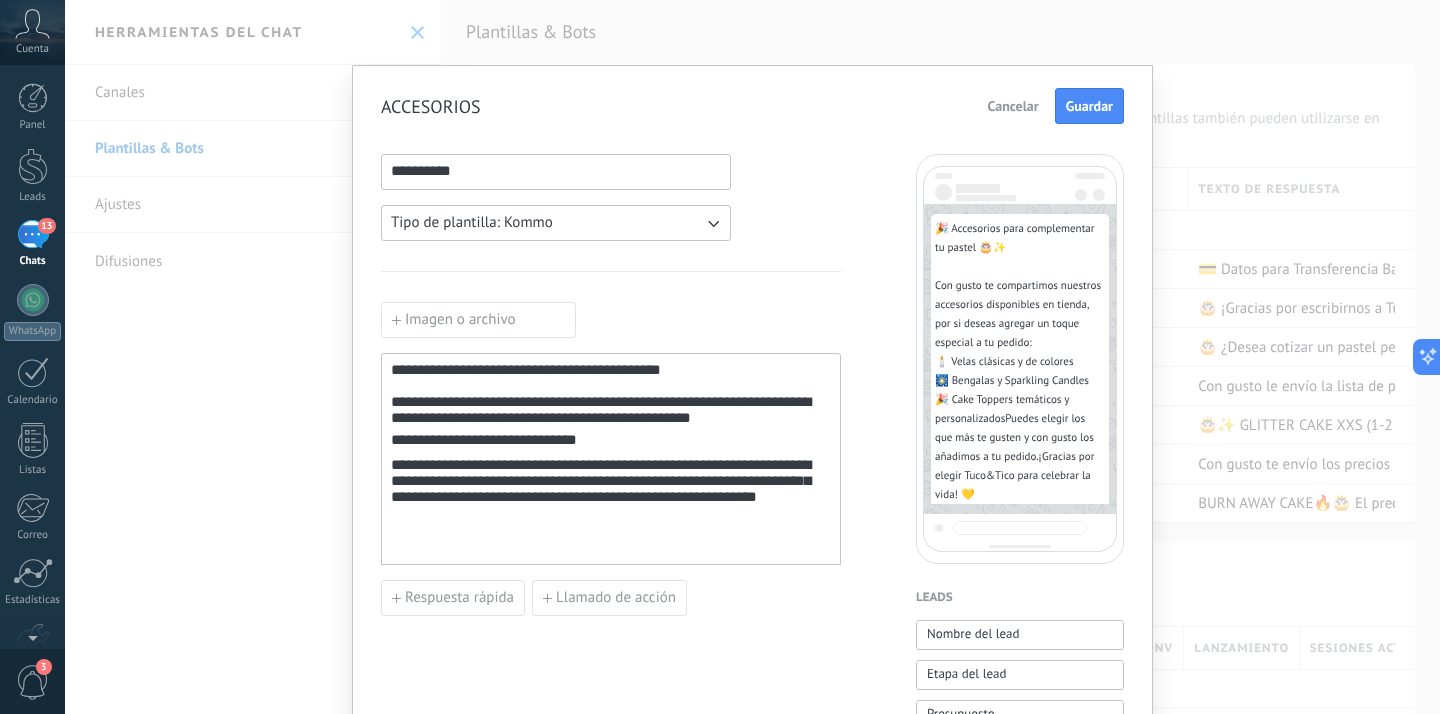 click on "**********" at bounding box center [611, 501] 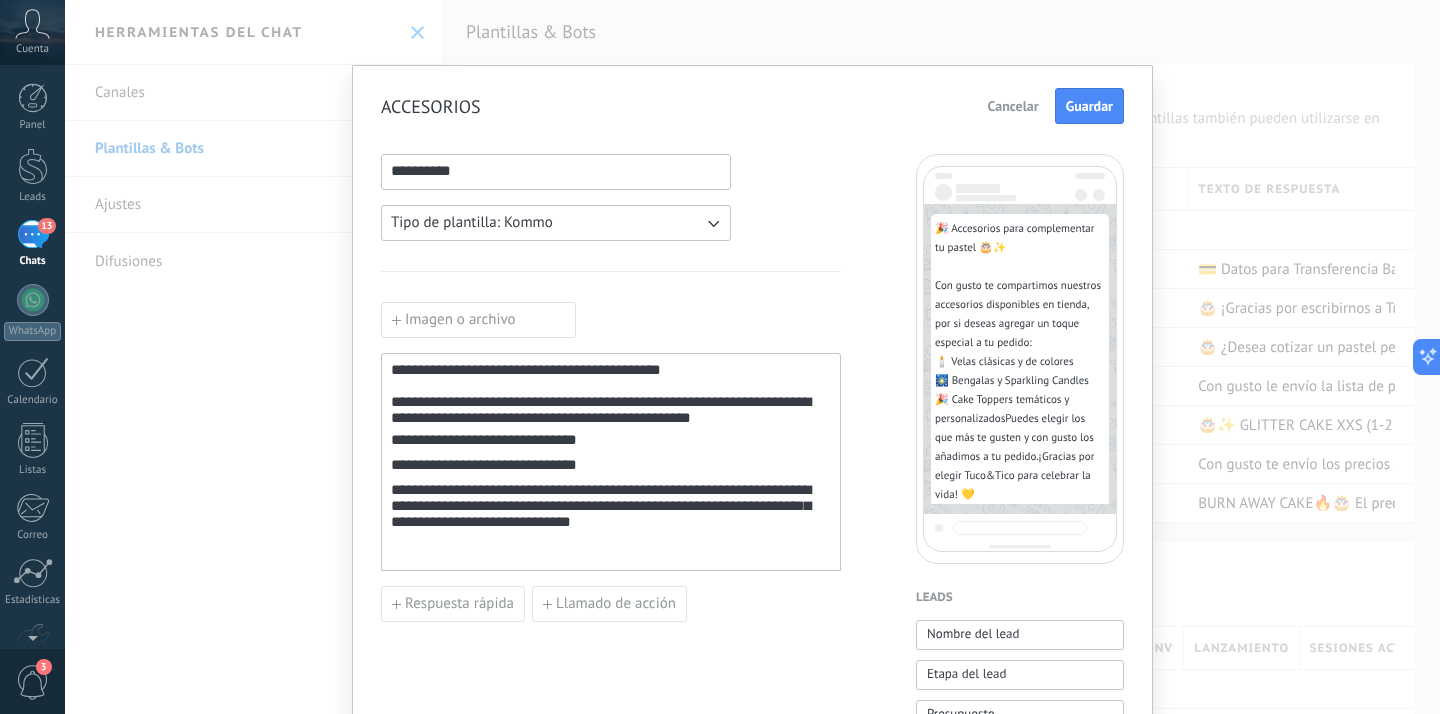click on "**********" at bounding box center (611, 516) 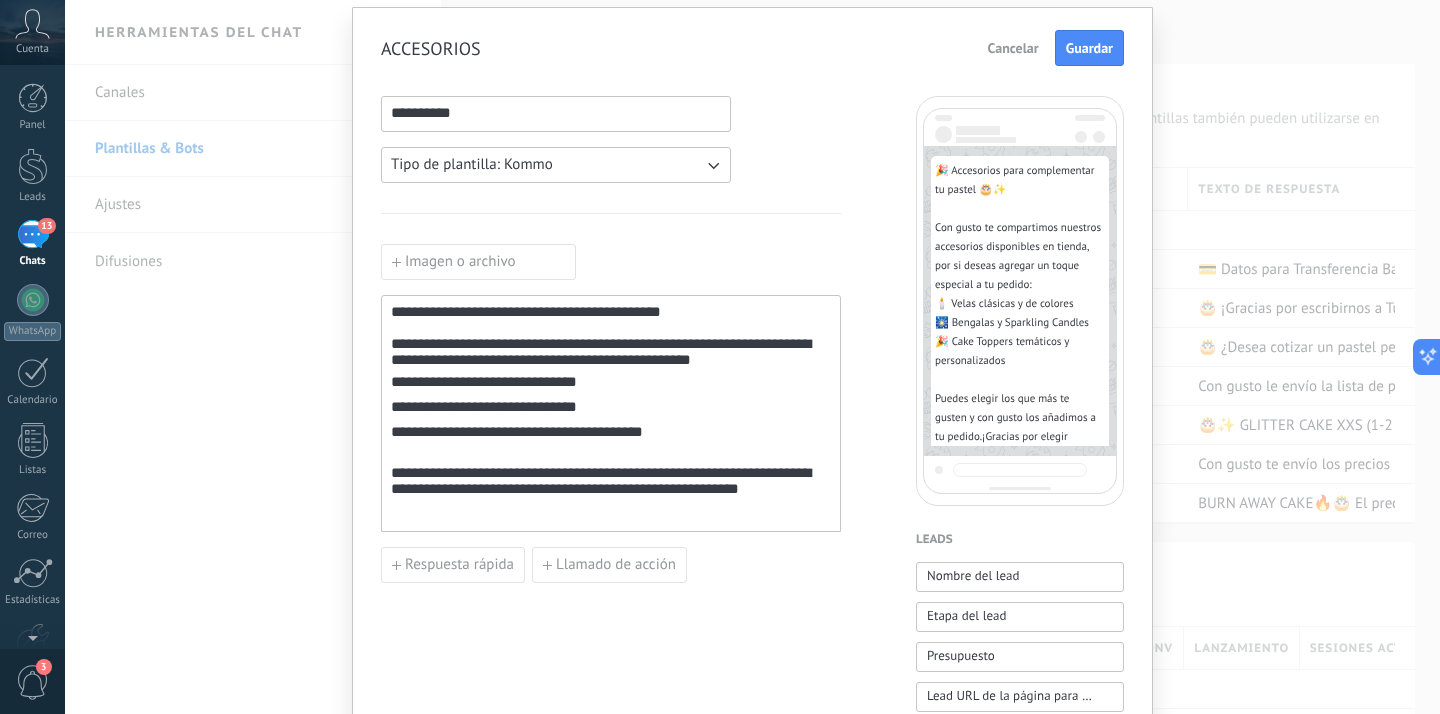 scroll, scrollTop: 65, scrollLeft: 0, axis: vertical 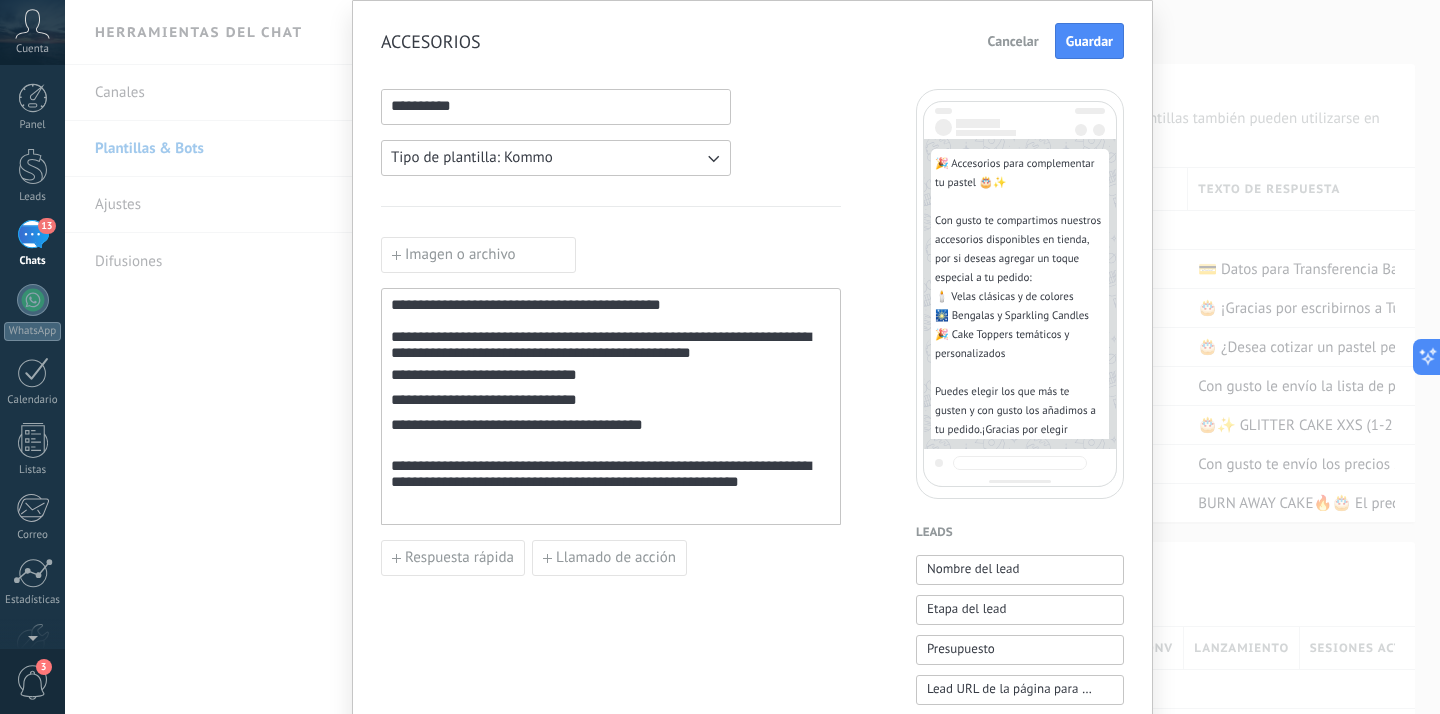 click on "Imagen o archivo" at bounding box center (478, 255) 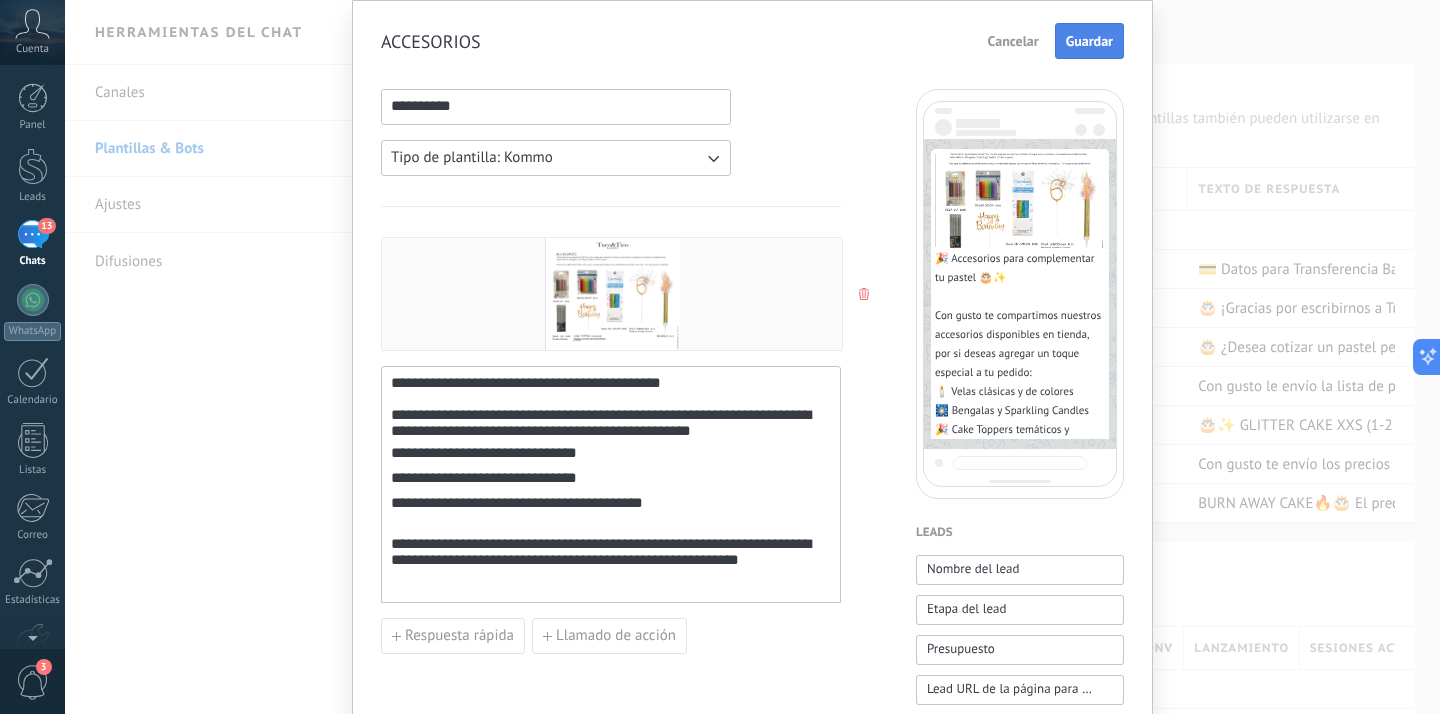 click on "Guardar" at bounding box center [1089, 41] 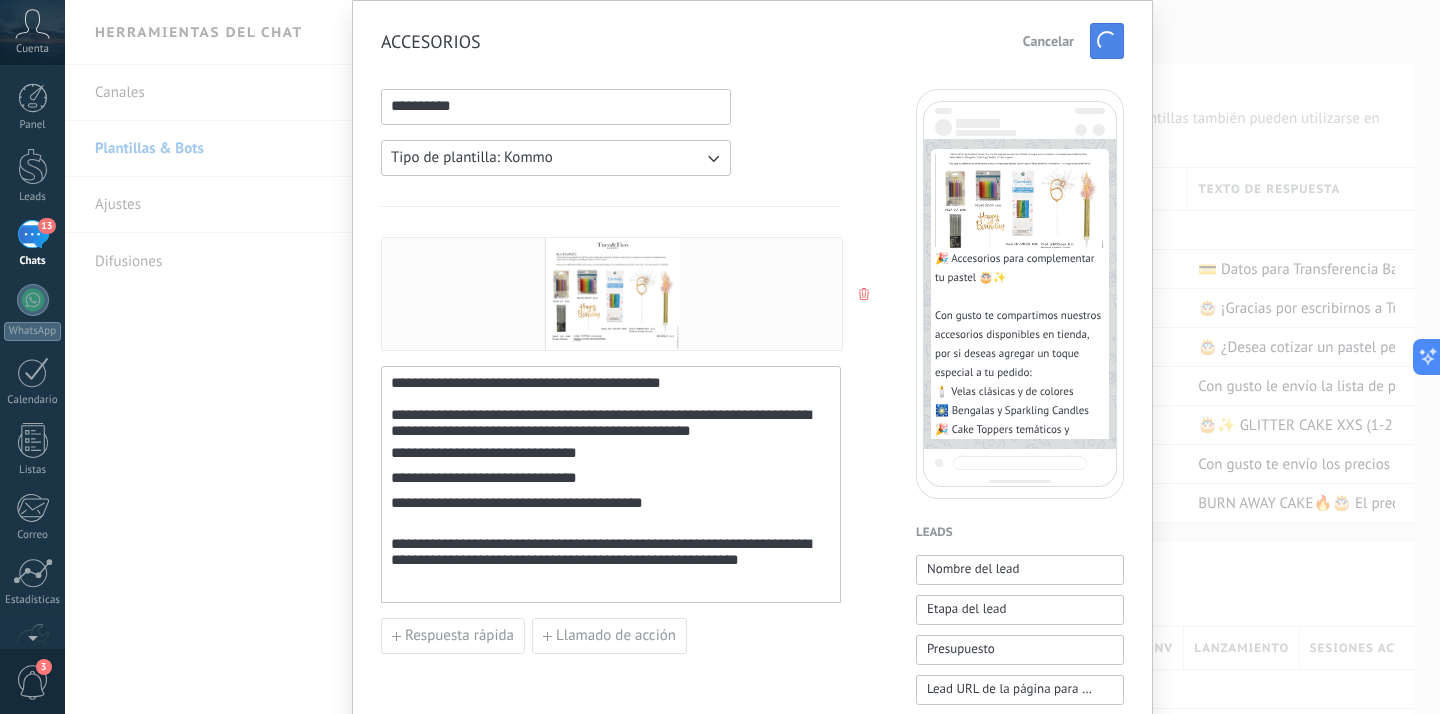 scroll, scrollTop: 0, scrollLeft: 0, axis: both 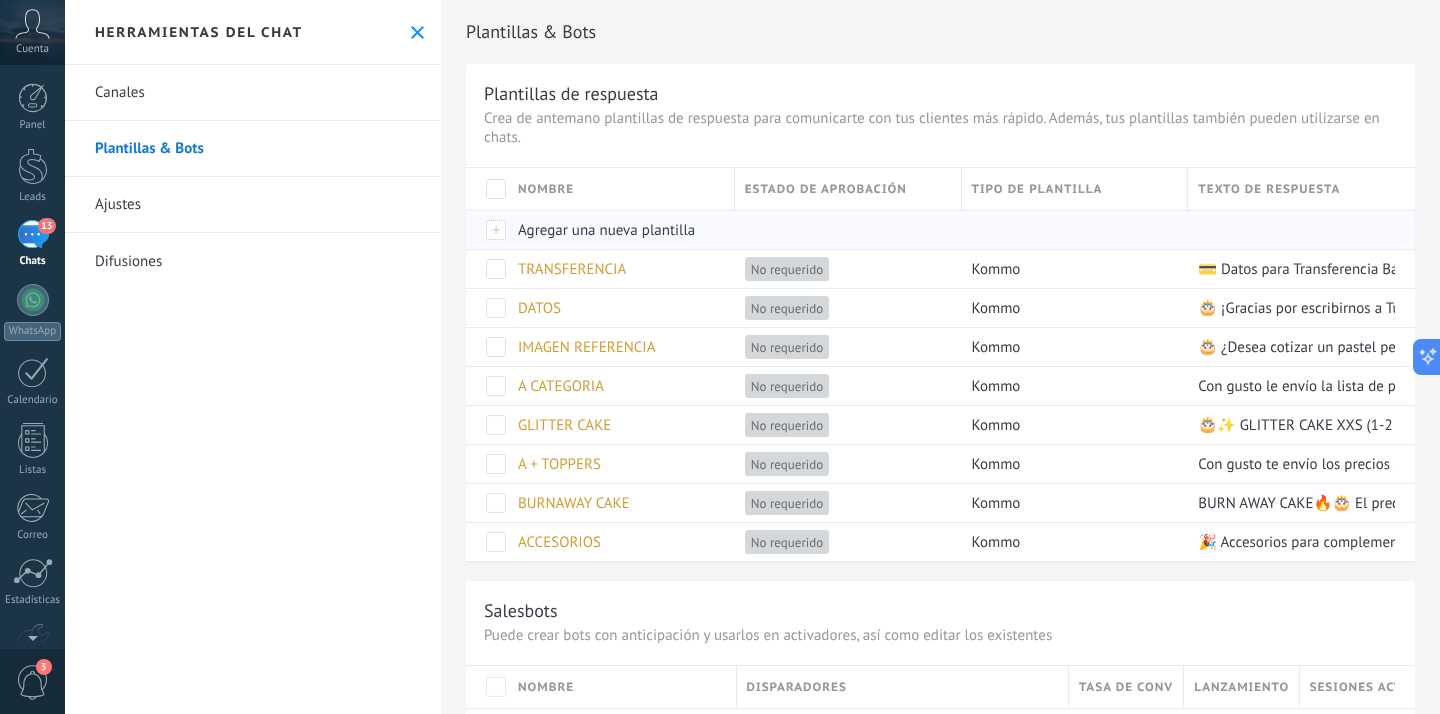 click on "Agregar una nueva plantilla" at bounding box center [606, 230] 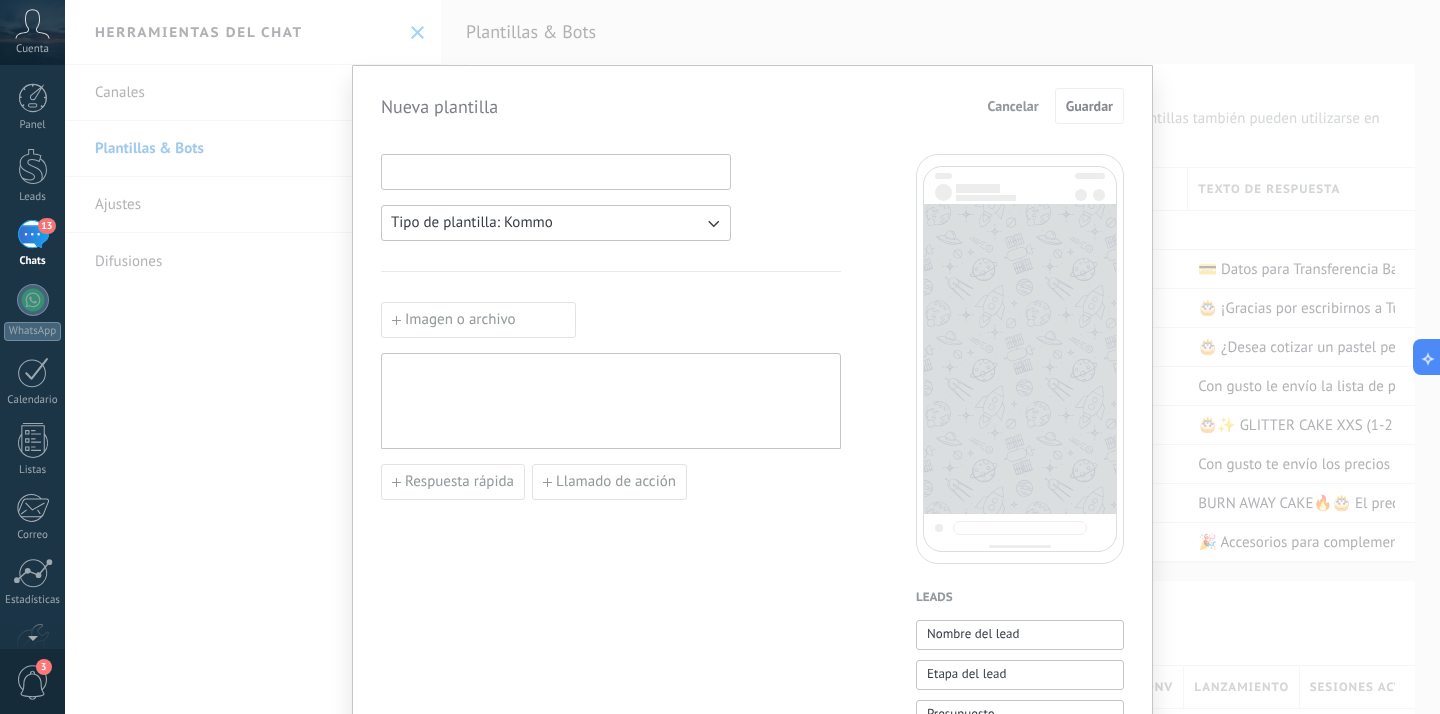 click at bounding box center [556, 171] 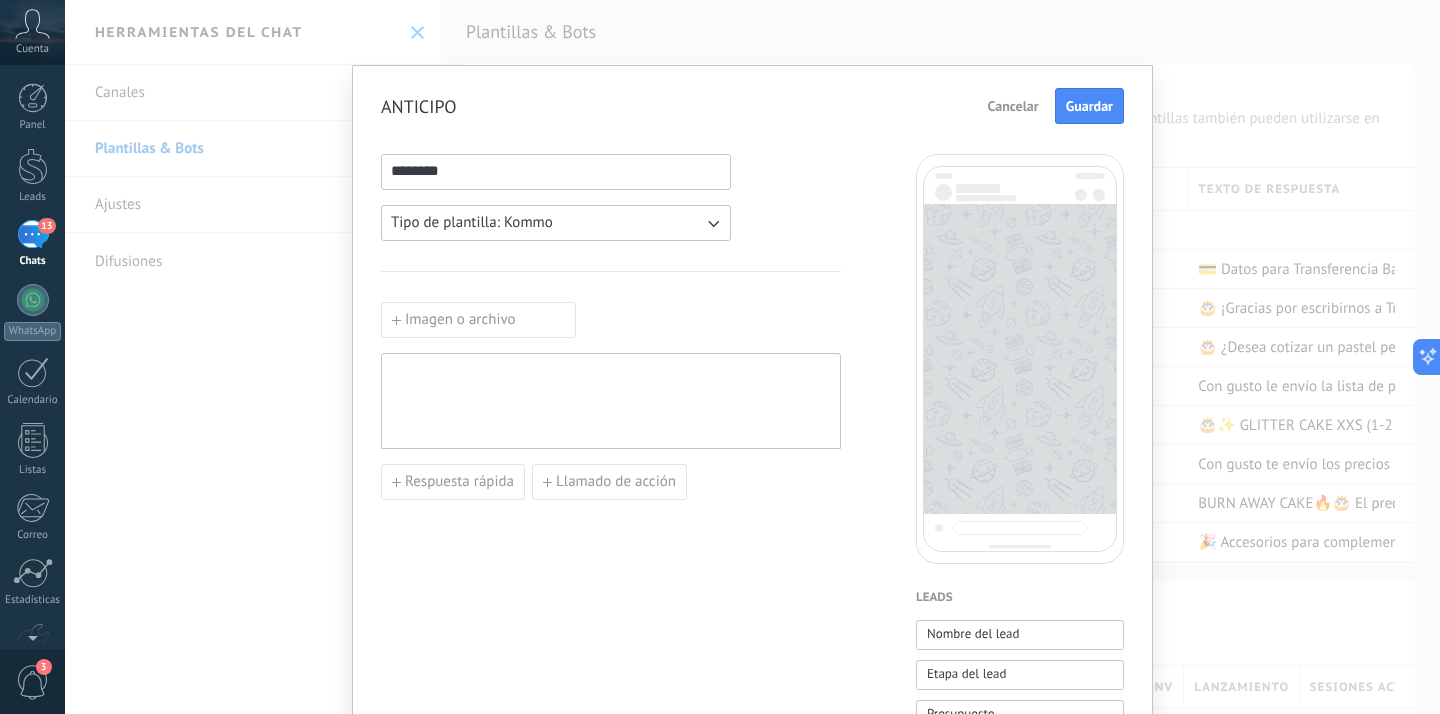 type on "********" 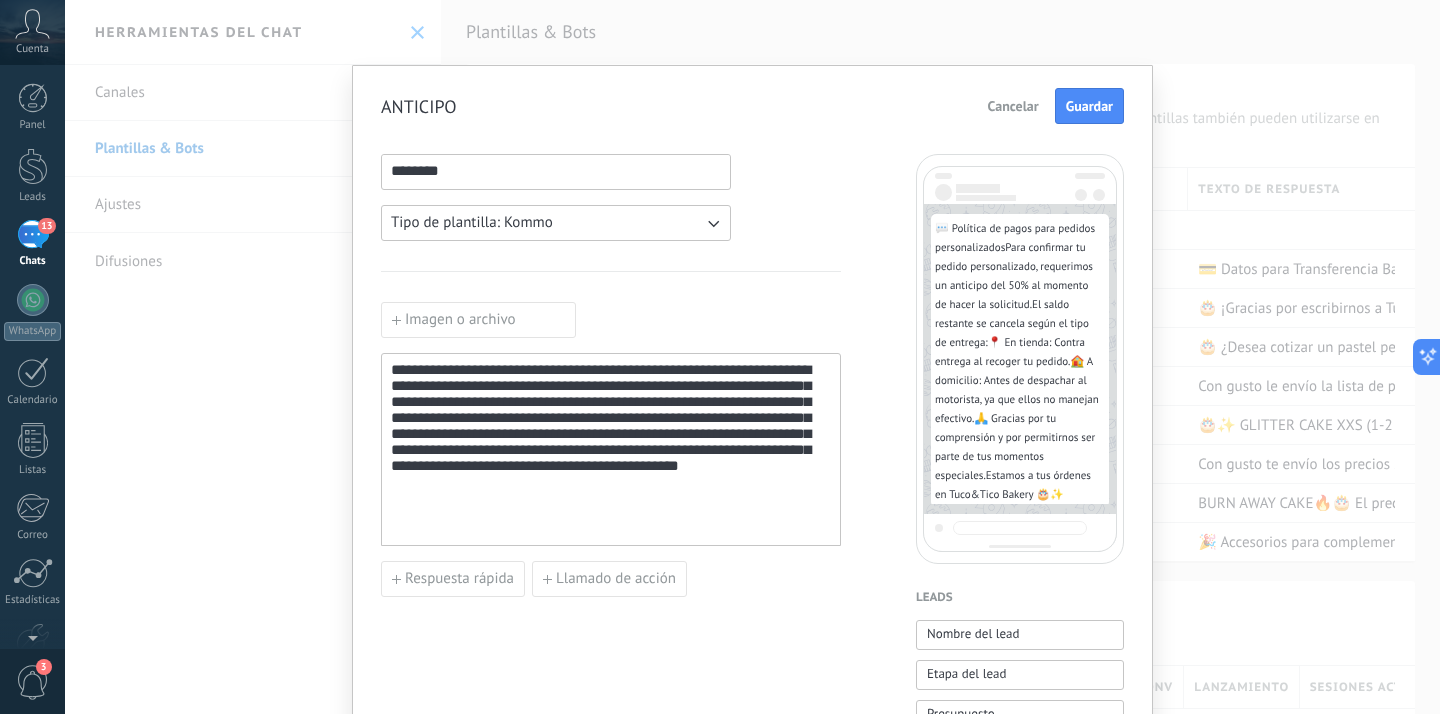 click on "**********" at bounding box center (611, 450) 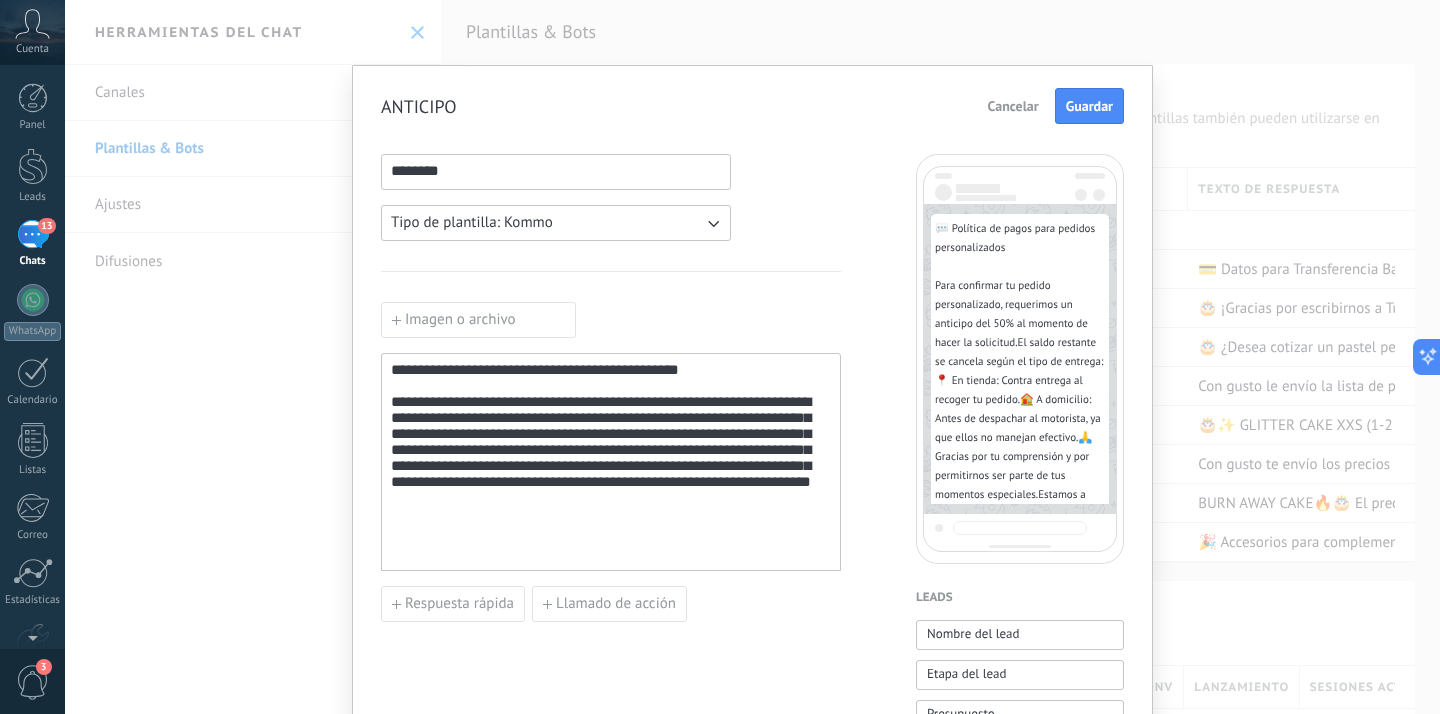 click on "**********" at bounding box center [611, 472] 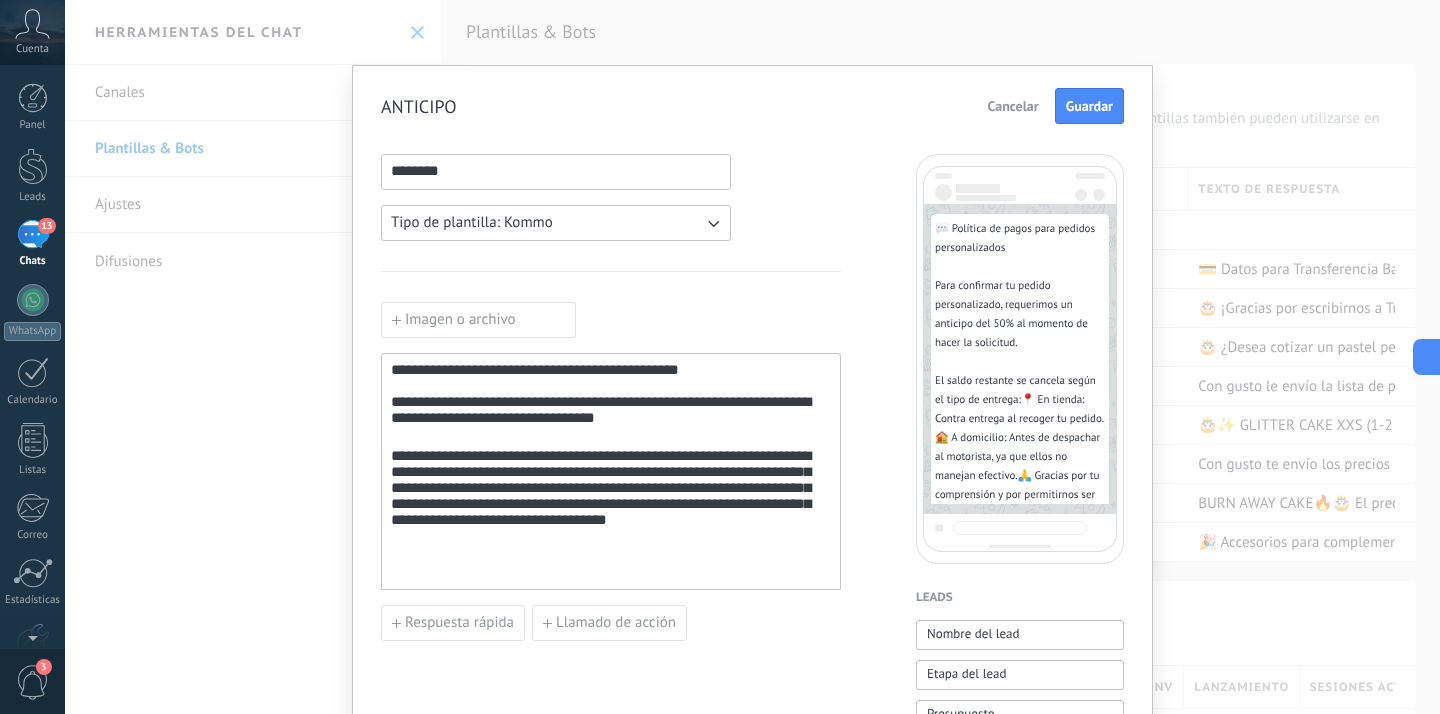 click on "**********" at bounding box center (611, 507) 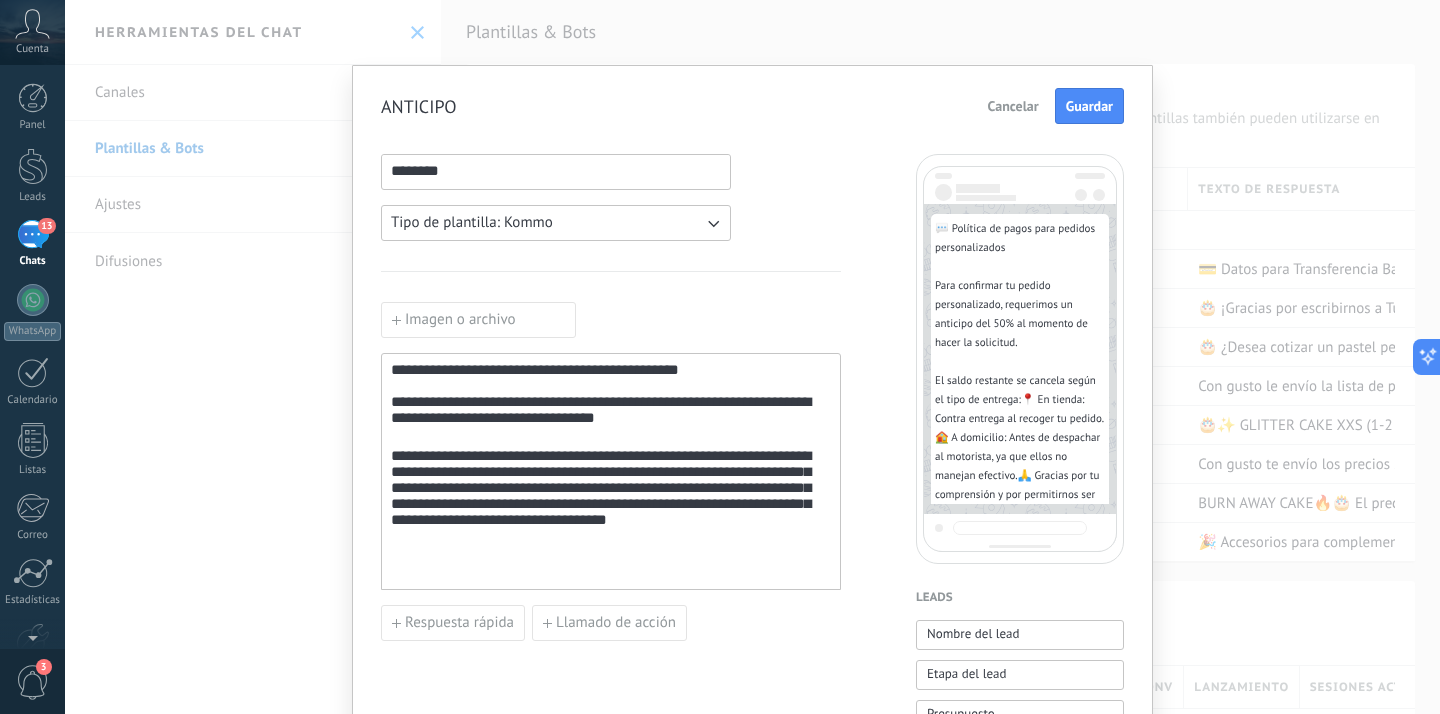 click on "**********" at bounding box center (611, 507) 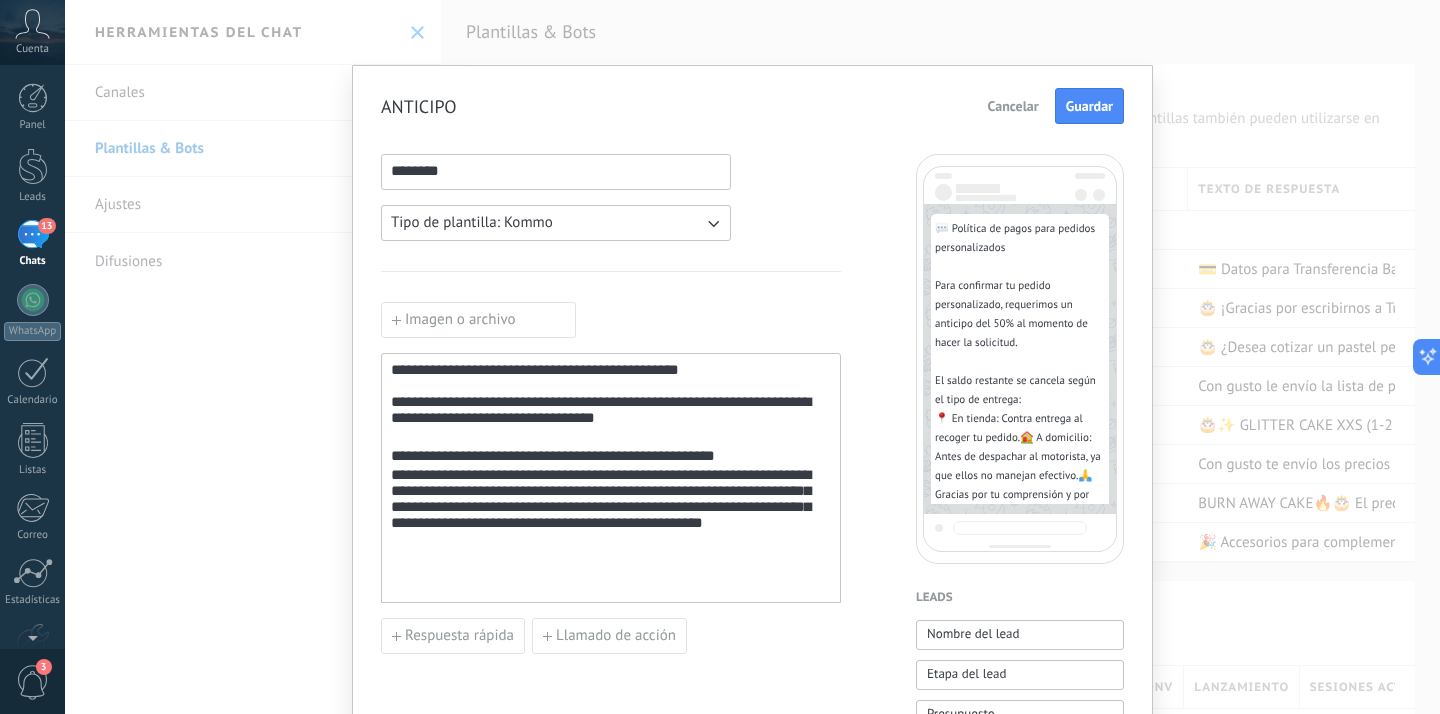 click on "**********" at bounding box center (611, 523) 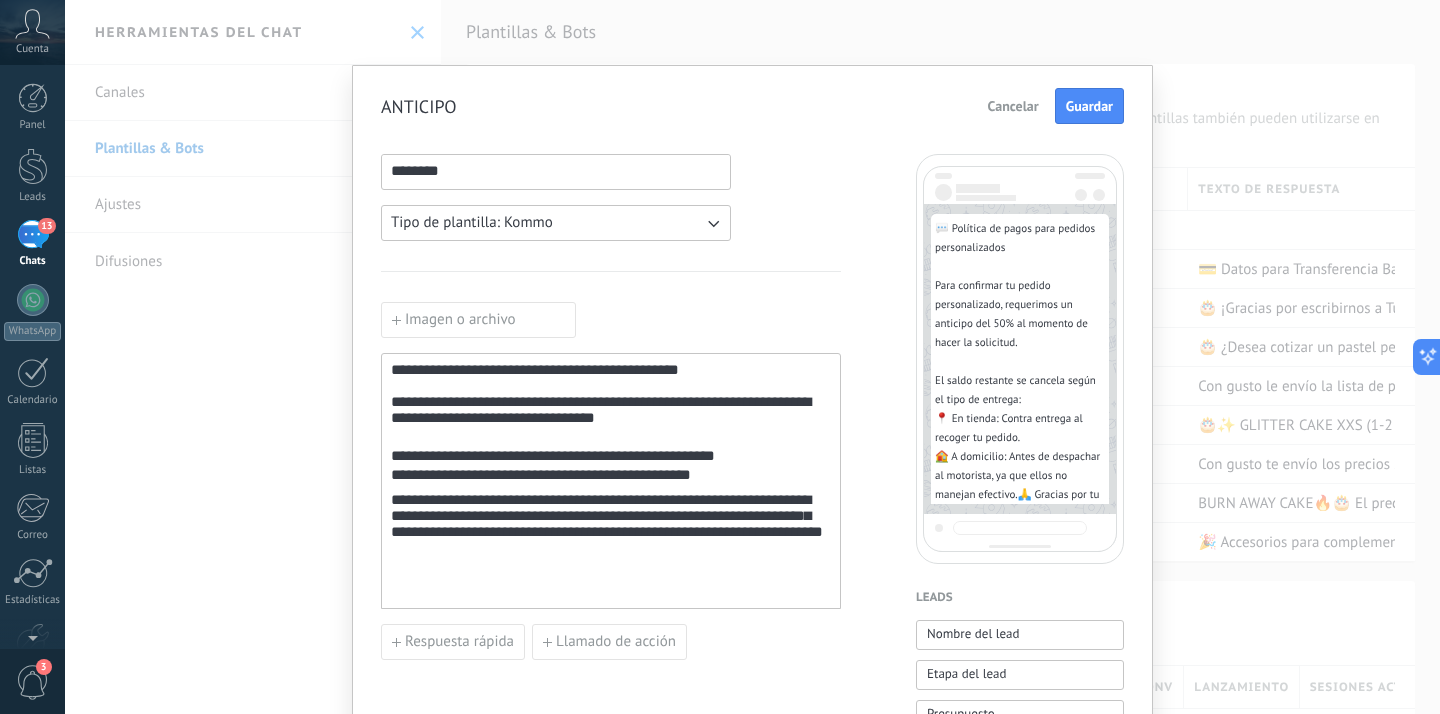 click on "**********" at bounding box center (611, 539) 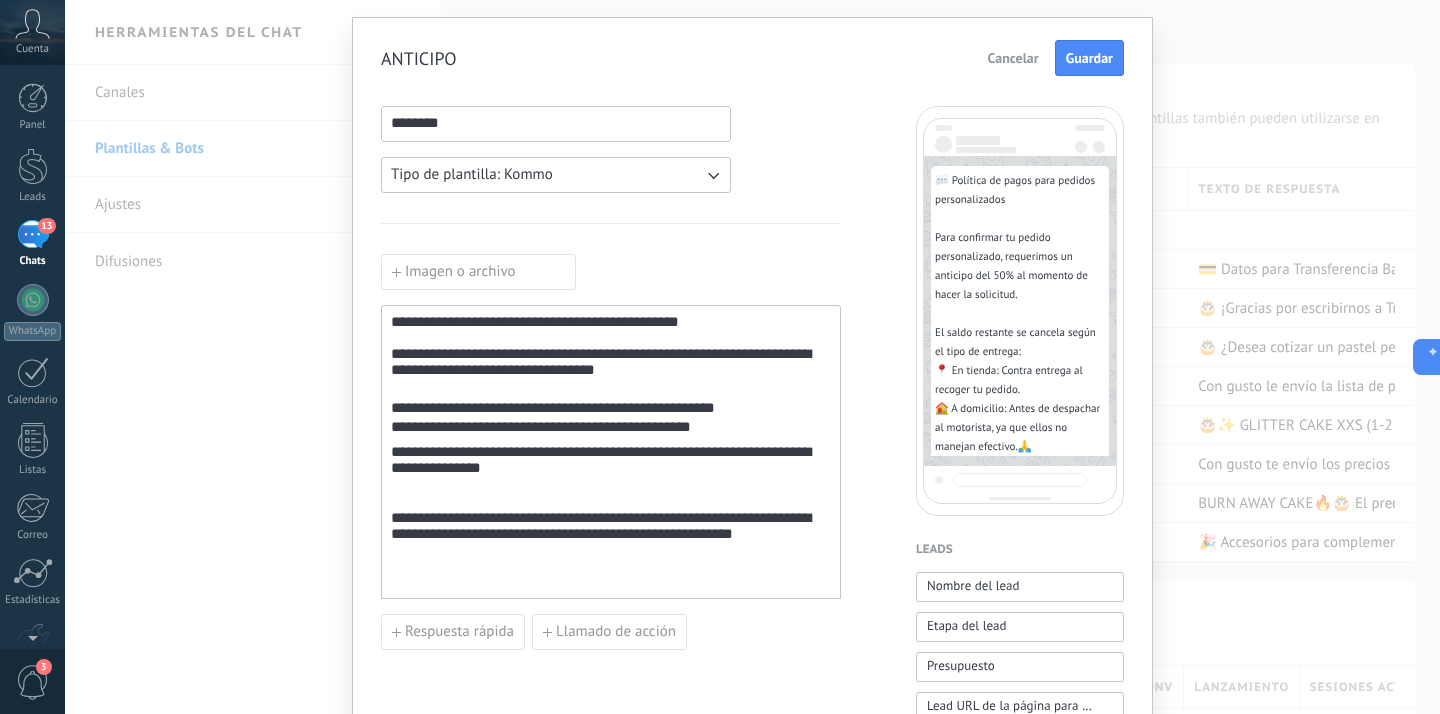 scroll, scrollTop: 49, scrollLeft: 0, axis: vertical 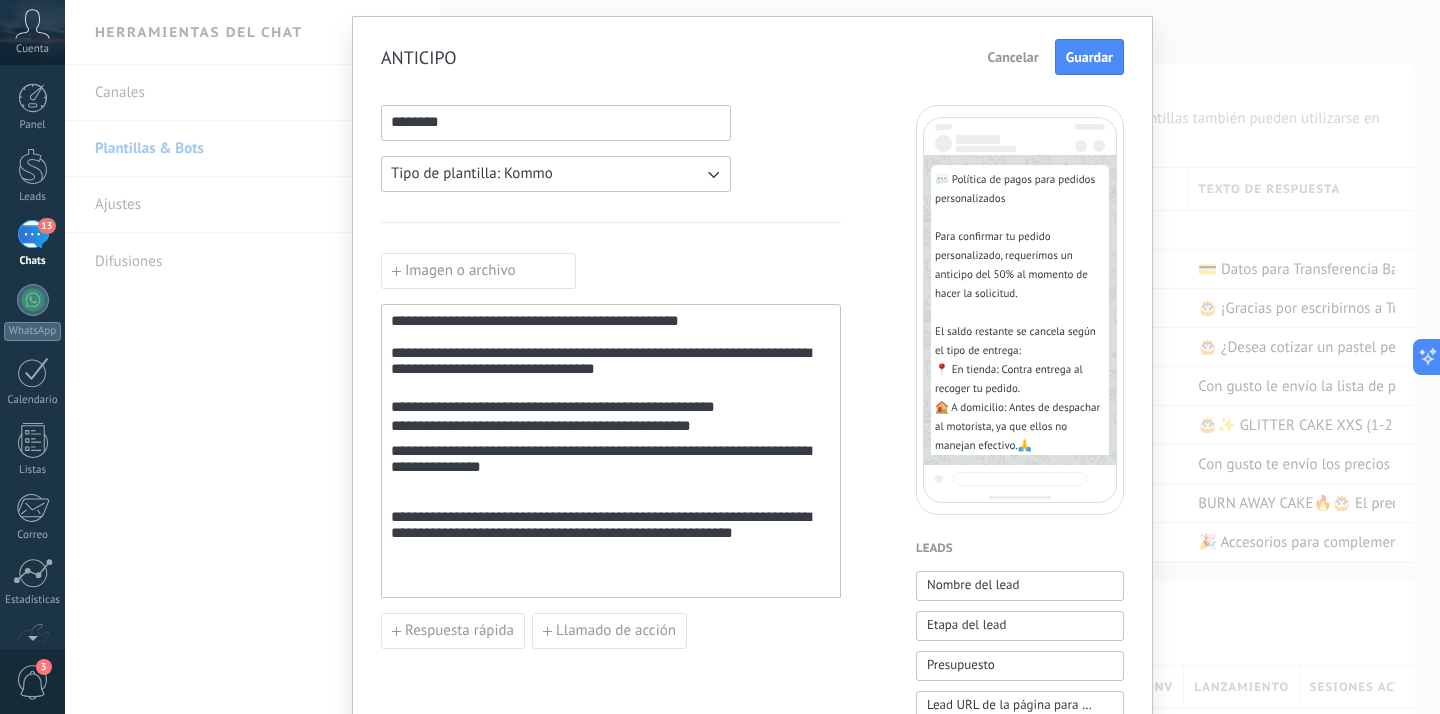 click on "**********" at bounding box center [611, 540] 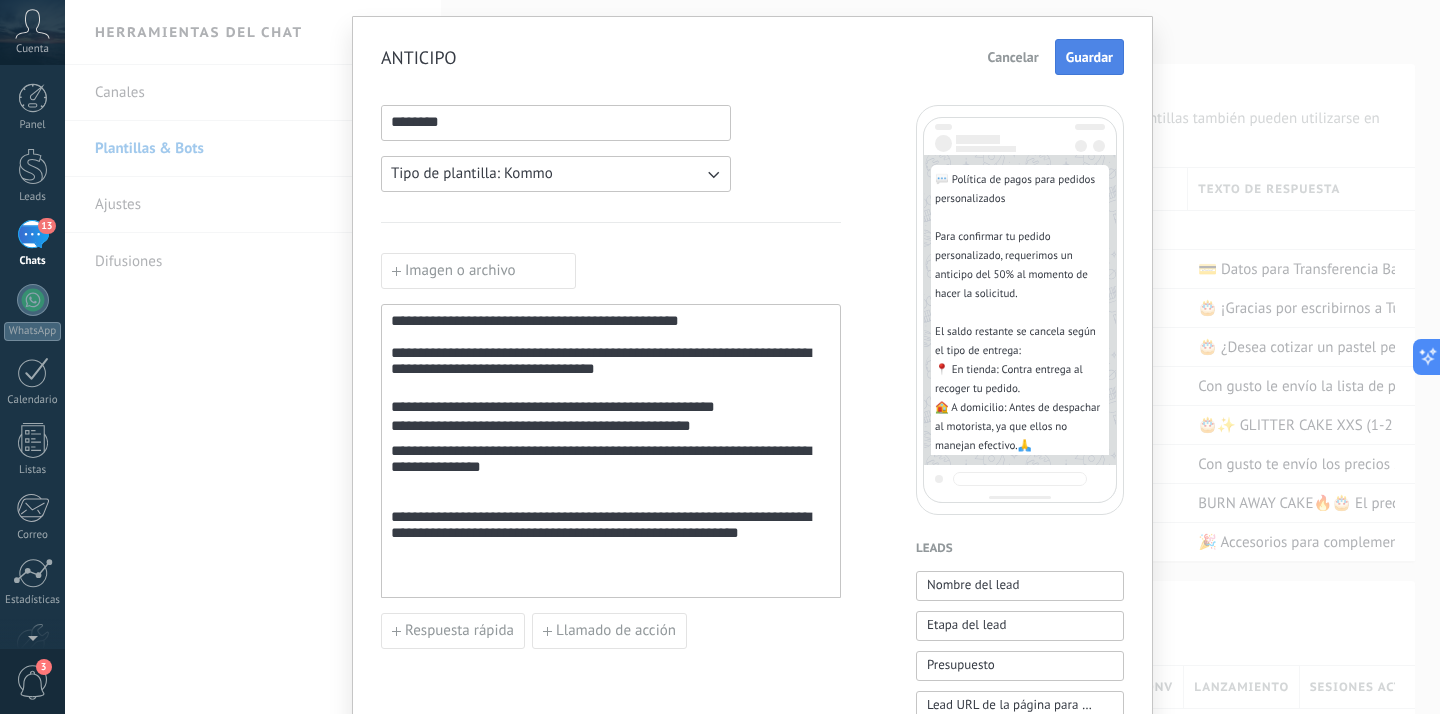 click on "Guardar" at bounding box center (1089, 57) 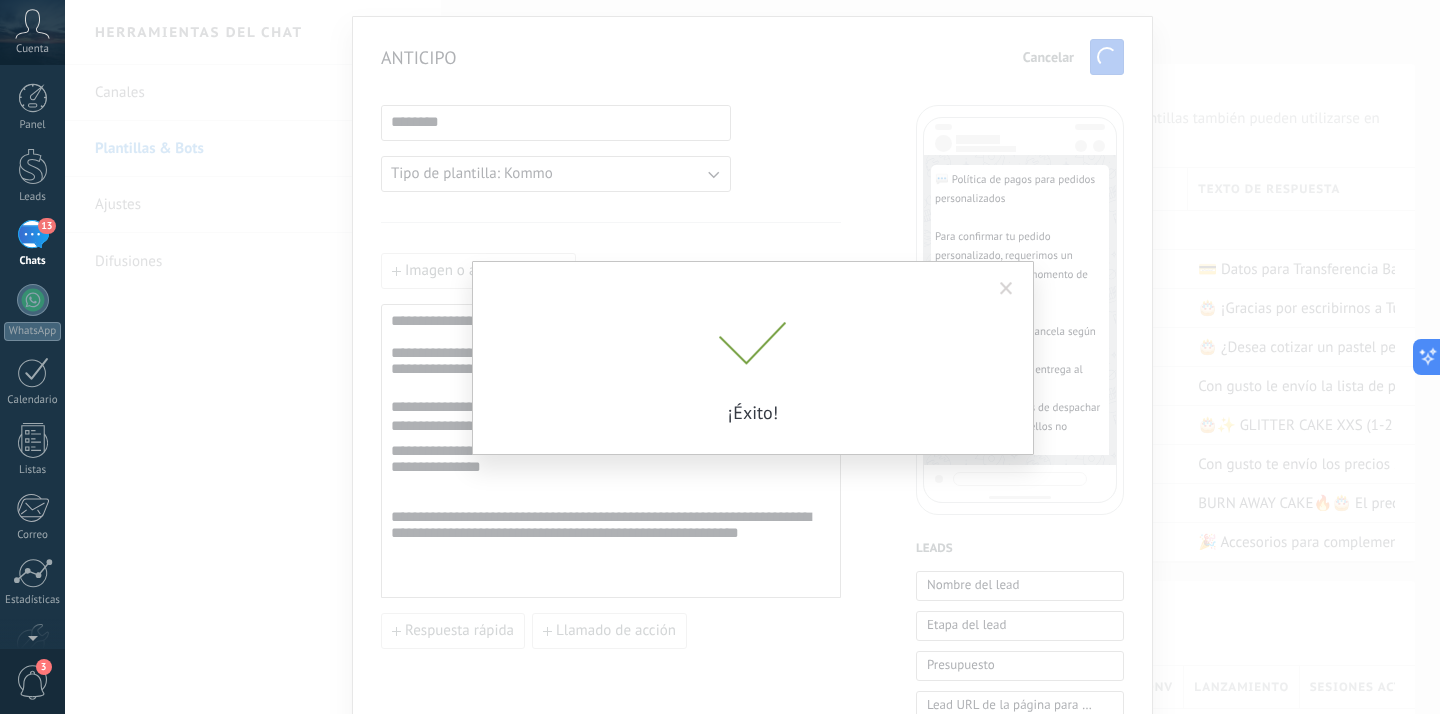 scroll, scrollTop: 0, scrollLeft: 0, axis: both 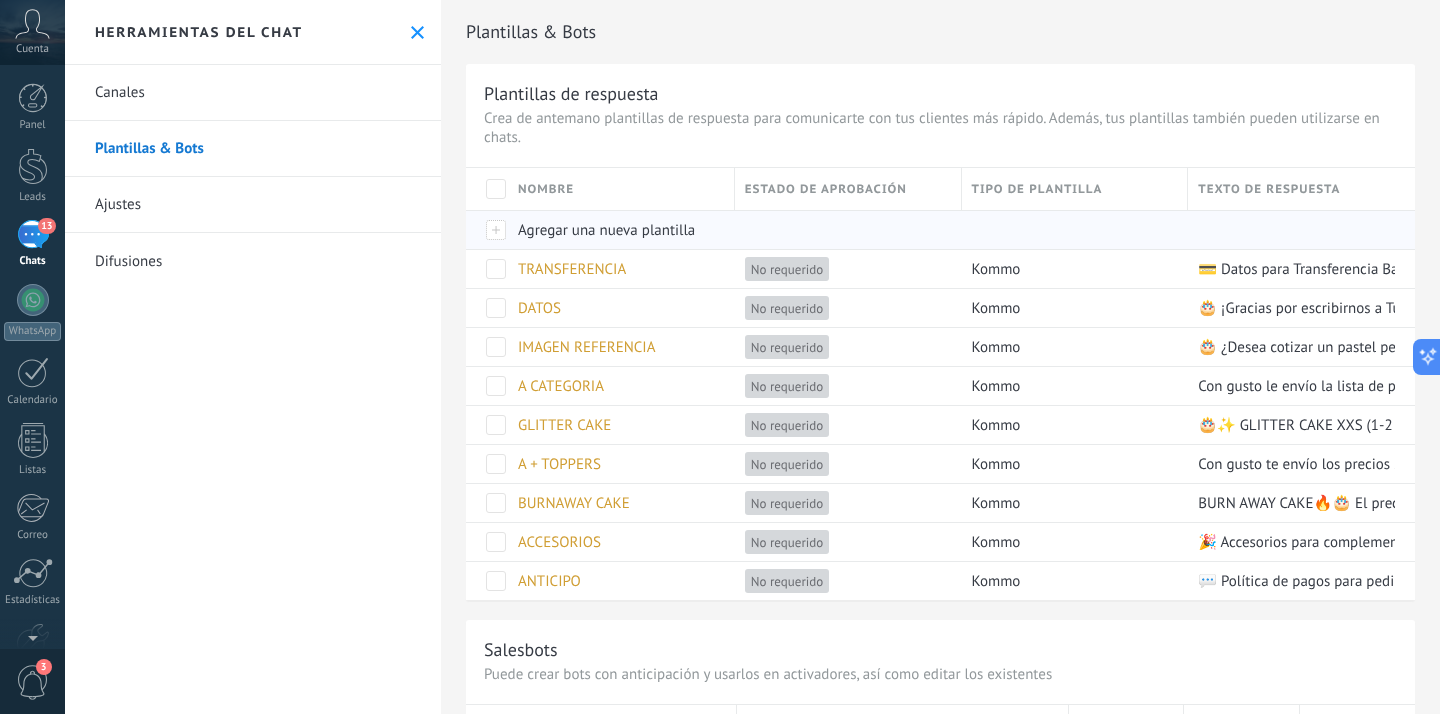 click on "Agregar una nueva plantilla" at bounding box center [606, 230] 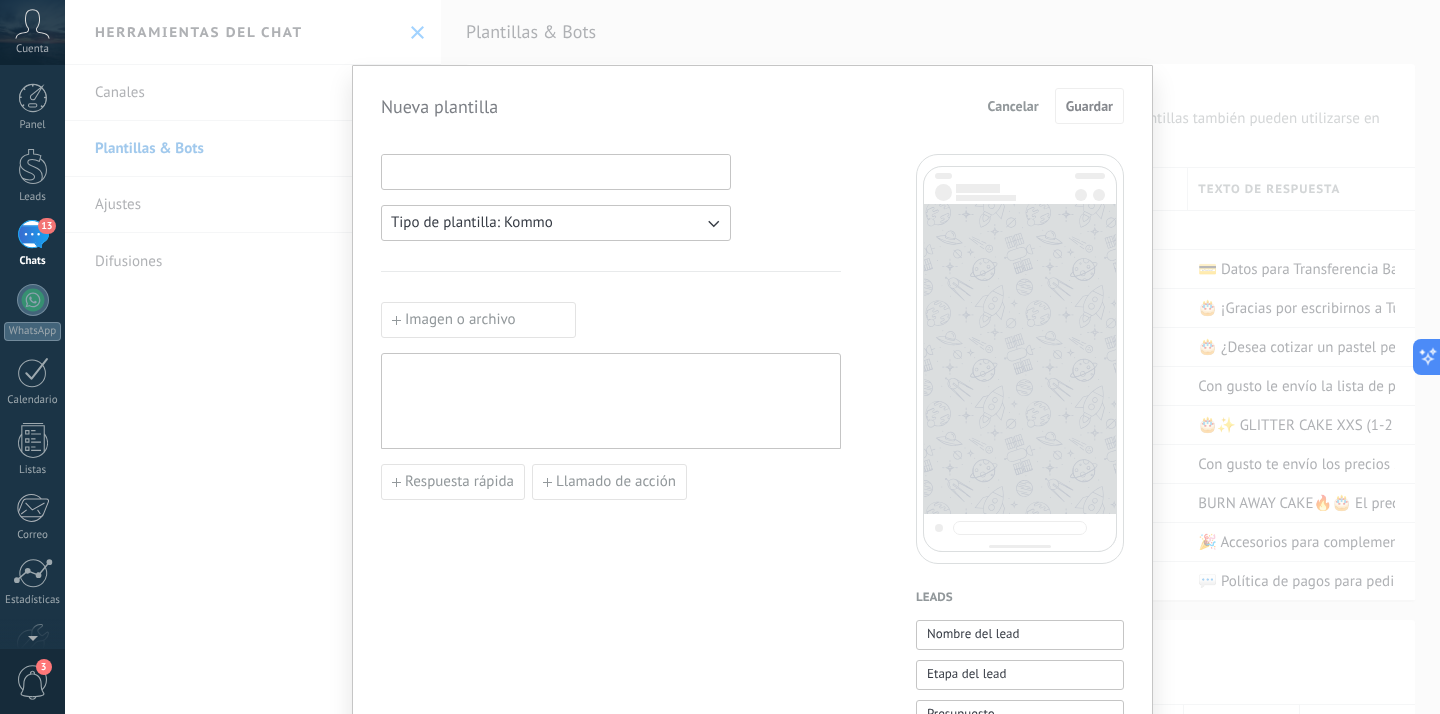 click at bounding box center (556, 171) 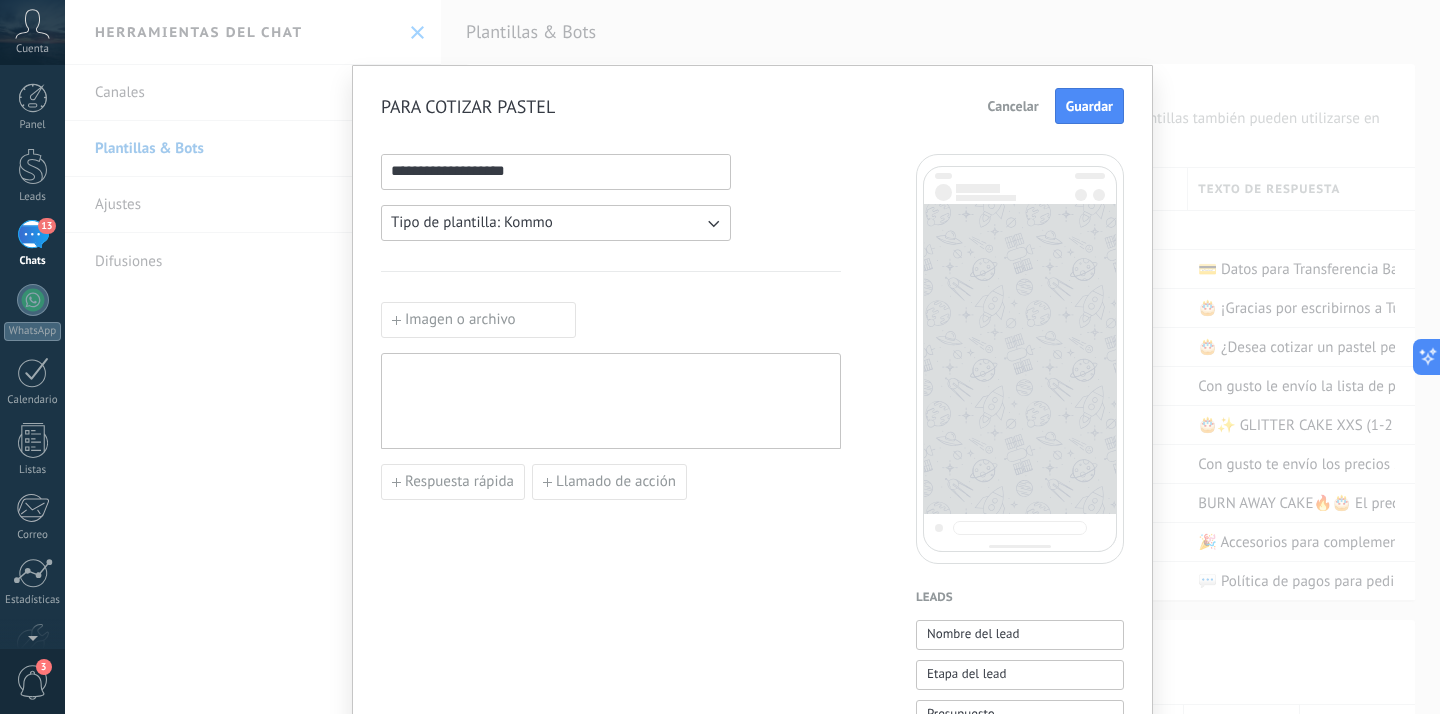 type on "**********" 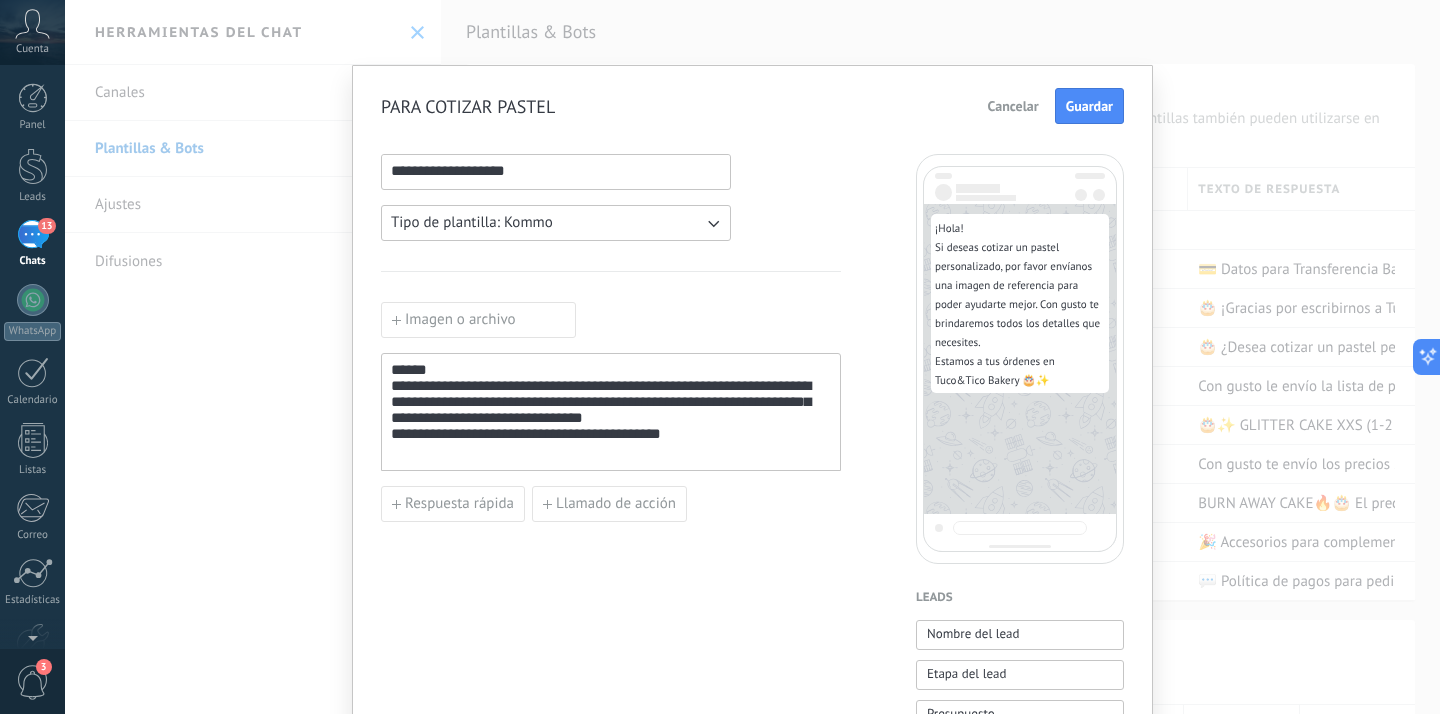 click on "**********" at bounding box center [611, 412] 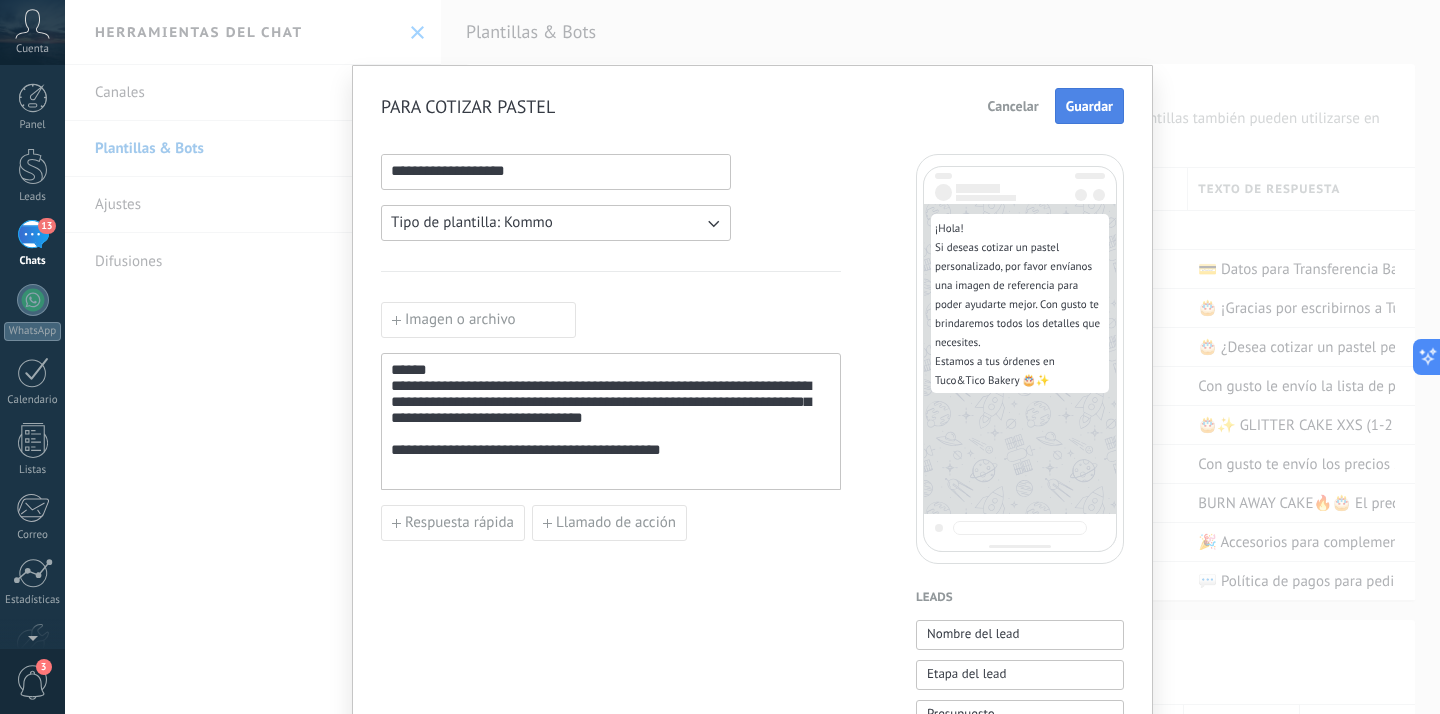 click on "Guardar" at bounding box center [1089, 106] 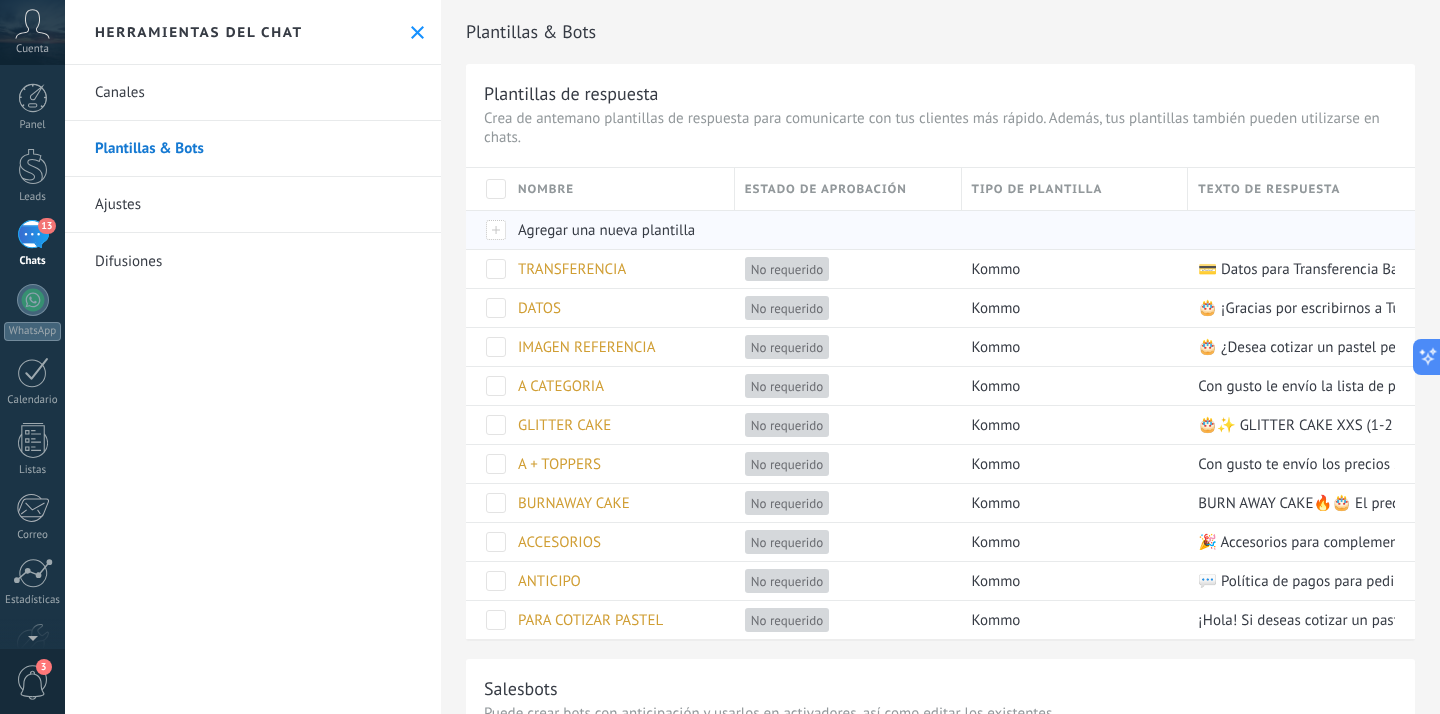 click on "Agregar una nueva plantilla" at bounding box center (606, 230) 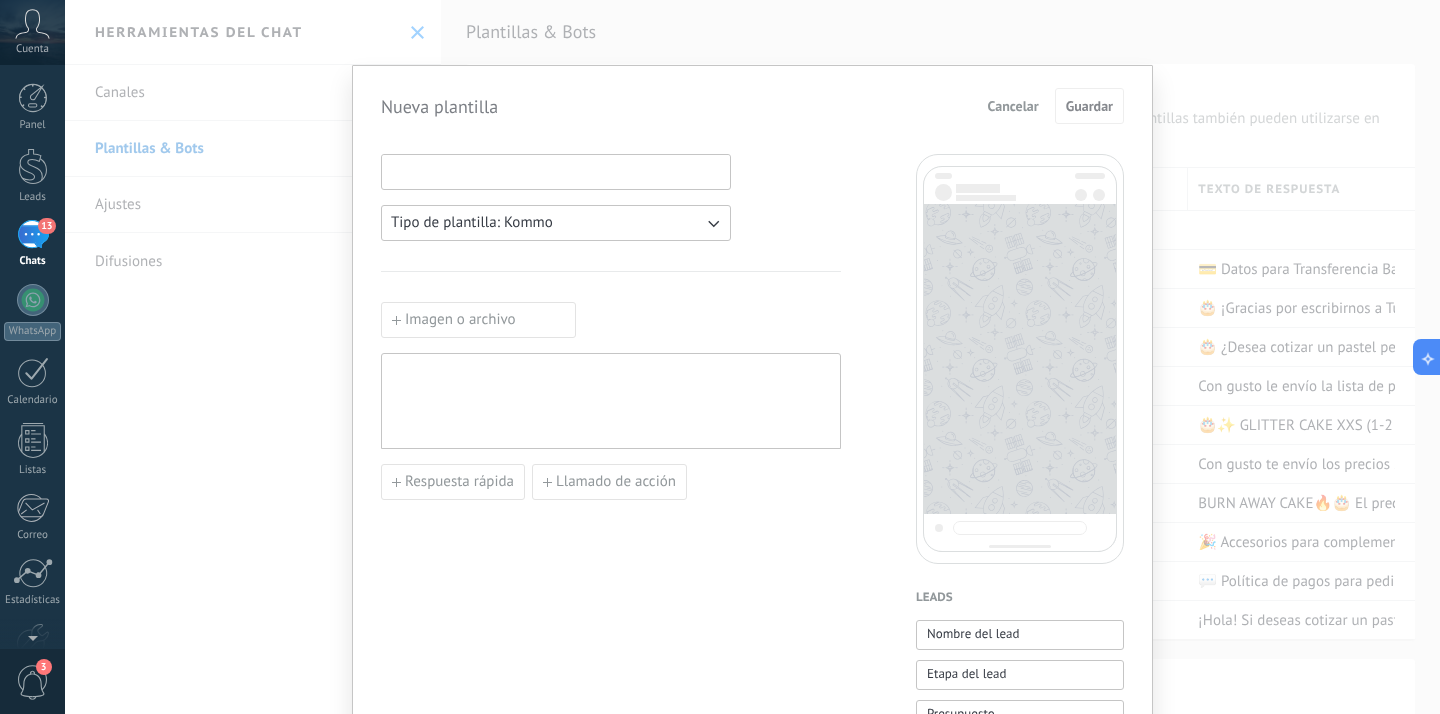 click at bounding box center [556, 171] 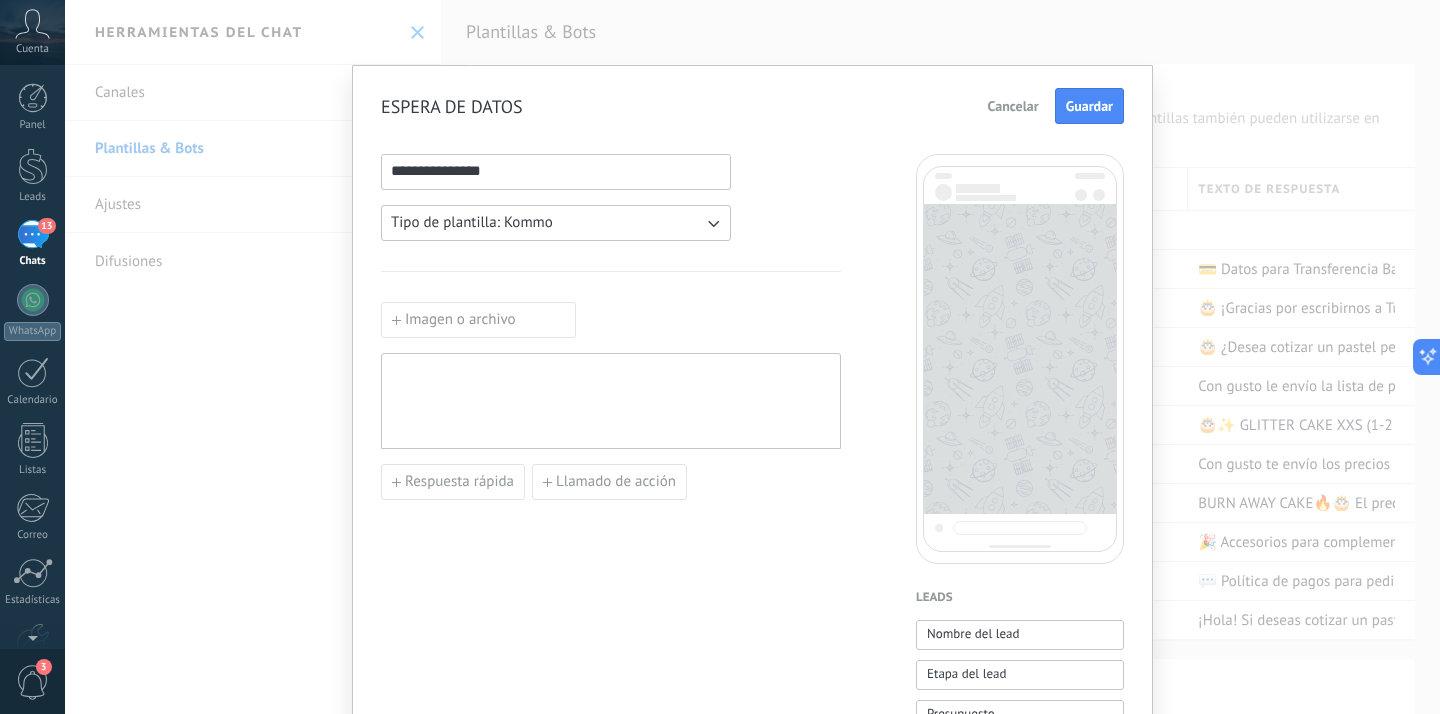 type on "**********" 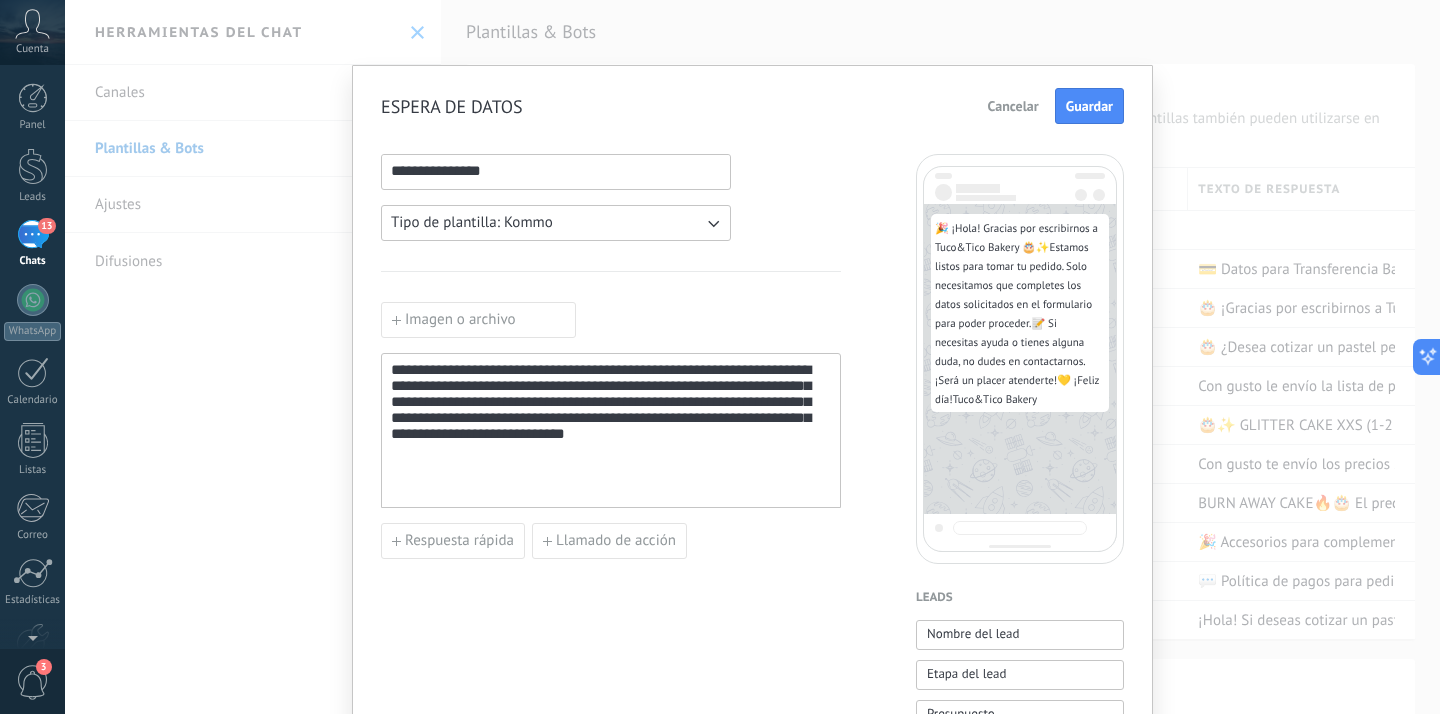 click on "**********" at bounding box center [611, 431] 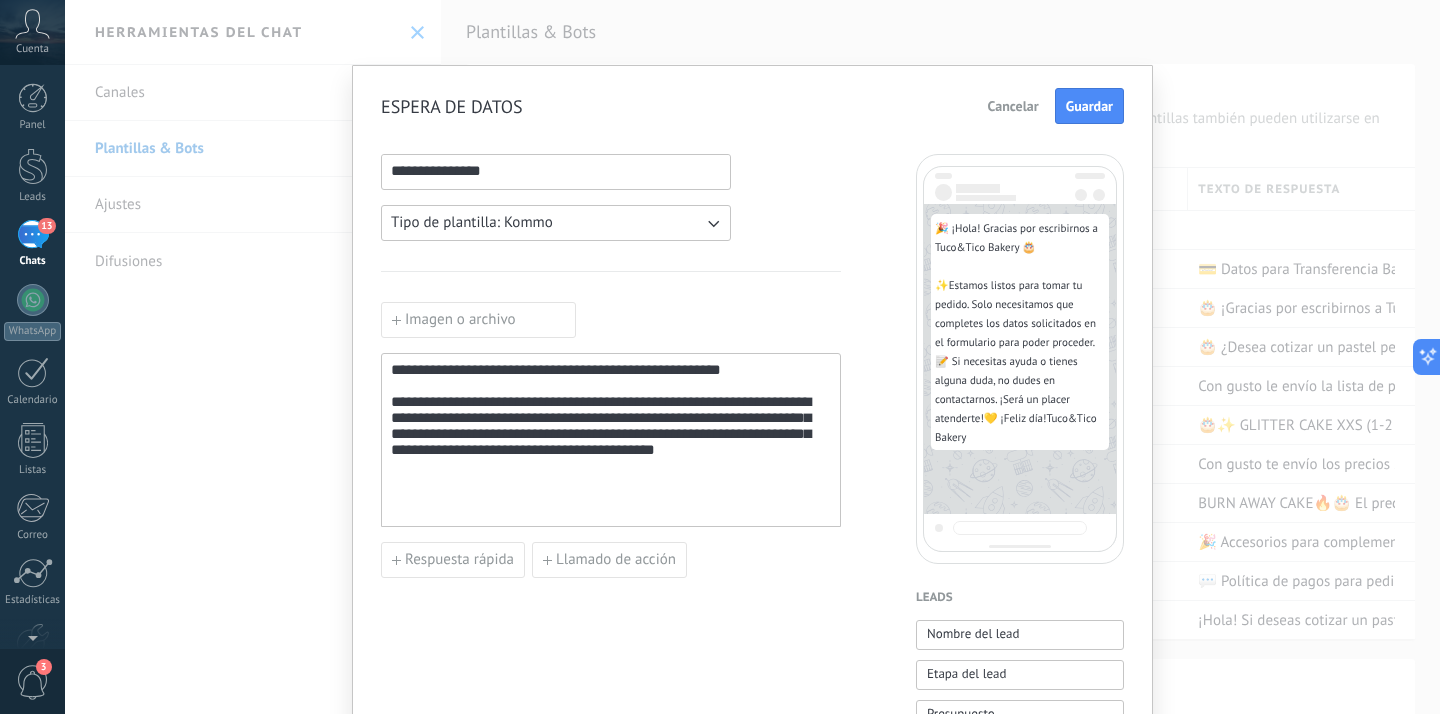 click on "**********" at bounding box center (611, 450) 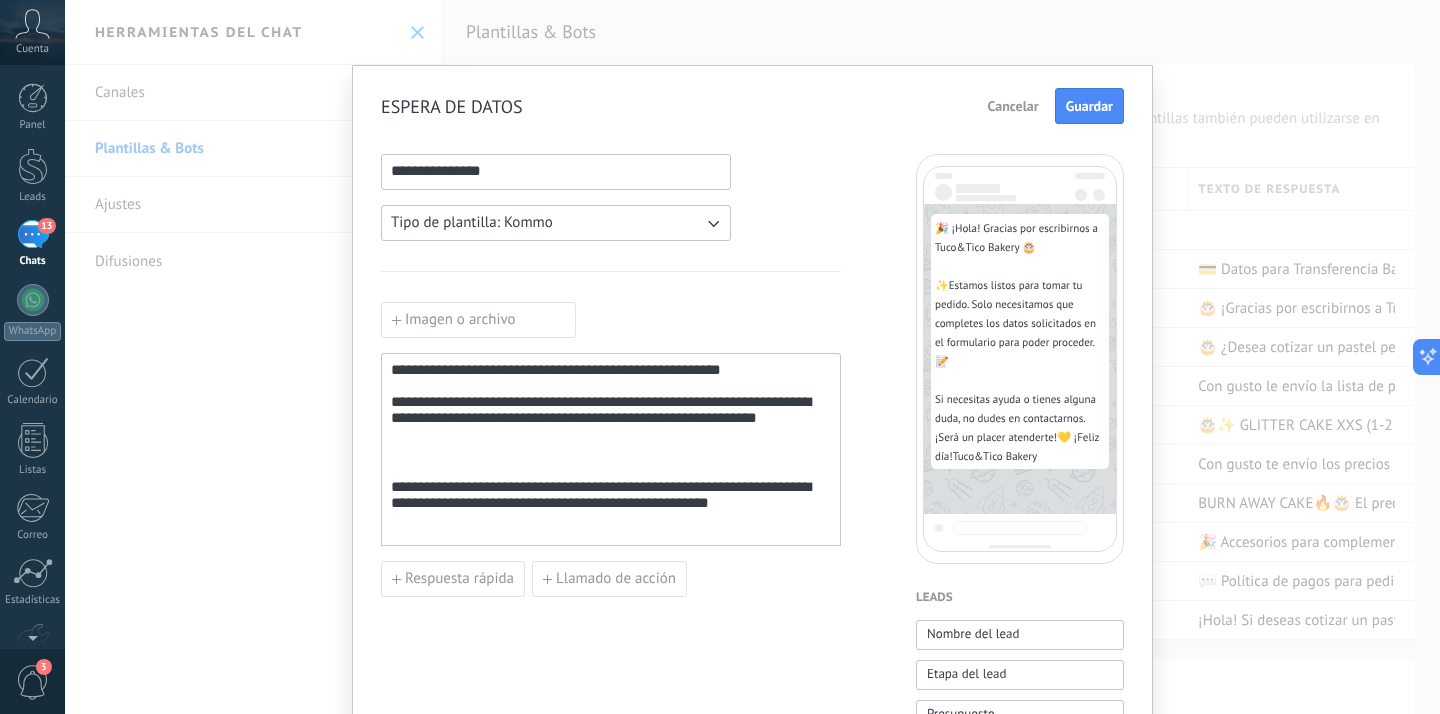 click on "**********" at bounding box center (611, 501) 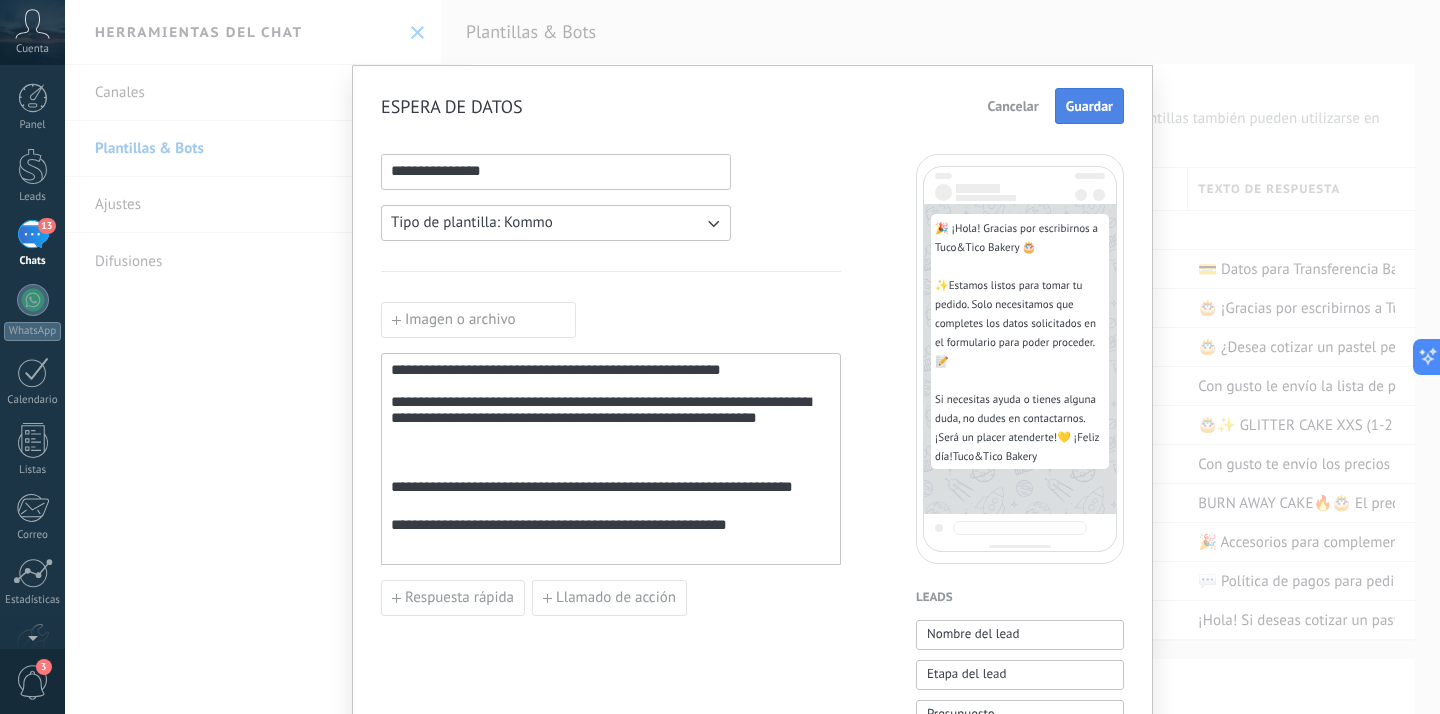 click on "Guardar" at bounding box center [1089, 106] 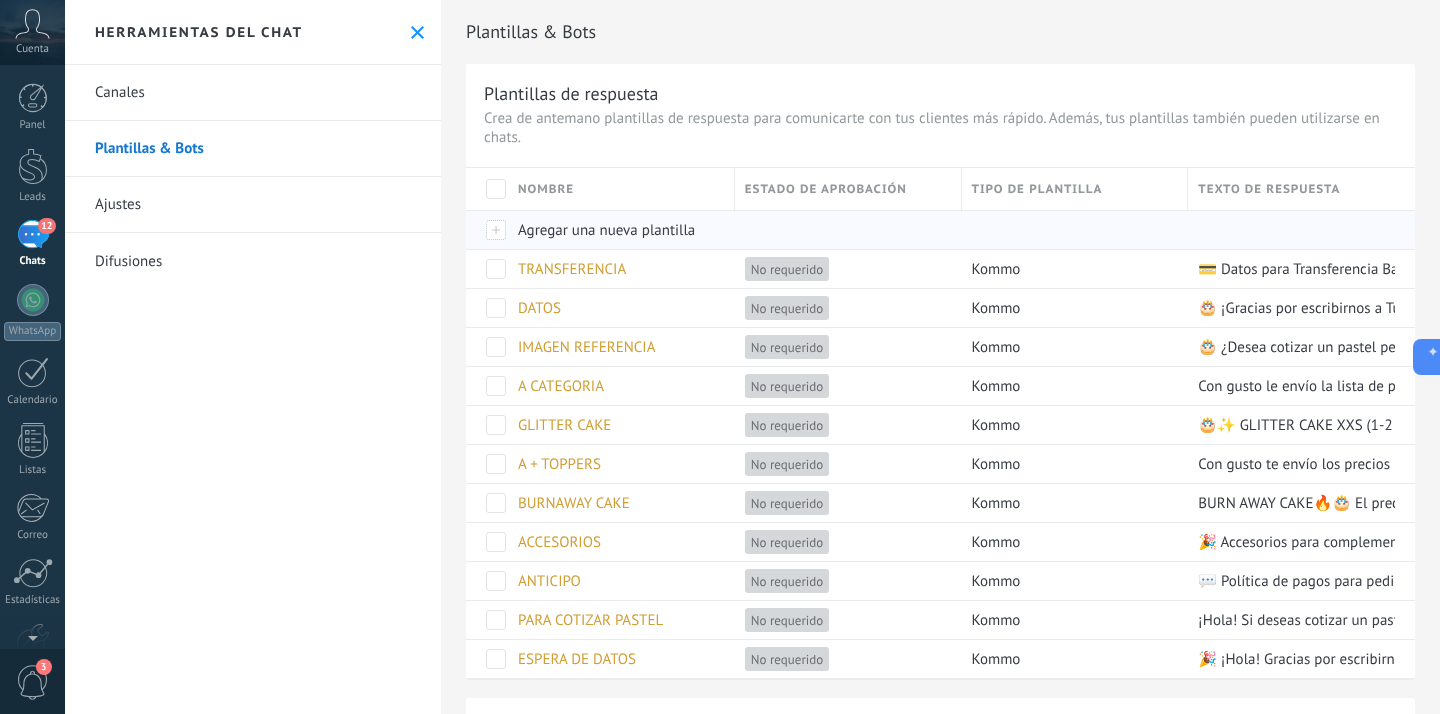click on "Agregar una nueva plantilla" at bounding box center [606, 230] 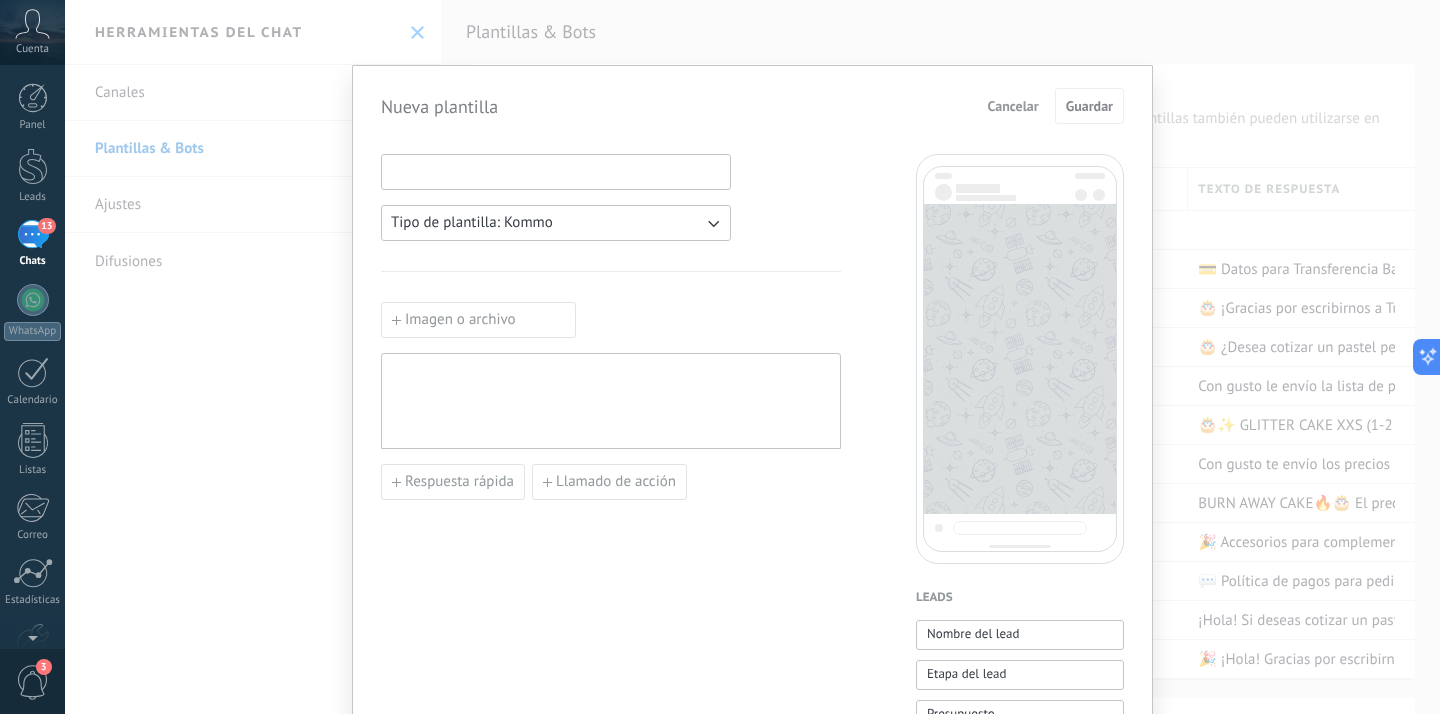 click at bounding box center (556, 171) 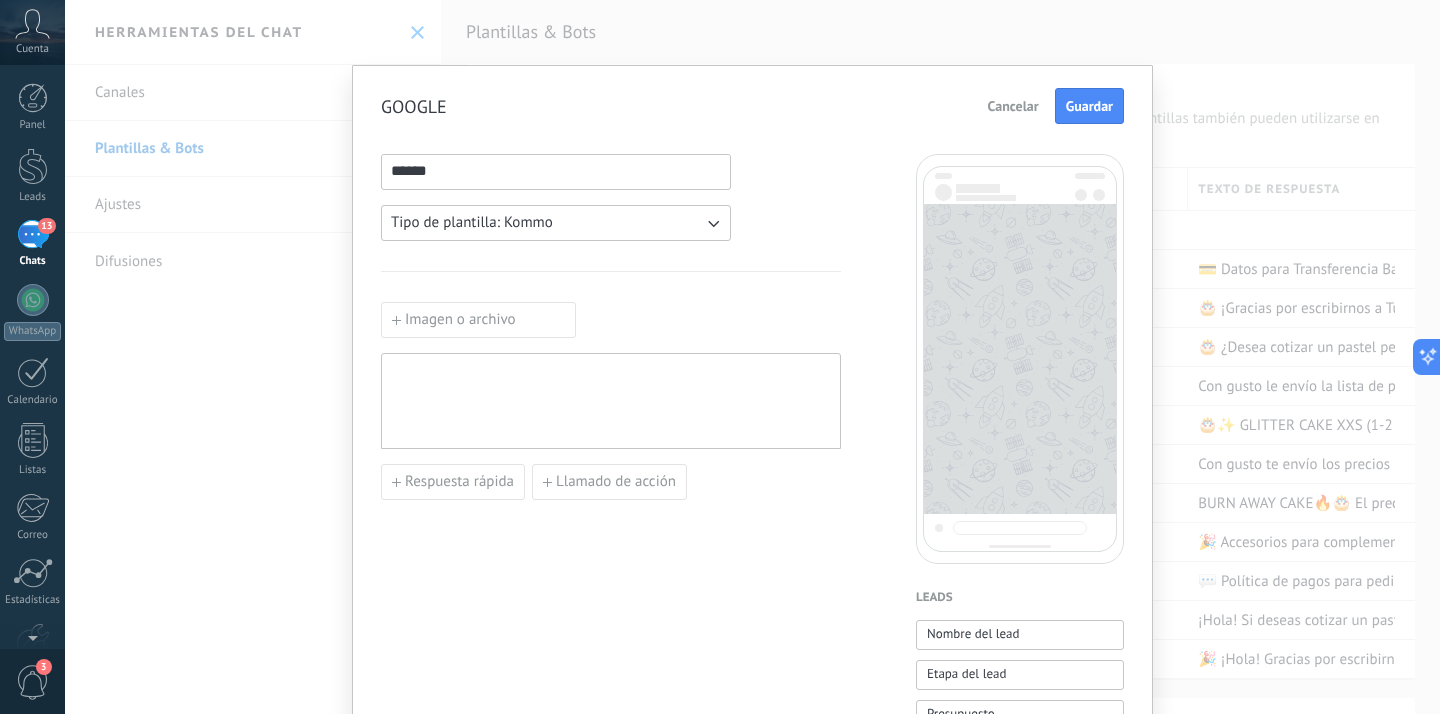type on "******" 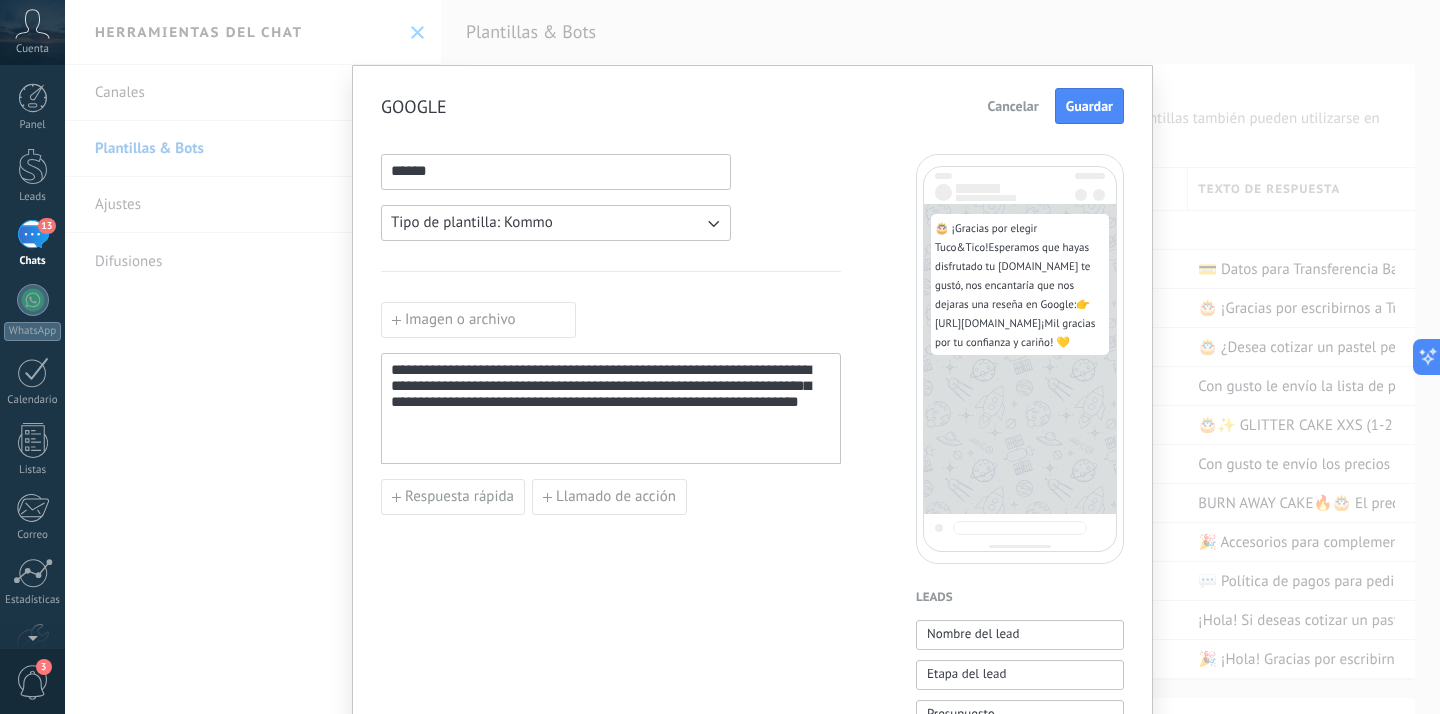 click on "**********" at bounding box center [611, 409] 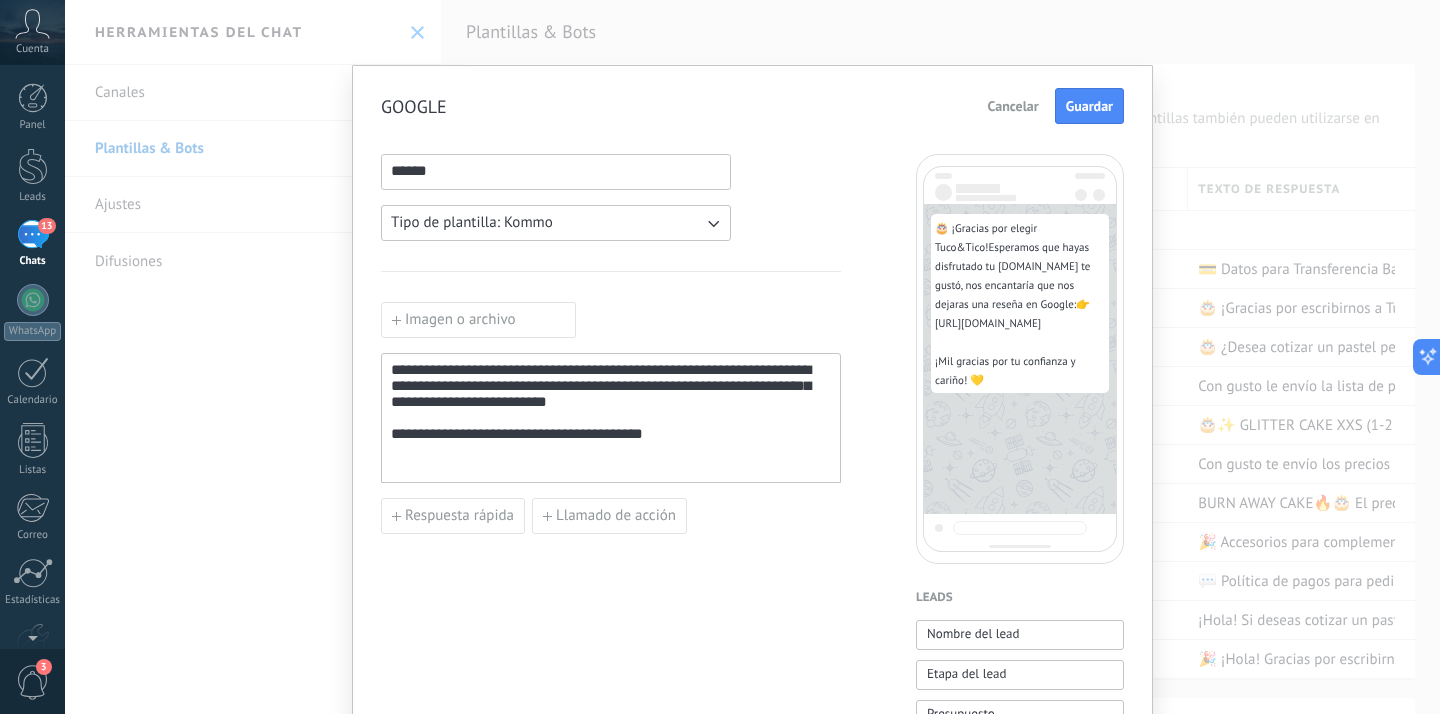 click on "**********" at bounding box center [611, 418] 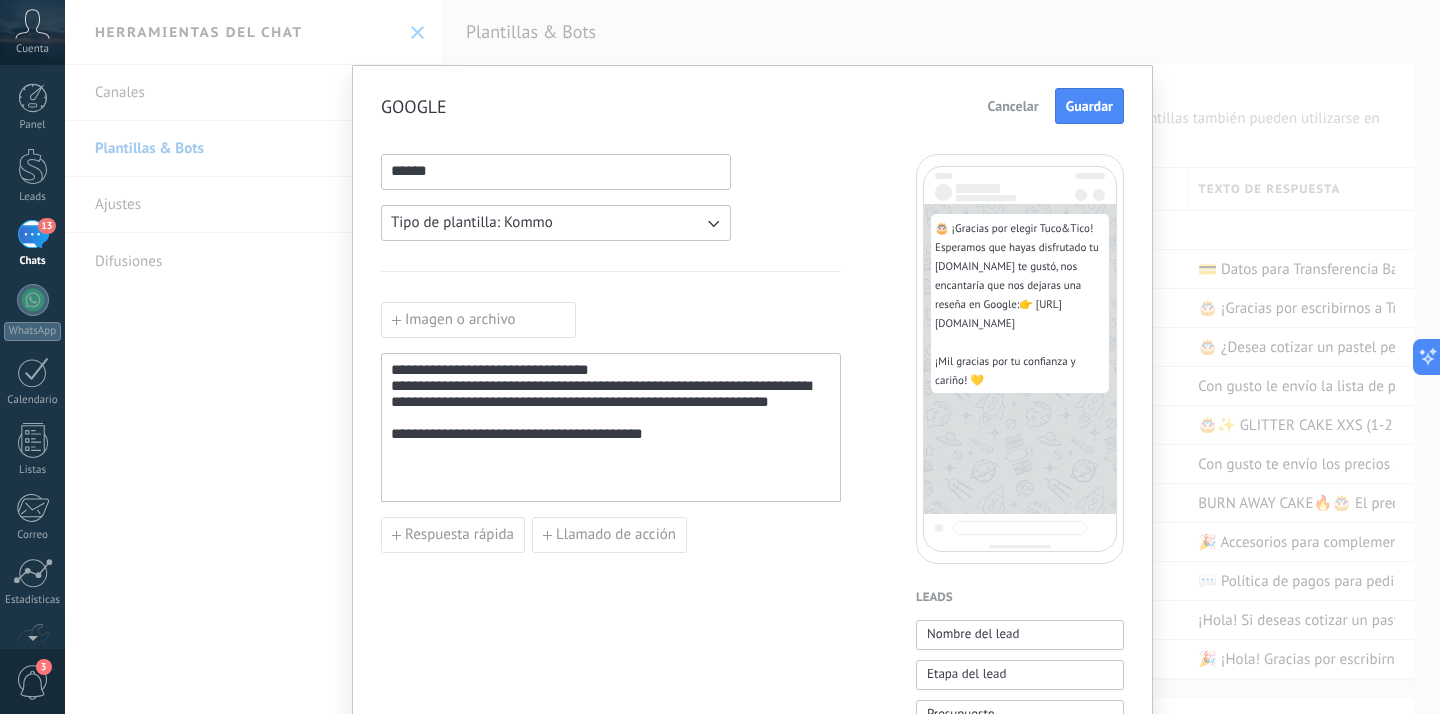 click on "**********" at bounding box center [611, 431] 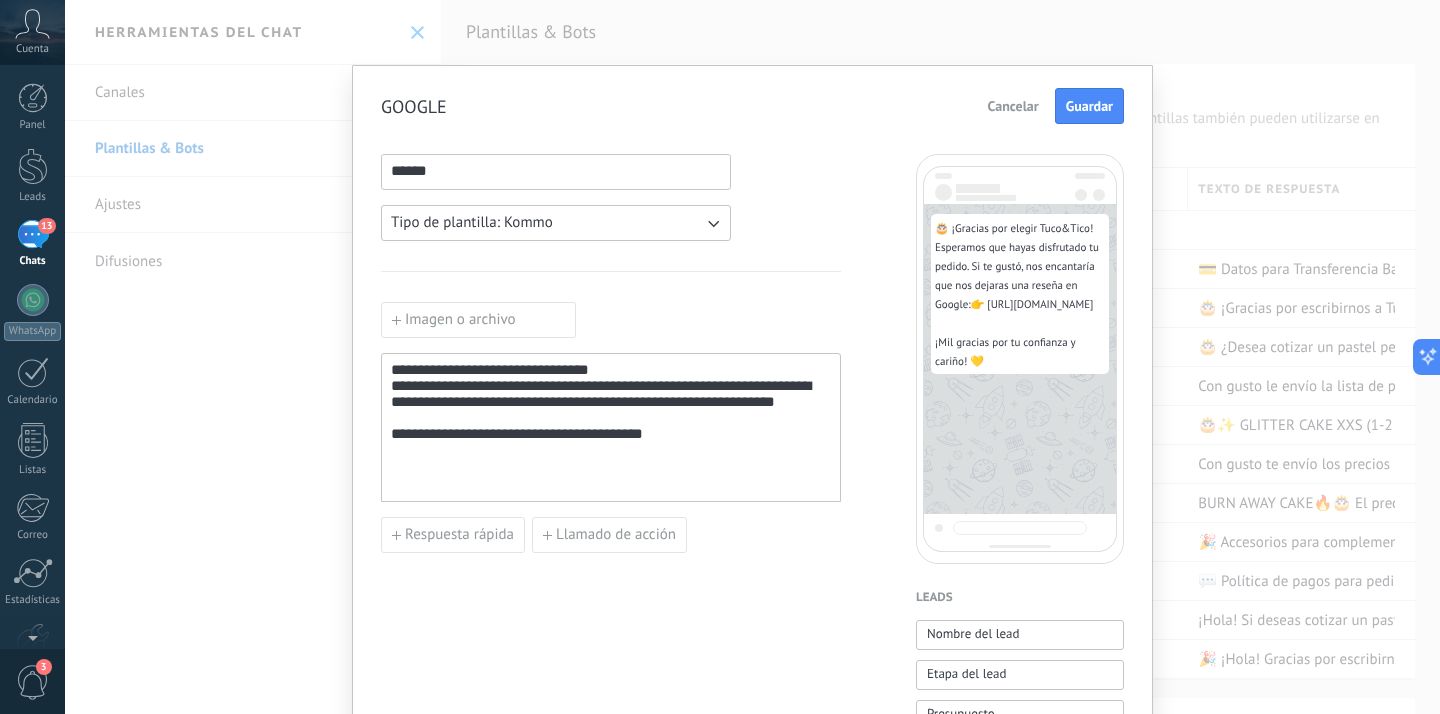 click on "**********" at bounding box center [611, 431] 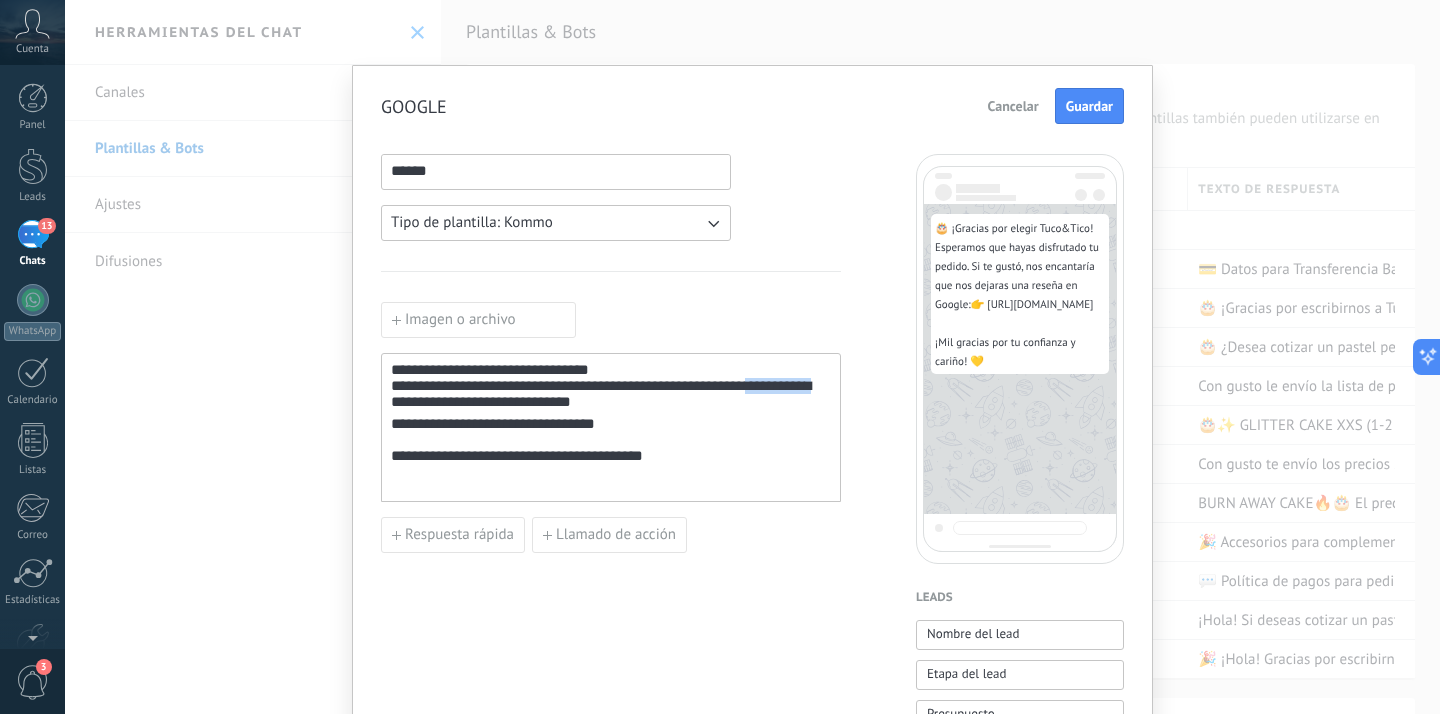drag, startPoint x: 457, startPoint y: 416, endPoint x: 386, endPoint y: 421, distance: 71.17584 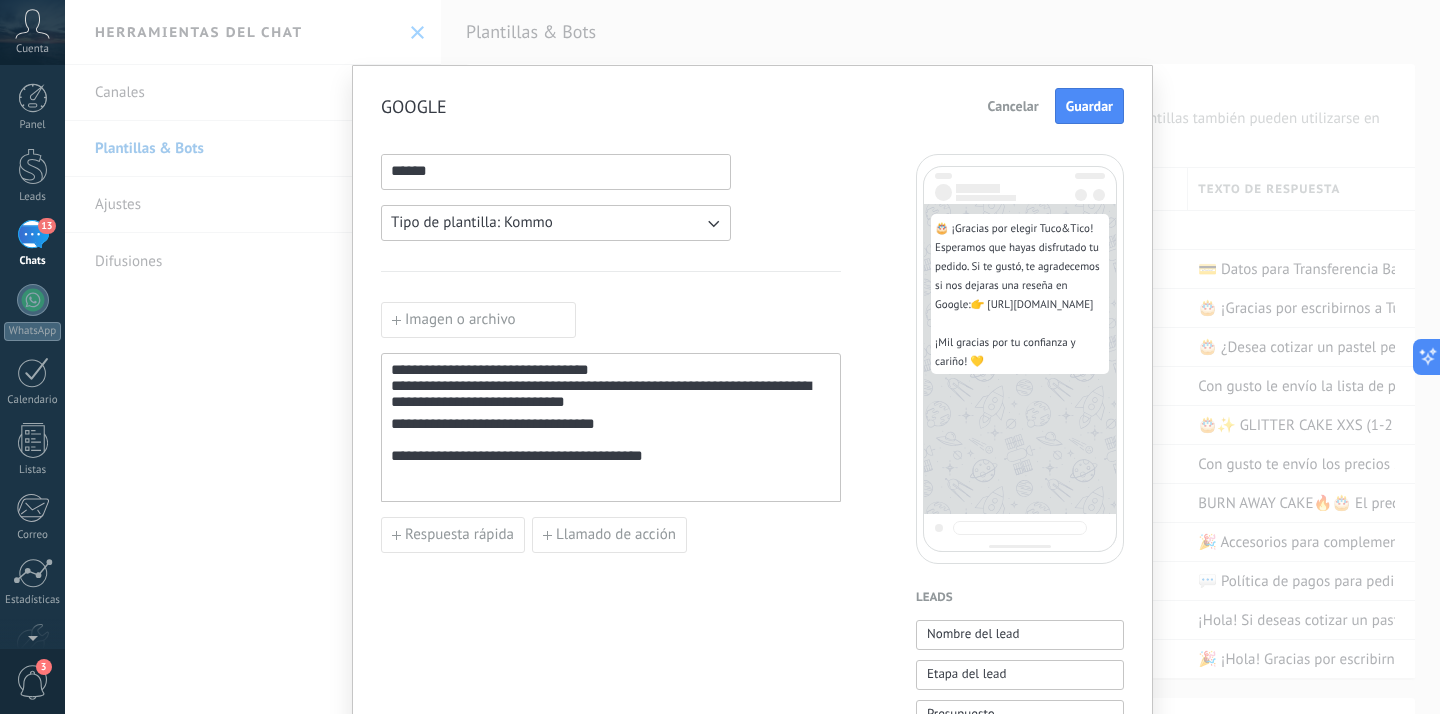click on "**********" at bounding box center [611, 450] 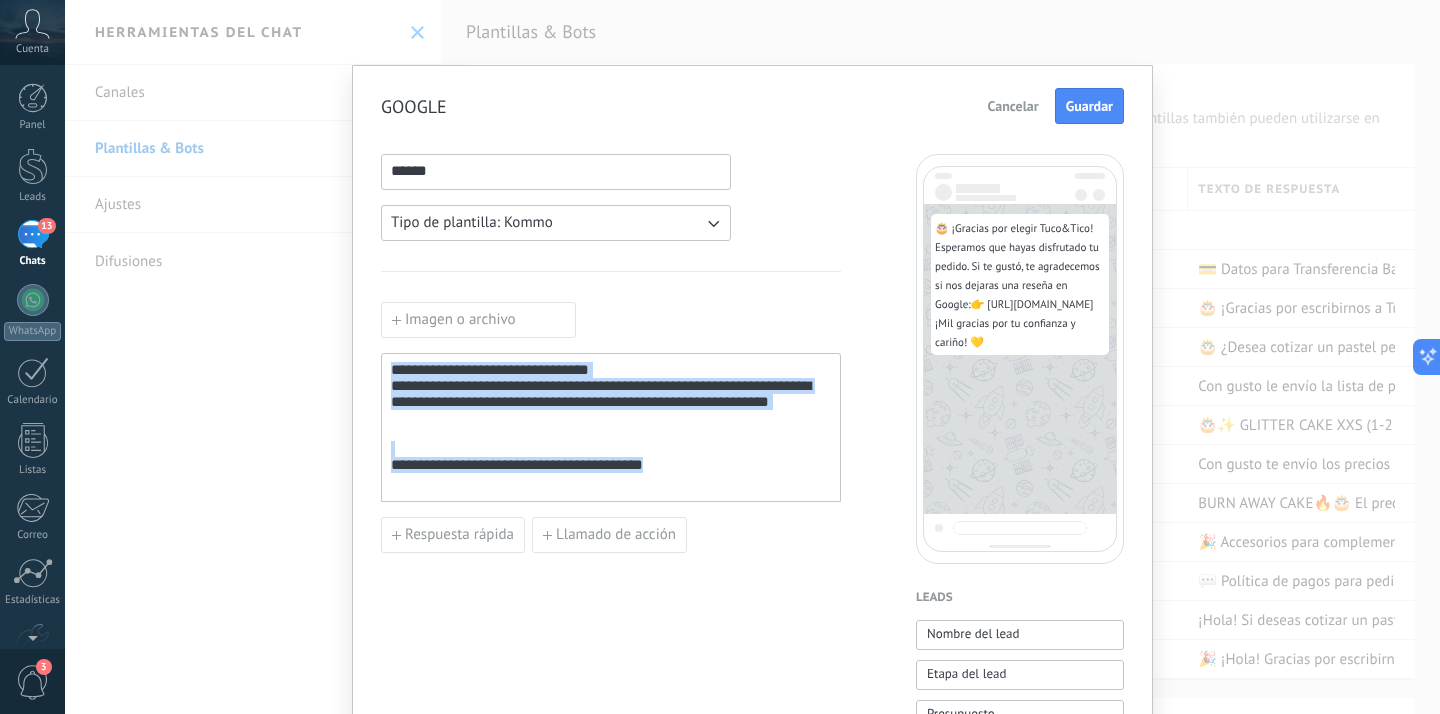 drag, startPoint x: 679, startPoint y: 480, endPoint x: 255, endPoint y: 327, distance: 450.76047 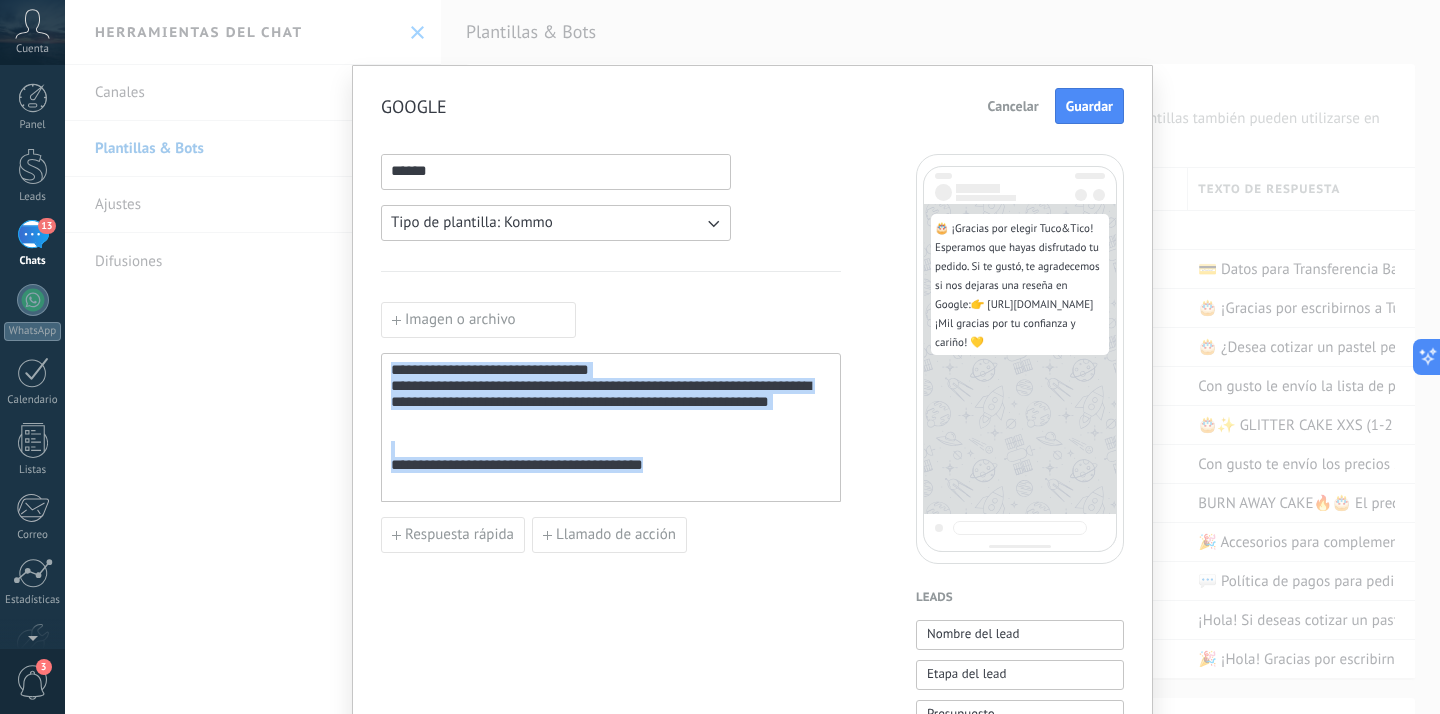 copy on "**********" 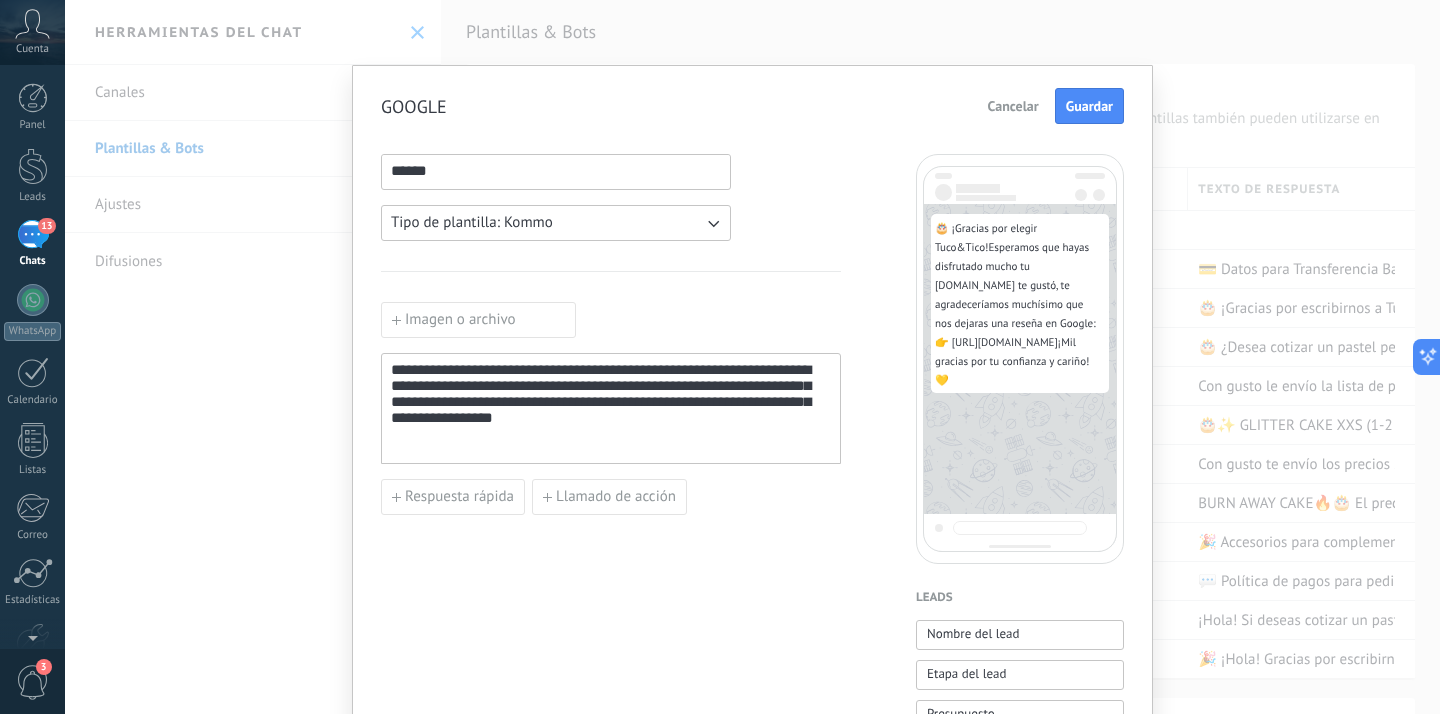 click on "**********" at bounding box center [611, 409] 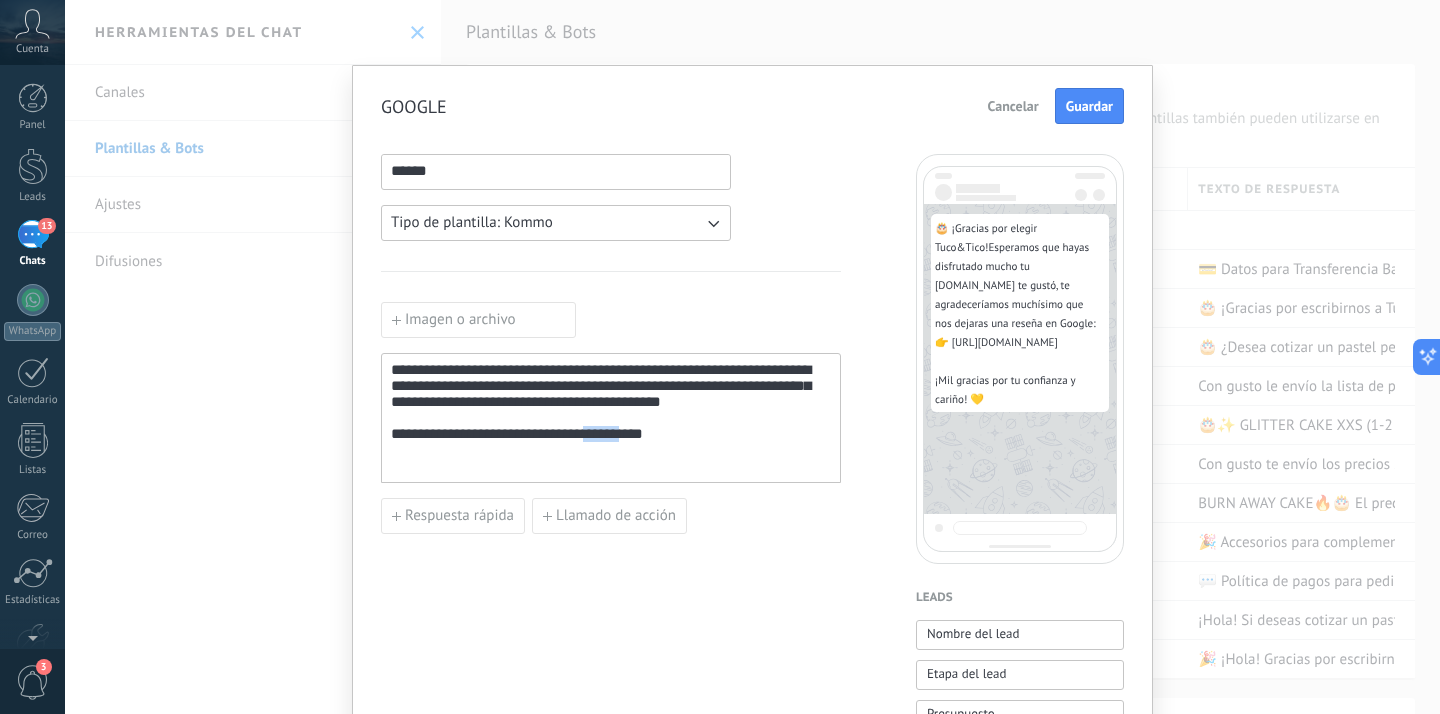 drag, startPoint x: 620, startPoint y: 463, endPoint x: 584, endPoint y: 465, distance: 36.05551 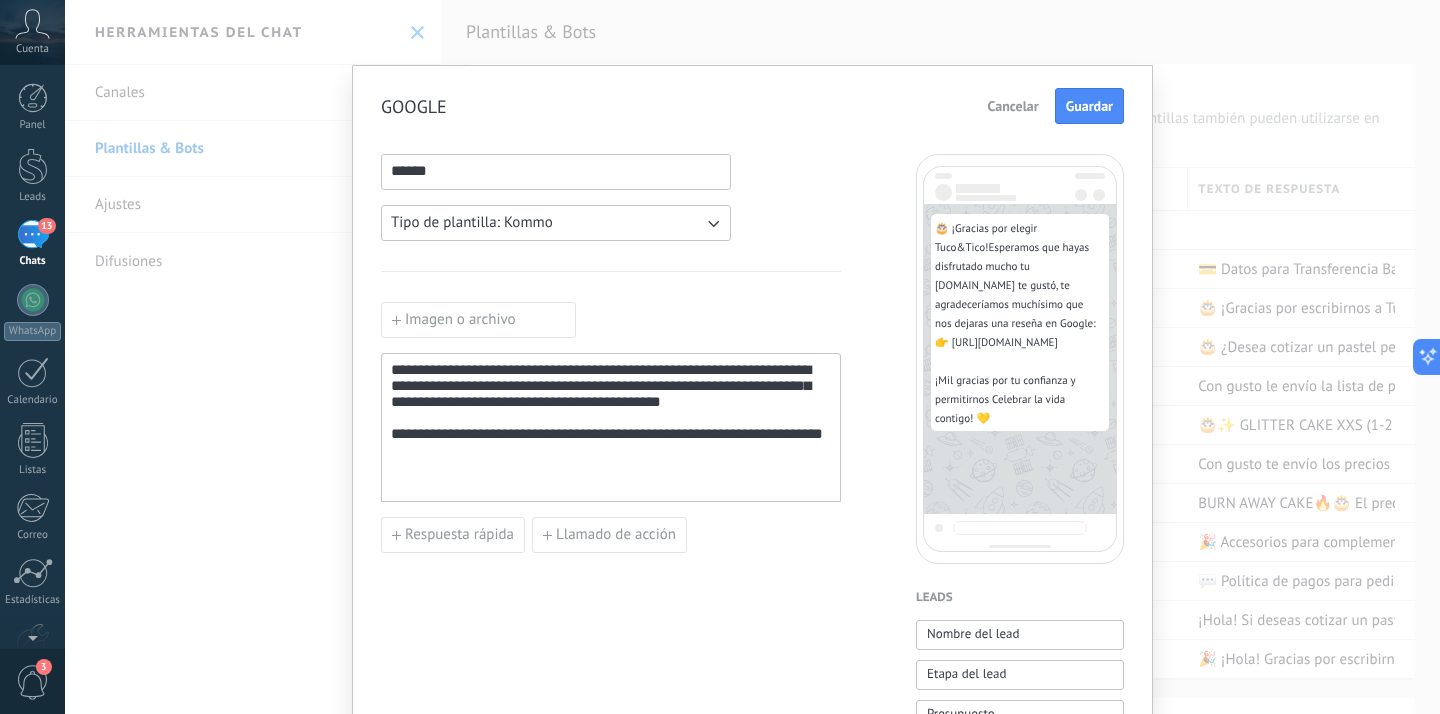 click on "**********" at bounding box center (611, 428) 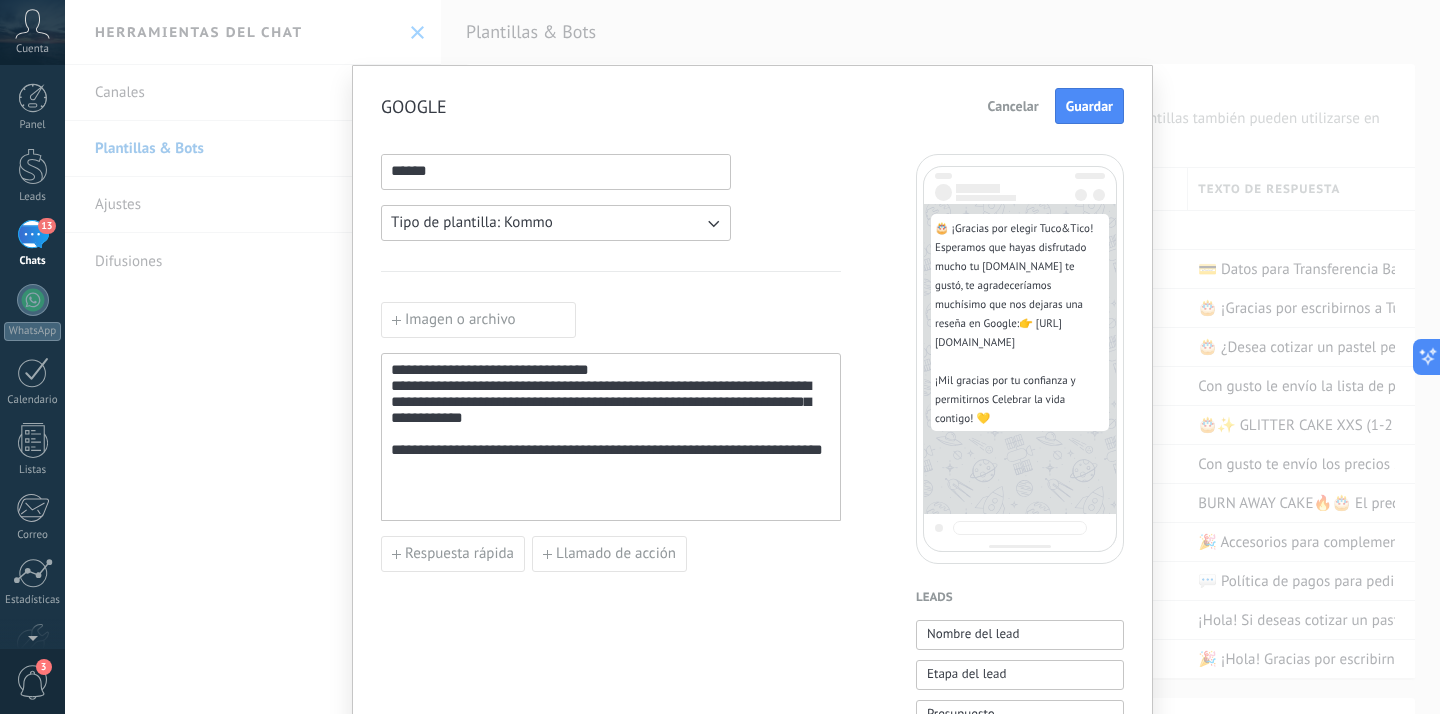 click on "**********" at bounding box center (611, 441) 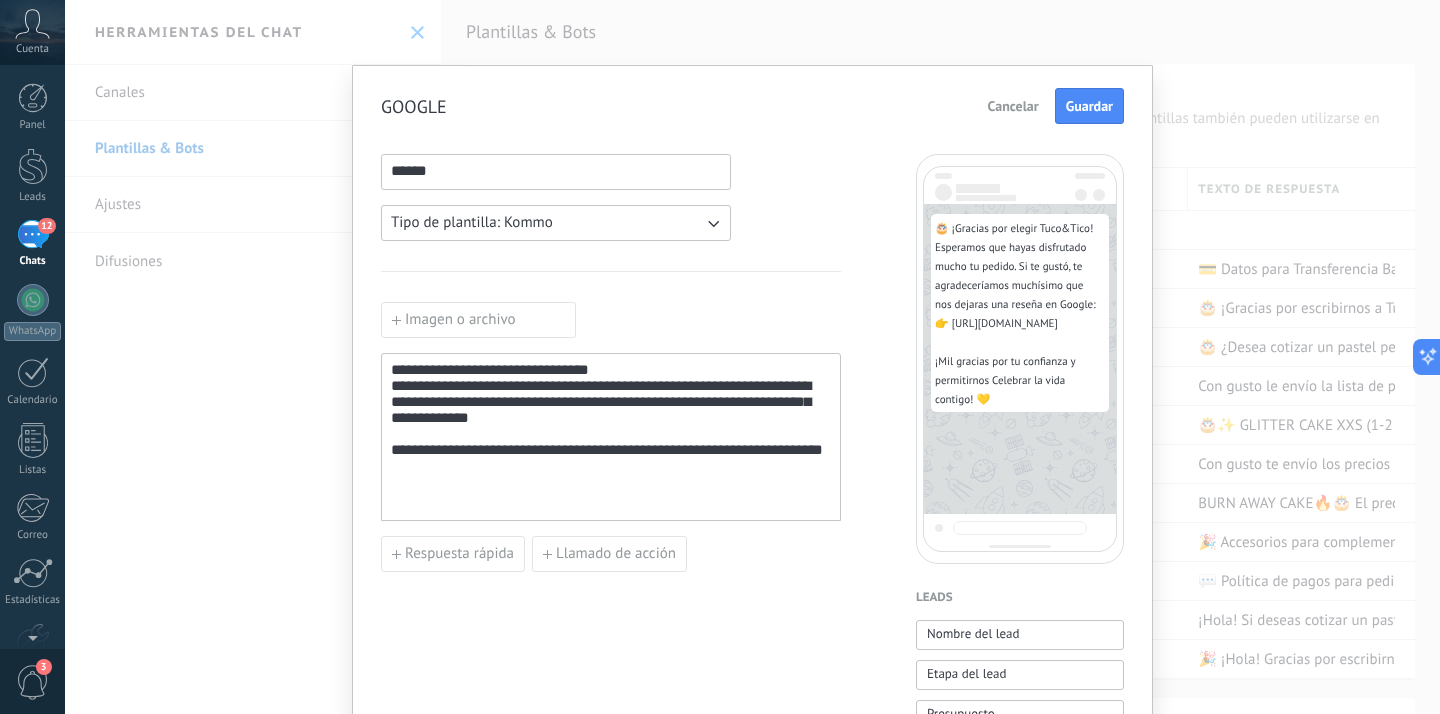 click on "**********" at bounding box center [611, 437] 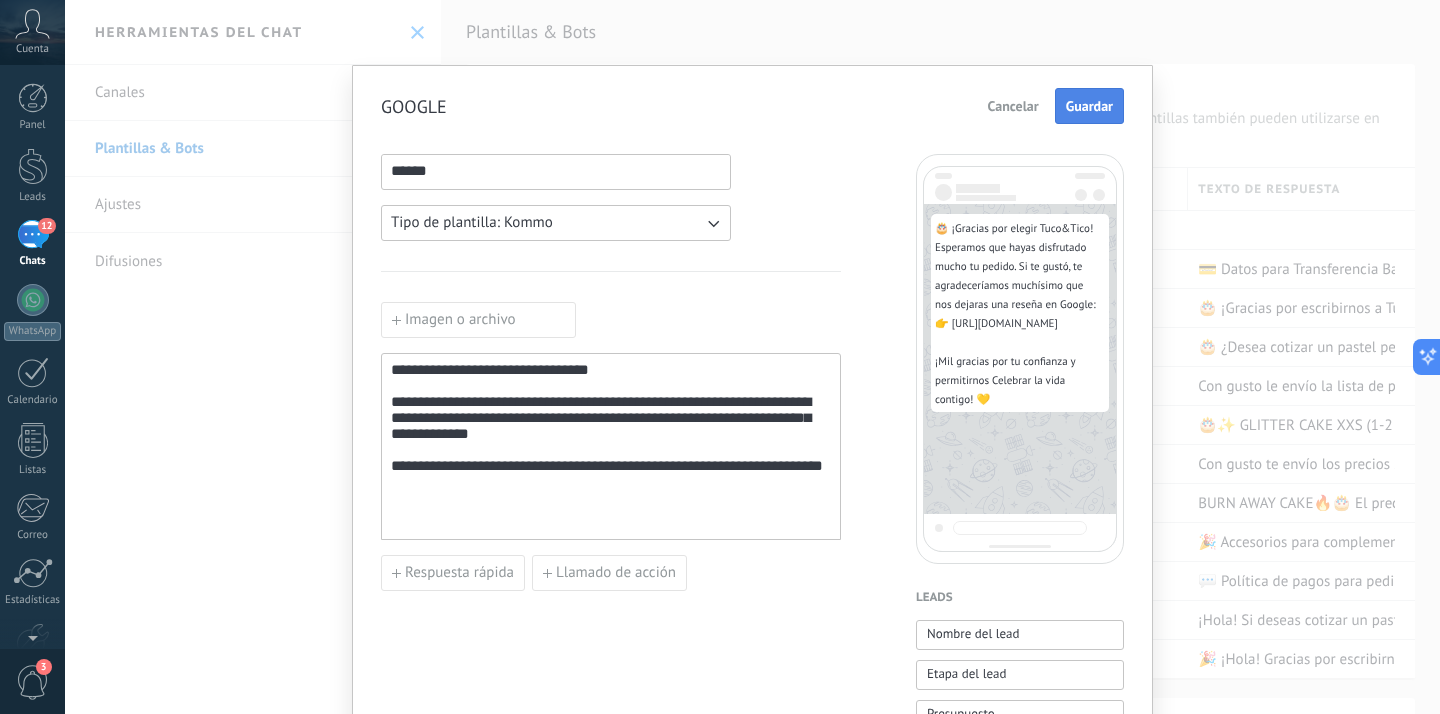 click on "Guardar" at bounding box center (1089, 106) 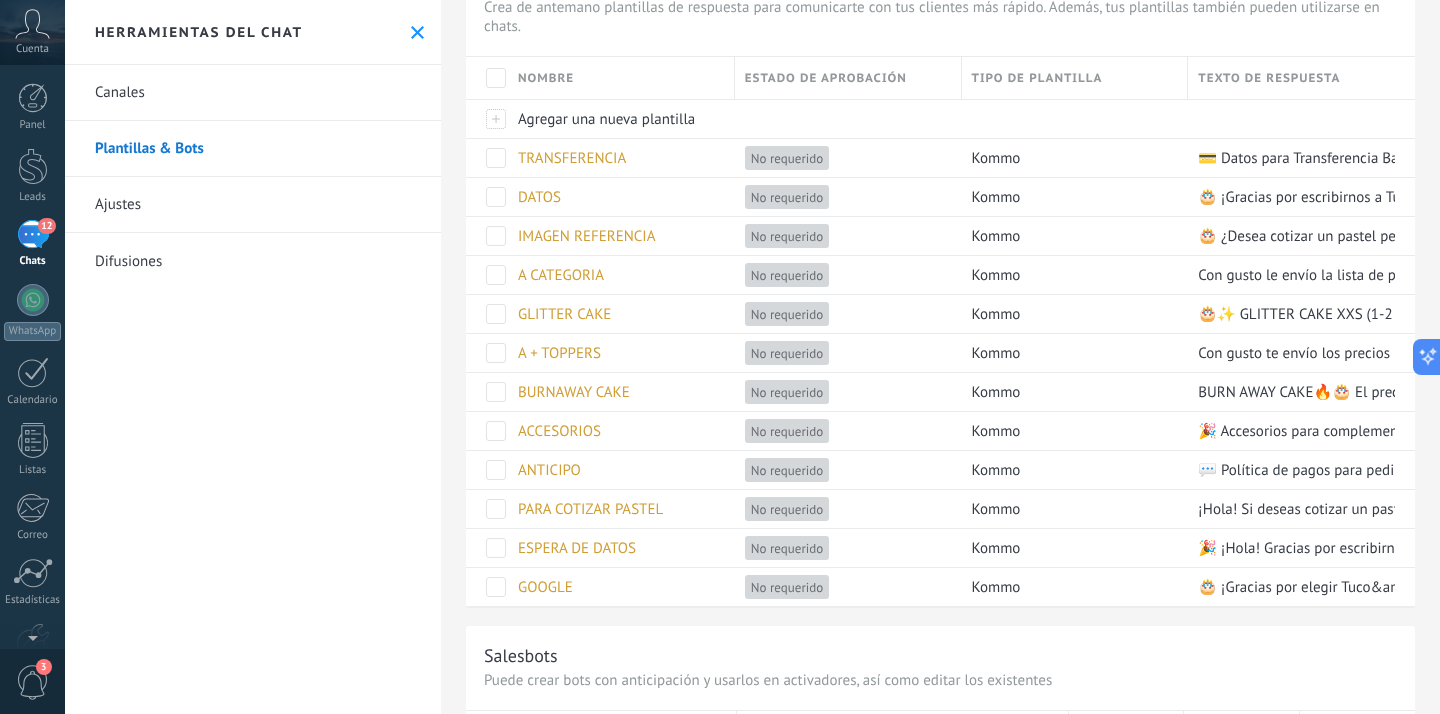 scroll, scrollTop: 157, scrollLeft: 0, axis: vertical 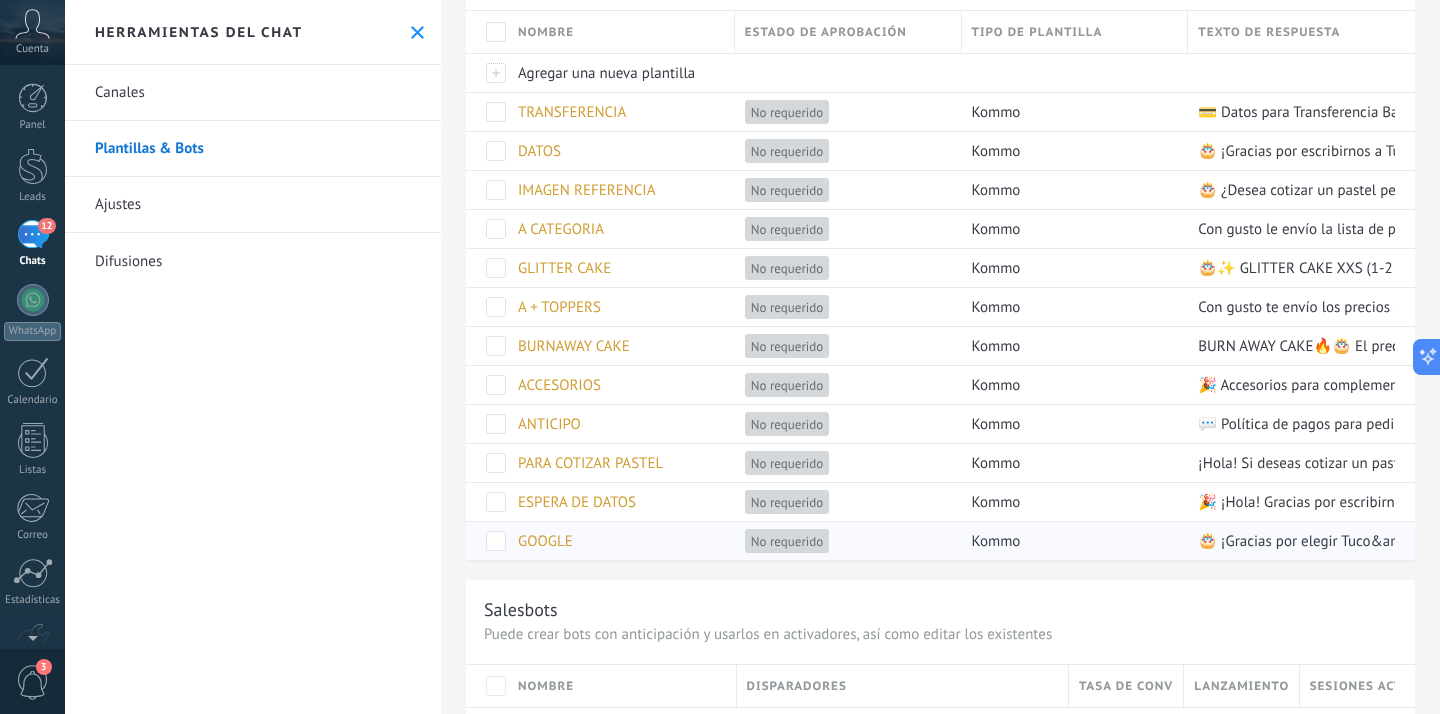 click on "GOOGLE" at bounding box center [616, 541] 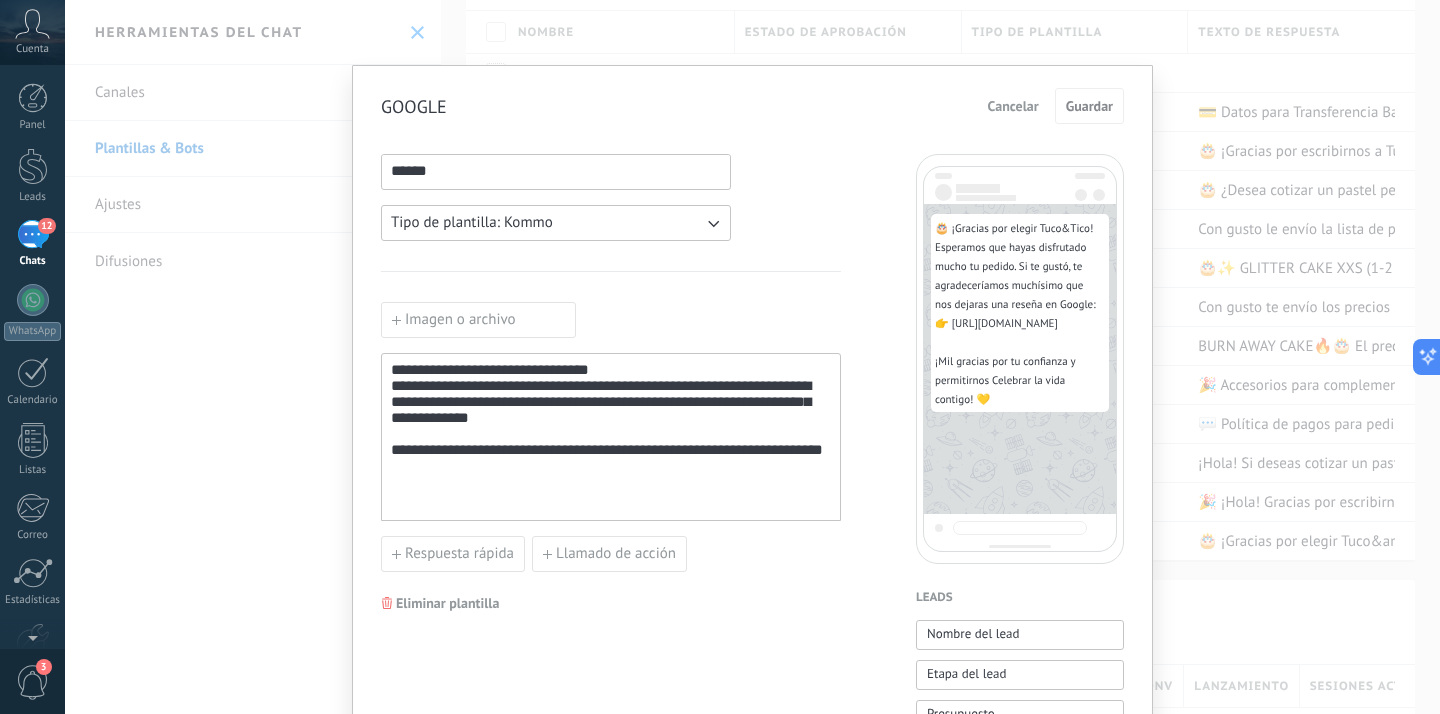 click on "**********" at bounding box center (611, 437) 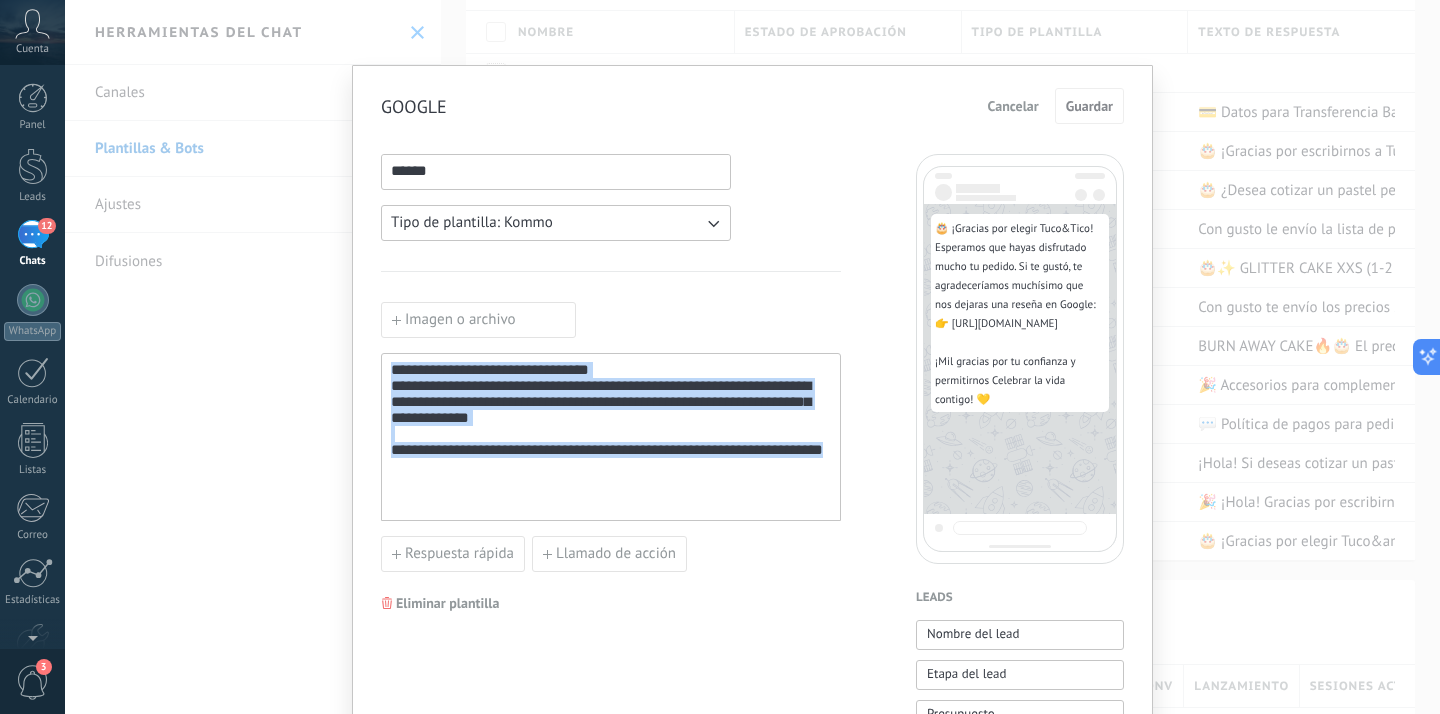 copy on "**********" 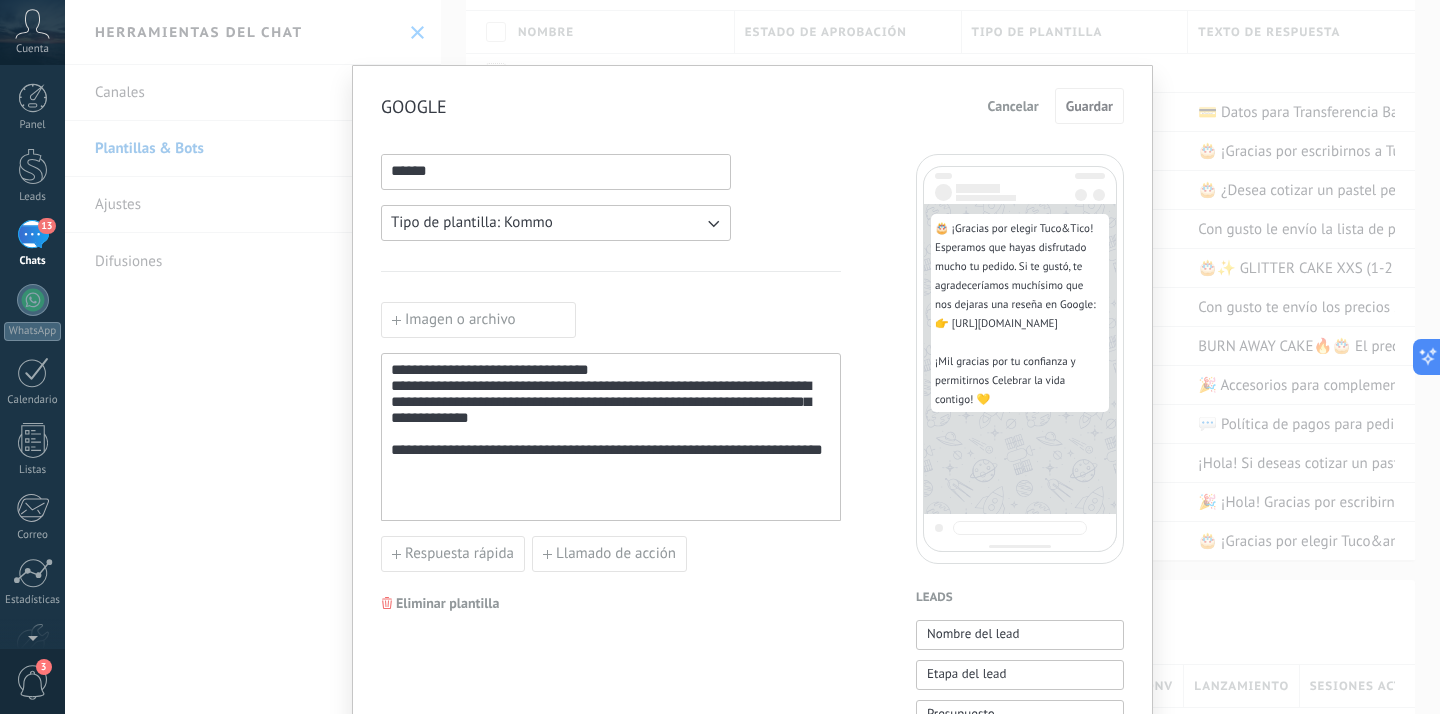 click on "**********" at bounding box center (752, 357) 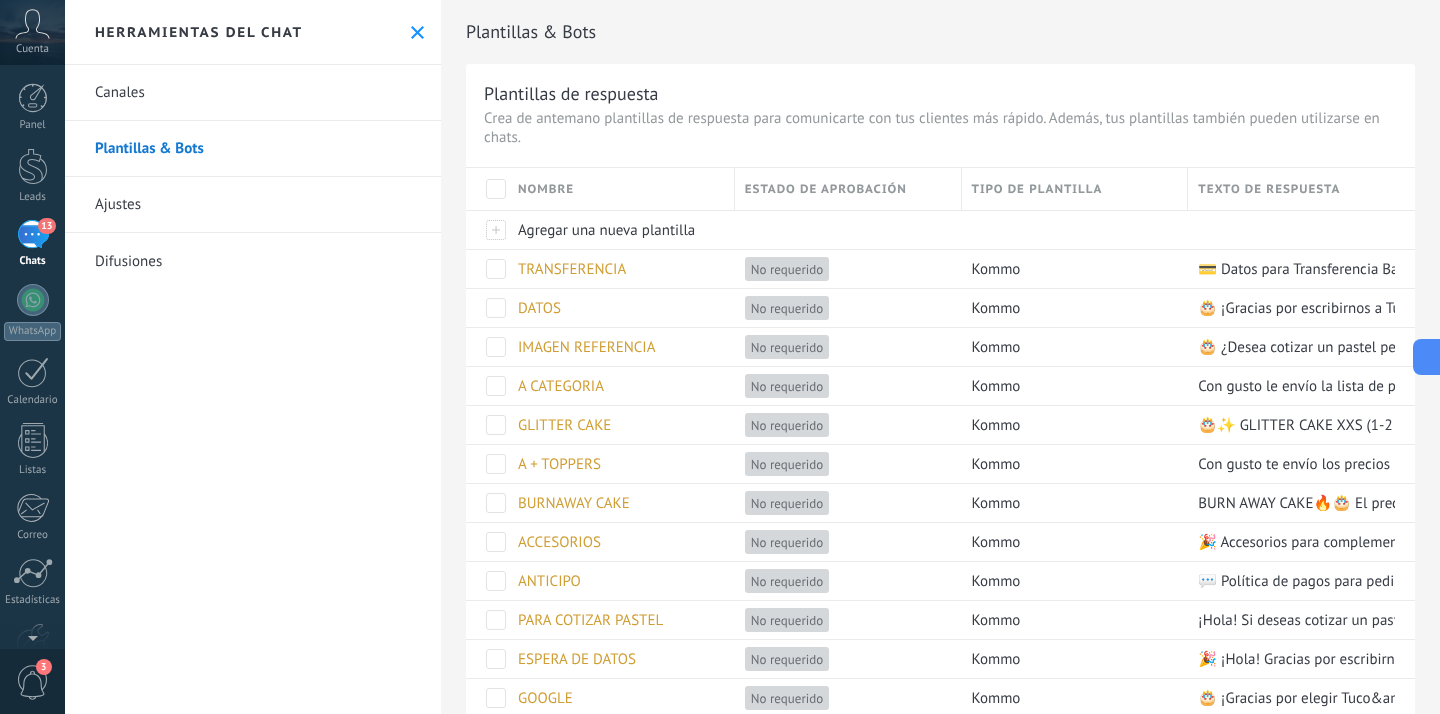 scroll, scrollTop: 0, scrollLeft: 0, axis: both 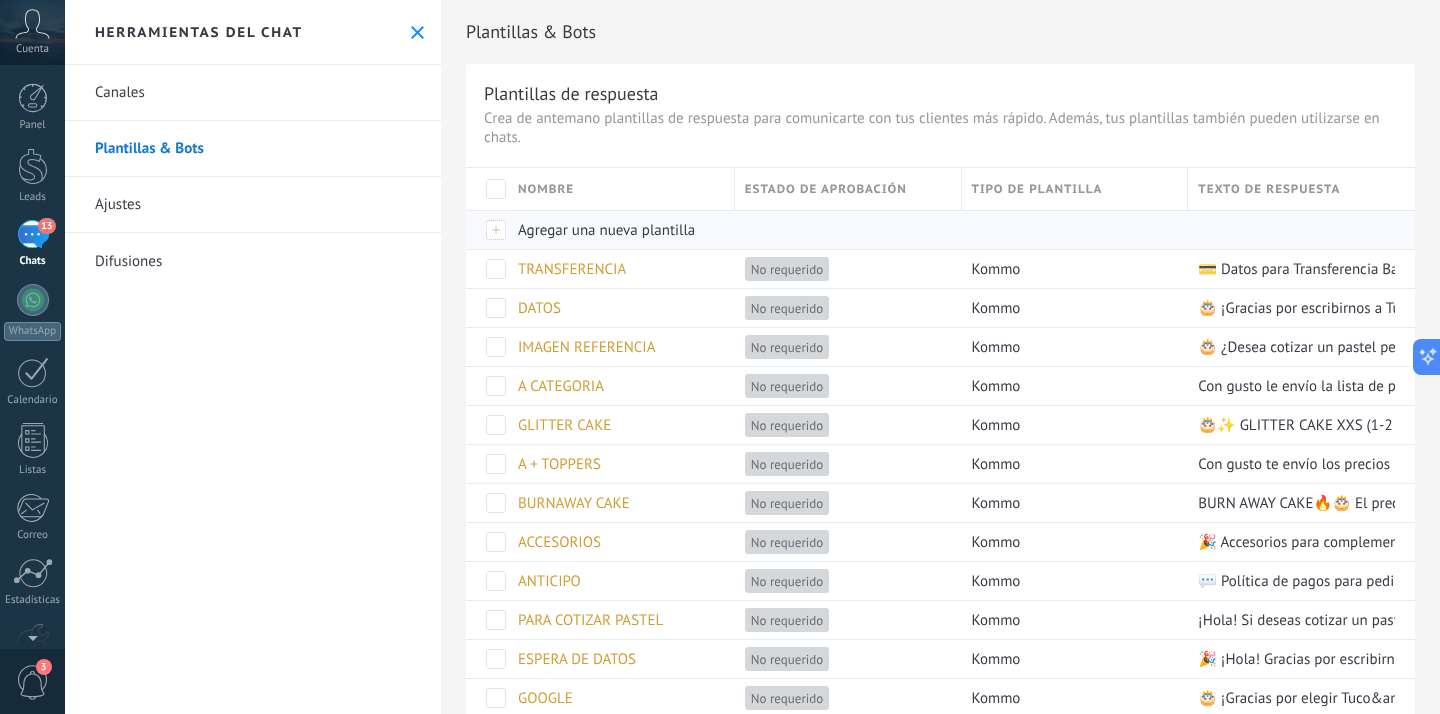 click on "Agregar una nueva plantilla" at bounding box center [606, 230] 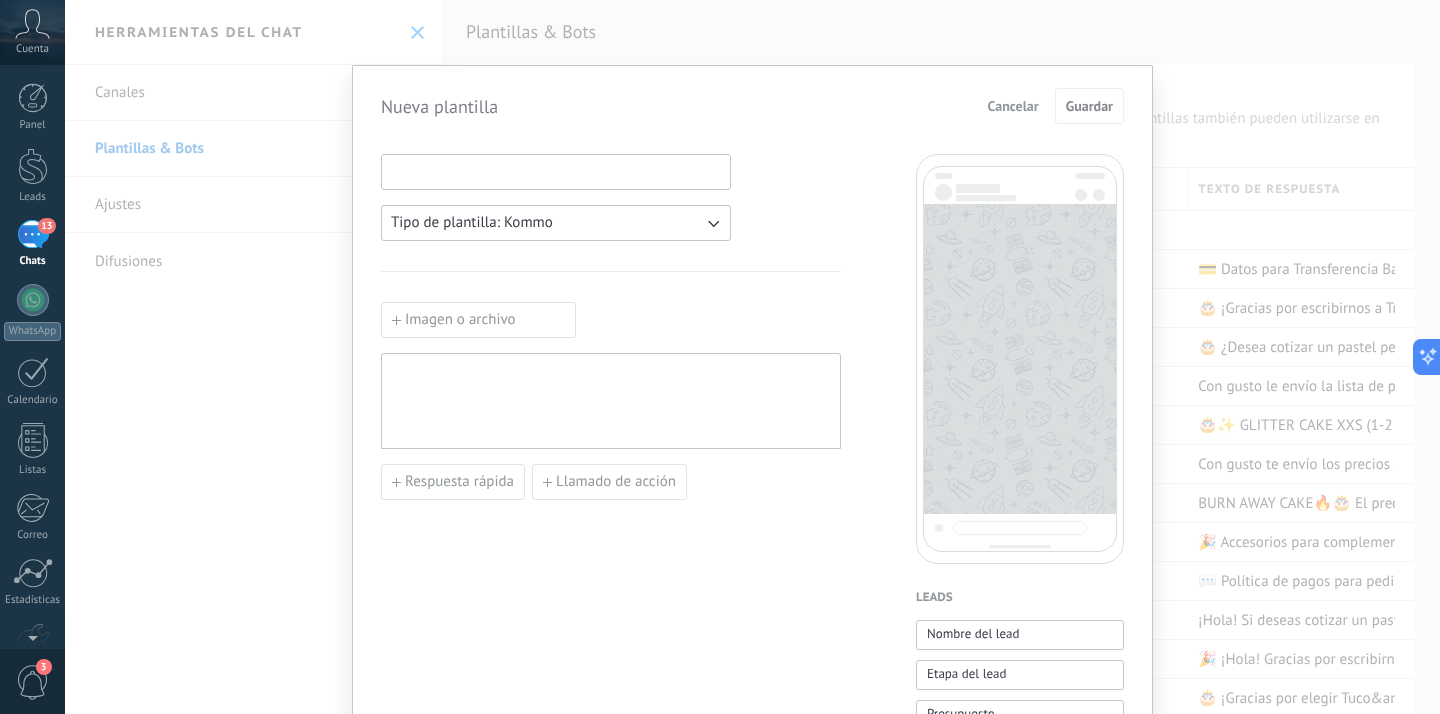 click at bounding box center [556, 171] 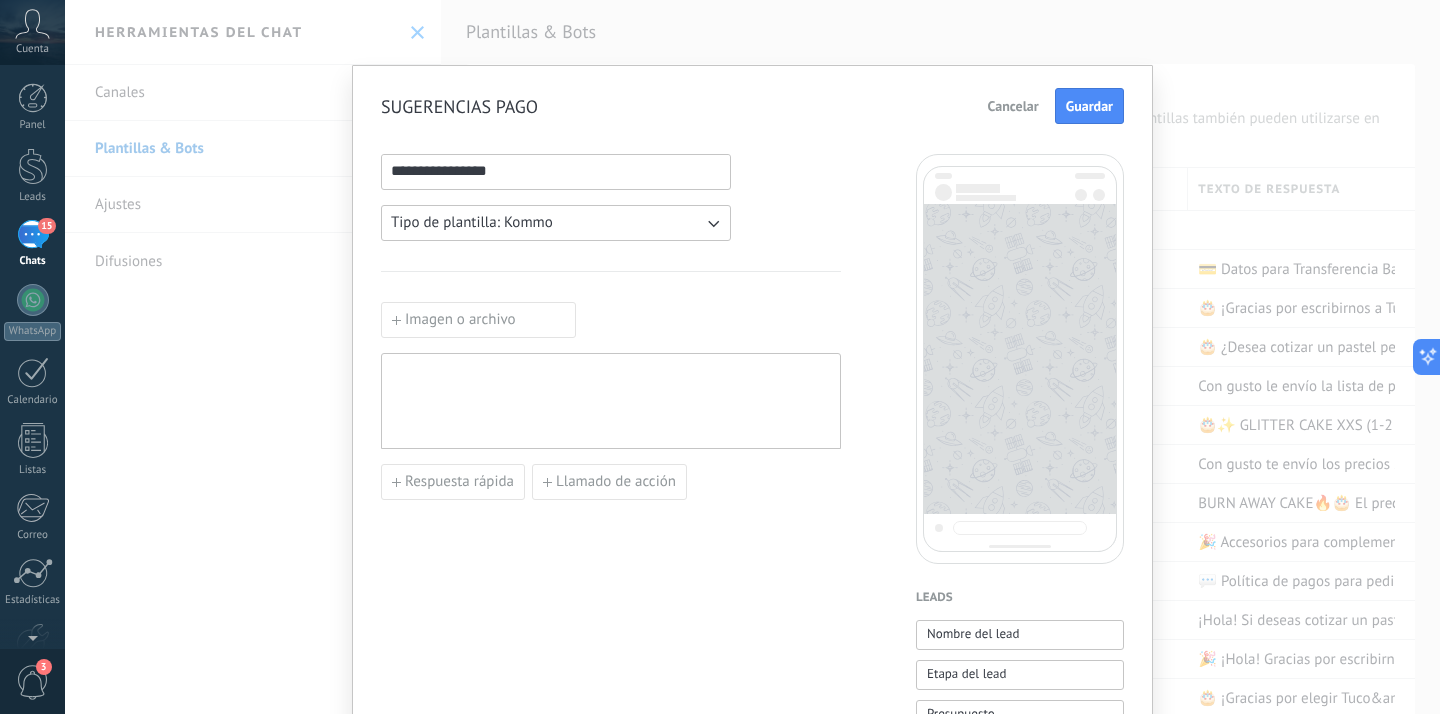 type on "**********" 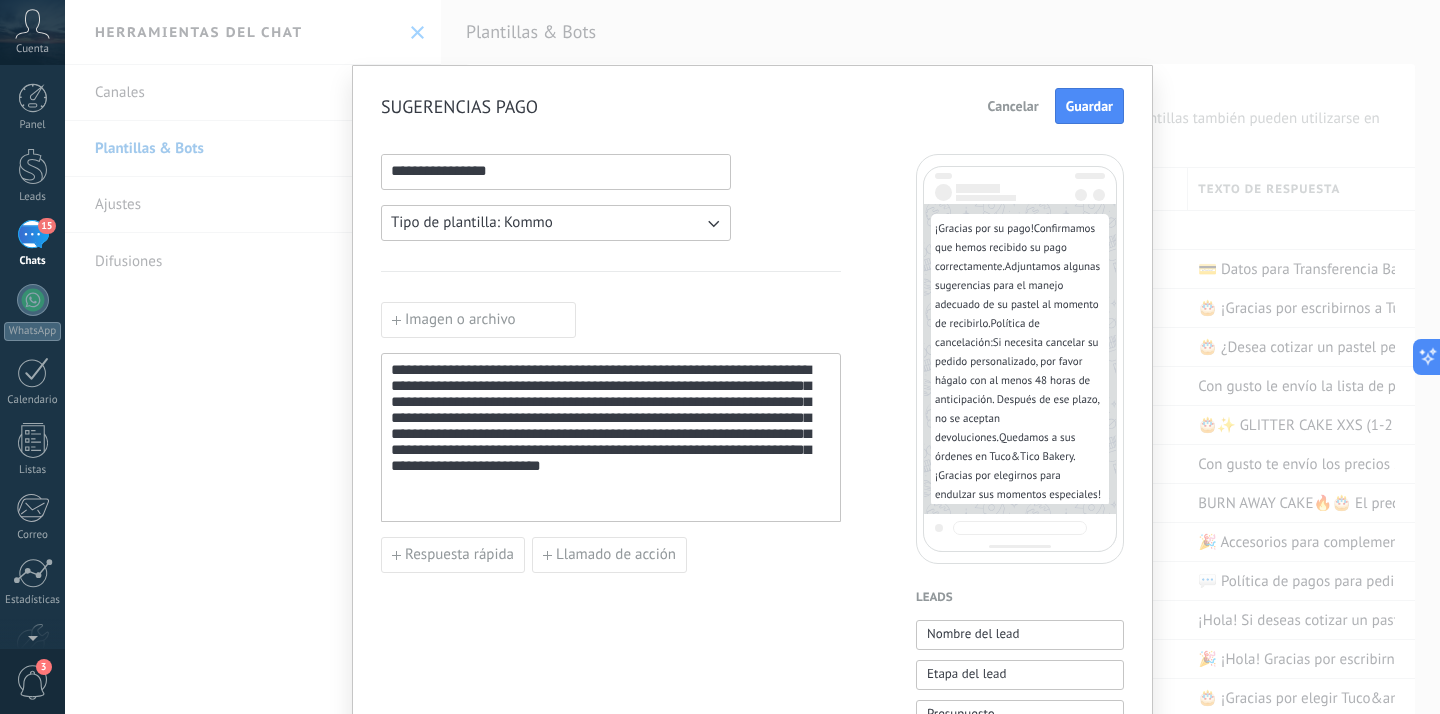 click on "**********" at bounding box center (611, 438) 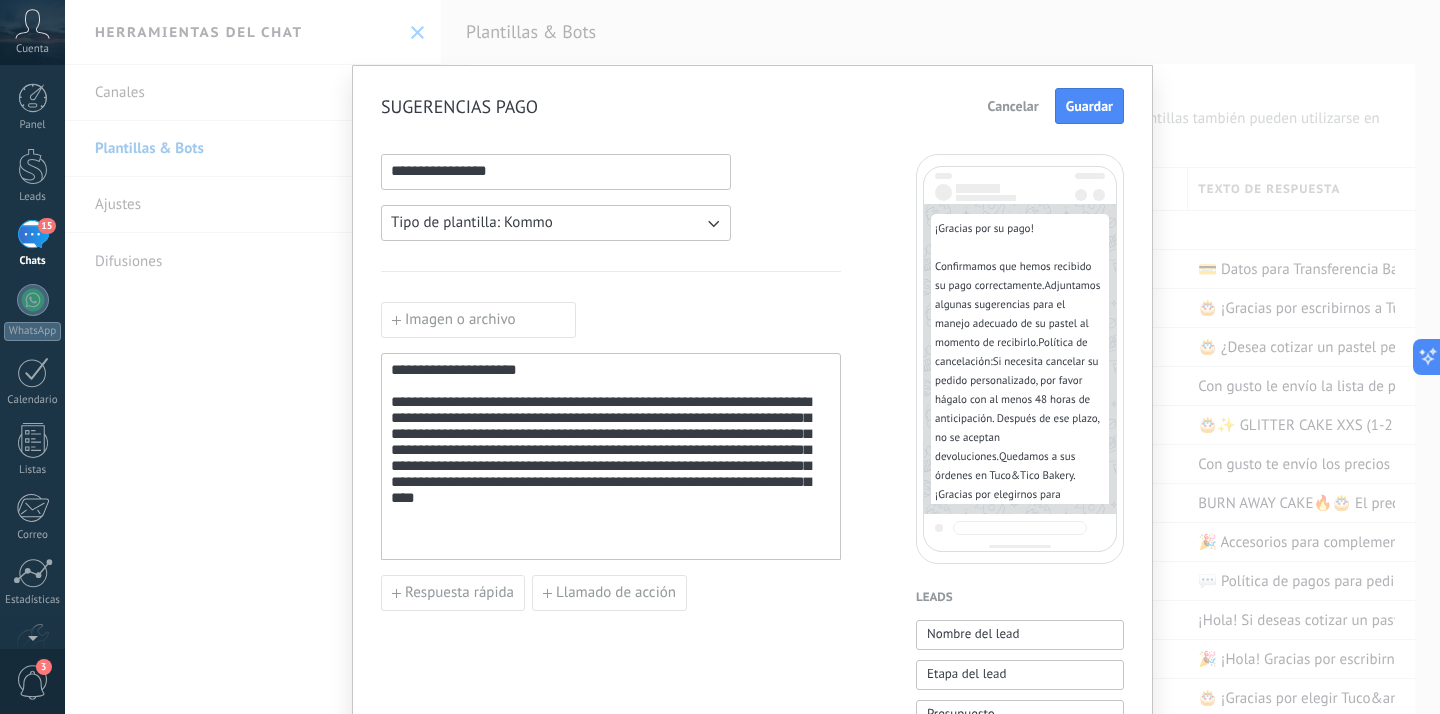 click on "**********" at bounding box center (611, 470) 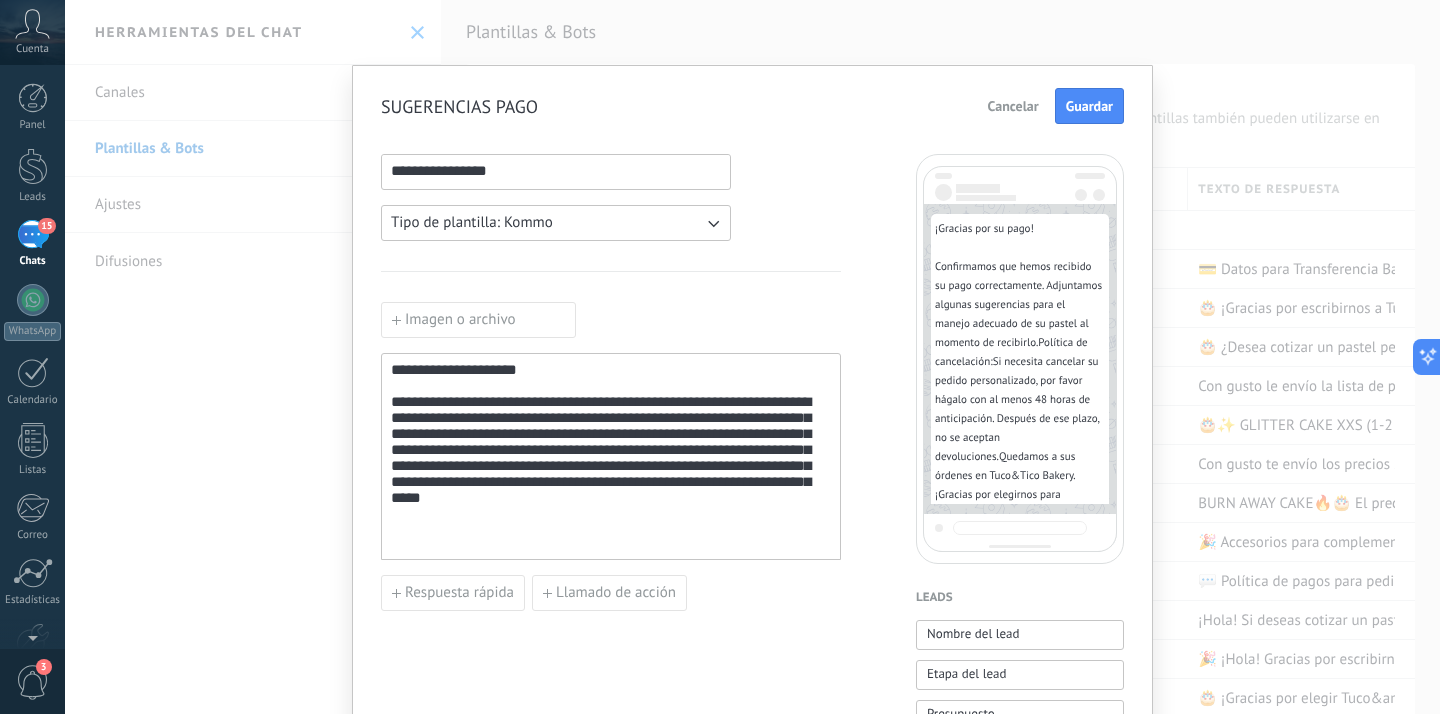 click on "**********" at bounding box center [611, 470] 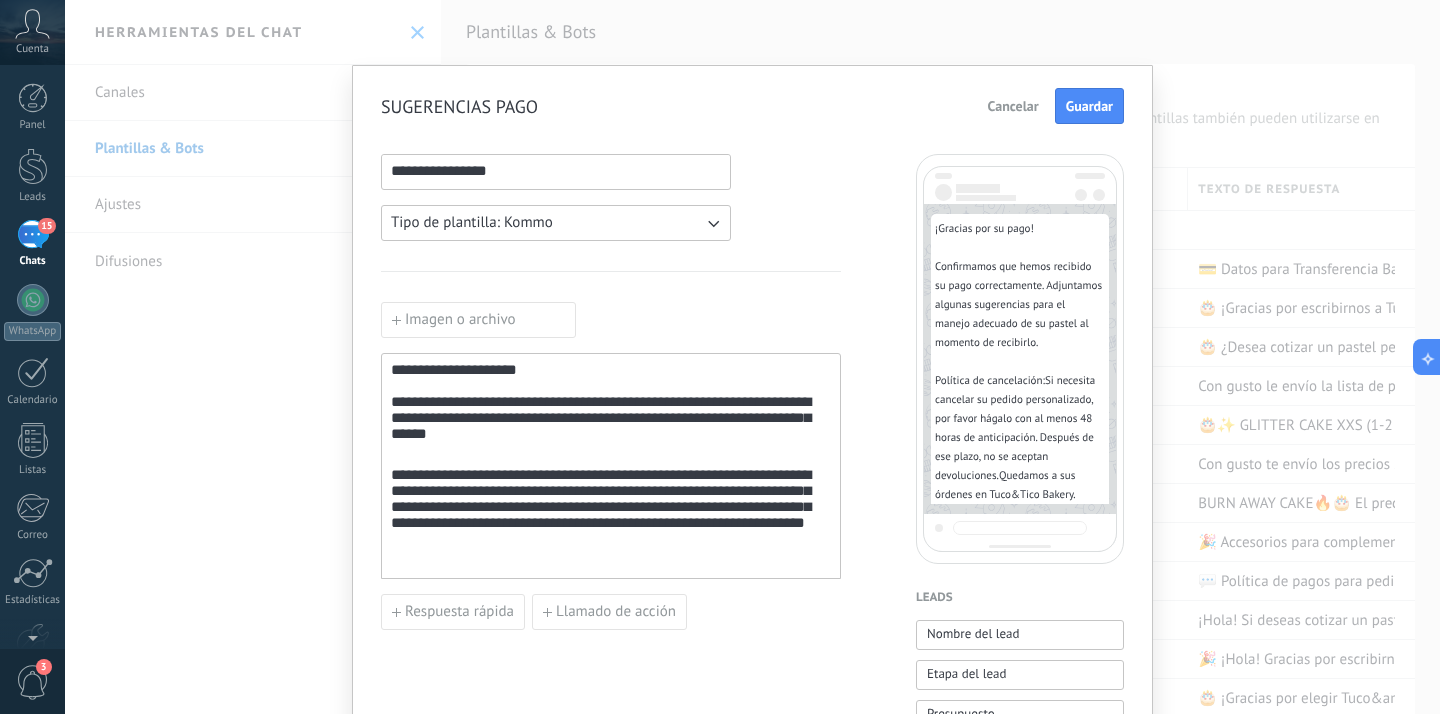 click on "**********" at bounding box center (611, 514) 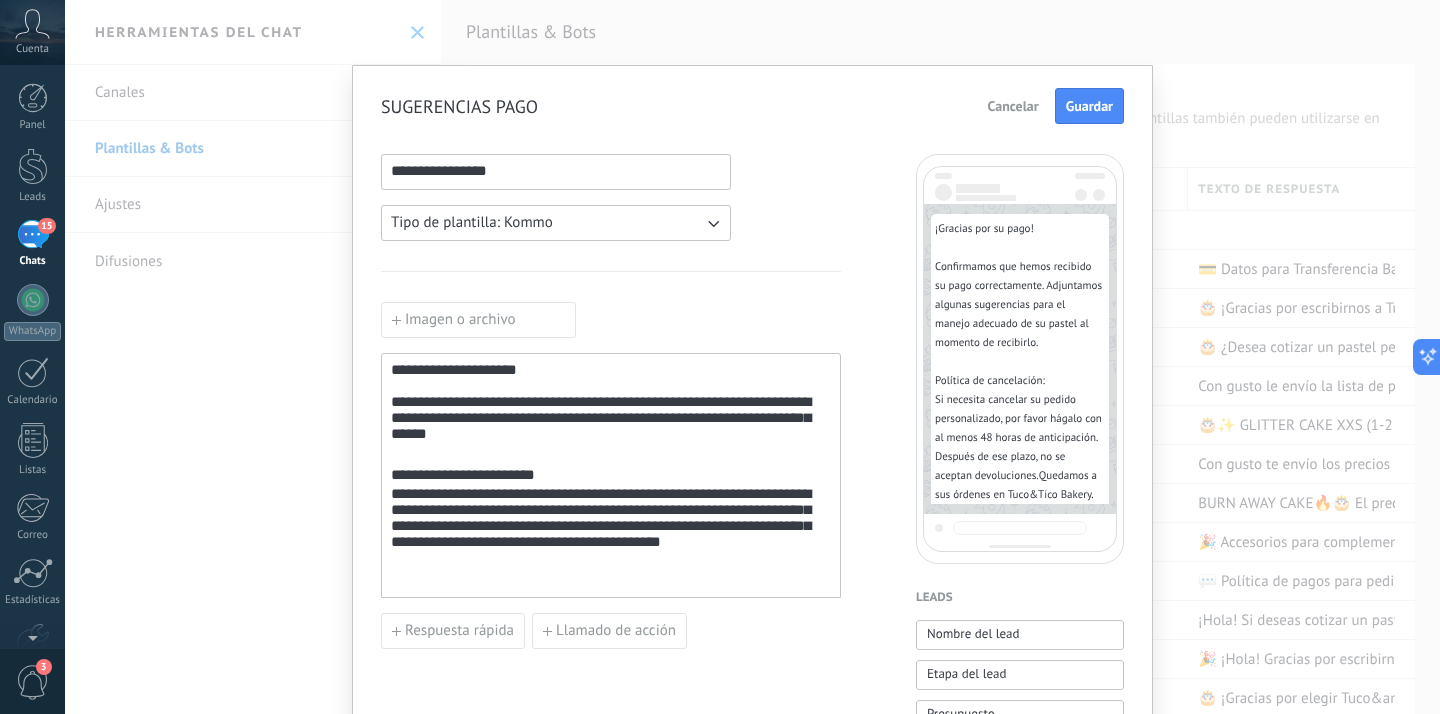 click on "**********" at bounding box center (611, 533) 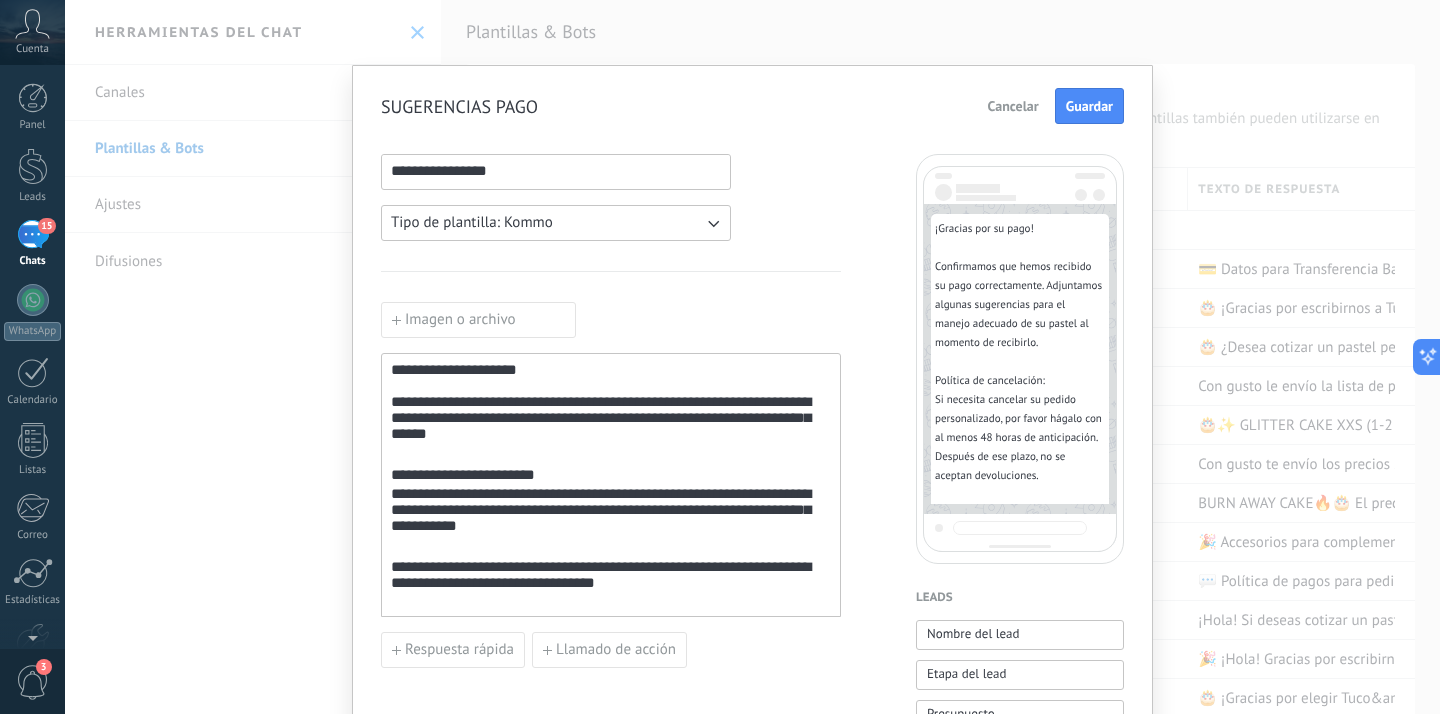 click on "**********" at bounding box center (611, 578) 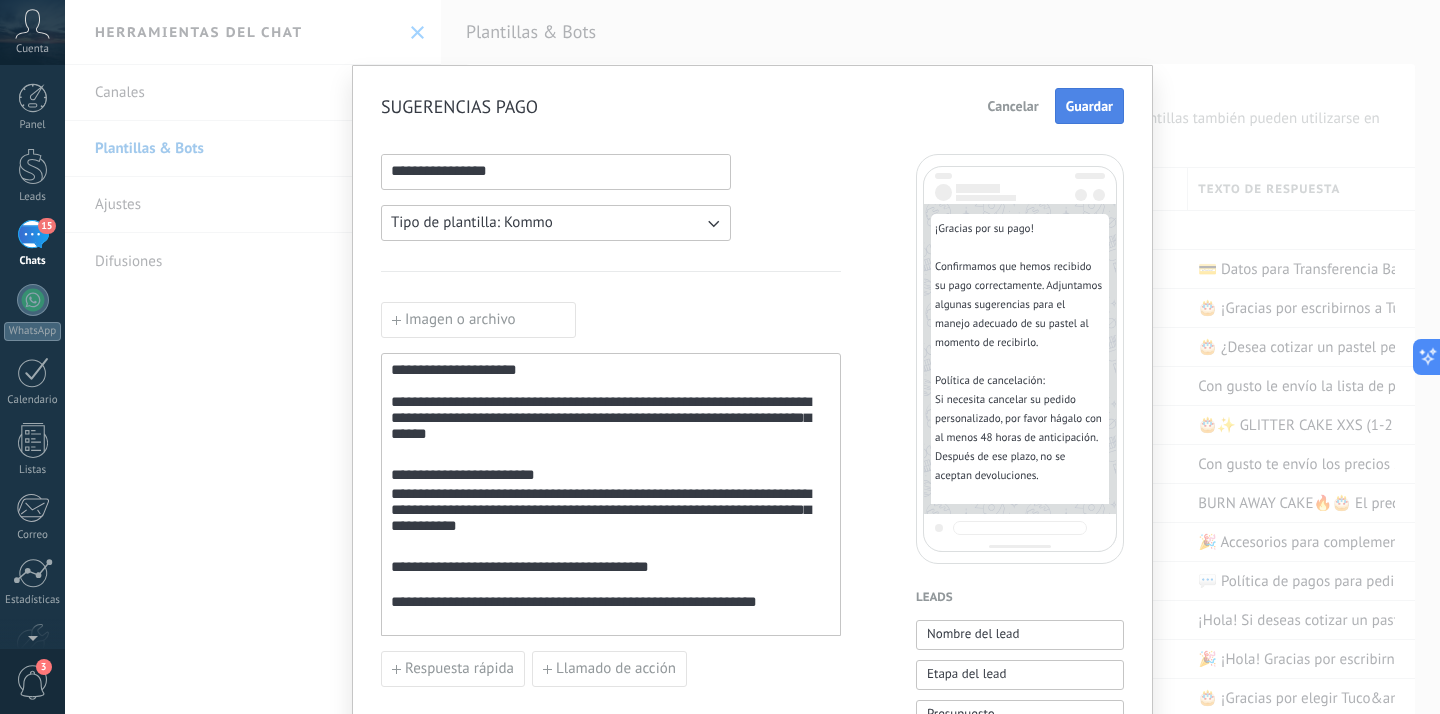click on "Guardar" at bounding box center [1089, 106] 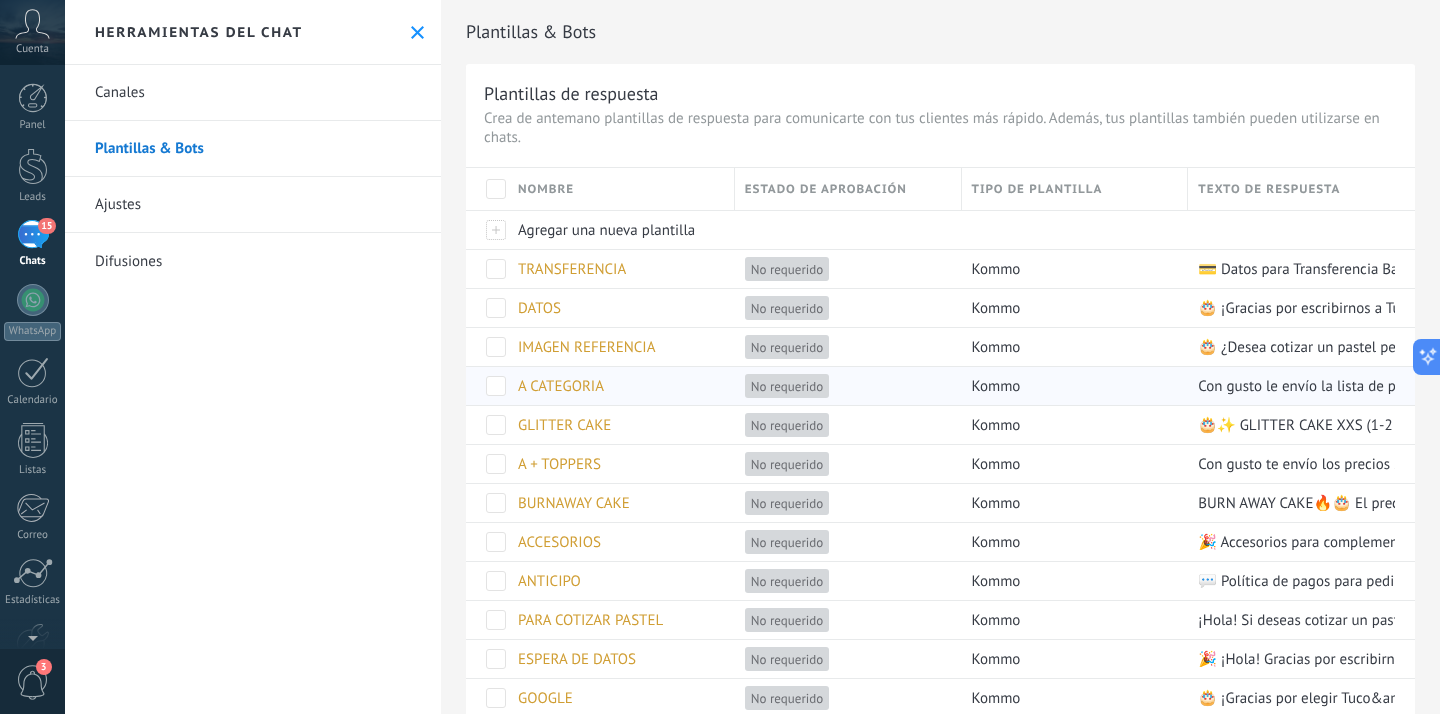 scroll, scrollTop: 356, scrollLeft: 0, axis: vertical 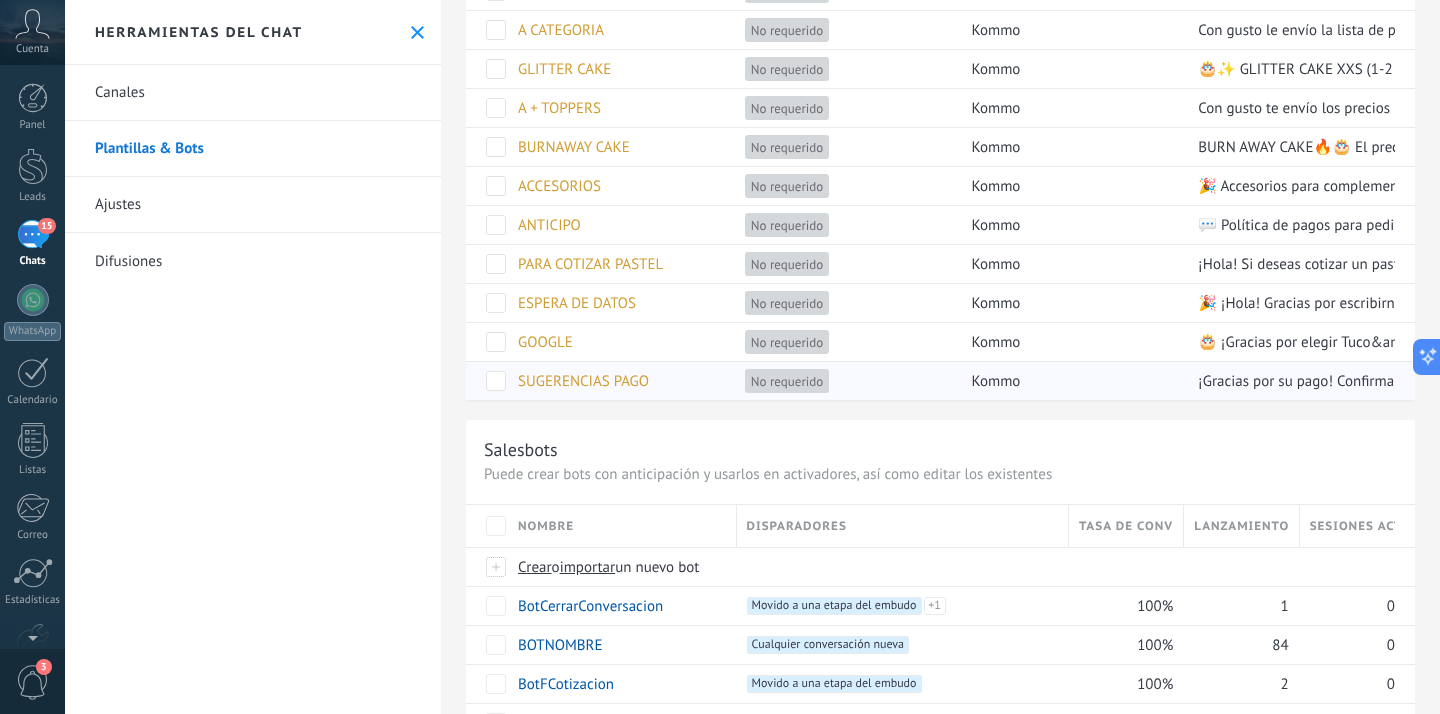 click on "SUGERENCIAS PAGO" at bounding box center (583, 381) 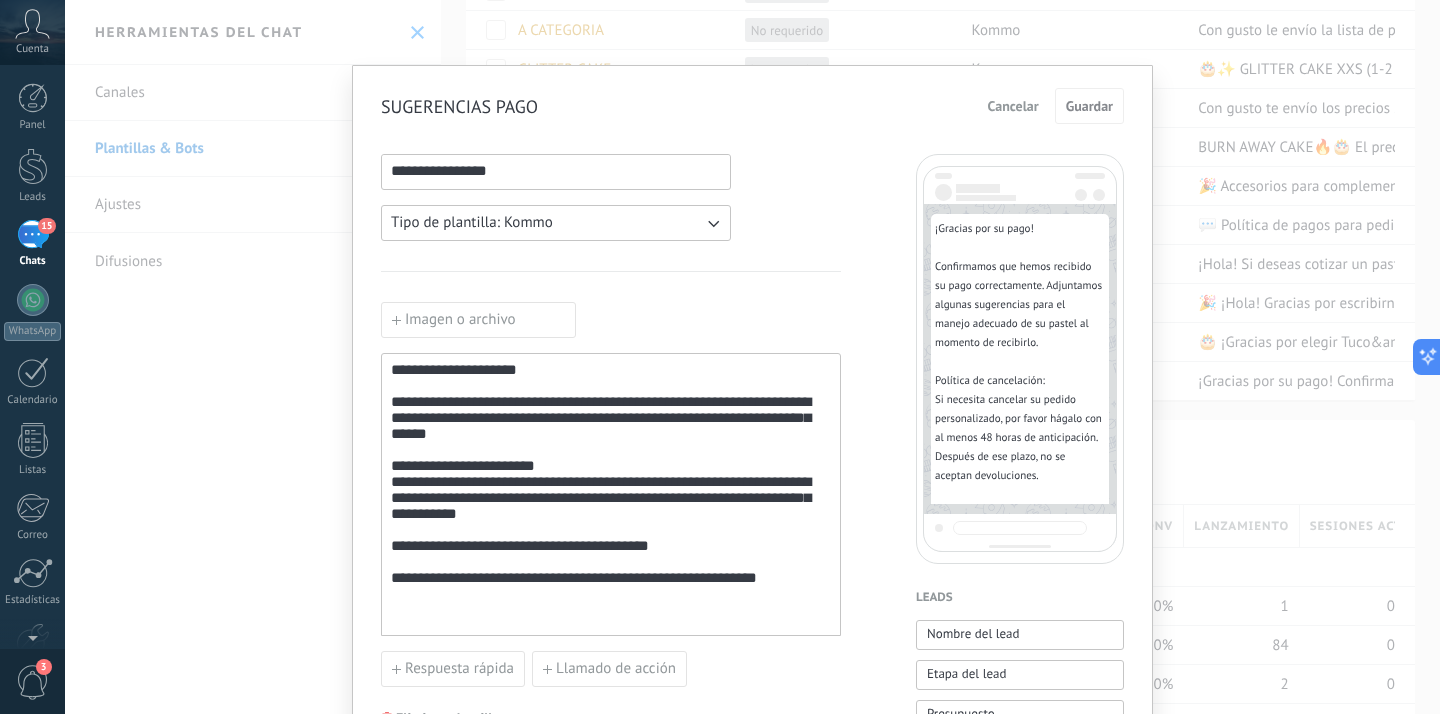 click on "Imagen o archivo" at bounding box center (478, 320) 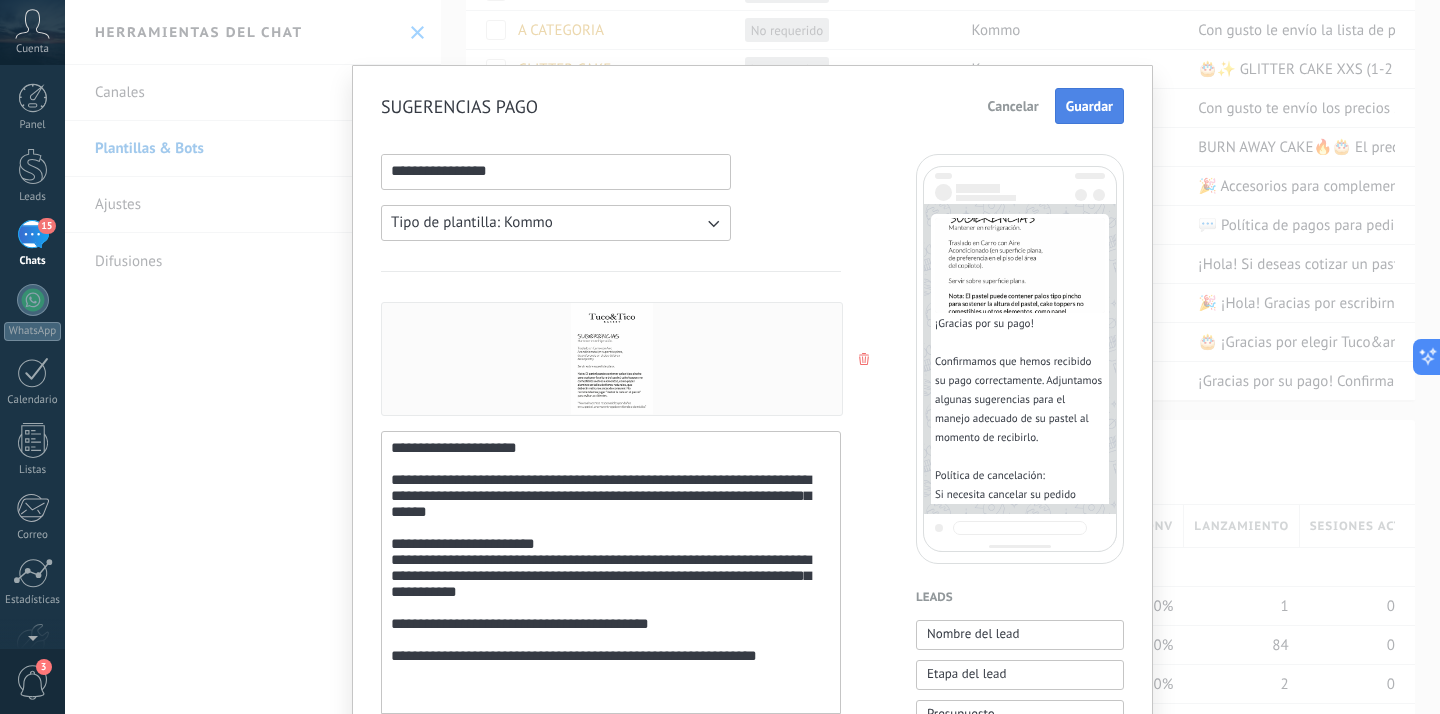 click on "Guardar" at bounding box center [1089, 106] 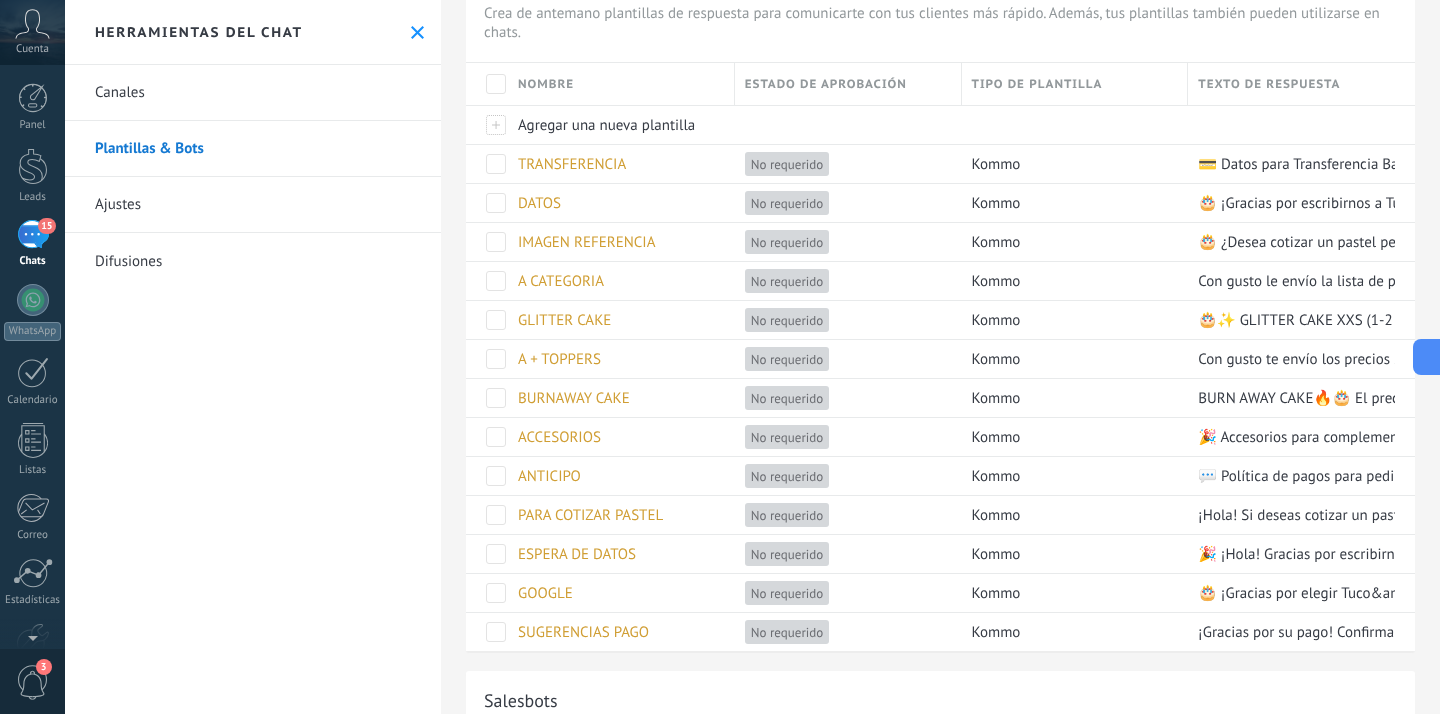 scroll, scrollTop: 44, scrollLeft: 0, axis: vertical 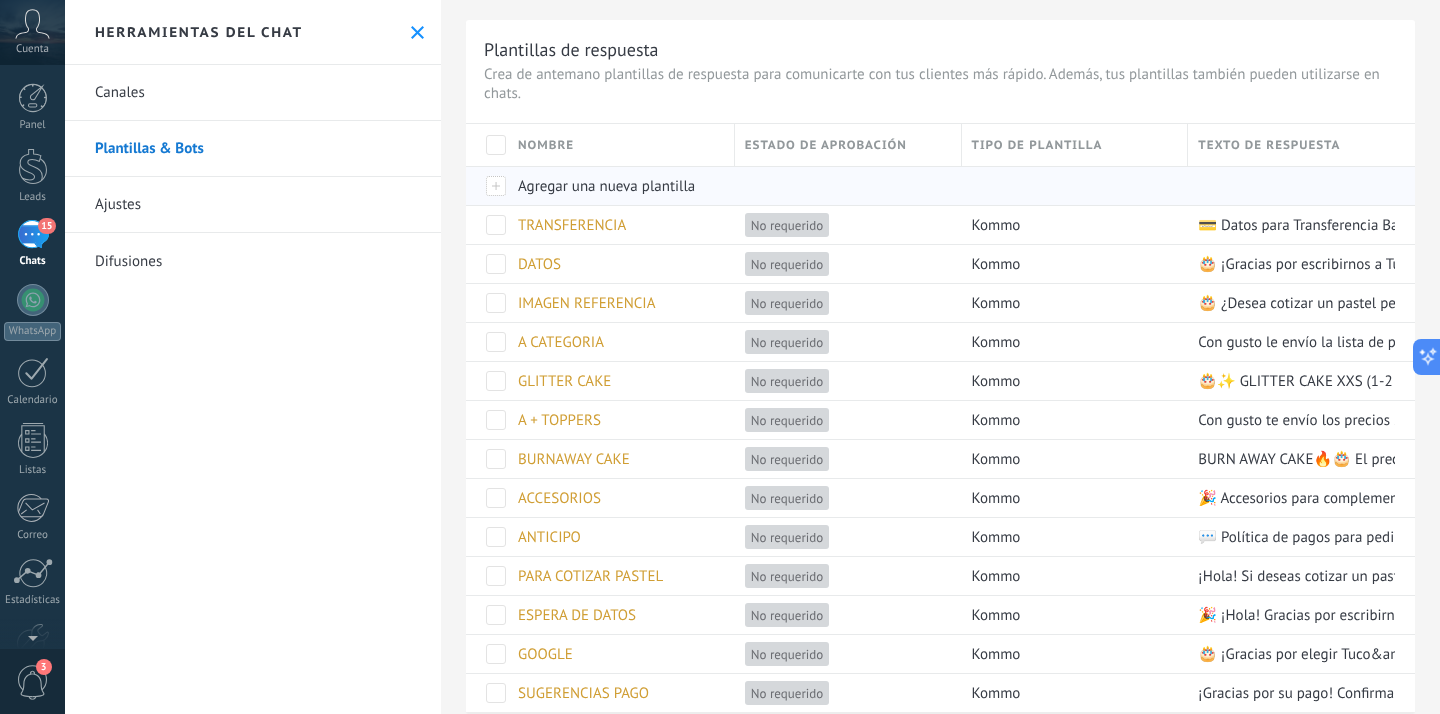 click on "Agregar una nueva plantilla" at bounding box center (606, 186) 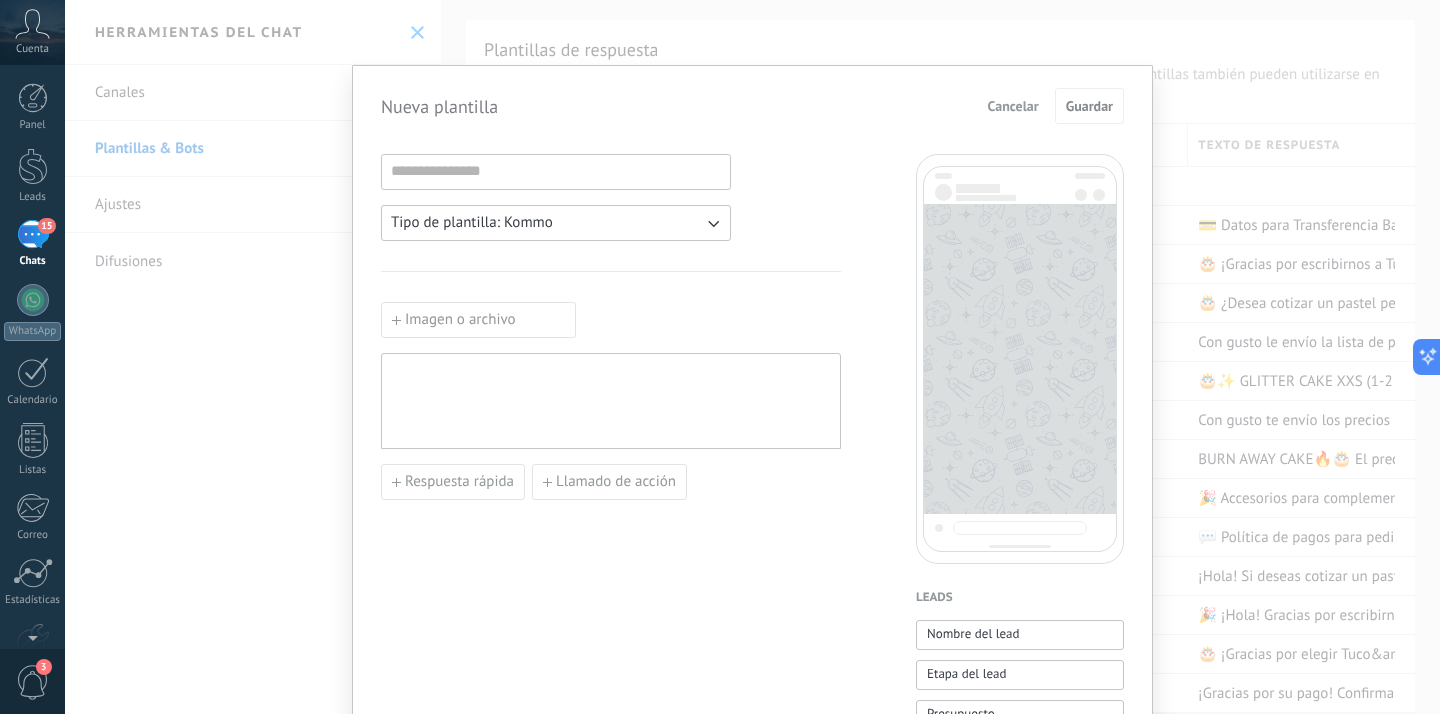 click at bounding box center (556, 172) 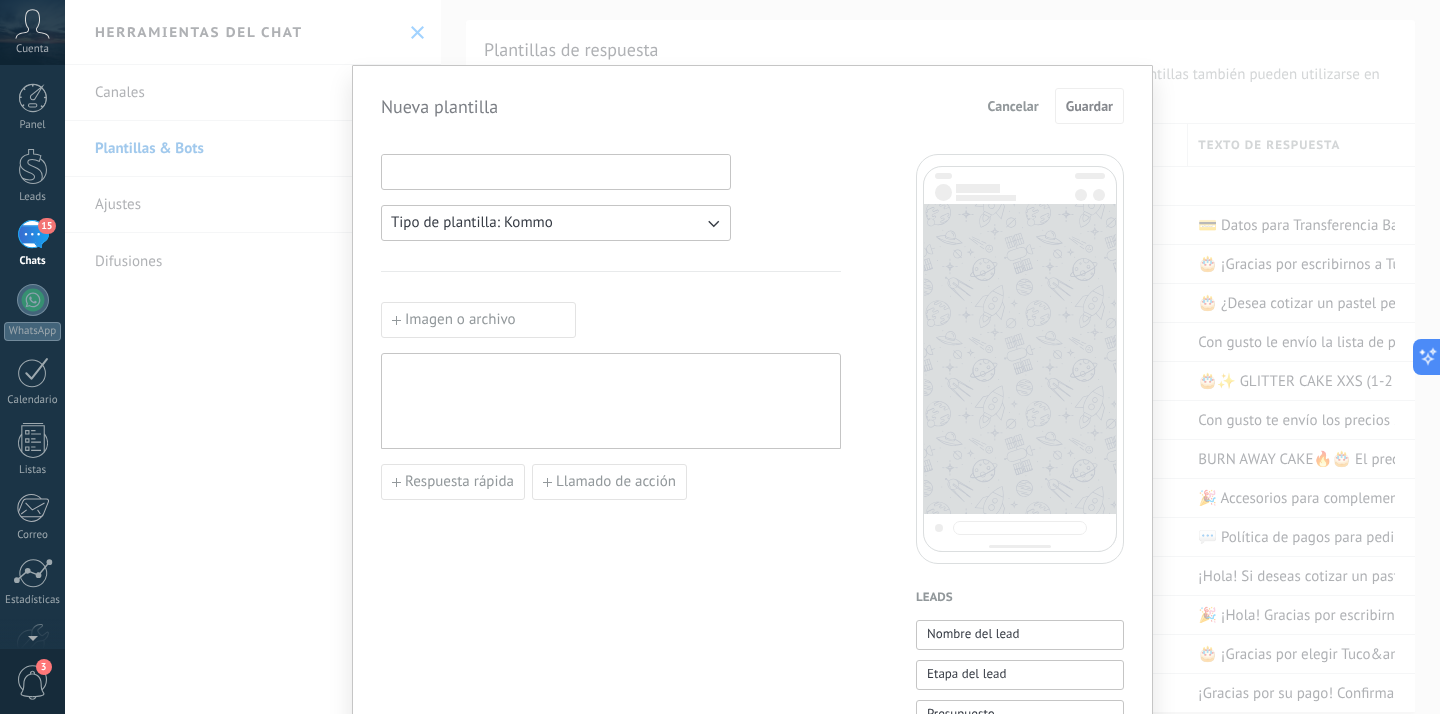 click at bounding box center (556, 171) 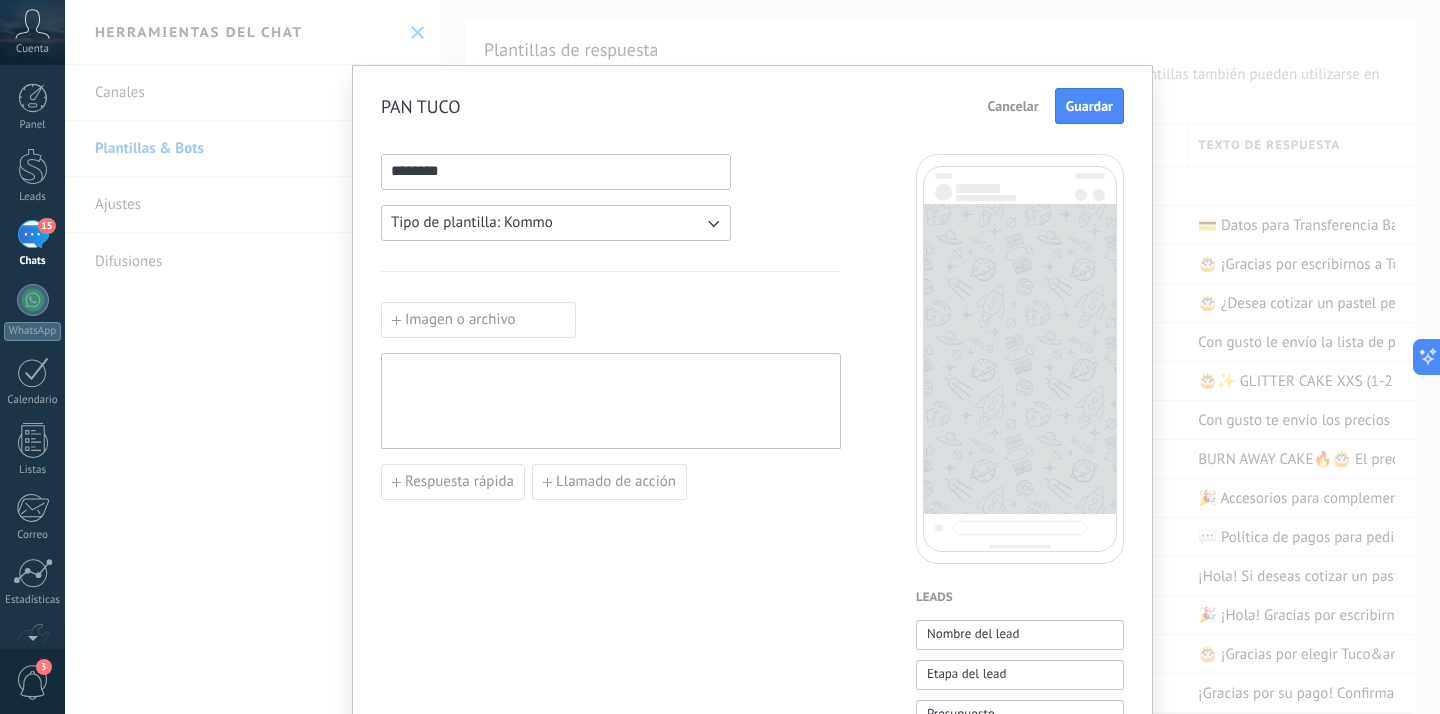 type on "********" 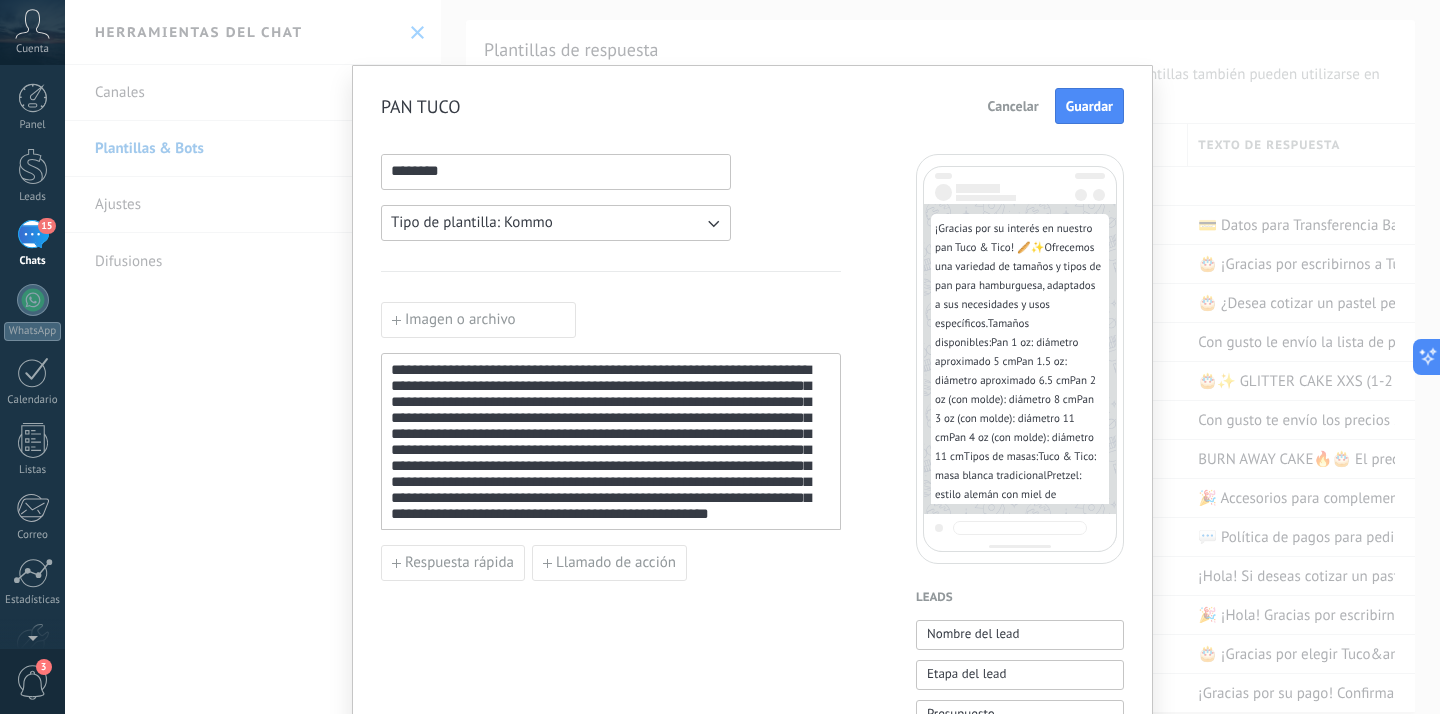 type 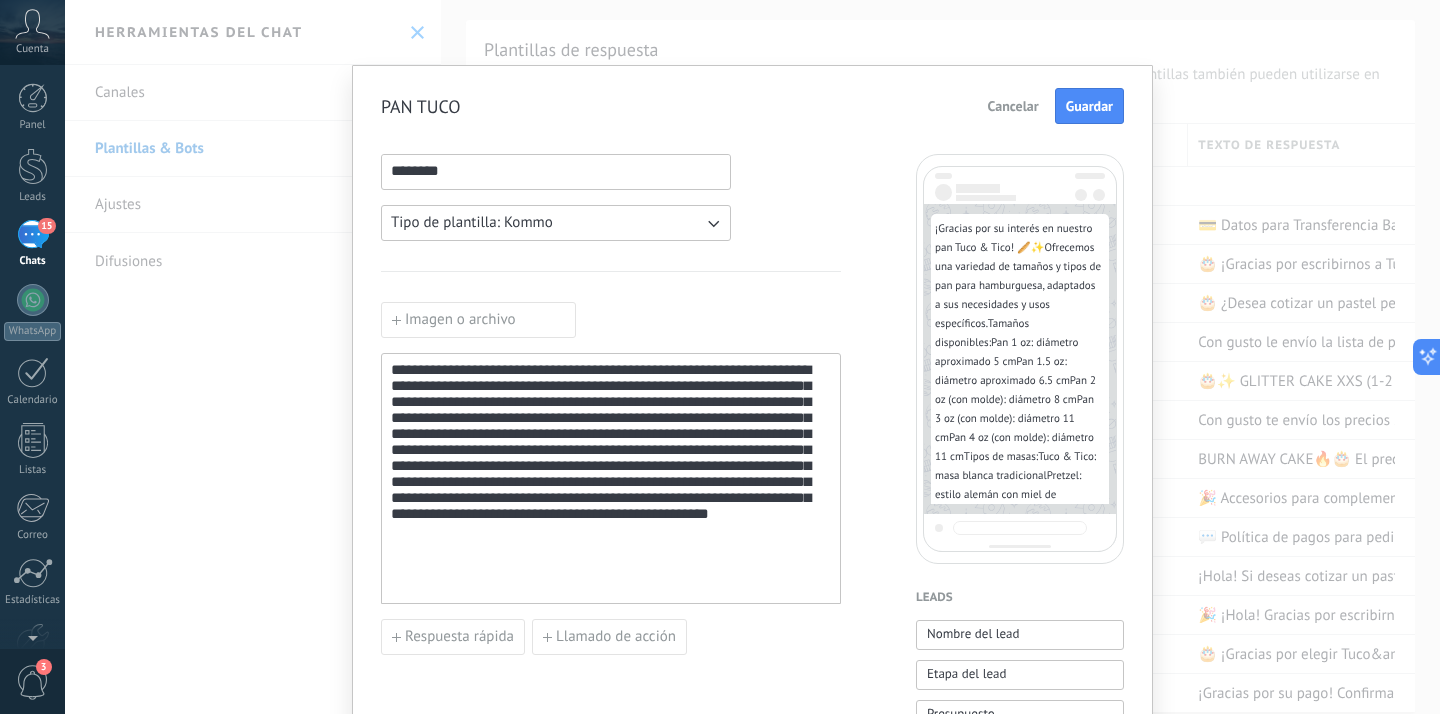 click on "**********" at bounding box center (611, 479) 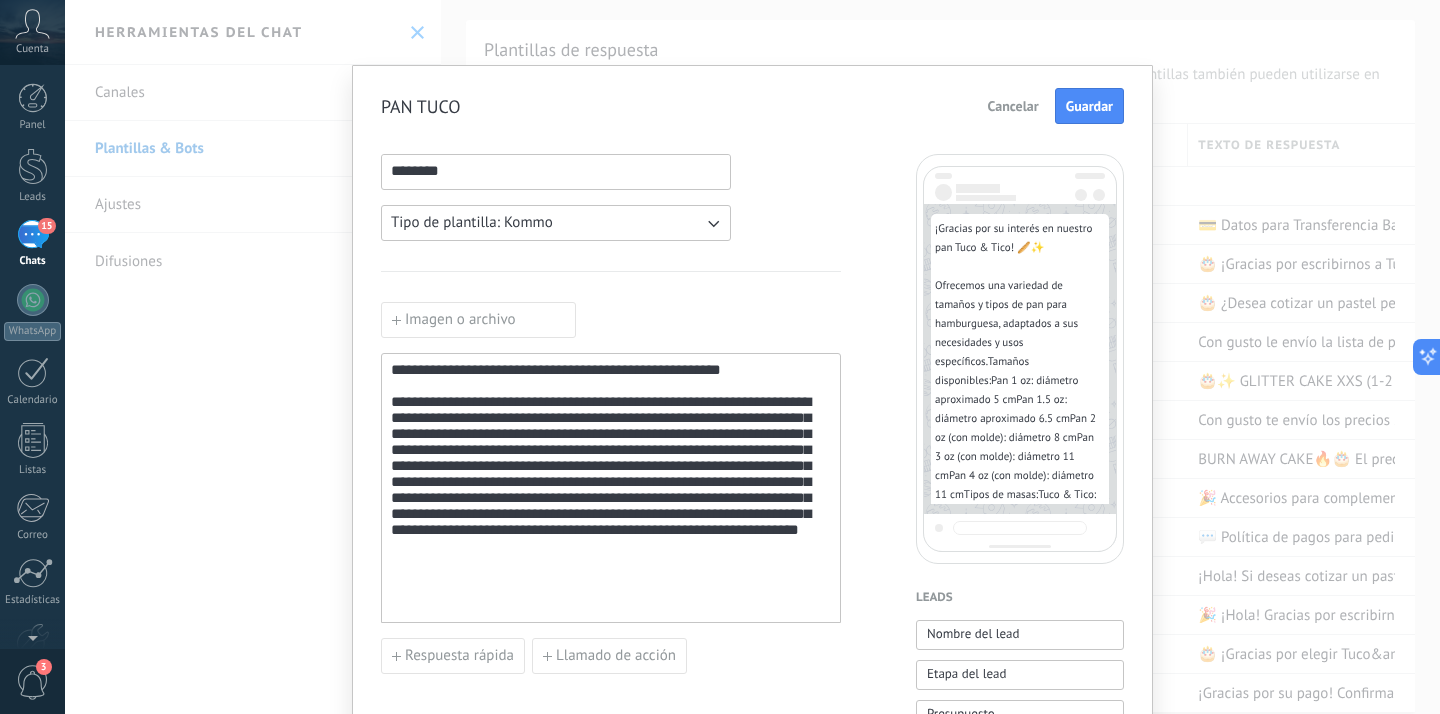 click on "**********" at bounding box center [611, 498] 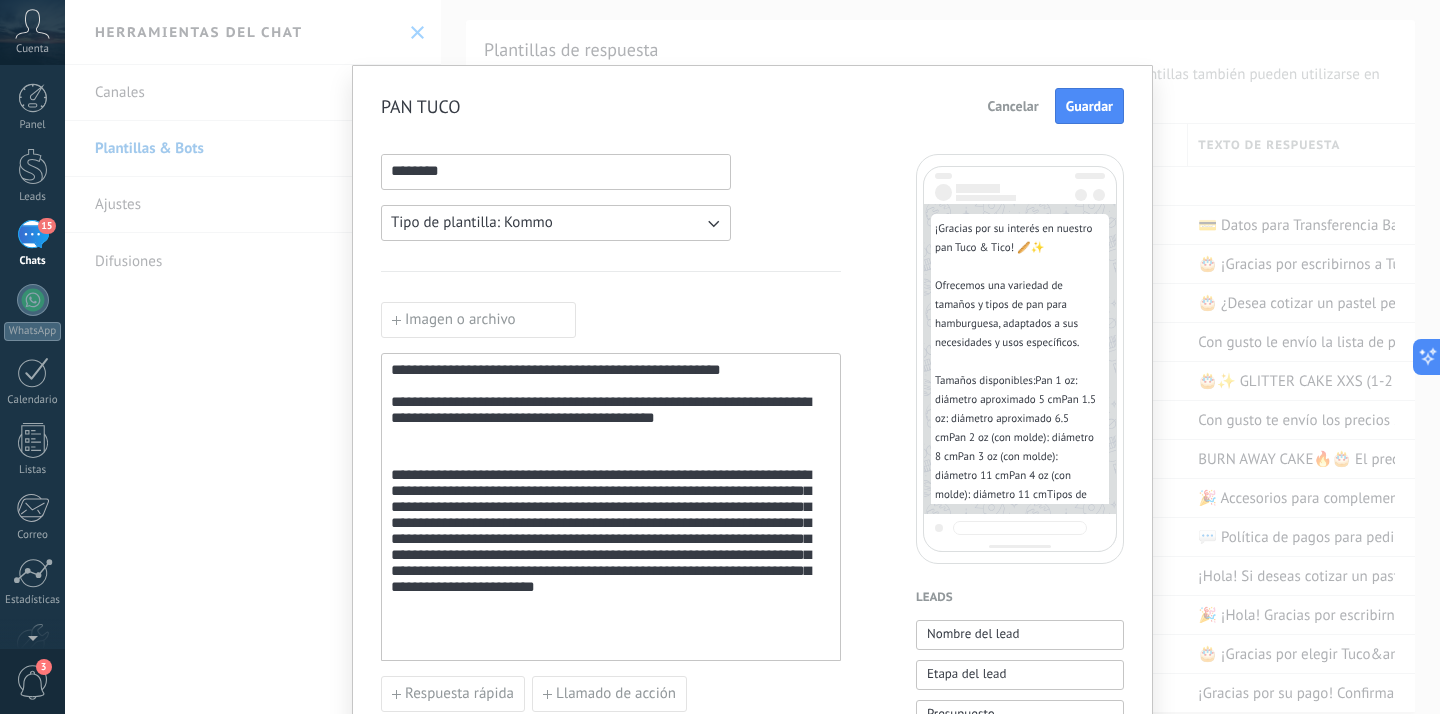 click on "**********" at bounding box center [611, 552] 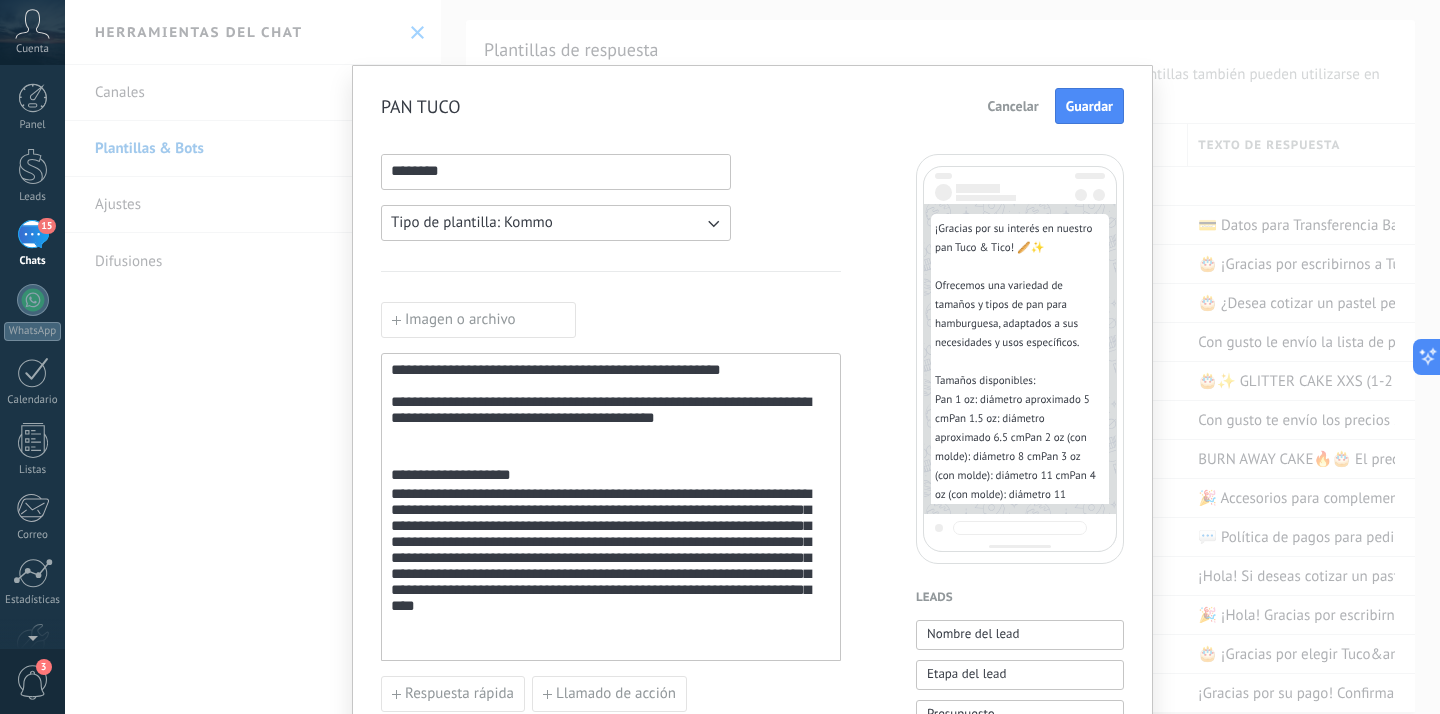 click on "**********" at bounding box center [611, 562] 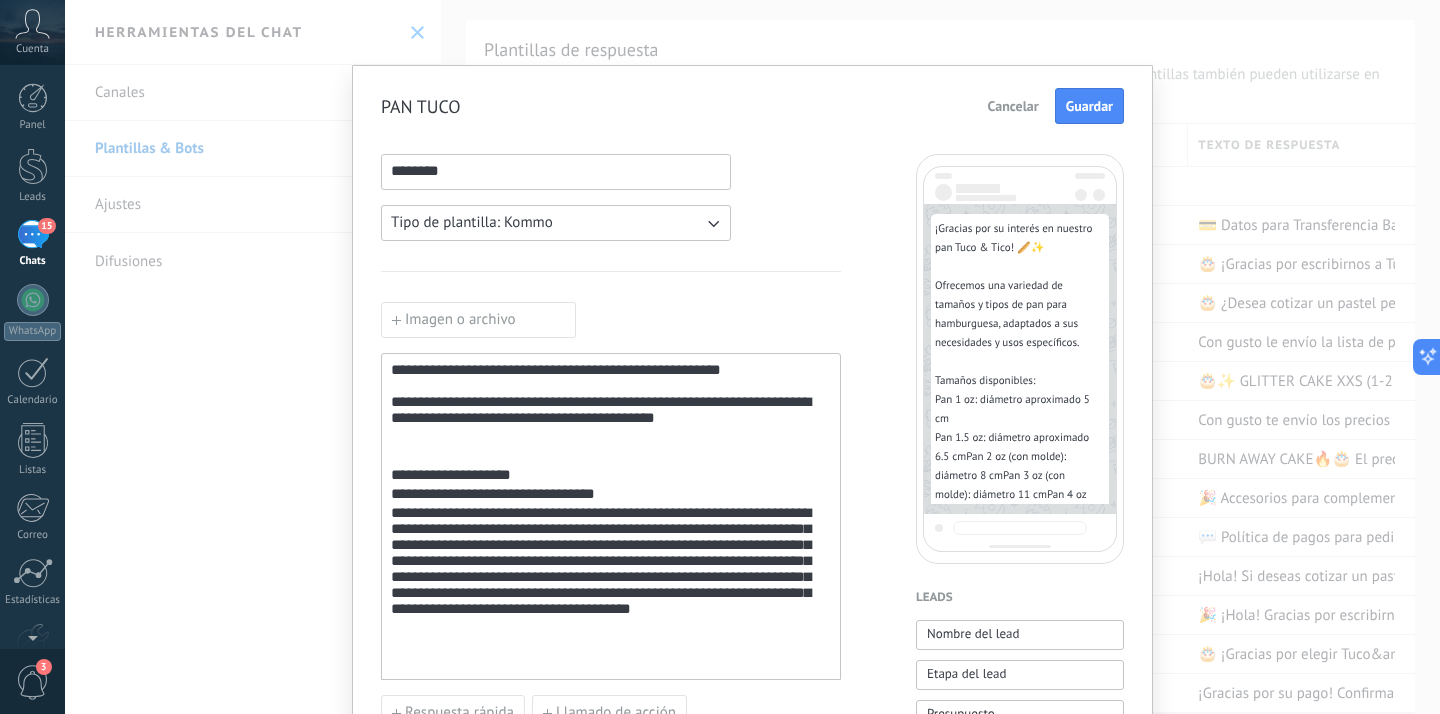 click on "**********" at bounding box center (611, 581) 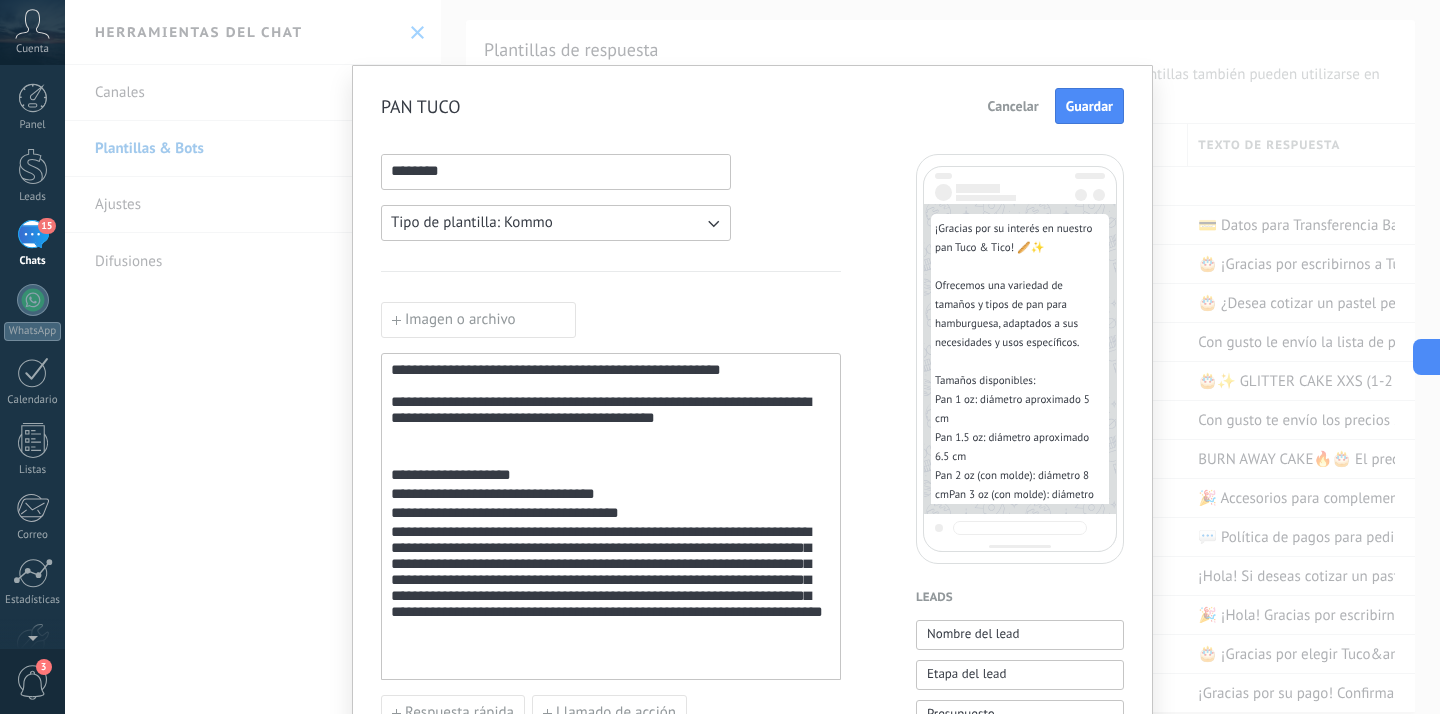 click on "**********" at bounding box center [611, 590] 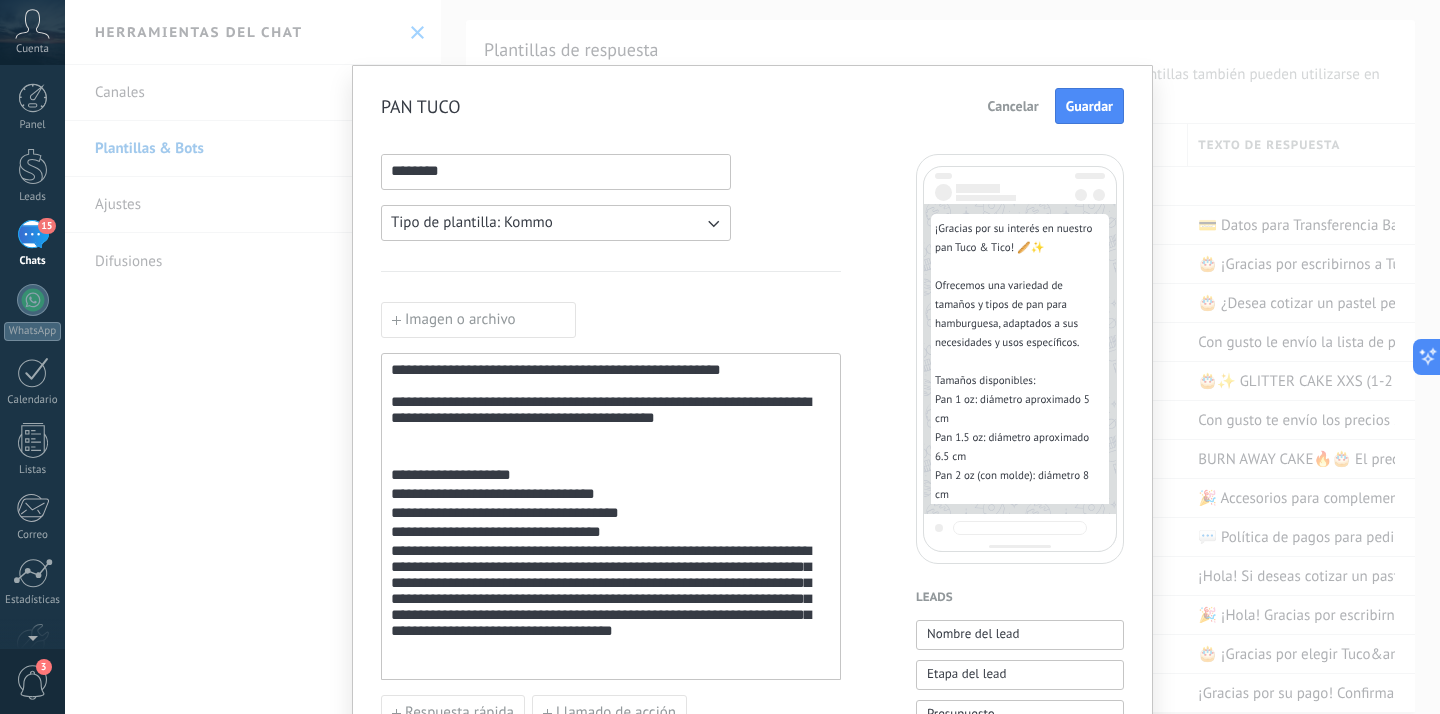 click on "**********" at bounding box center (611, 600) 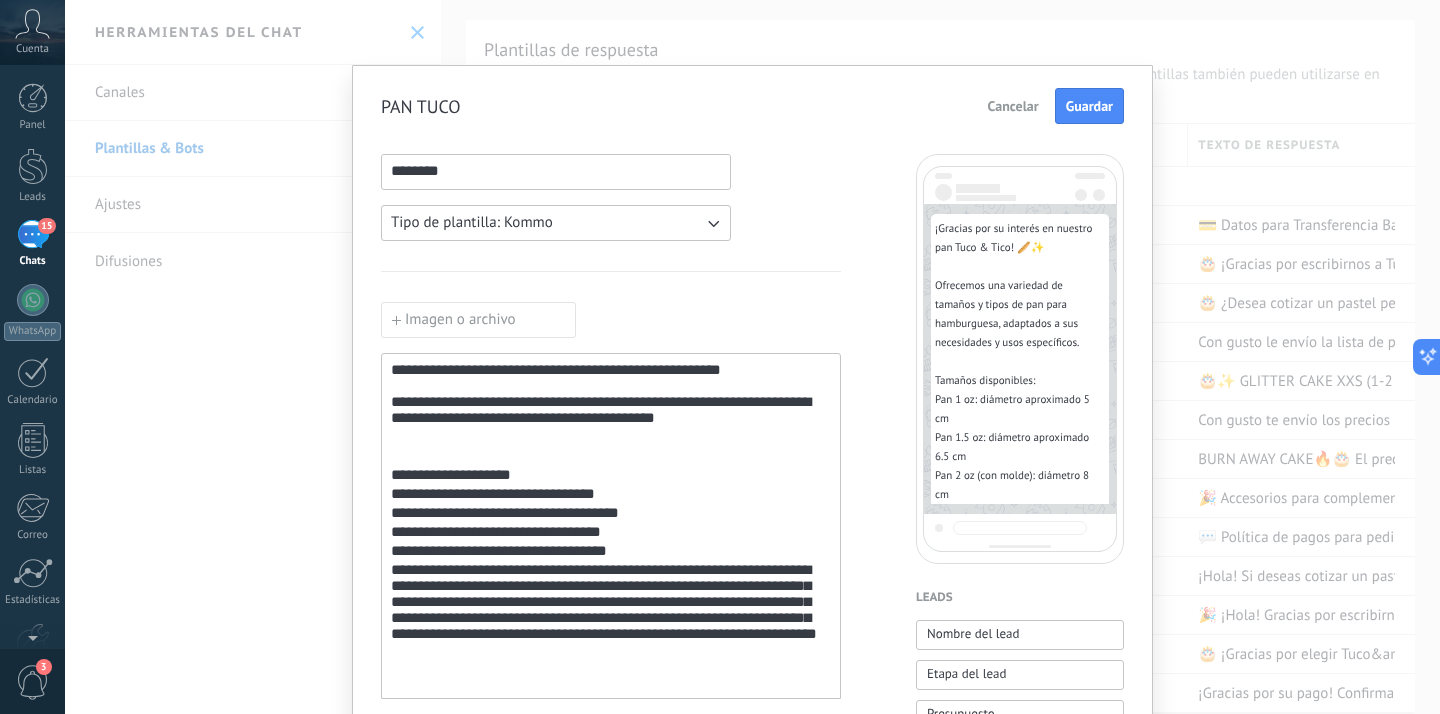 click on "**********" at bounding box center (611, 619) 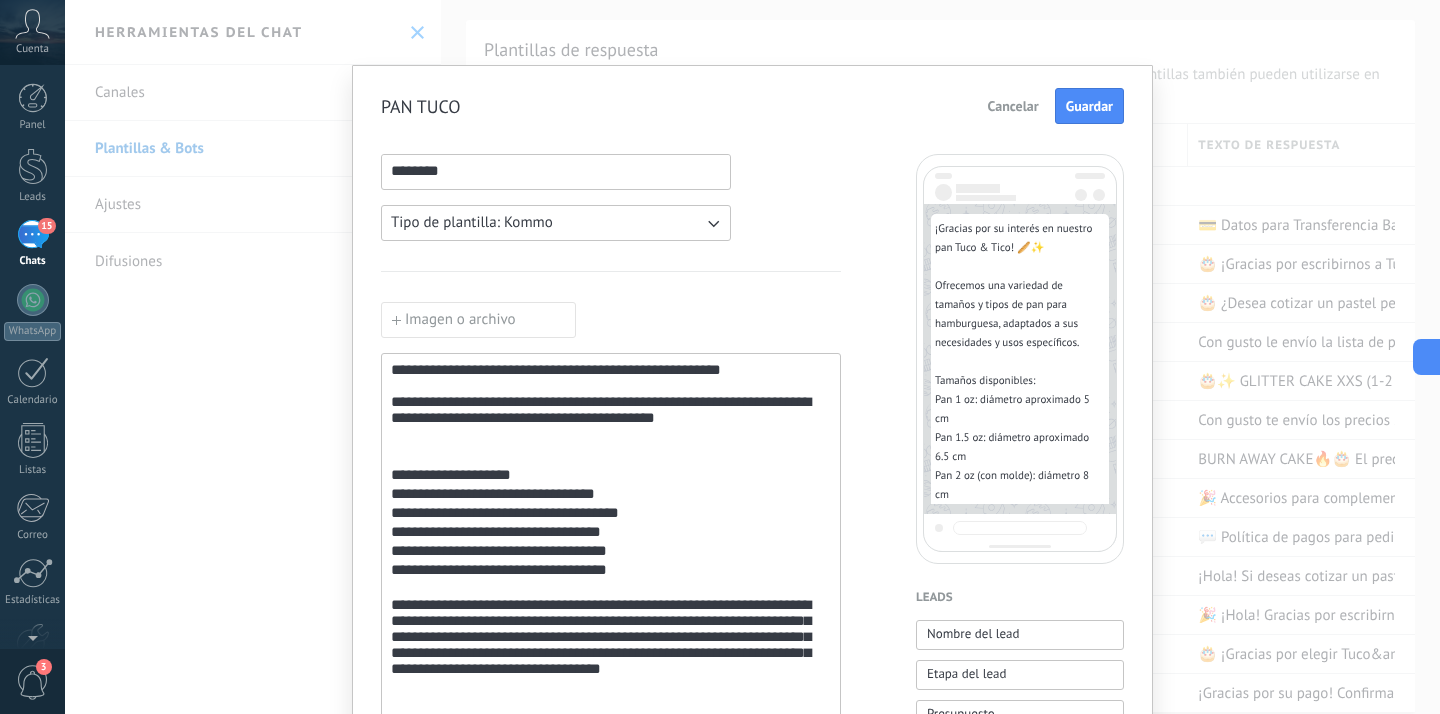 click on "**********" at bounding box center (611, 644) 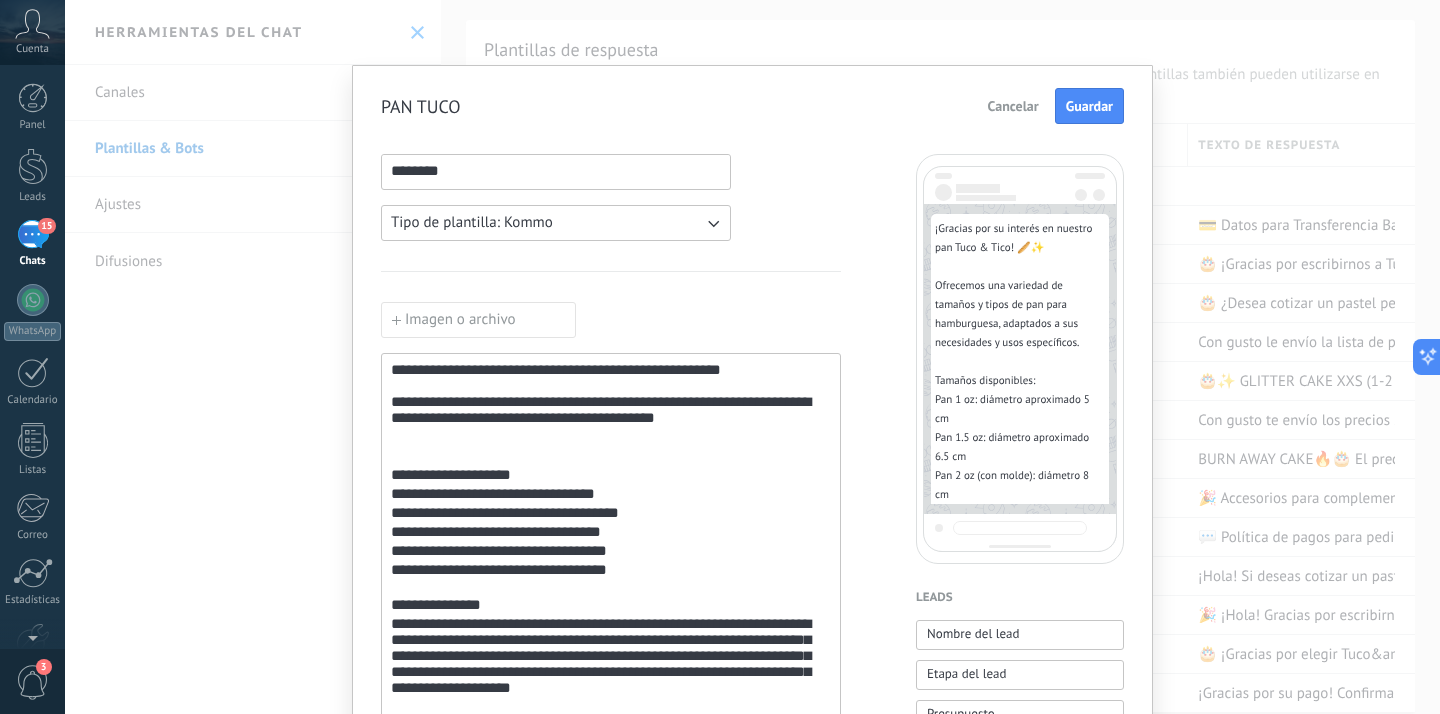 click on "**********" at bounding box center [611, 663] 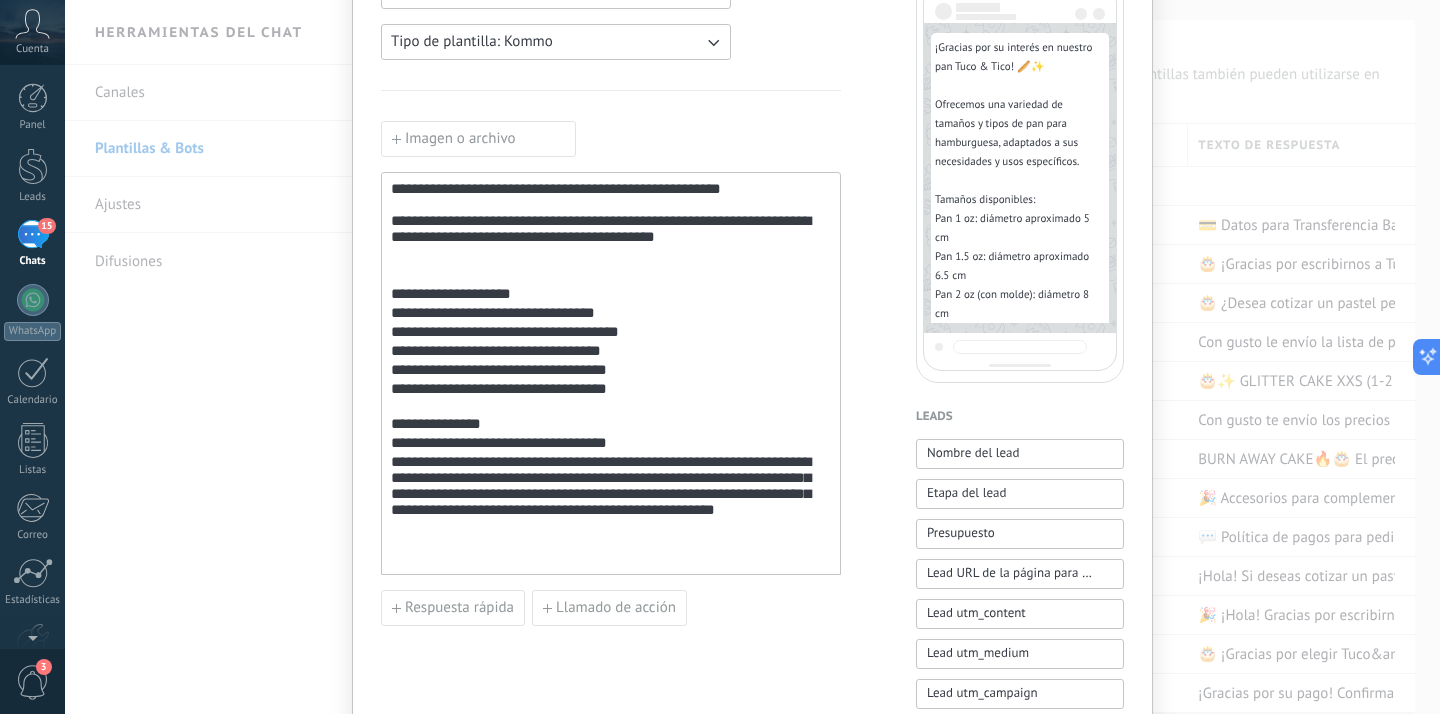 scroll, scrollTop: 197, scrollLeft: 0, axis: vertical 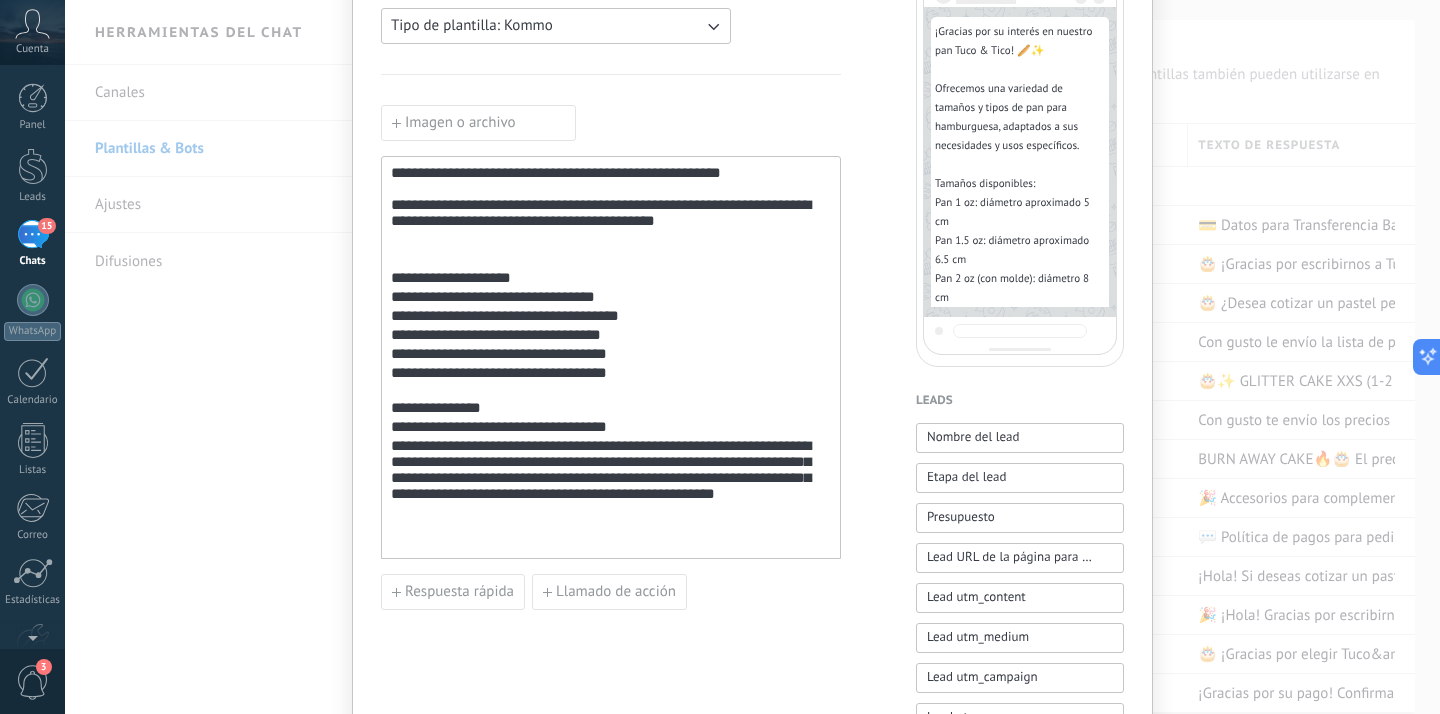 click on "**********" at bounding box center [611, 485] 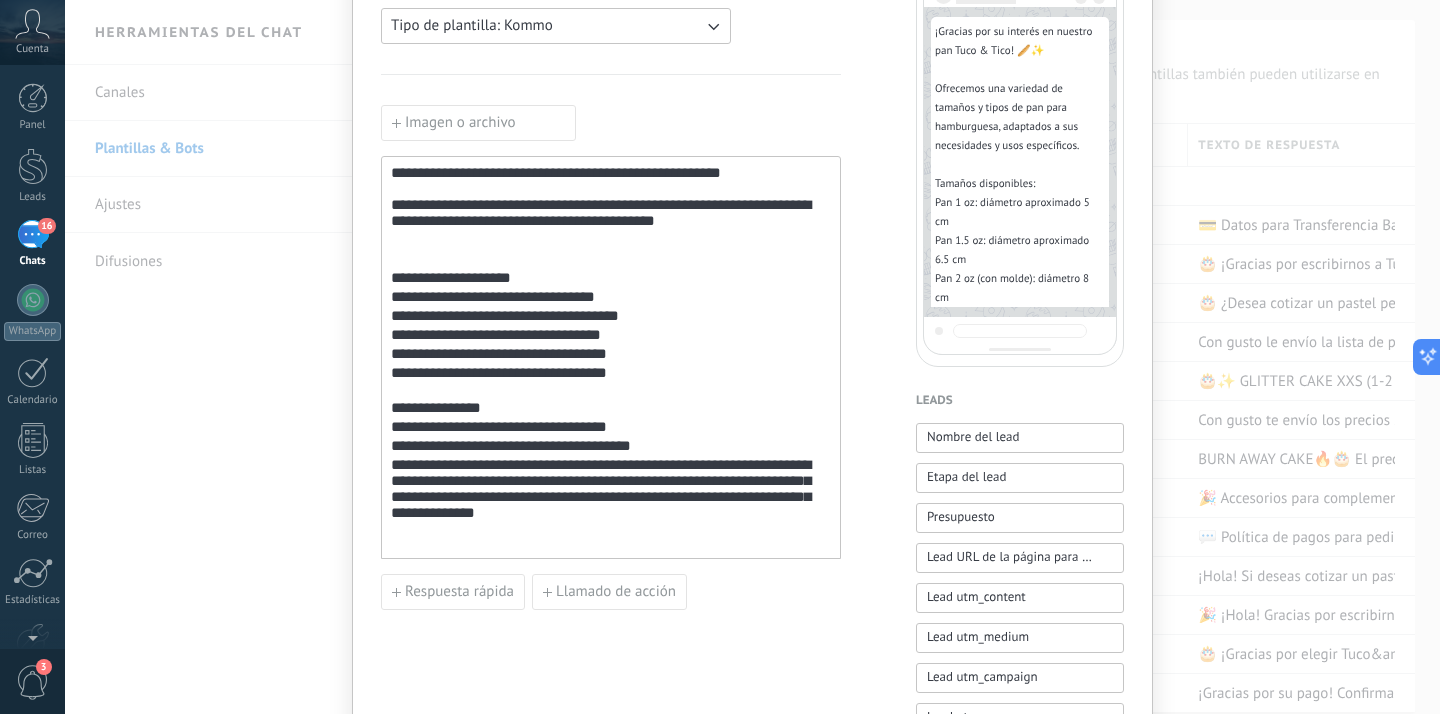 click on "**********" at bounding box center (611, 495) 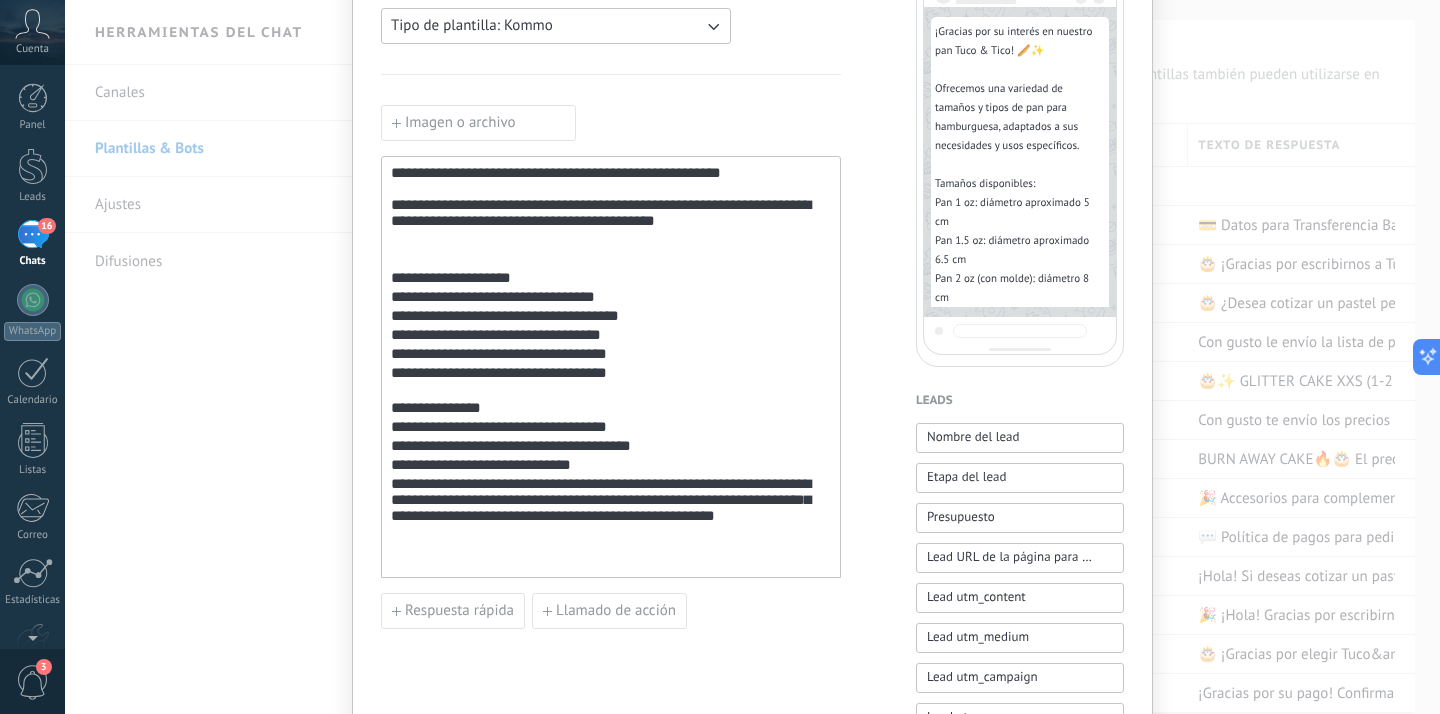 click on "**********" at bounding box center (611, 514) 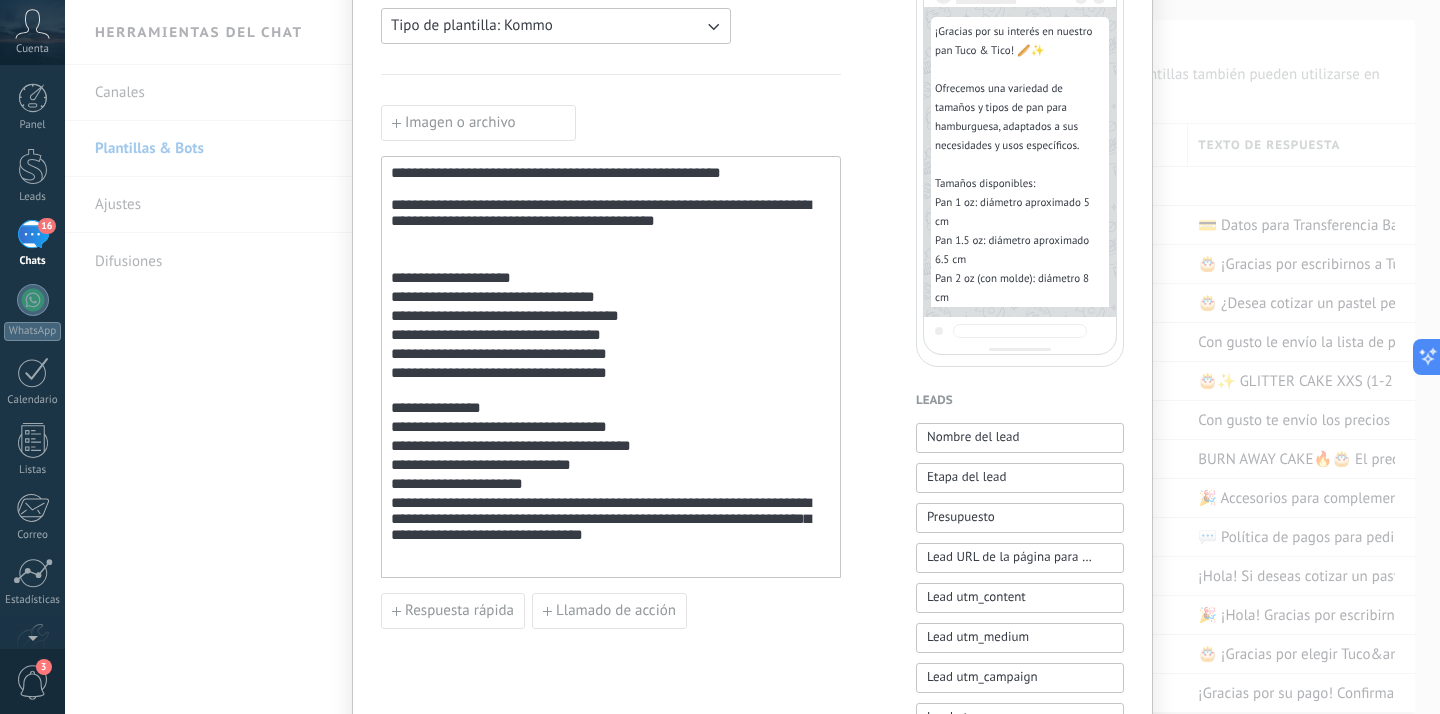 click on "**********" at bounding box center (611, 523) 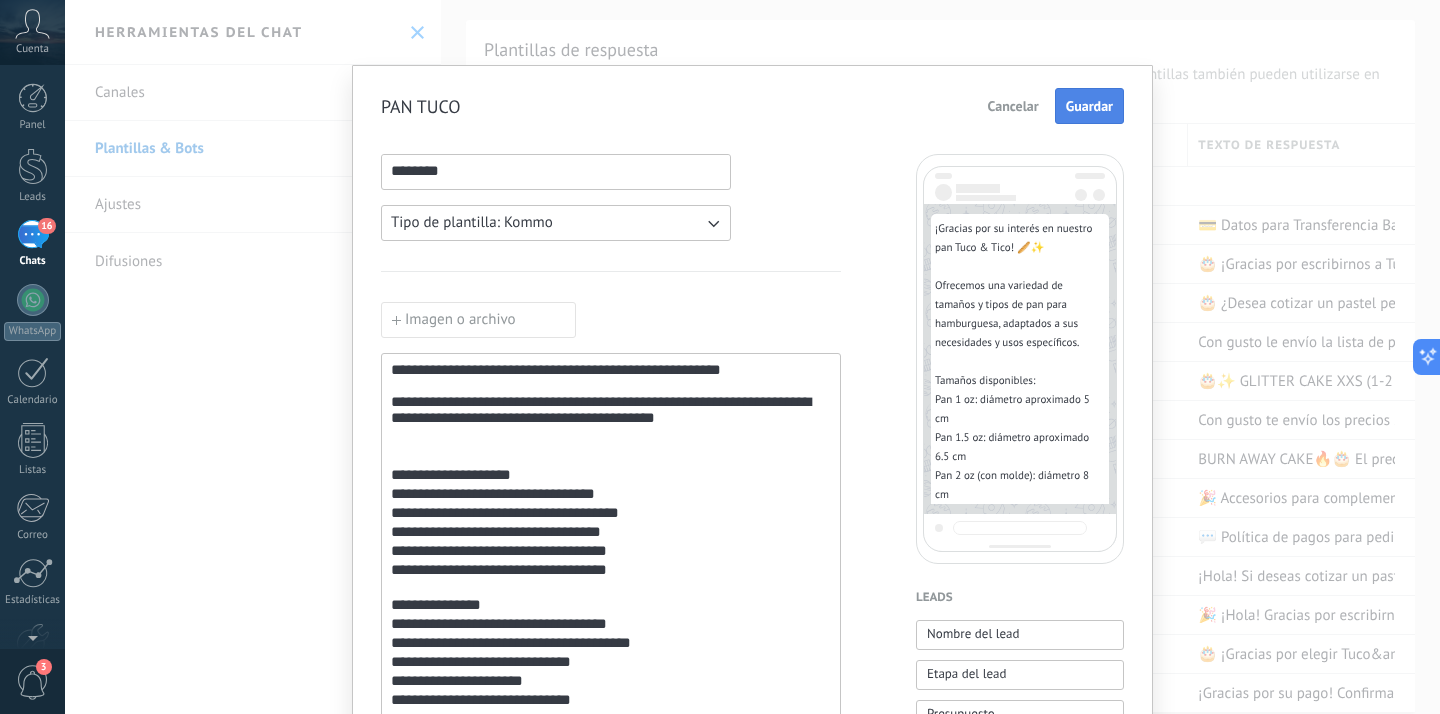 scroll, scrollTop: 0, scrollLeft: 0, axis: both 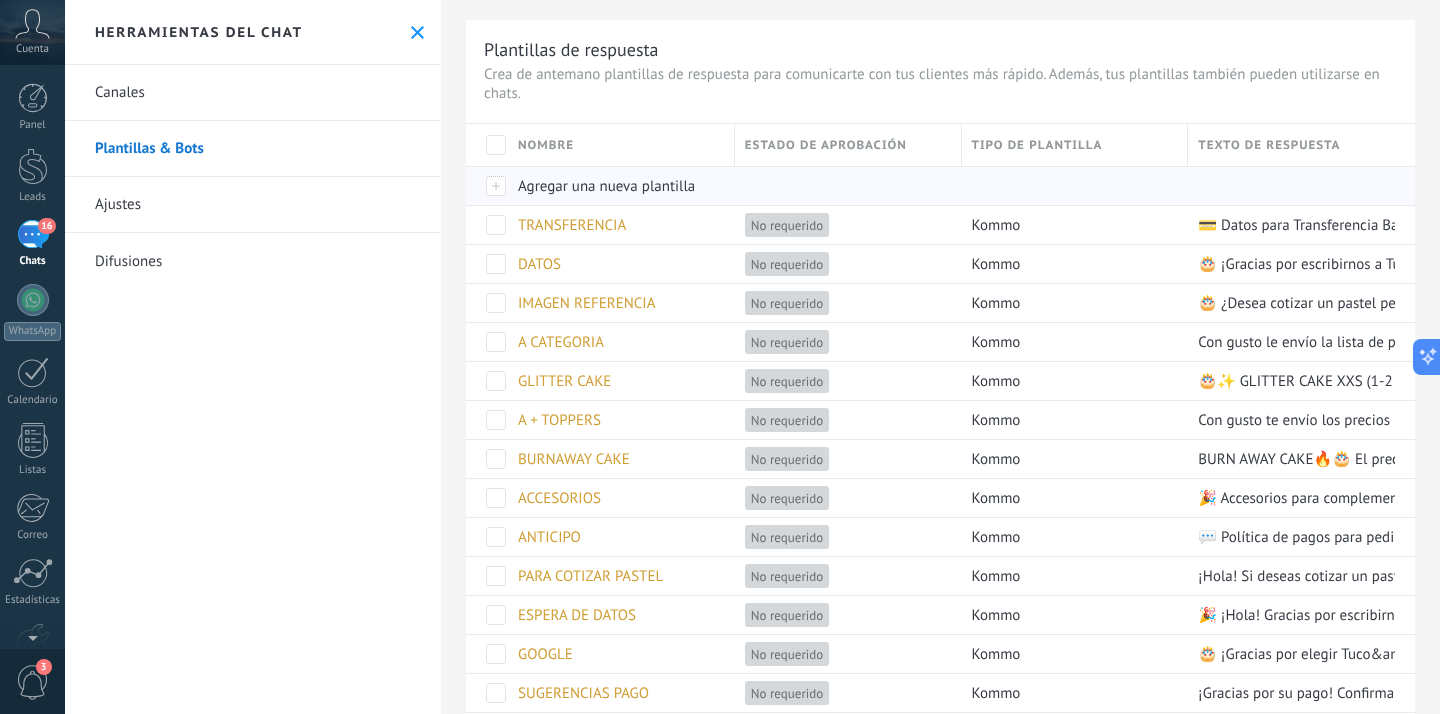 click on "Agregar una nueva plantilla" at bounding box center [606, 186] 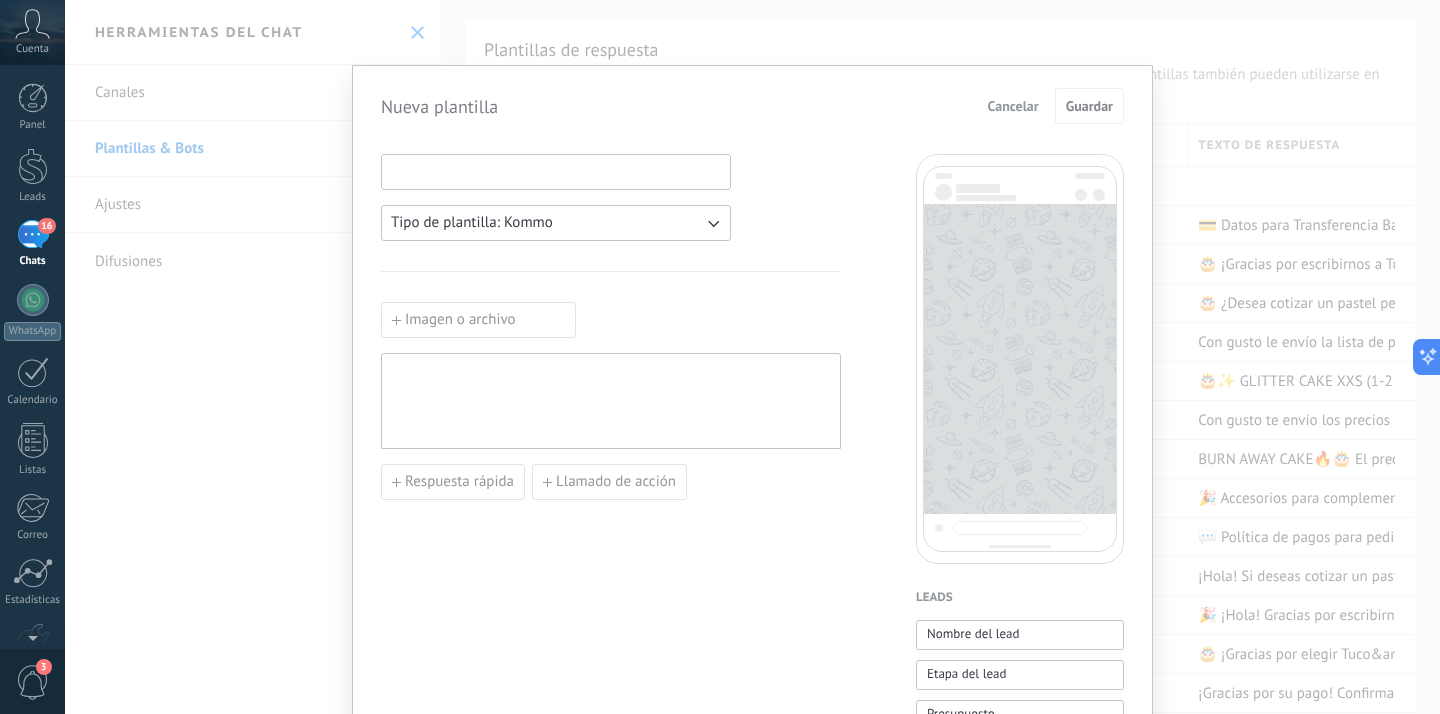 click at bounding box center [556, 171] 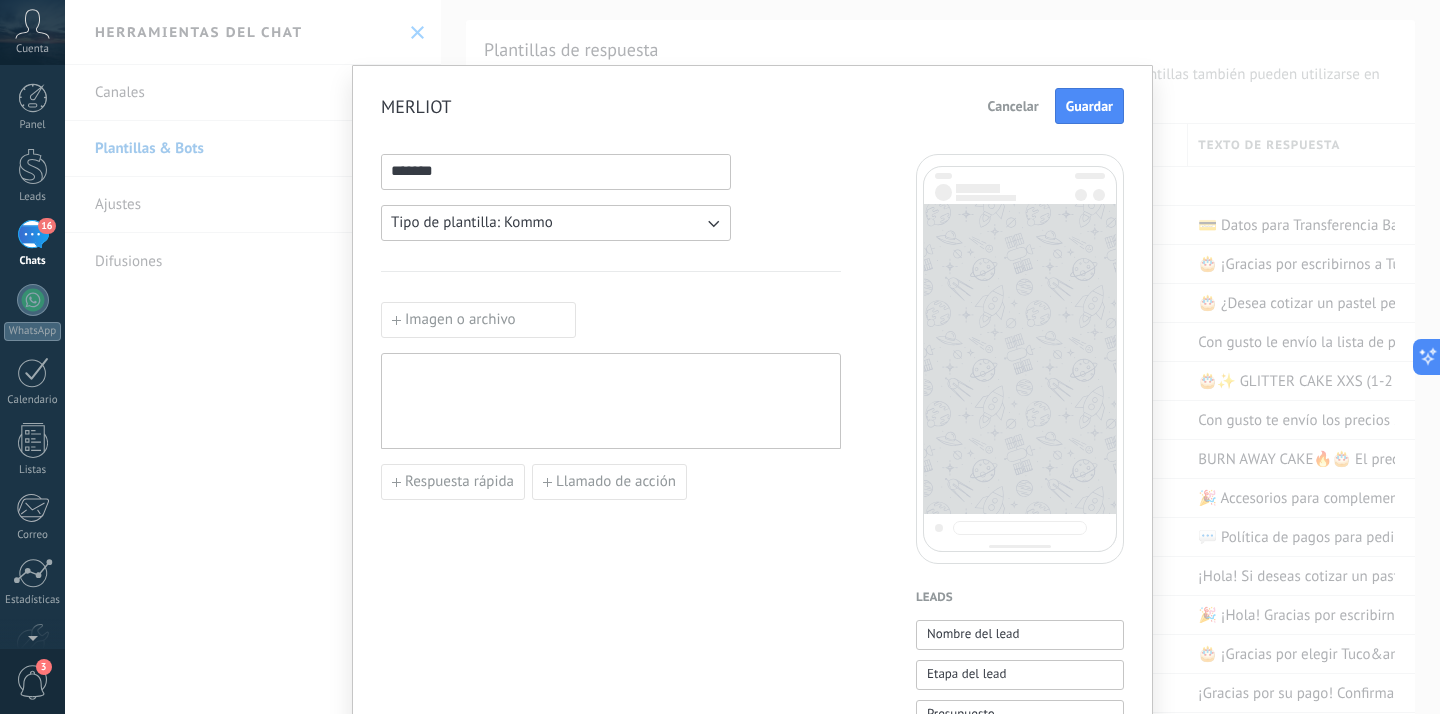 type on "*******" 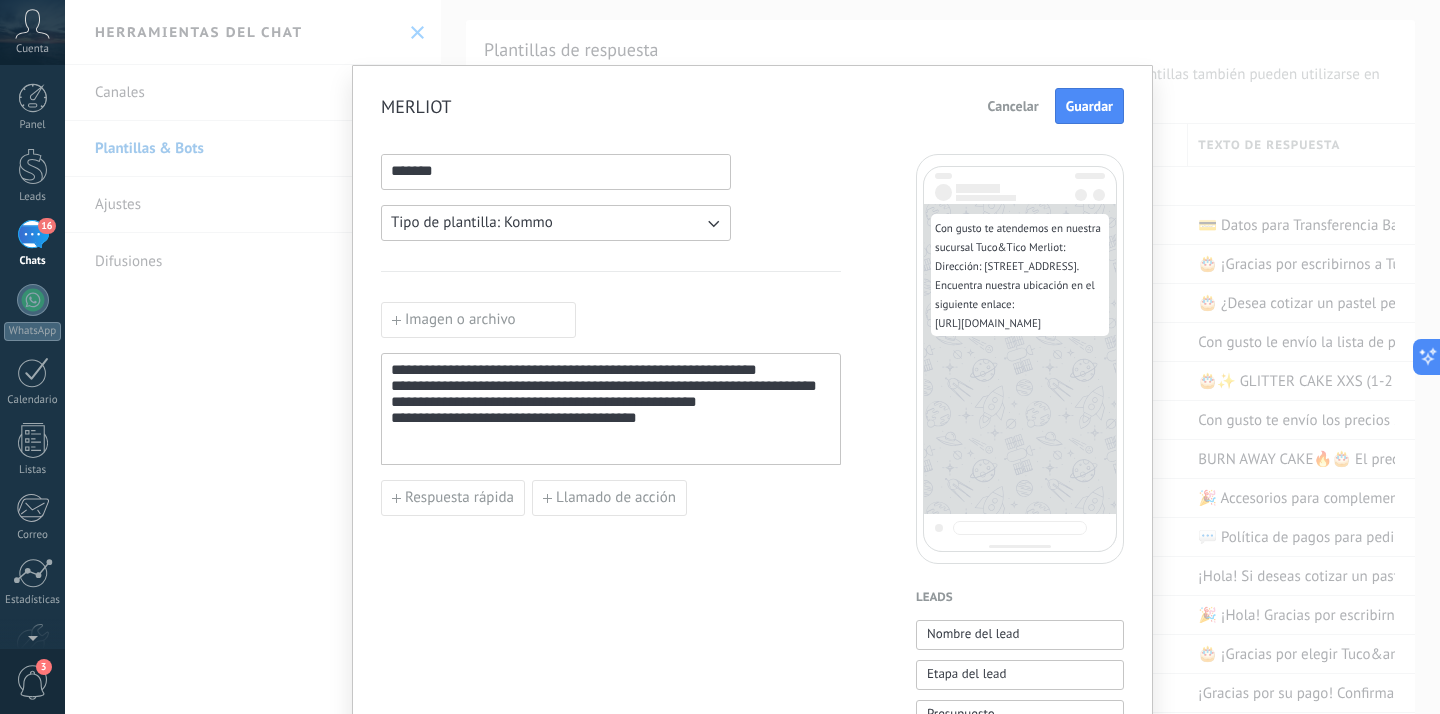 click on "**********" at bounding box center [611, 409] 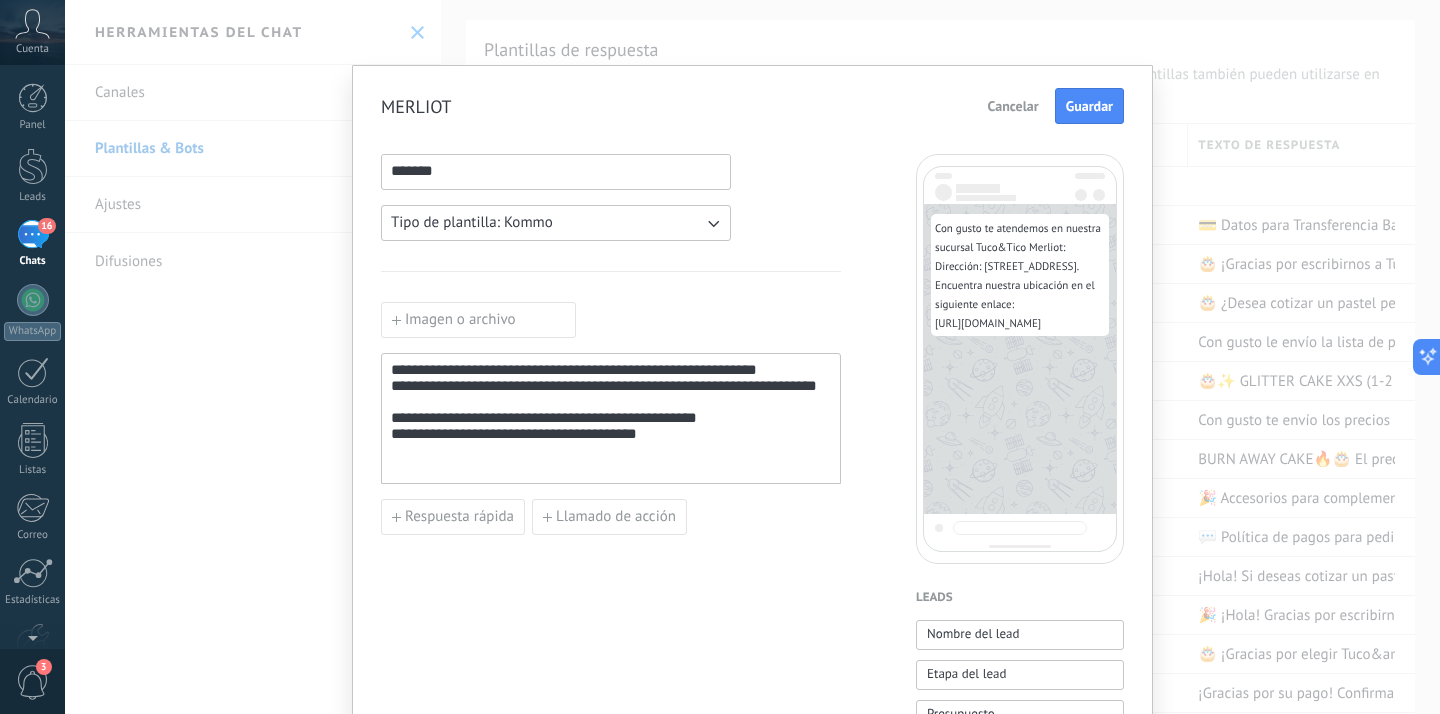 click on "Imagen o archivo" at bounding box center [478, 320] 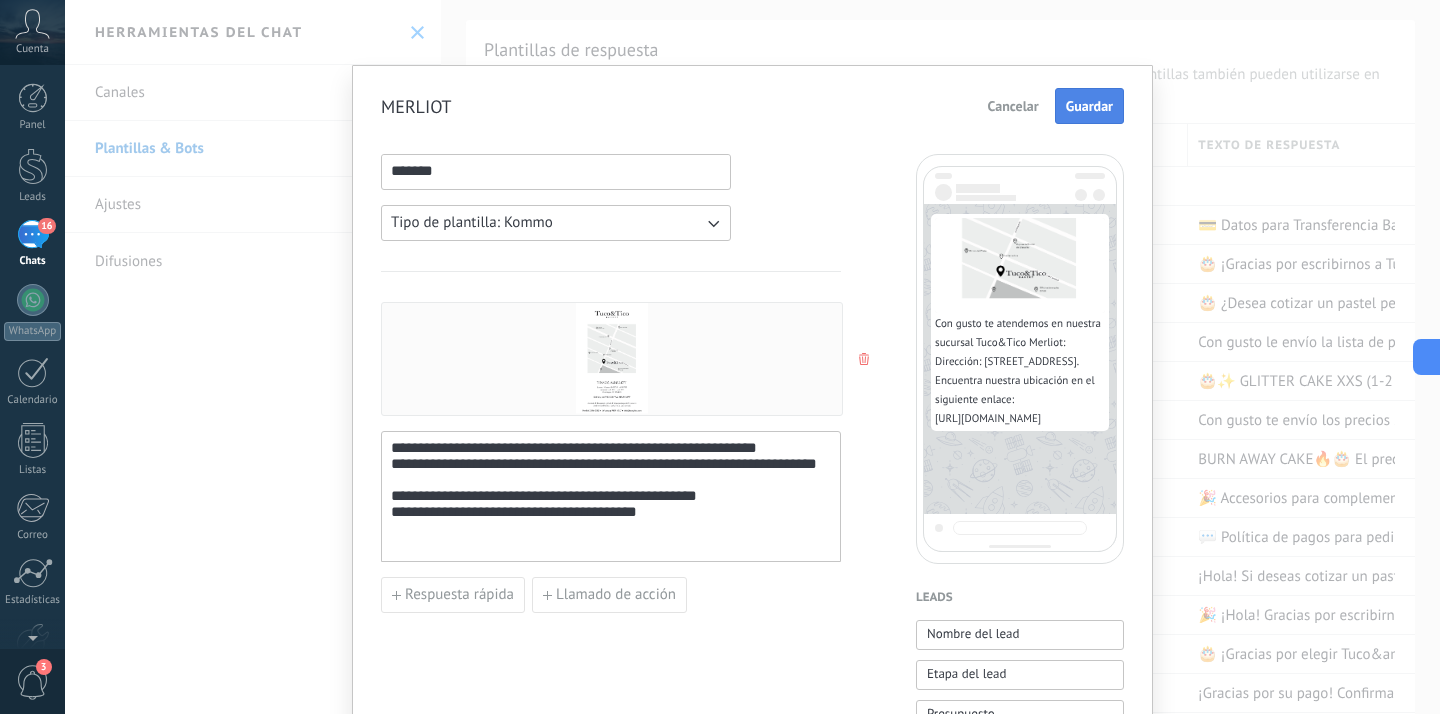 click on "Guardar" at bounding box center (1089, 106) 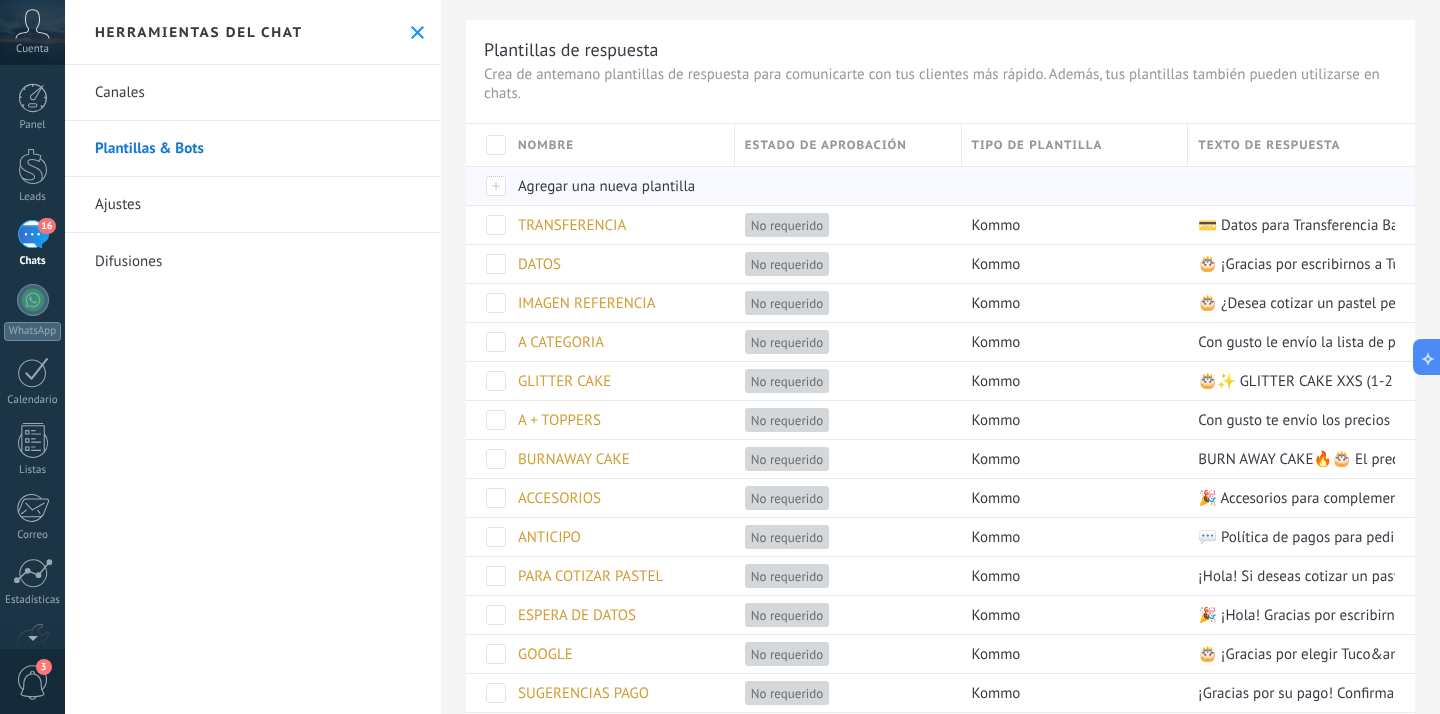 click on "Agregar una nueva plantilla" at bounding box center (606, 186) 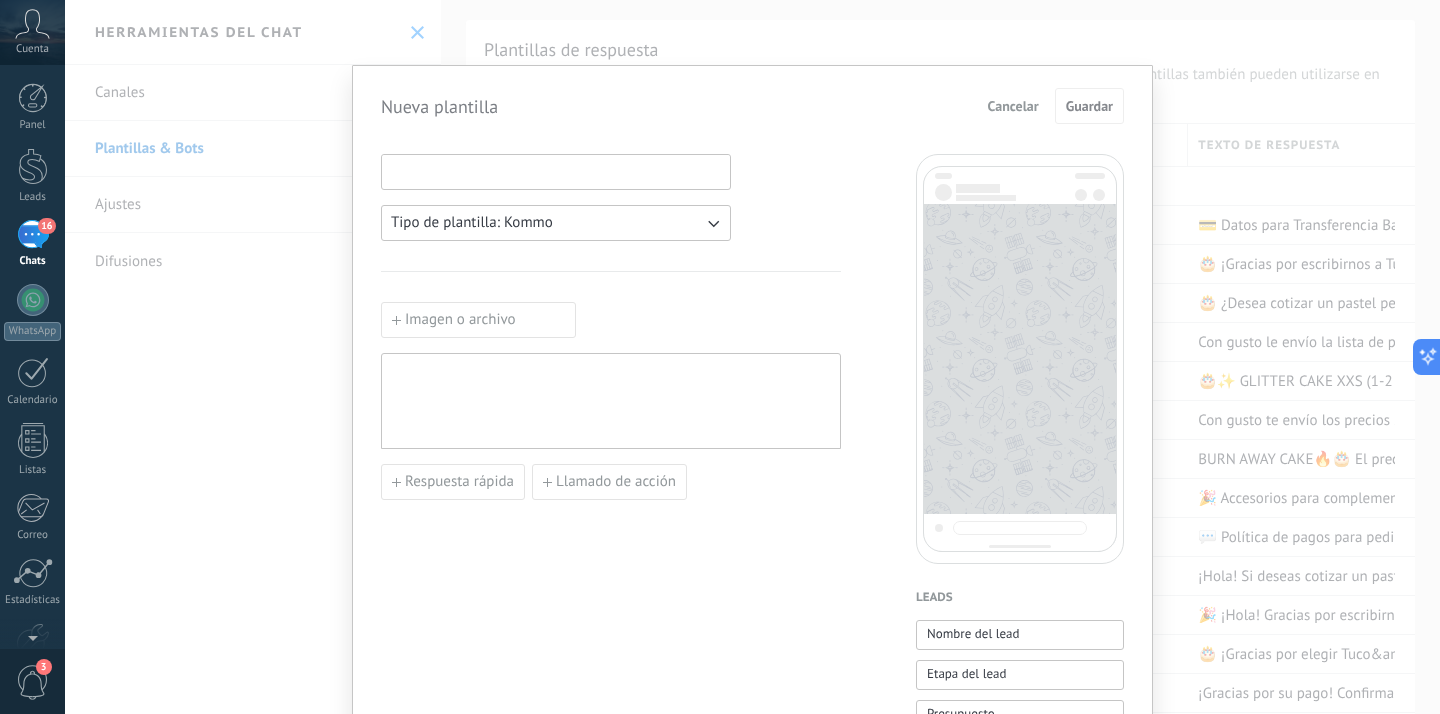 click at bounding box center [556, 171] 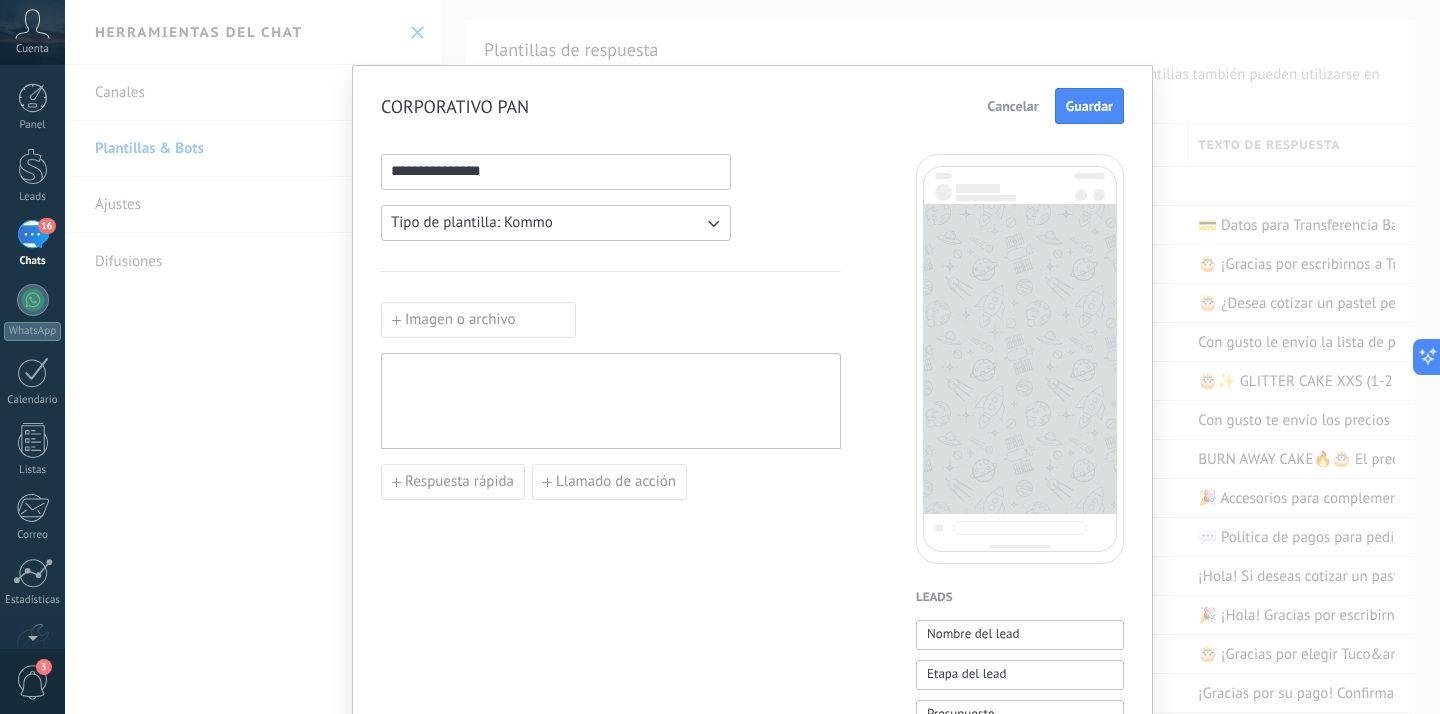 type on "**********" 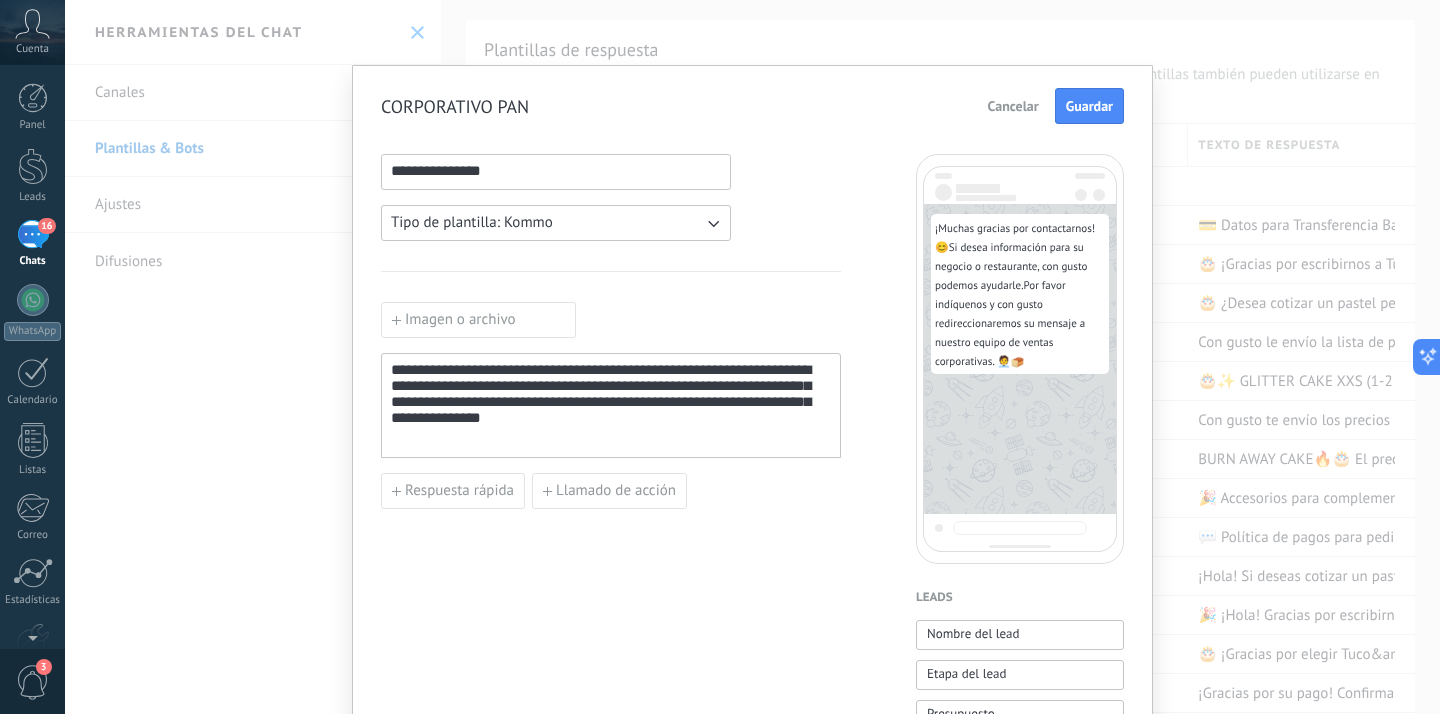 click on "**********" at bounding box center (611, 406) 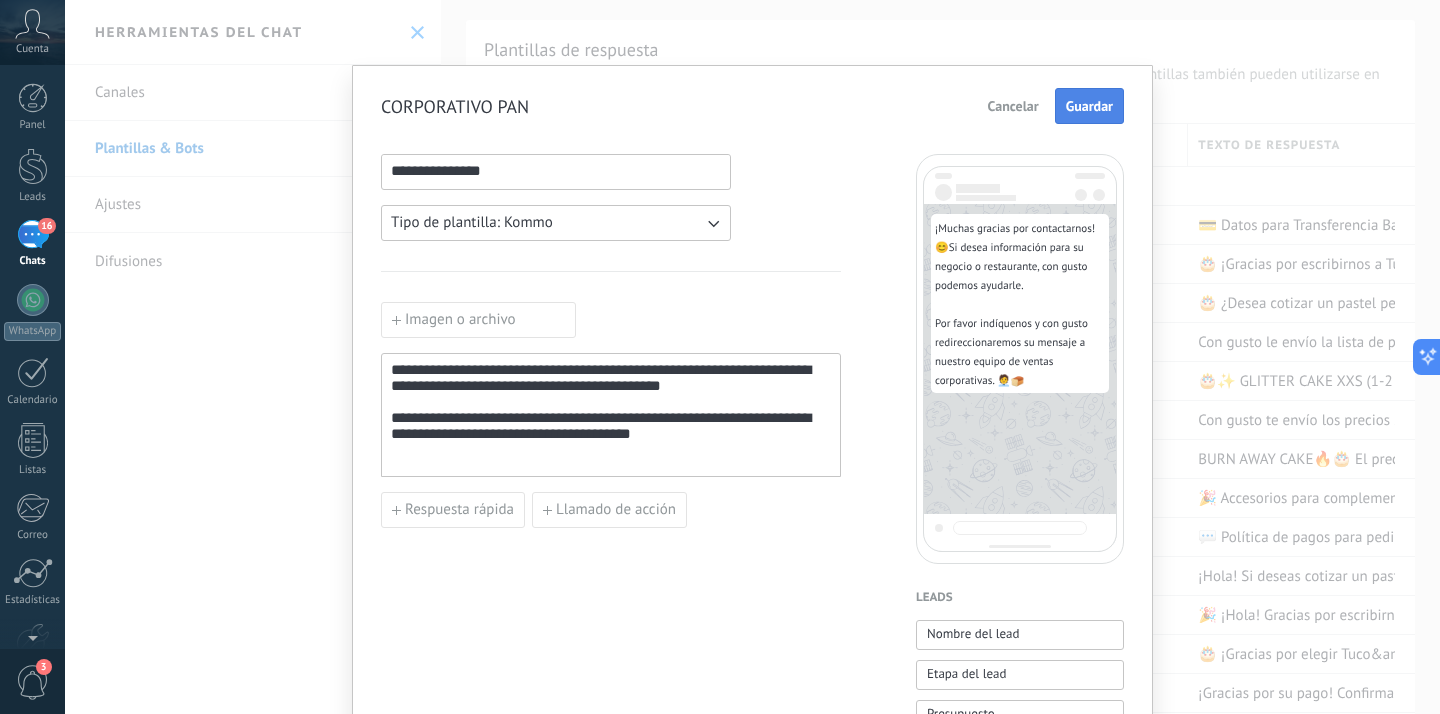 click on "Guardar" at bounding box center [1089, 106] 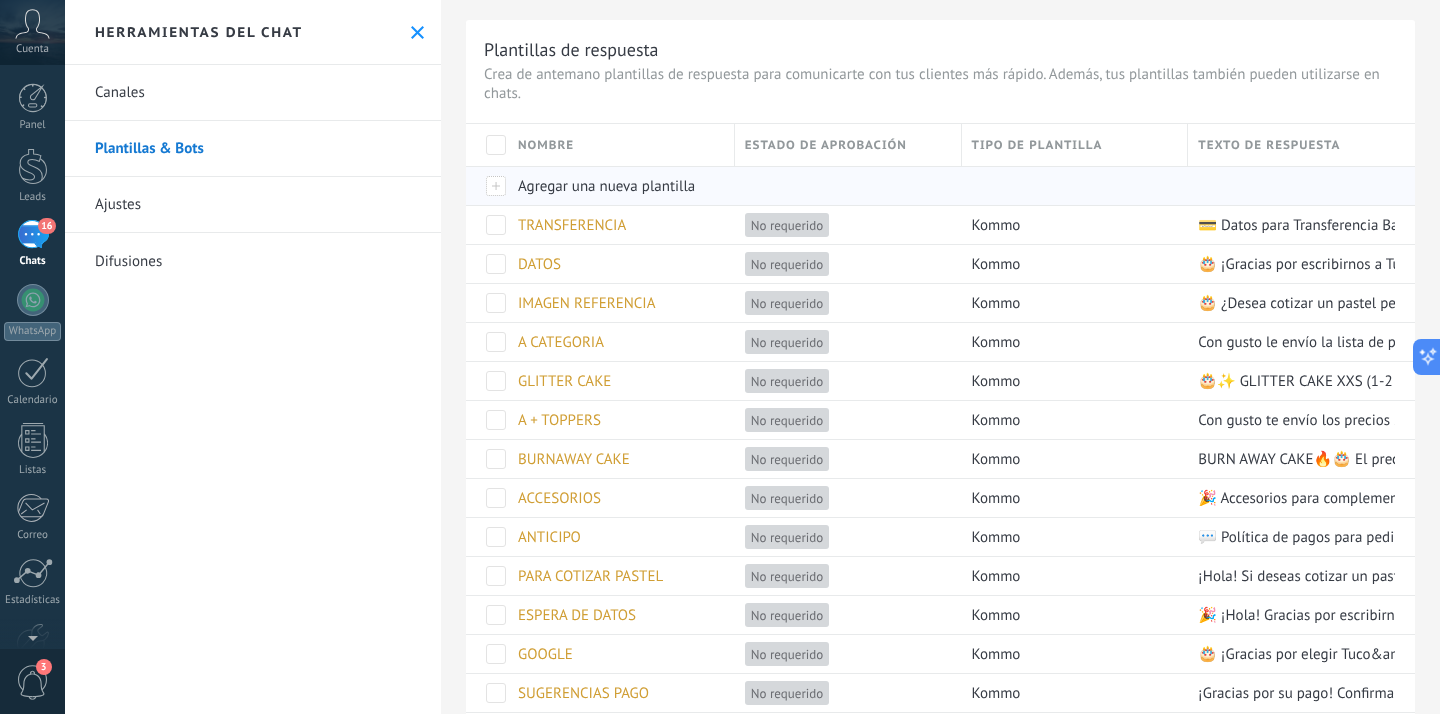 click on "Agregar una nueva plantilla" at bounding box center (606, 186) 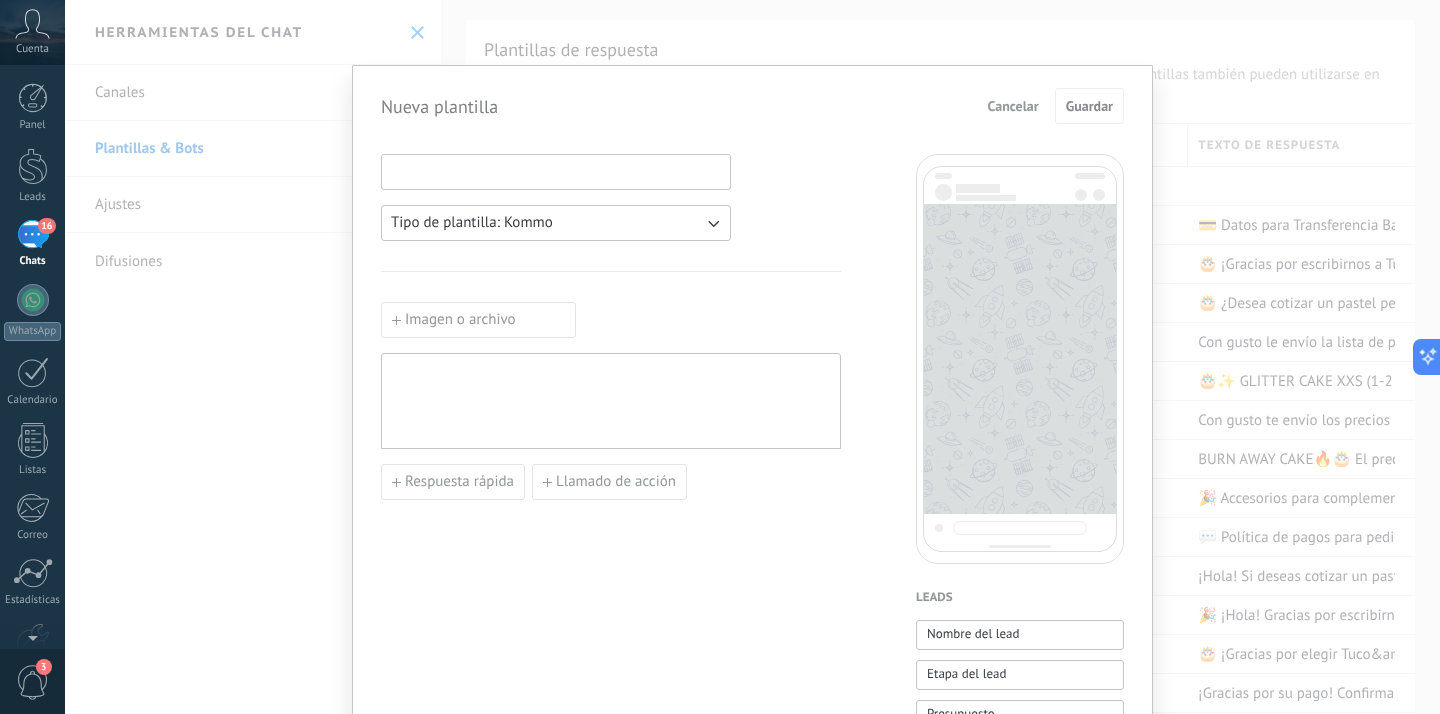 click at bounding box center [556, 171] 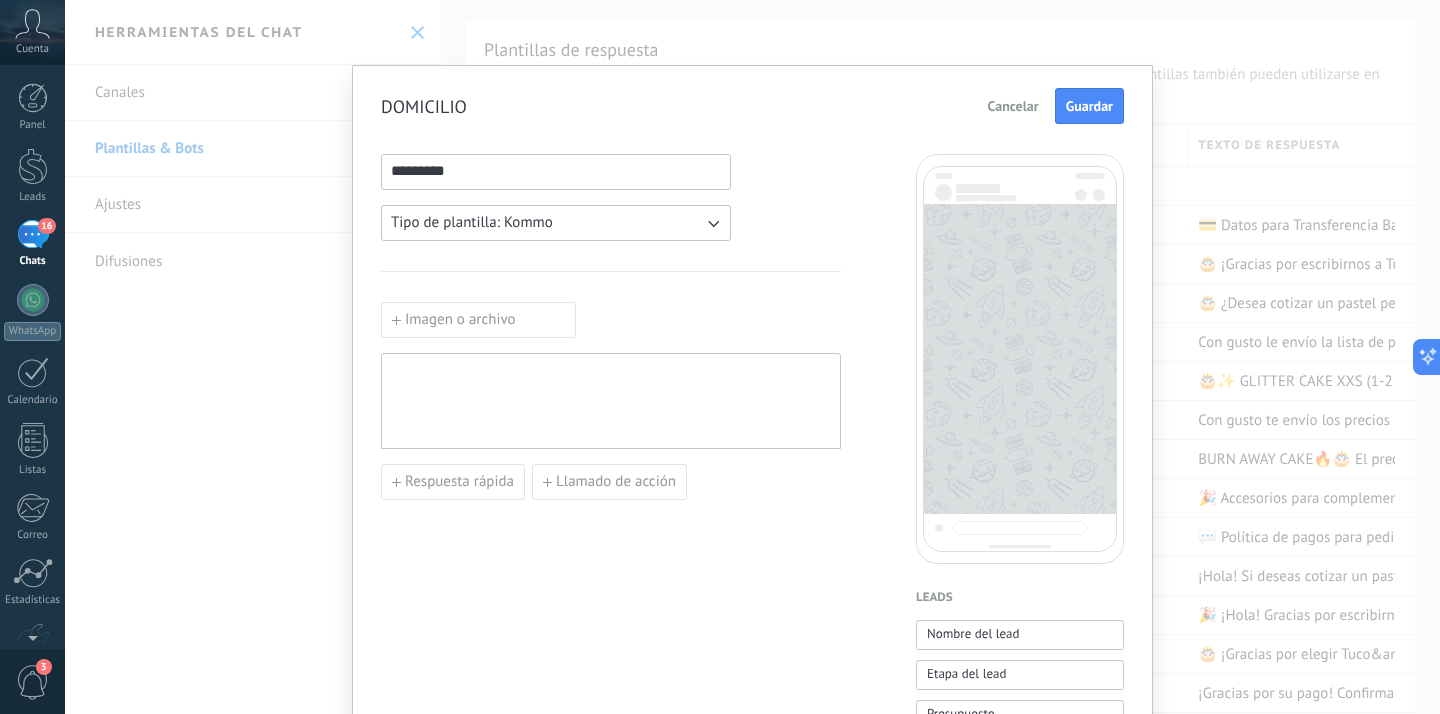 type on "*********" 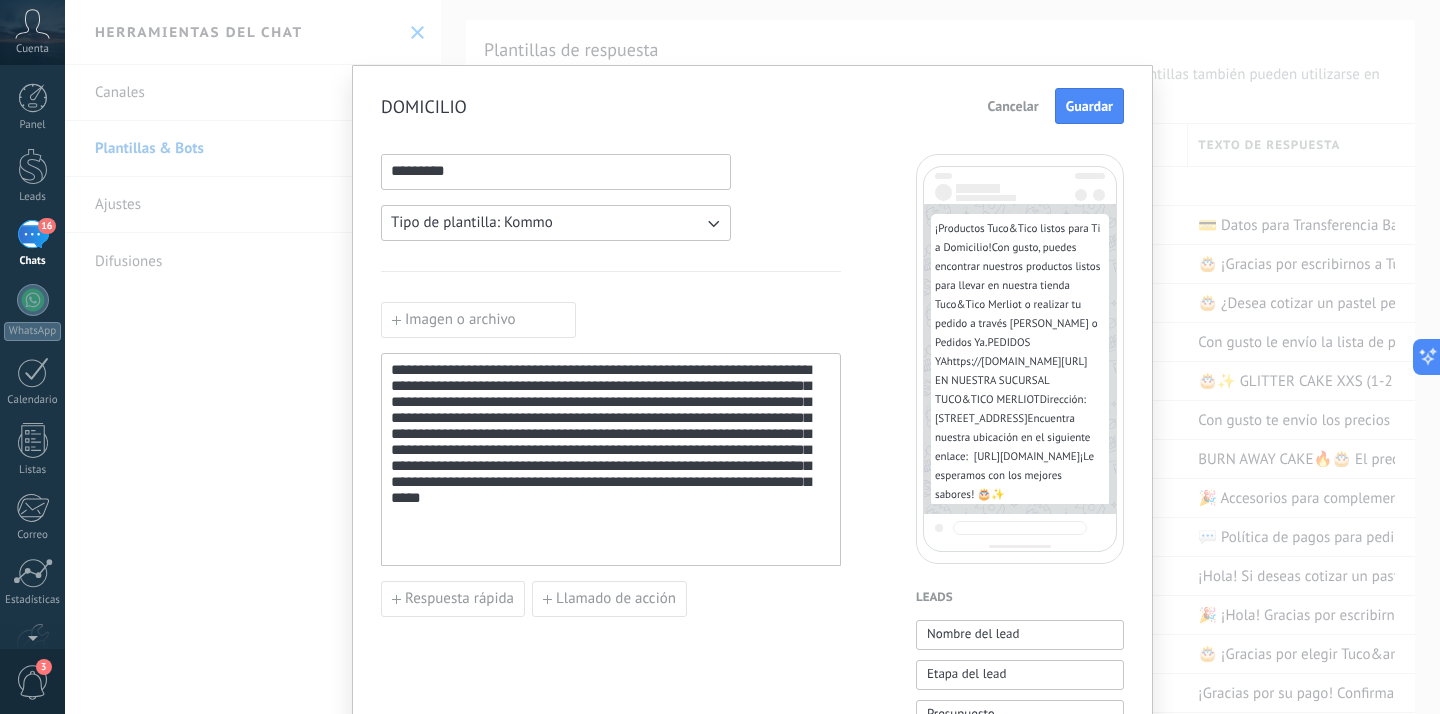 click on "**********" at bounding box center (611, 460) 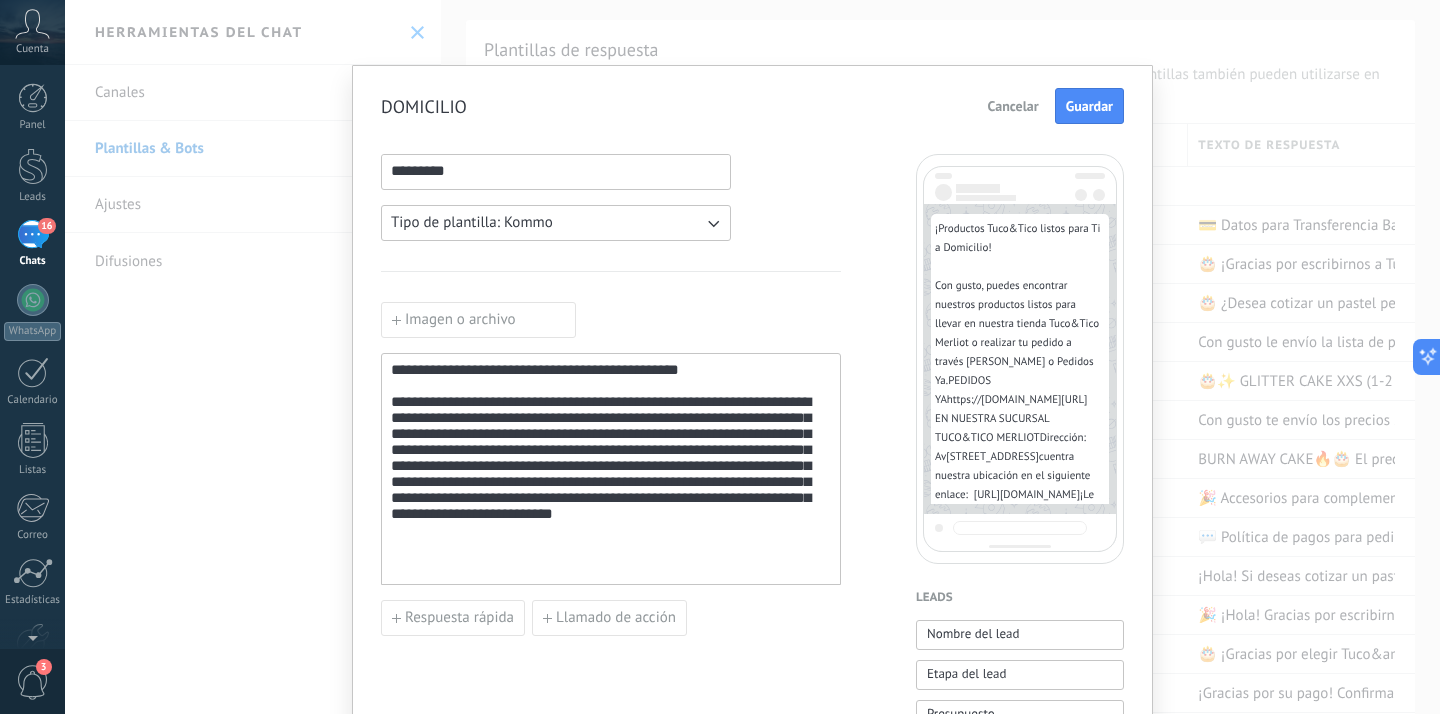 click on "**********" at bounding box center [611, 482] 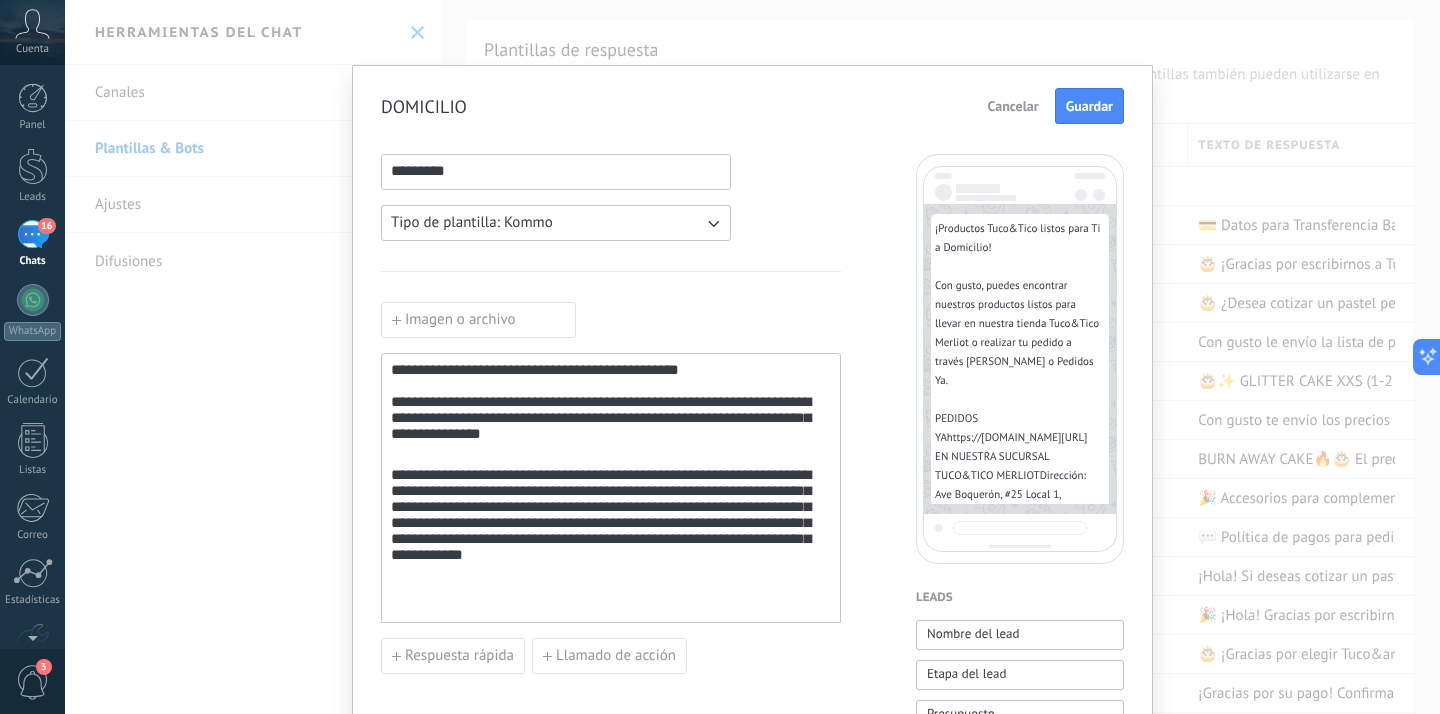 click on "**********" at bounding box center (611, 536) 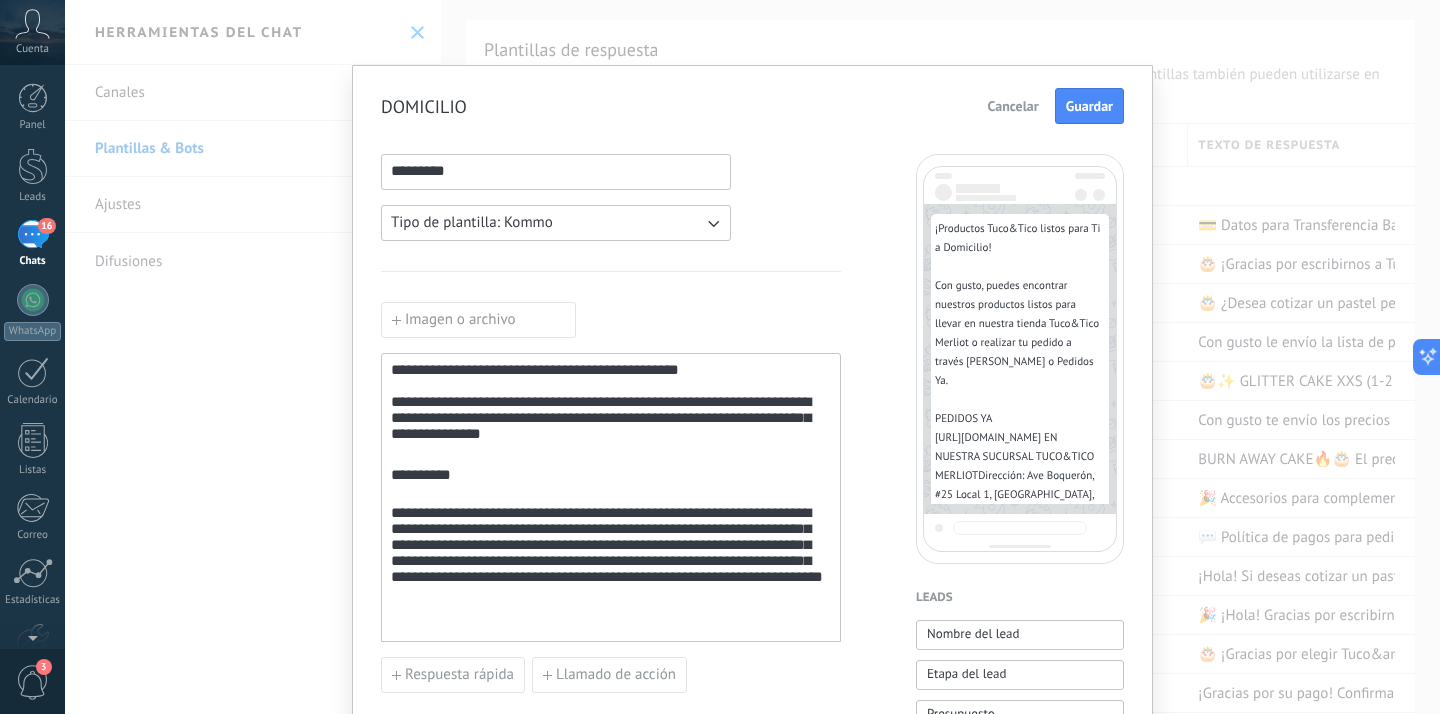 click on "**********" at bounding box center [611, 486] 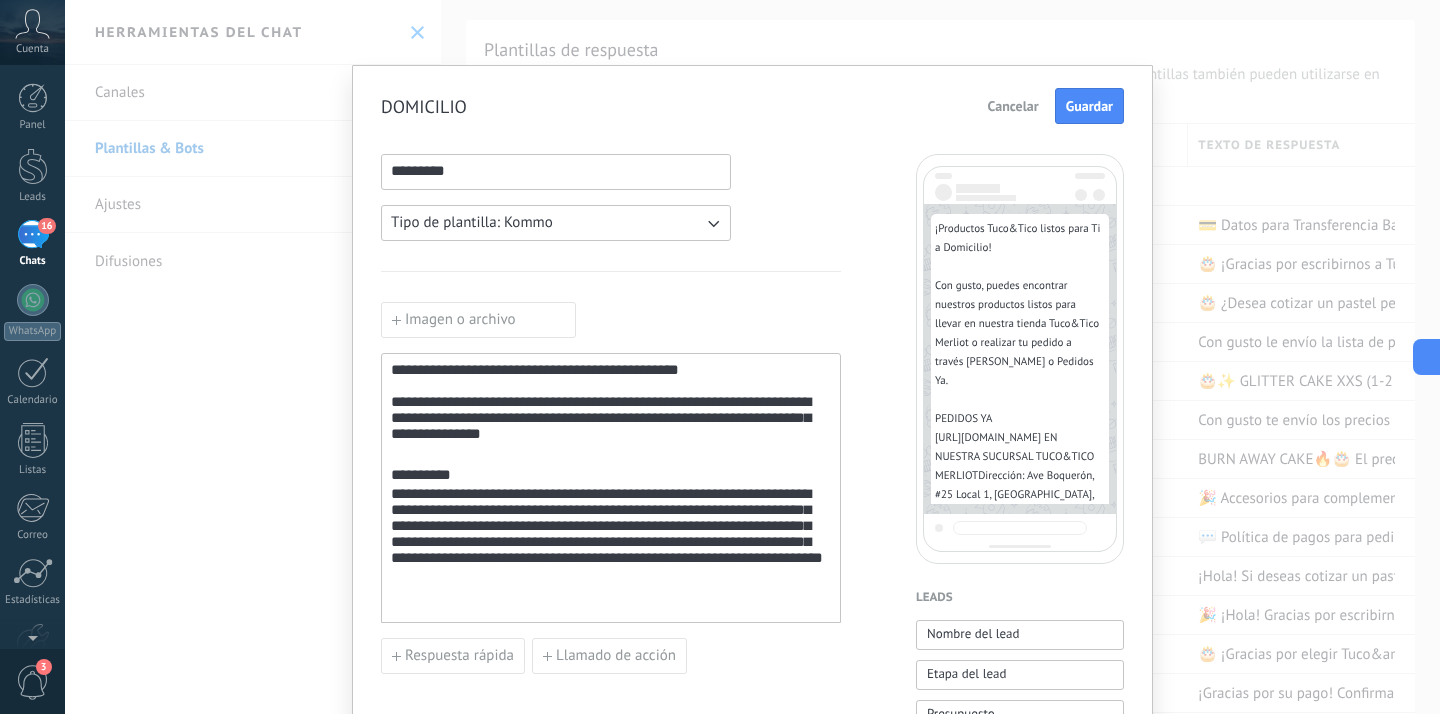click on "**********" at bounding box center [611, 546] 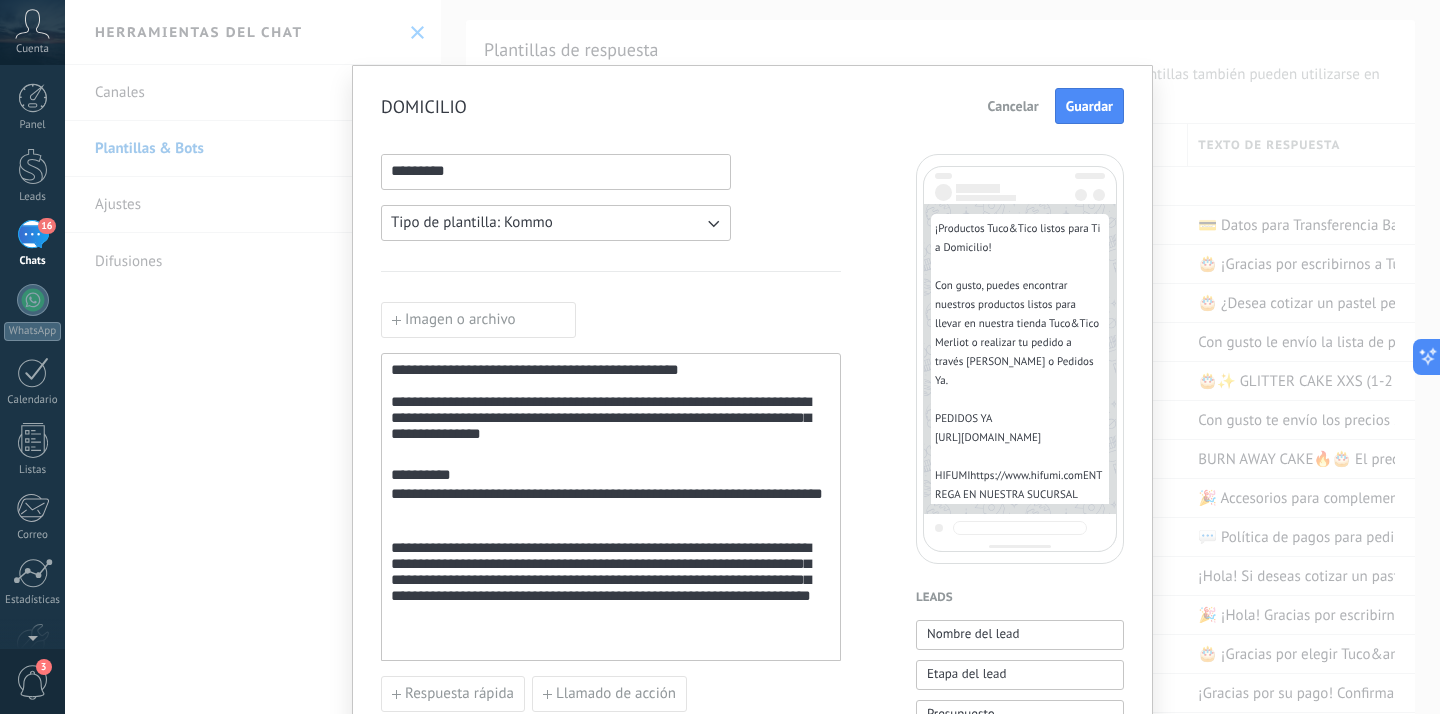 click on "**********" at bounding box center [611, 590] 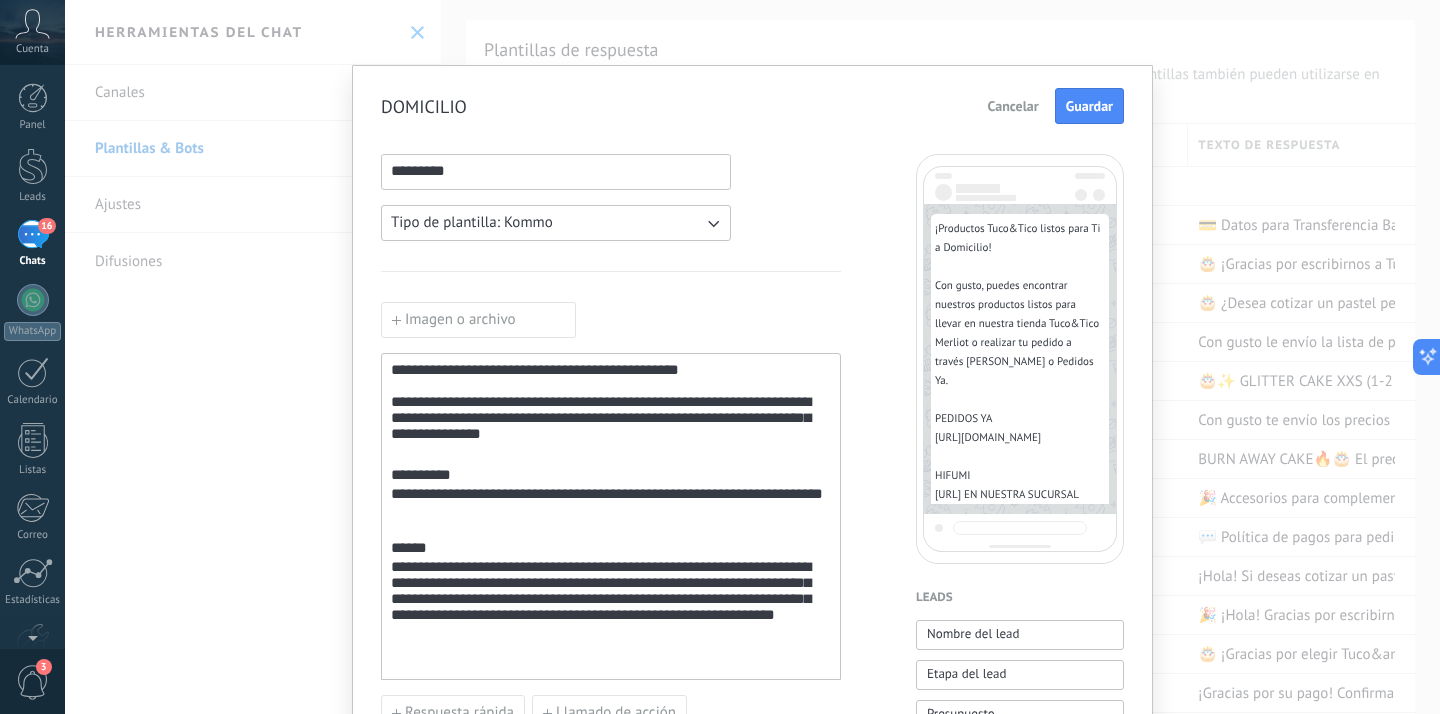 click on "**********" at bounding box center [611, 609] 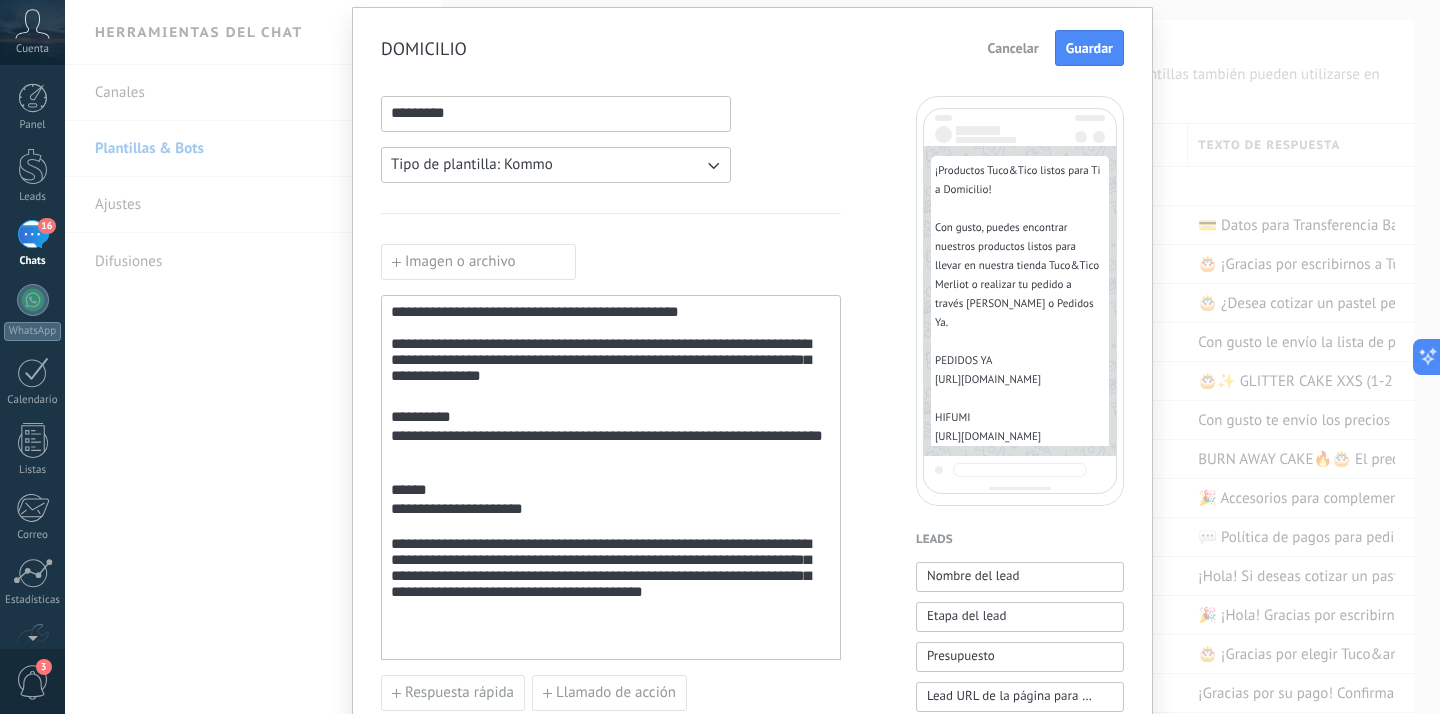 scroll, scrollTop: 90, scrollLeft: 0, axis: vertical 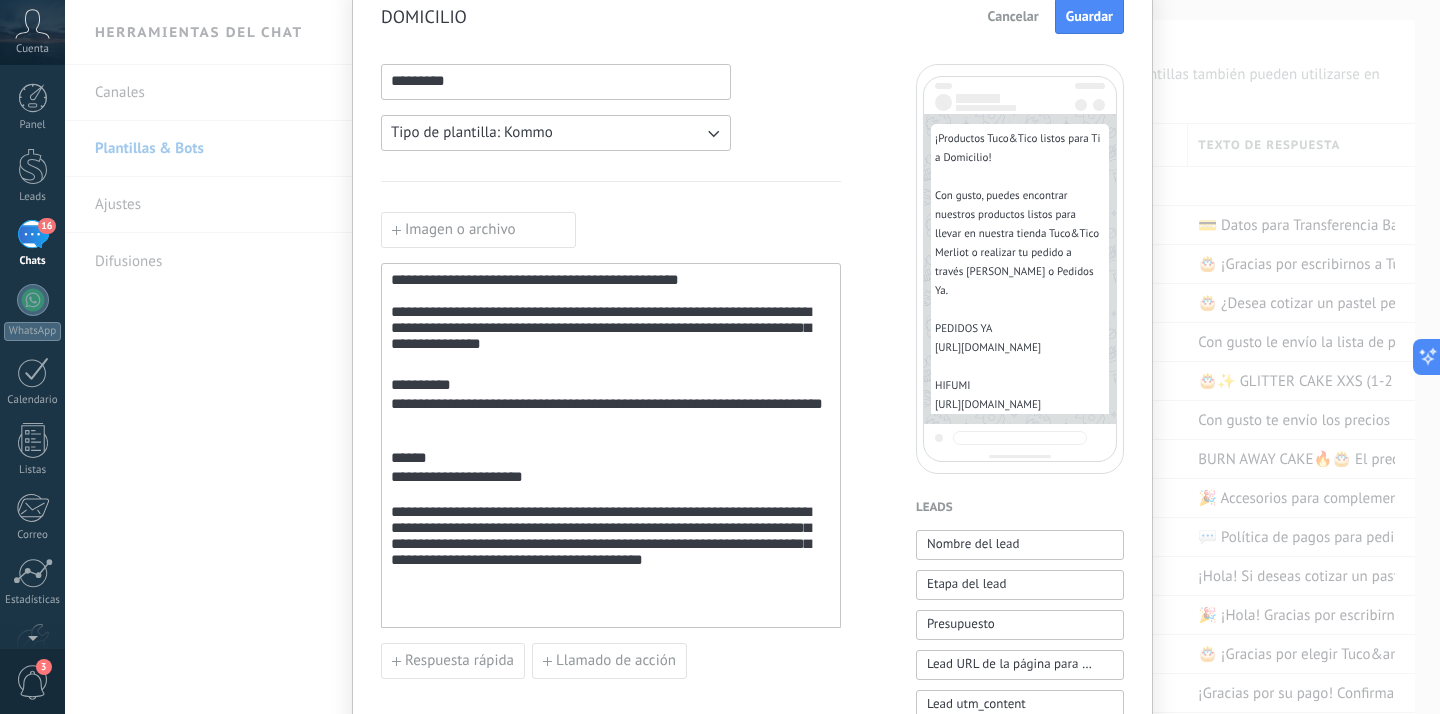 click on "**********" at bounding box center (611, 554) 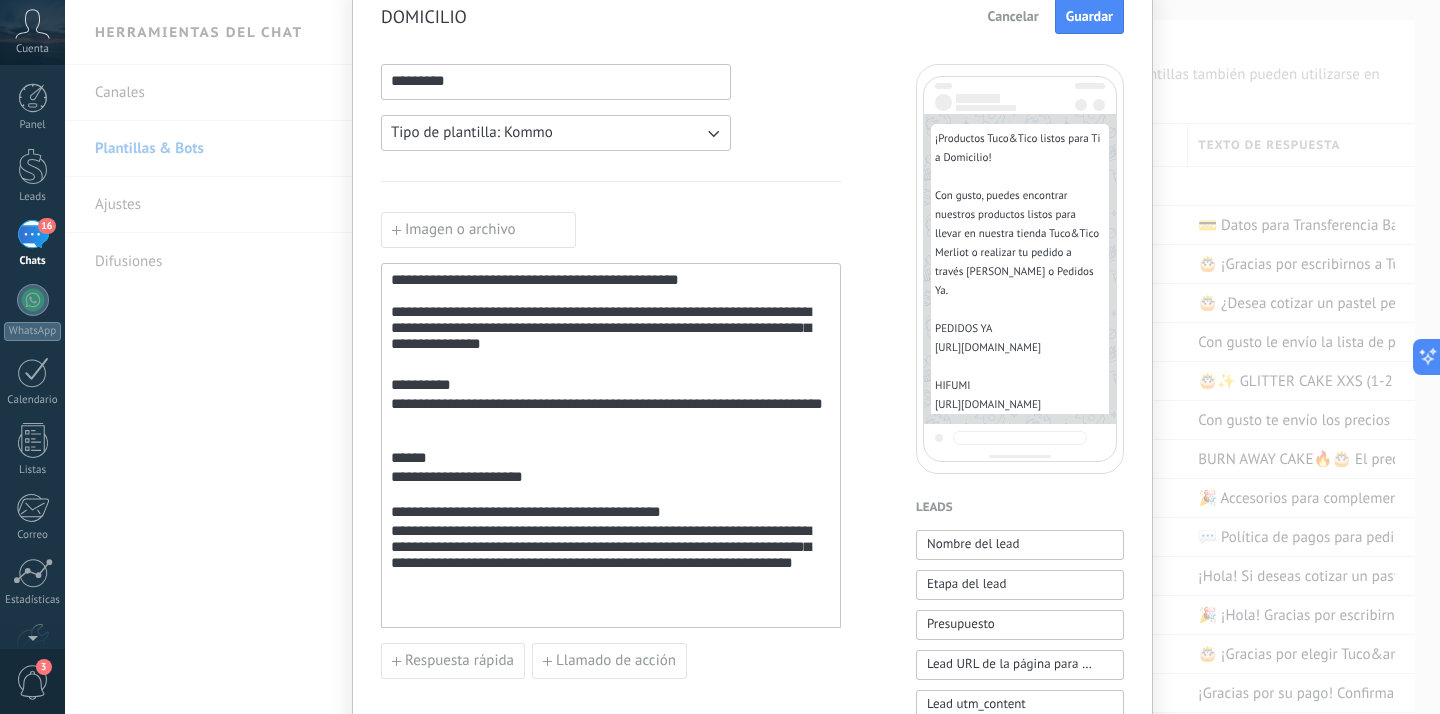 click on "**********" at bounding box center (611, 564) 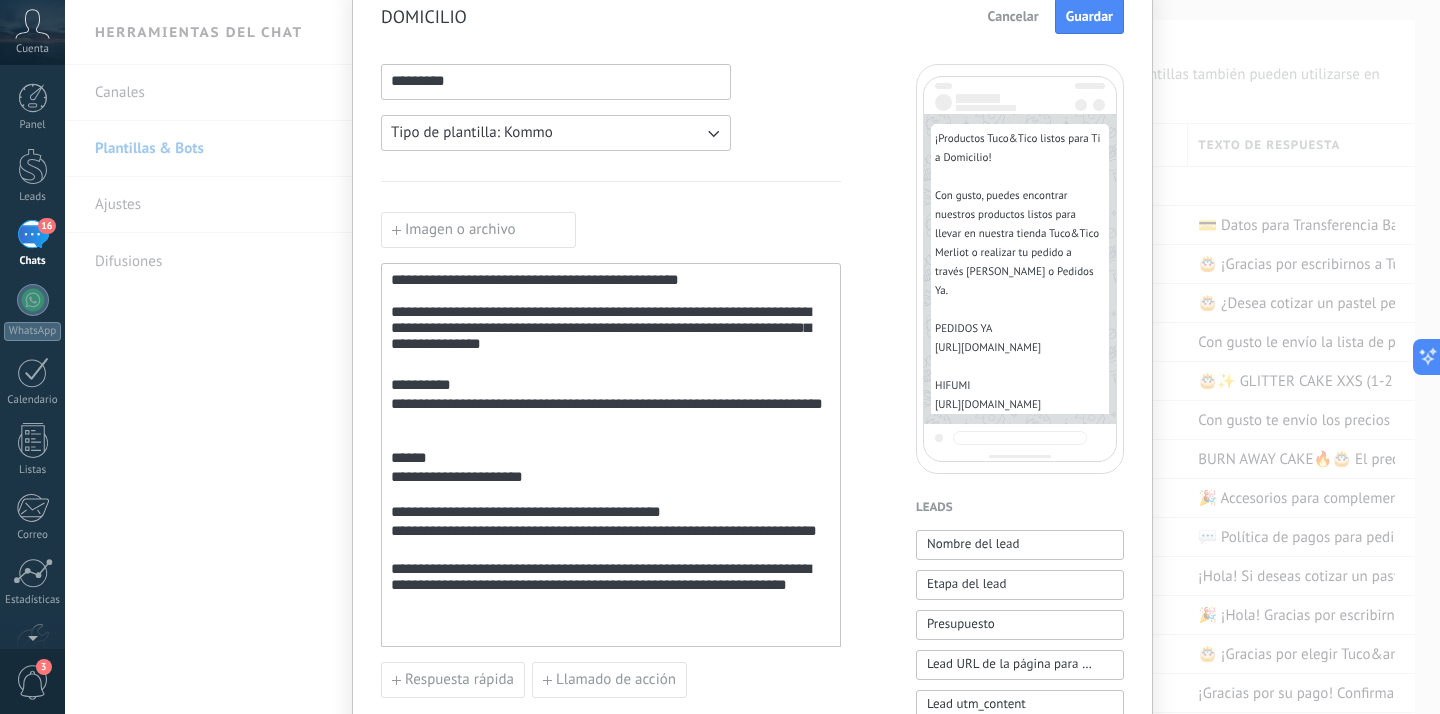 click on "**********" at bounding box center (611, 592) 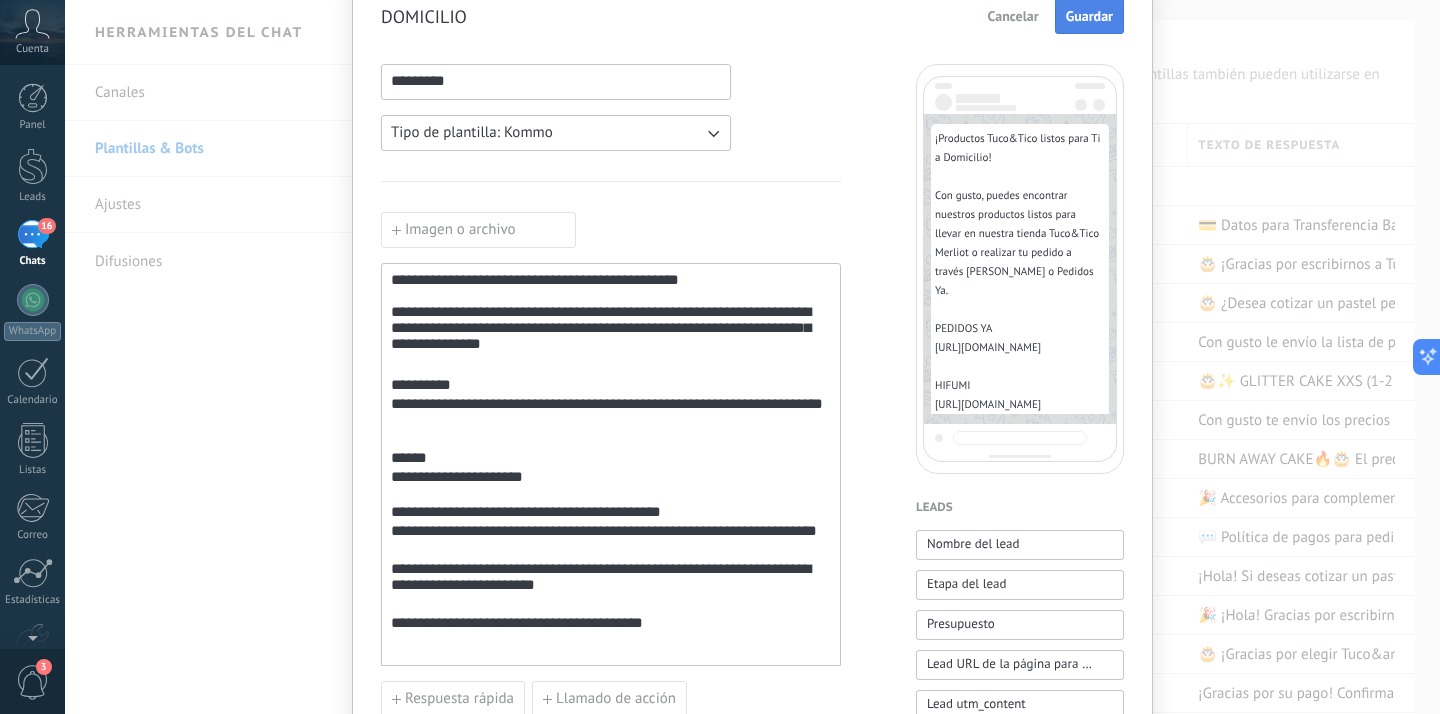 click on "Guardar" at bounding box center (1089, 16) 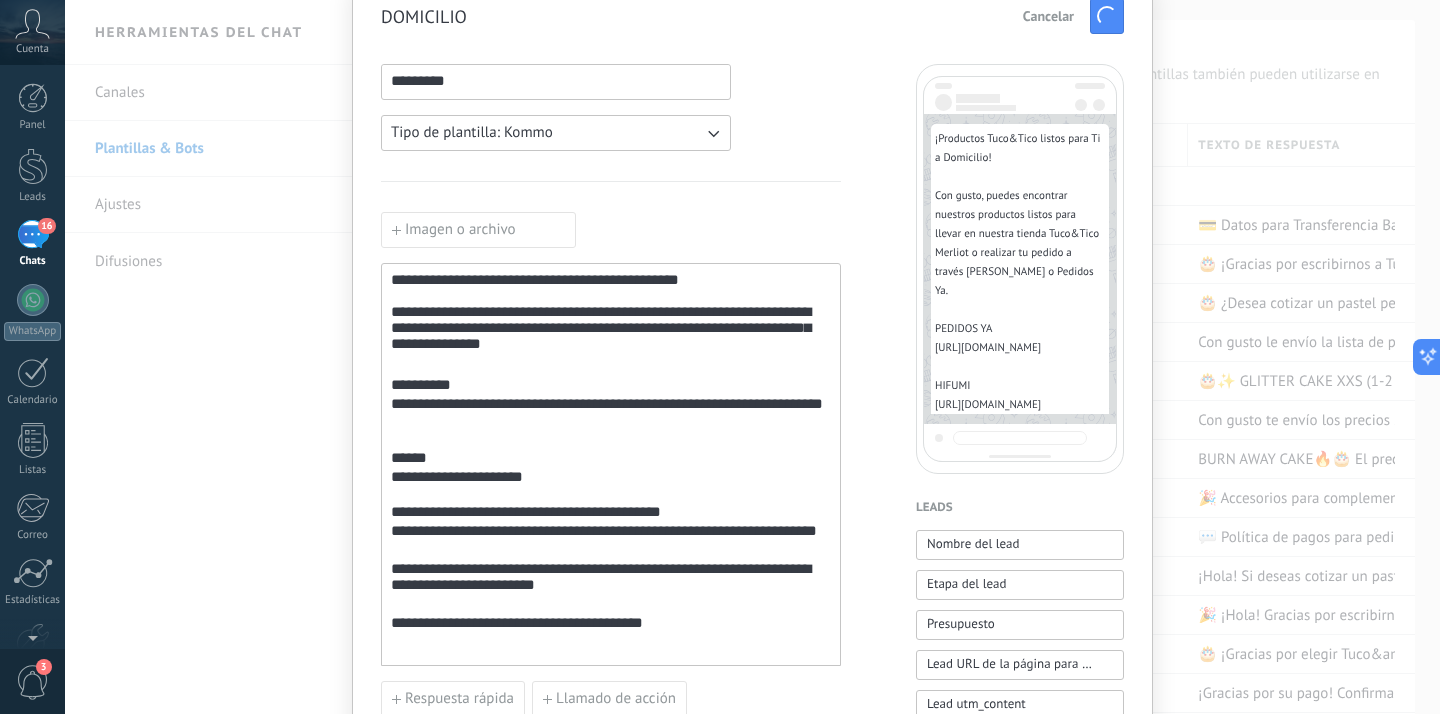 scroll, scrollTop: 0, scrollLeft: 0, axis: both 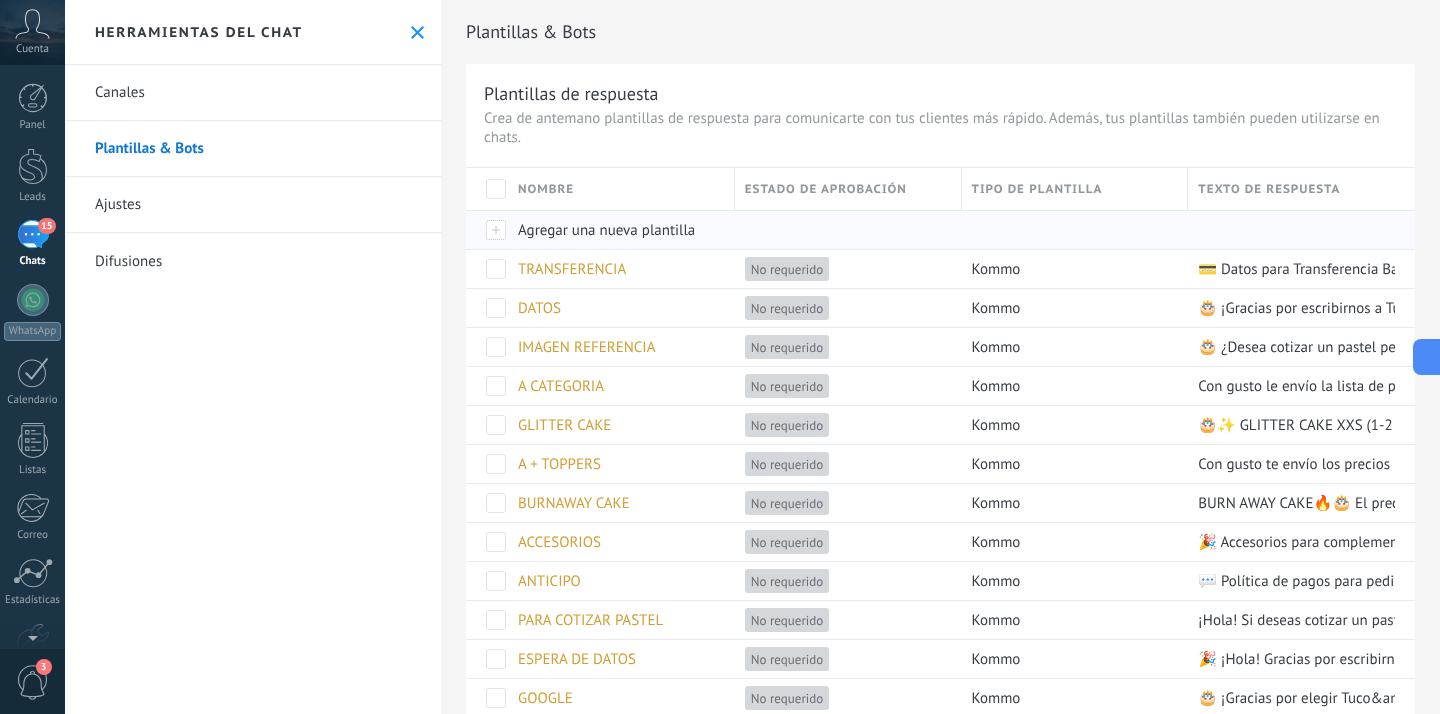 click on "Agregar una nueva plantilla" at bounding box center [606, 230] 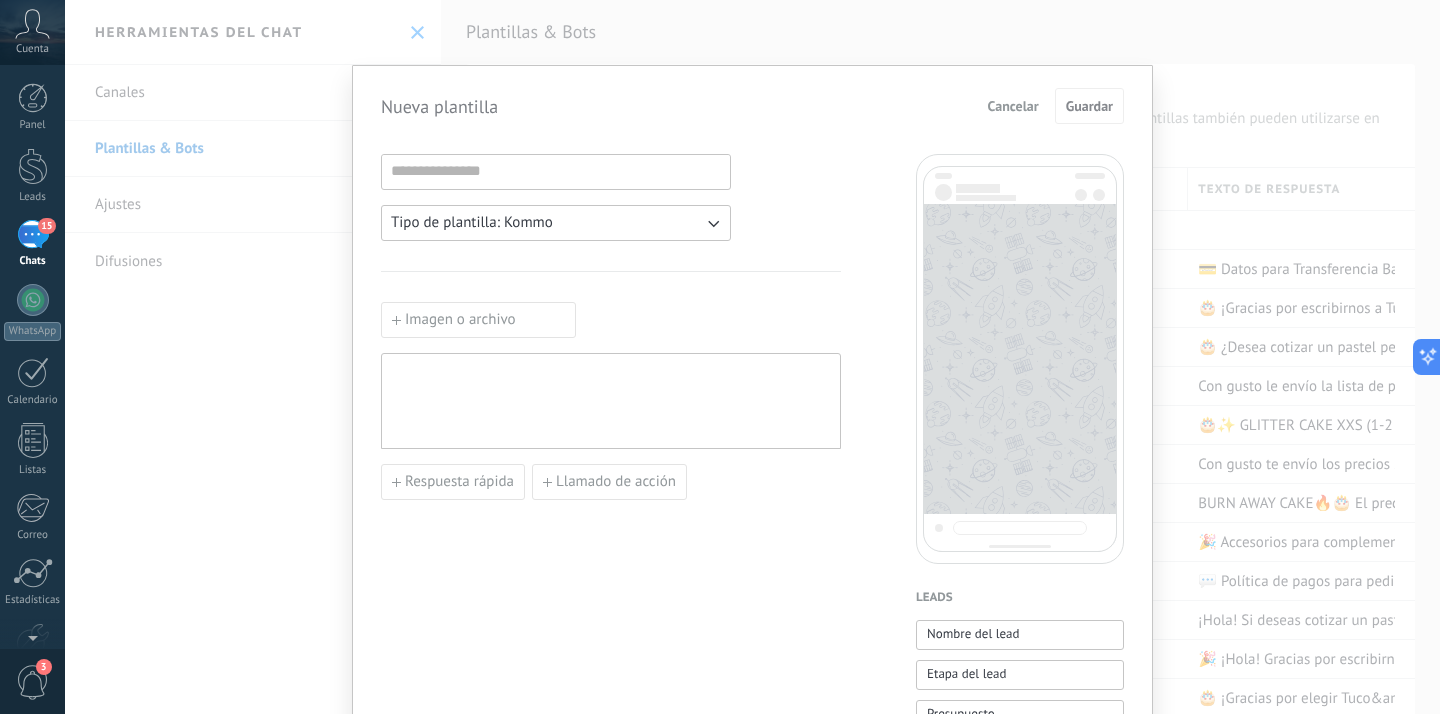 click at bounding box center (611, 401) 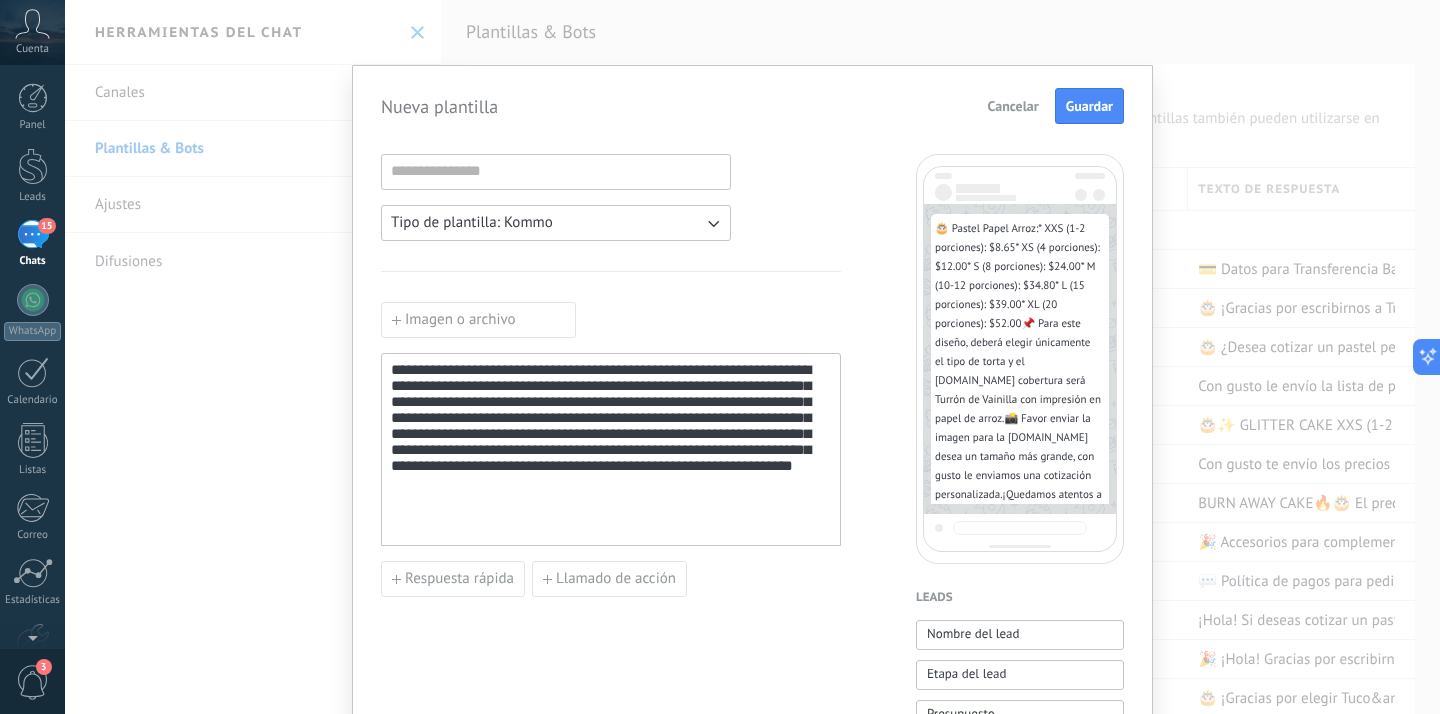 click on "**********" at bounding box center (611, 450) 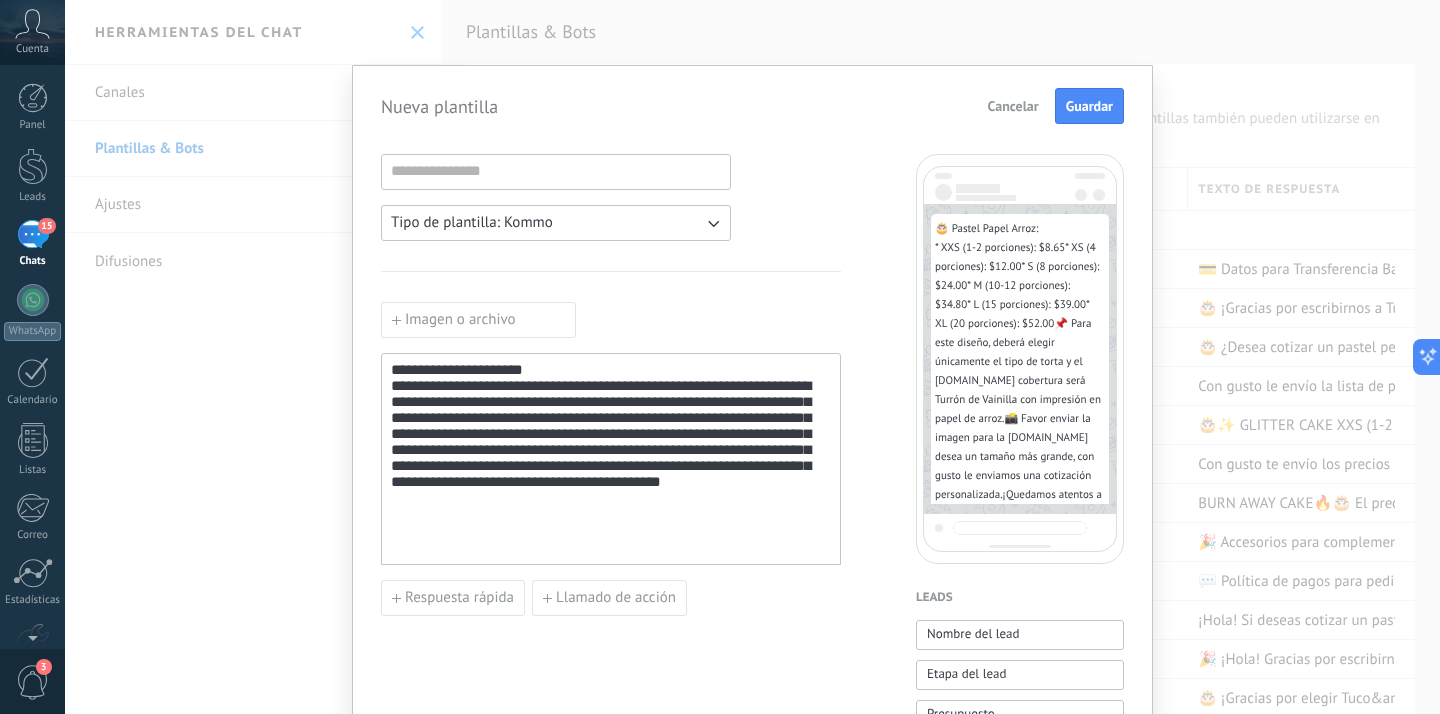 click on "**********" at bounding box center (611, 463) 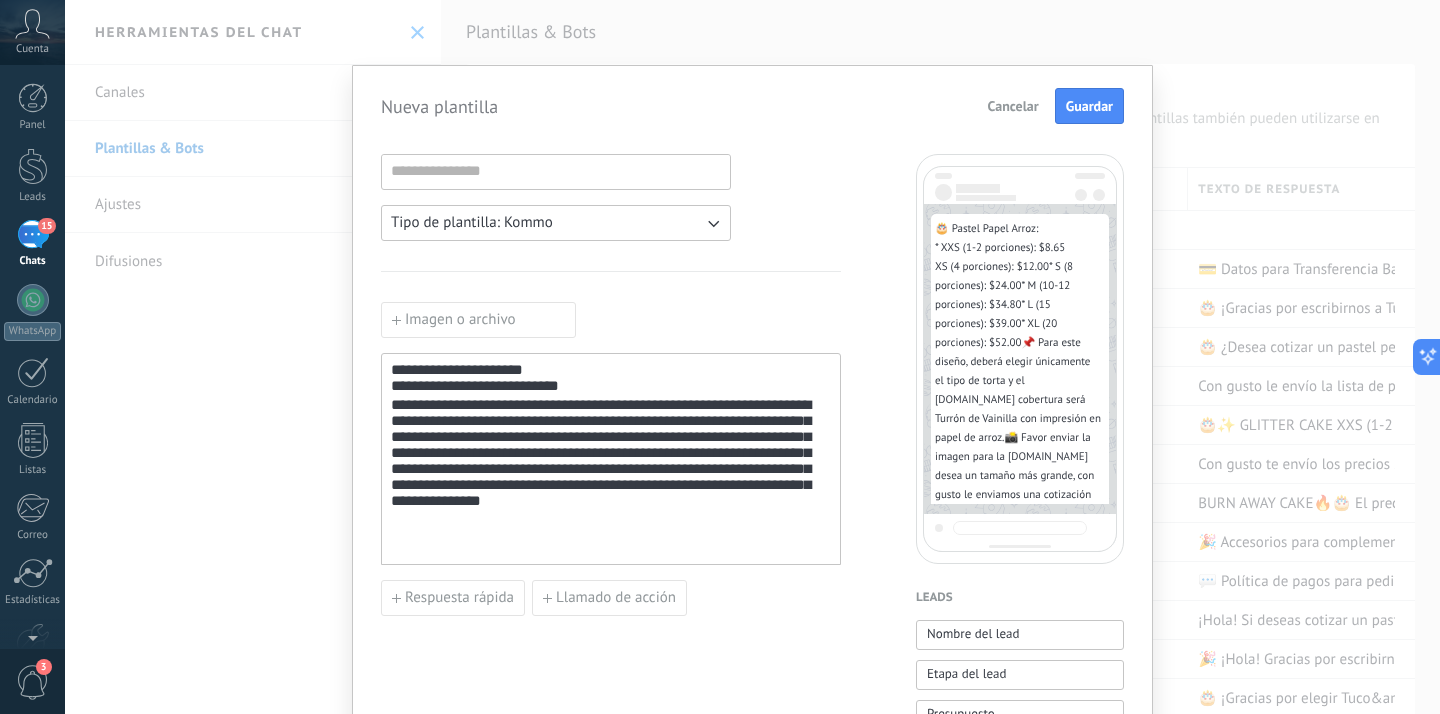 click on "**********" at bounding box center (611, 387) 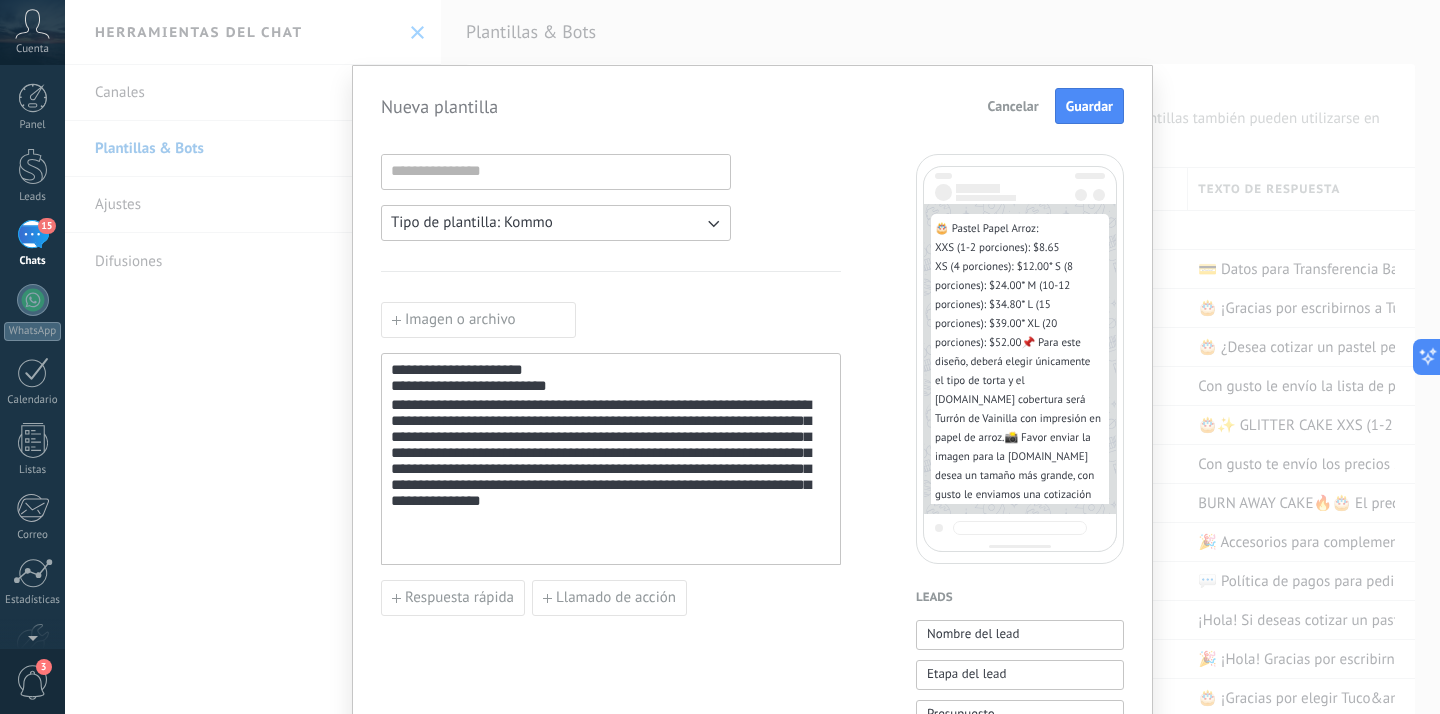 click on "**********" at bounding box center (611, 472) 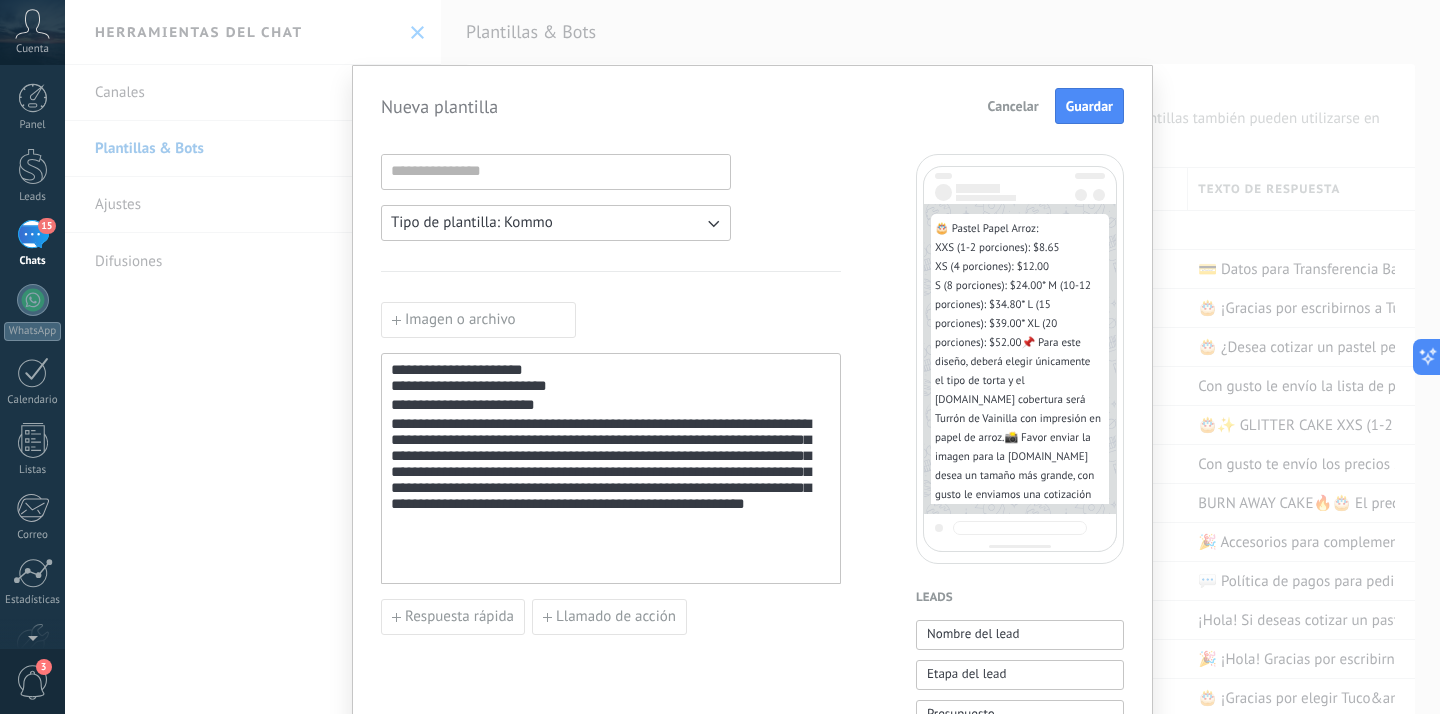 click on "**********" at bounding box center (611, 491) 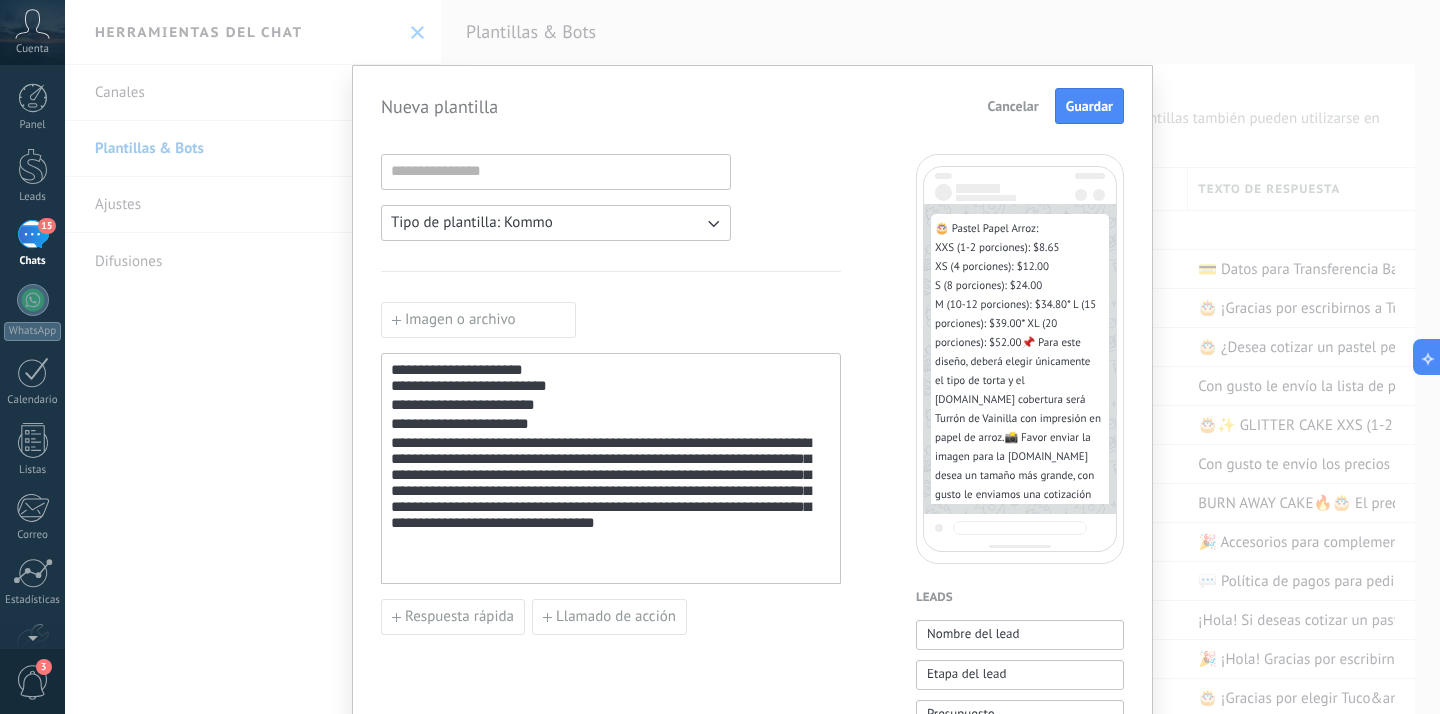 click on "**********" at bounding box center [611, 501] 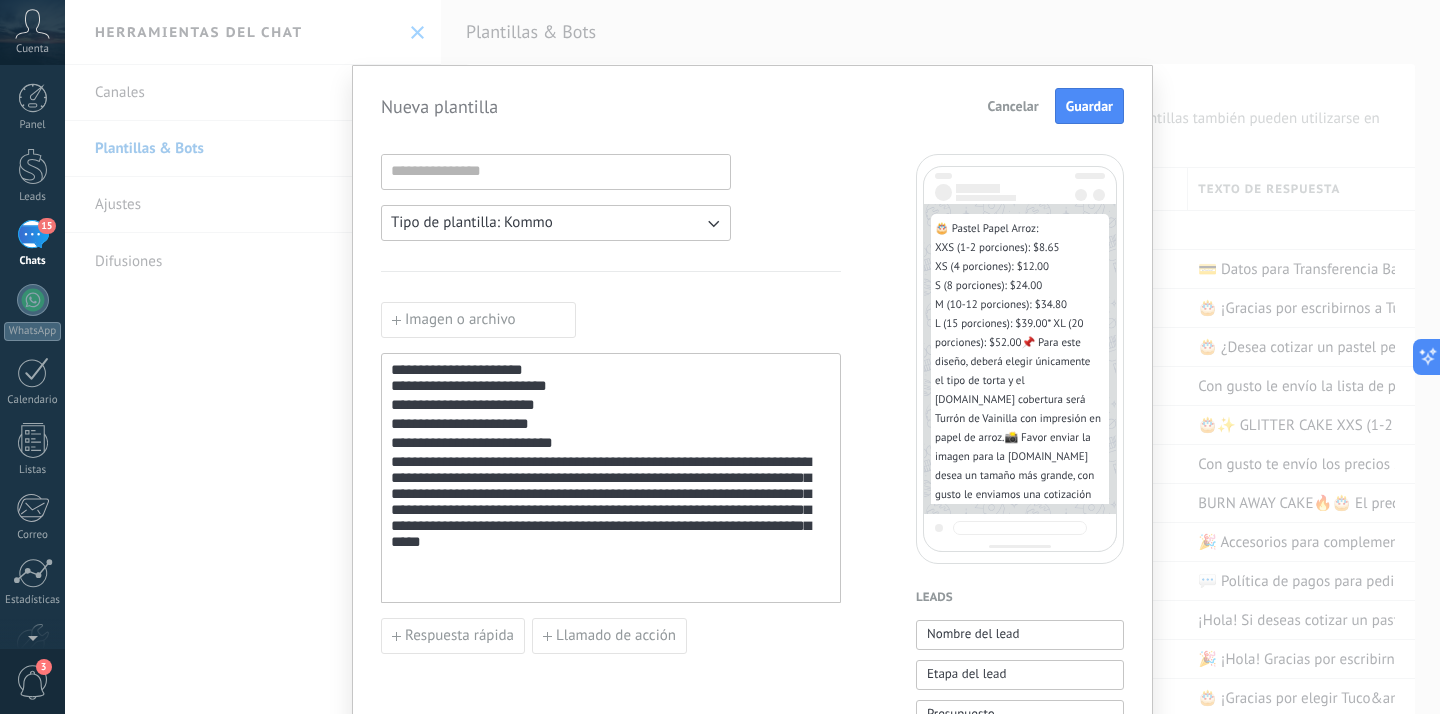 click on "**********" at bounding box center [611, 520] 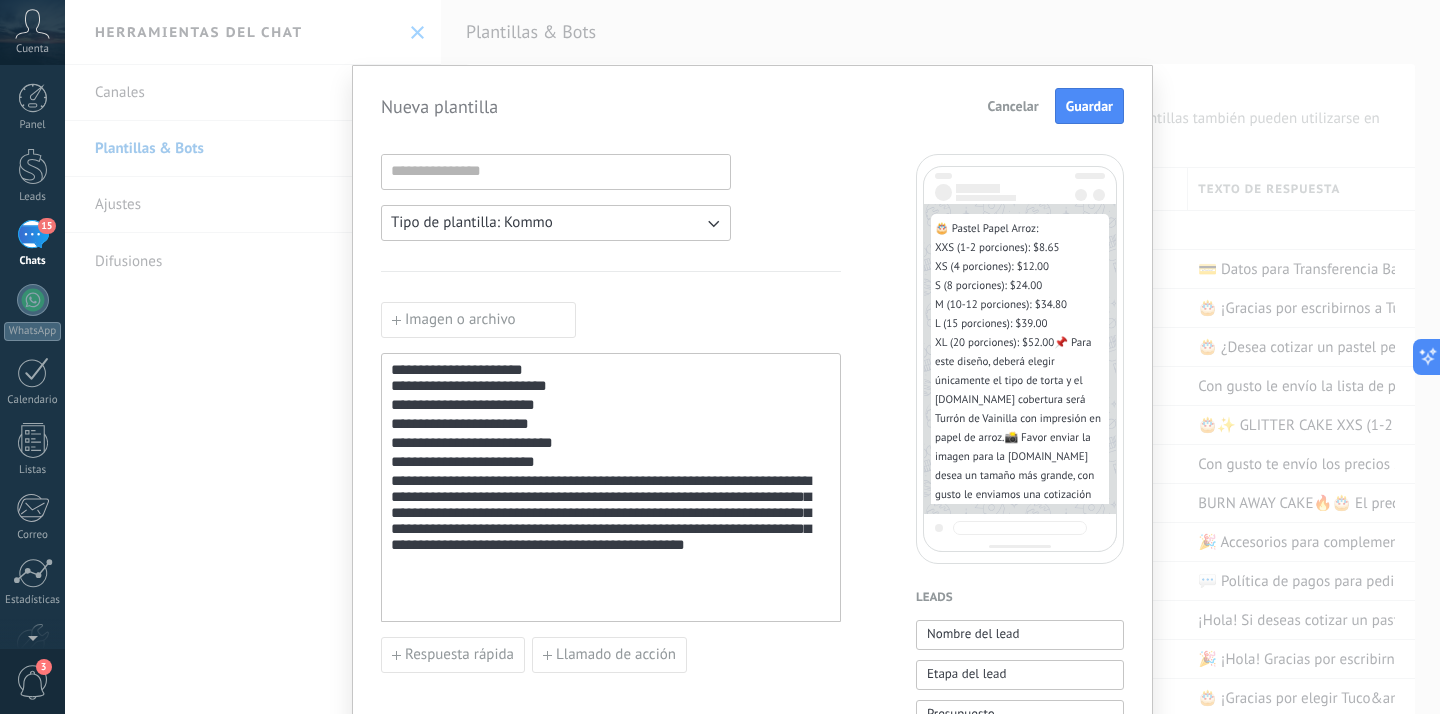 click on "**********" at bounding box center (611, 539) 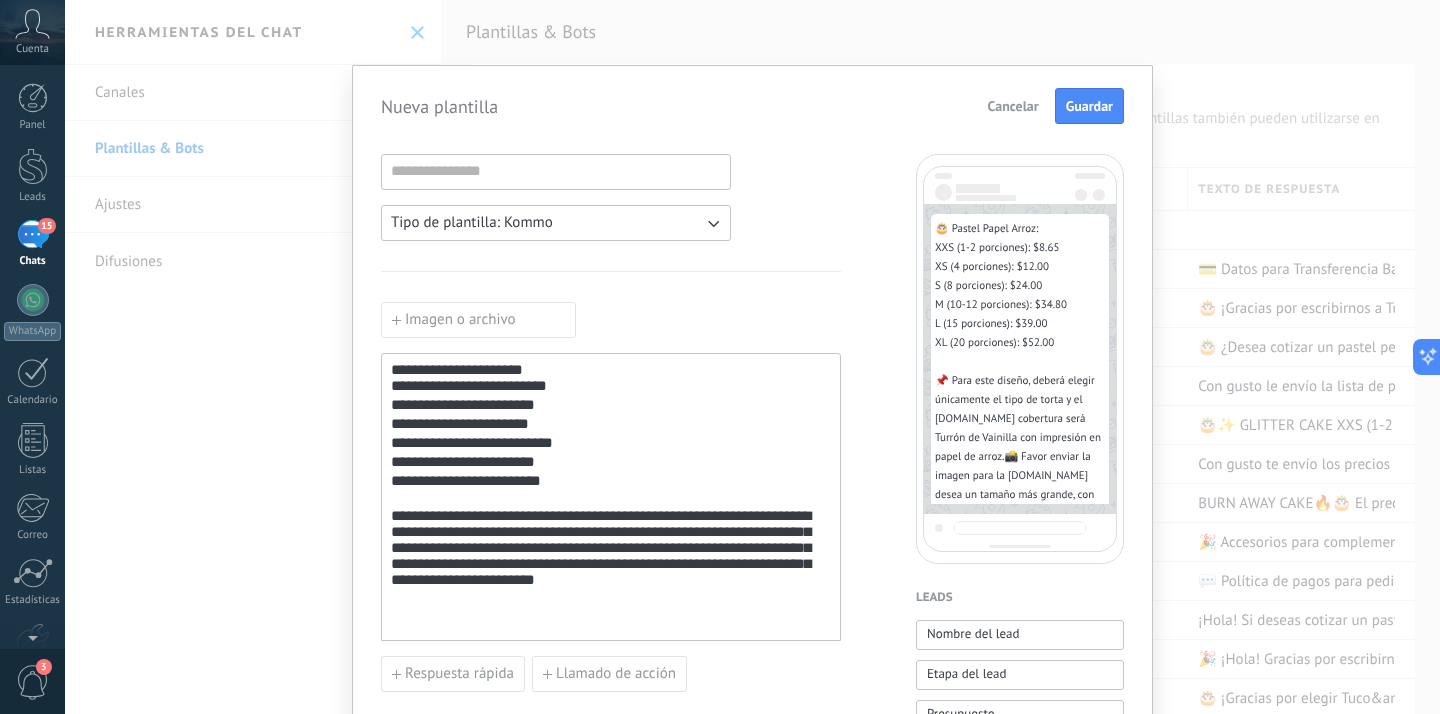 click on "**********" at bounding box center [611, 564] 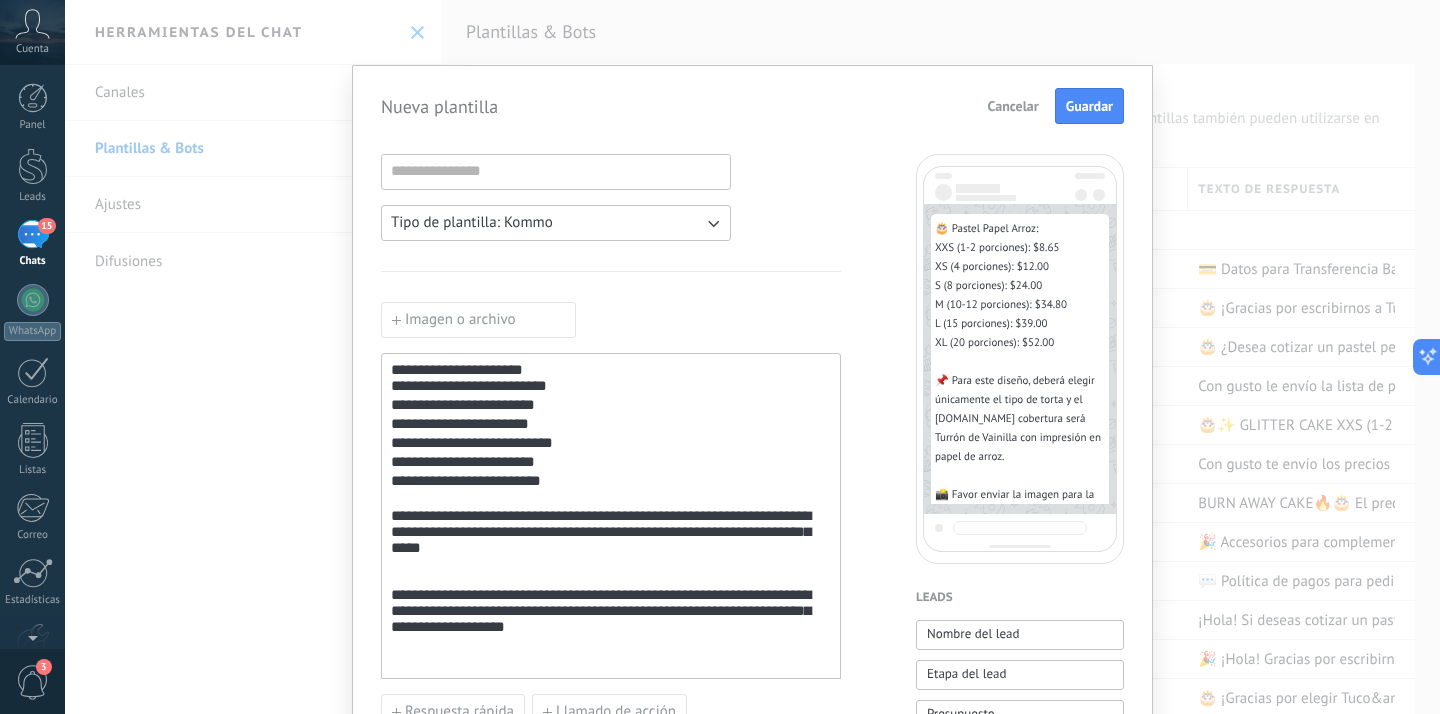 click on "**********" at bounding box center [611, 621] 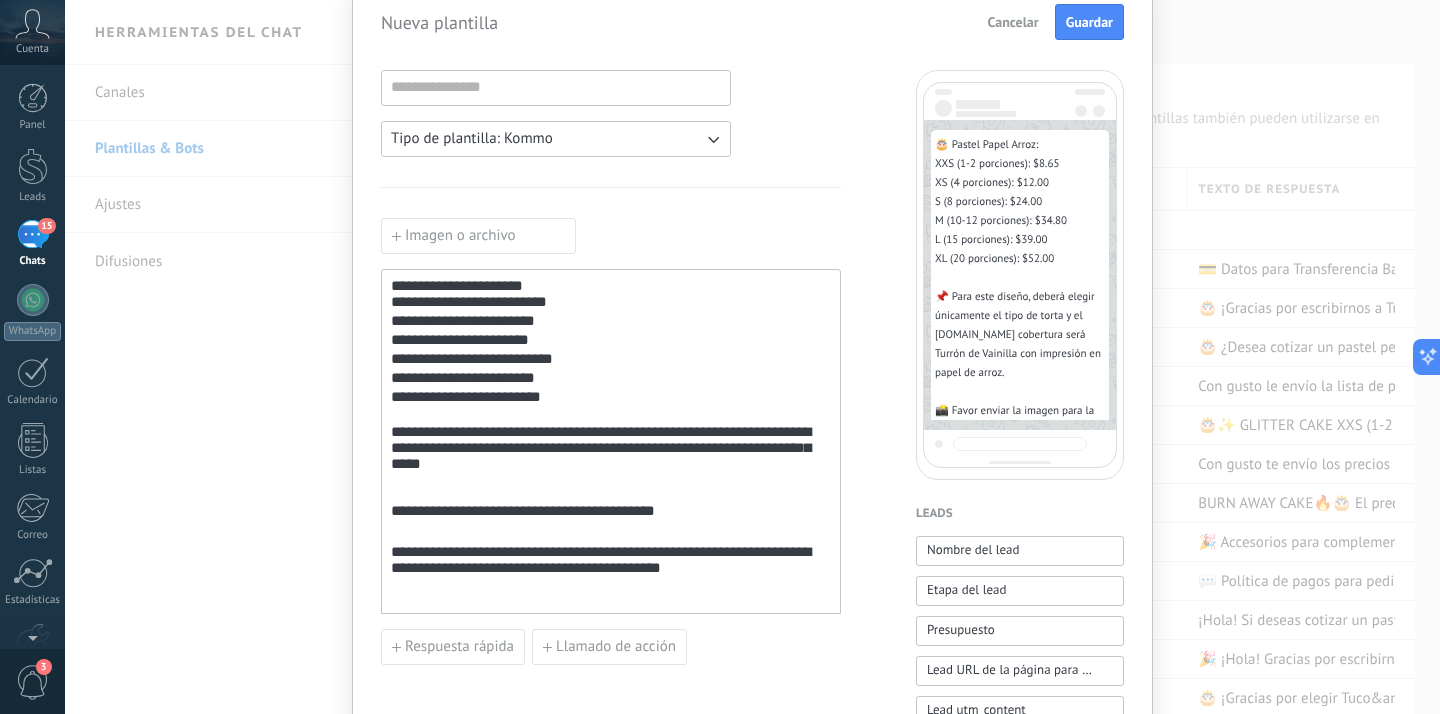 scroll, scrollTop: 96, scrollLeft: 0, axis: vertical 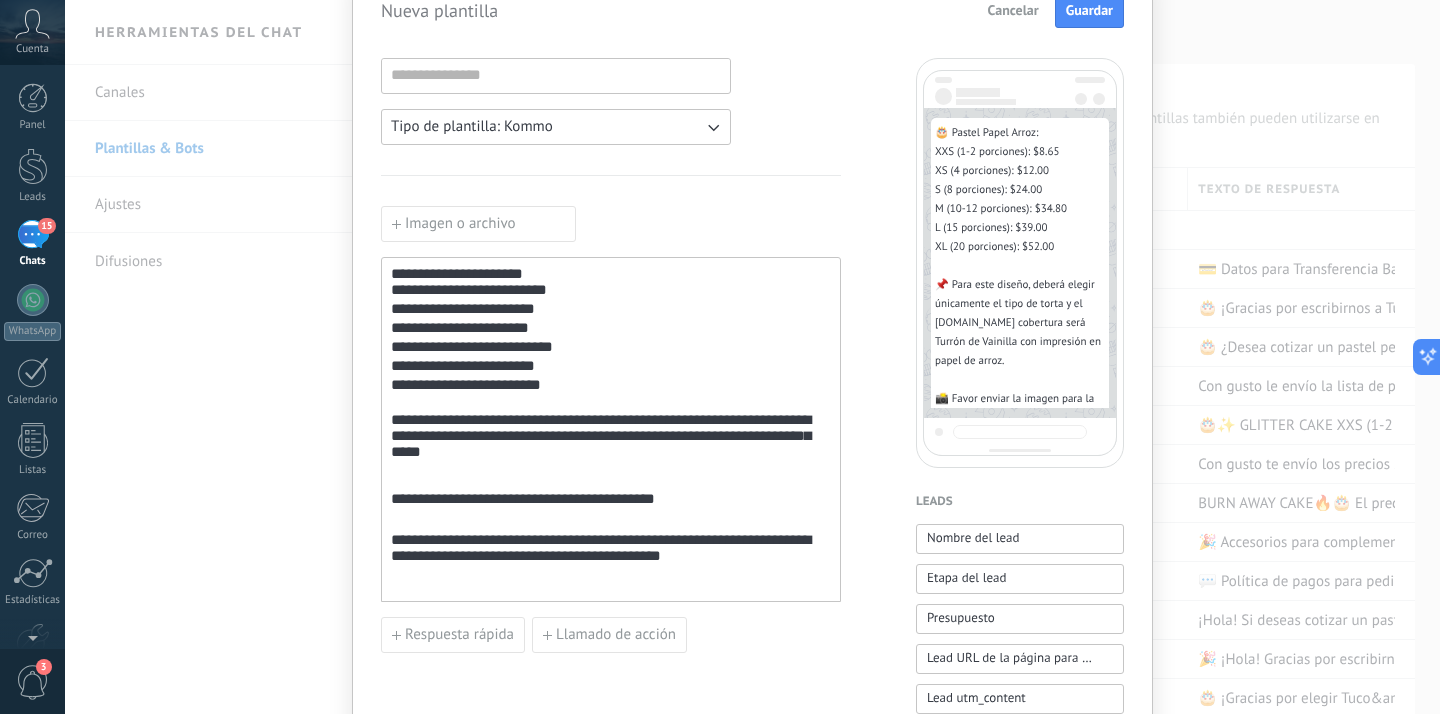 click on "**********" at bounding box center (611, 554) 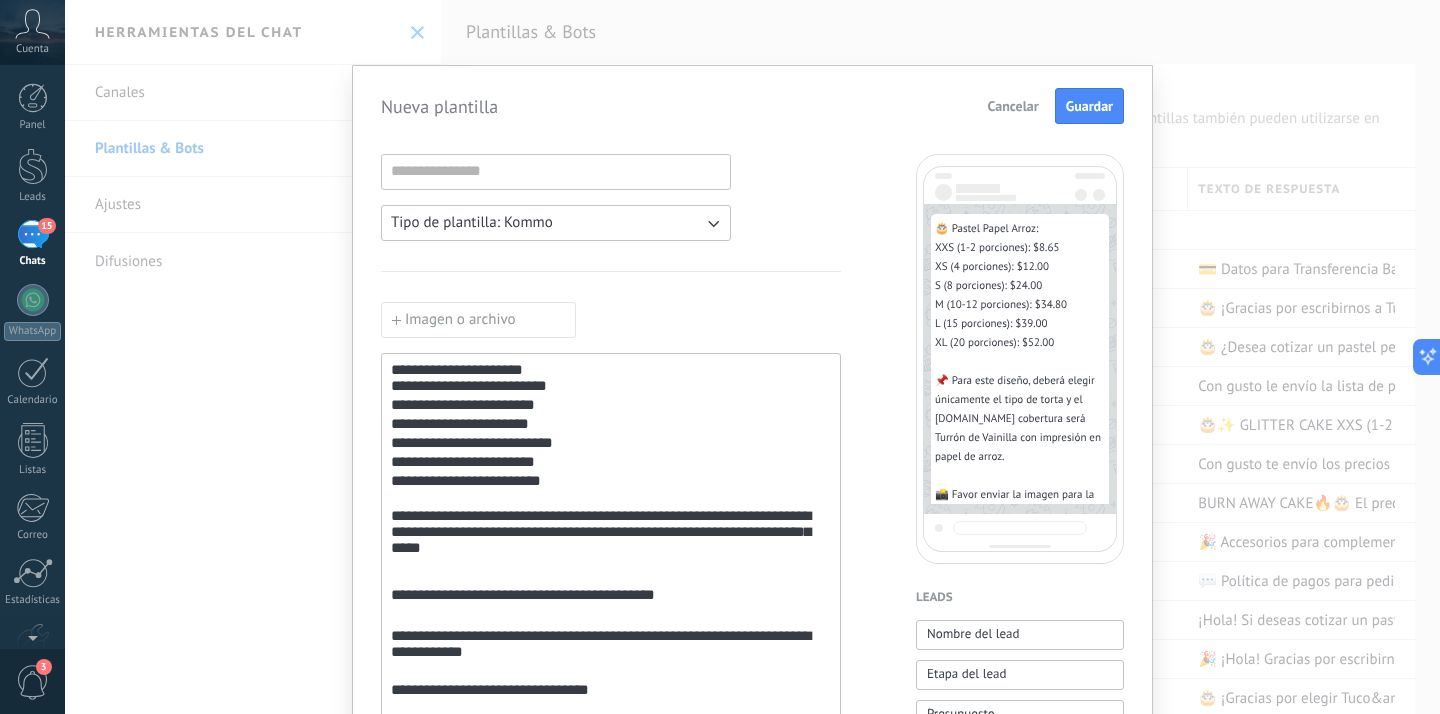 scroll, scrollTop: 0, scrollLeft: 0, axis: both 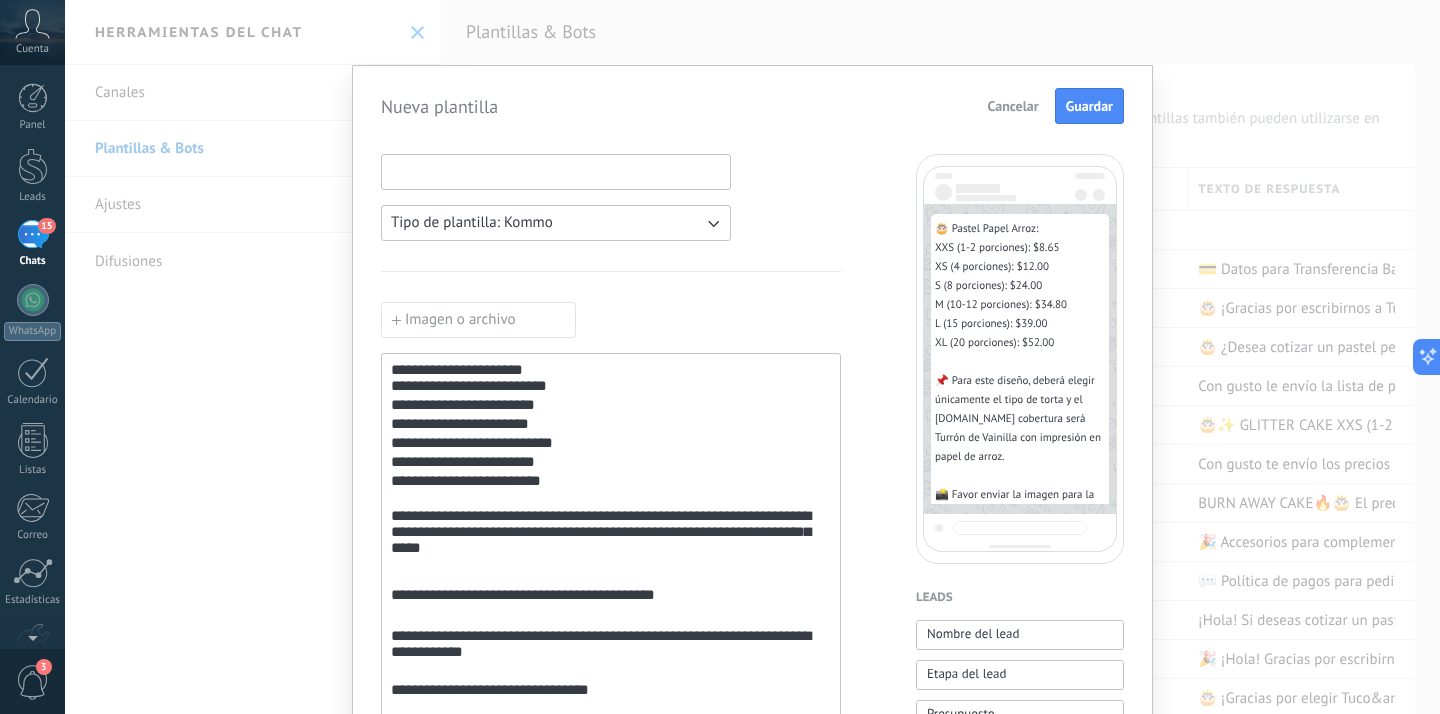 click at bounding box center [556, 171] 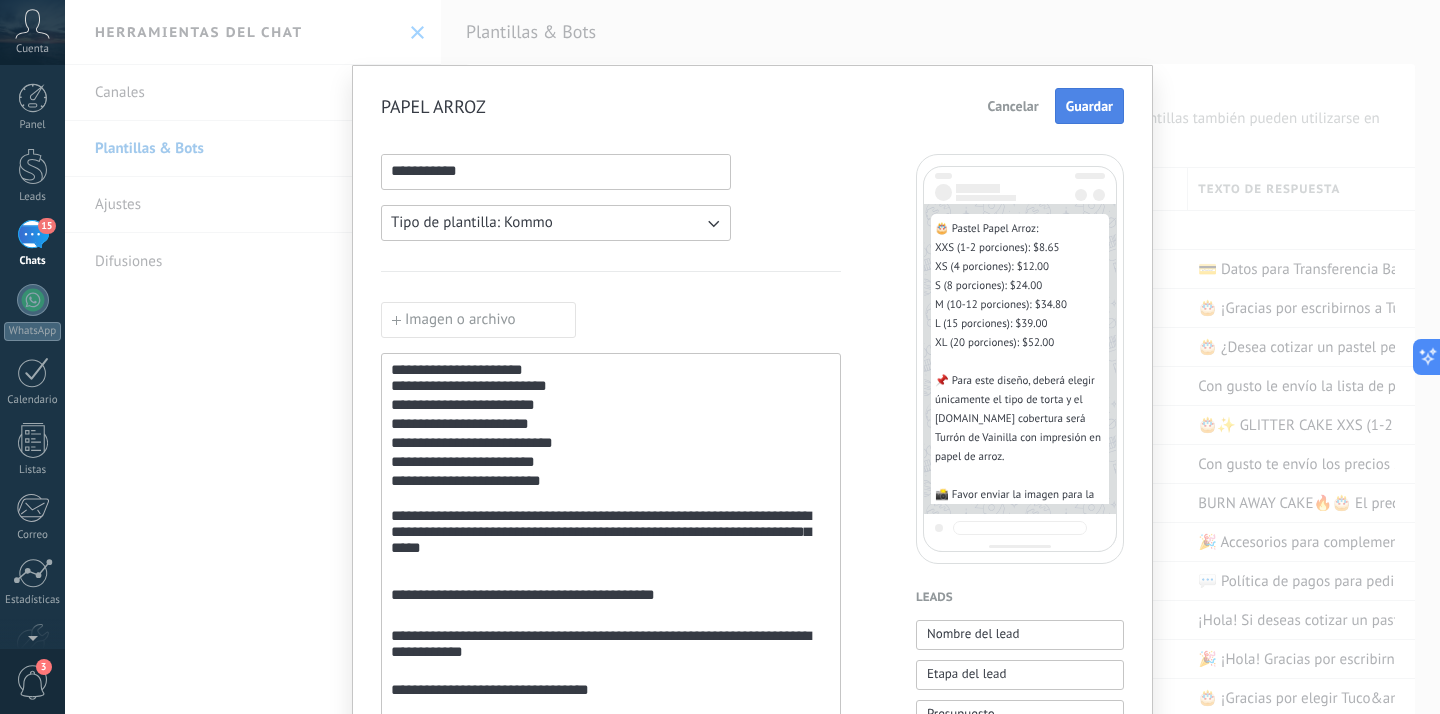 type on "**********" 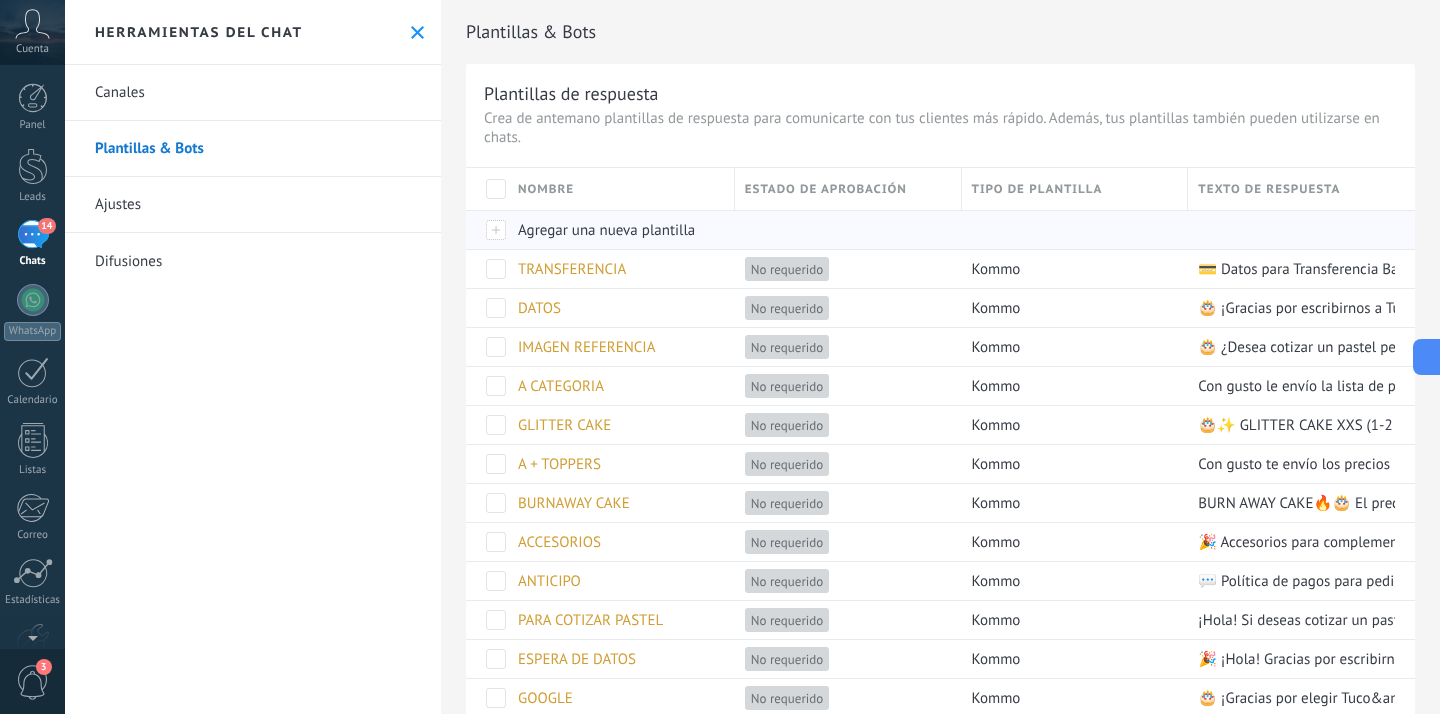click on "Agregar una nueva plantilla" at bounding box center [606, 230] 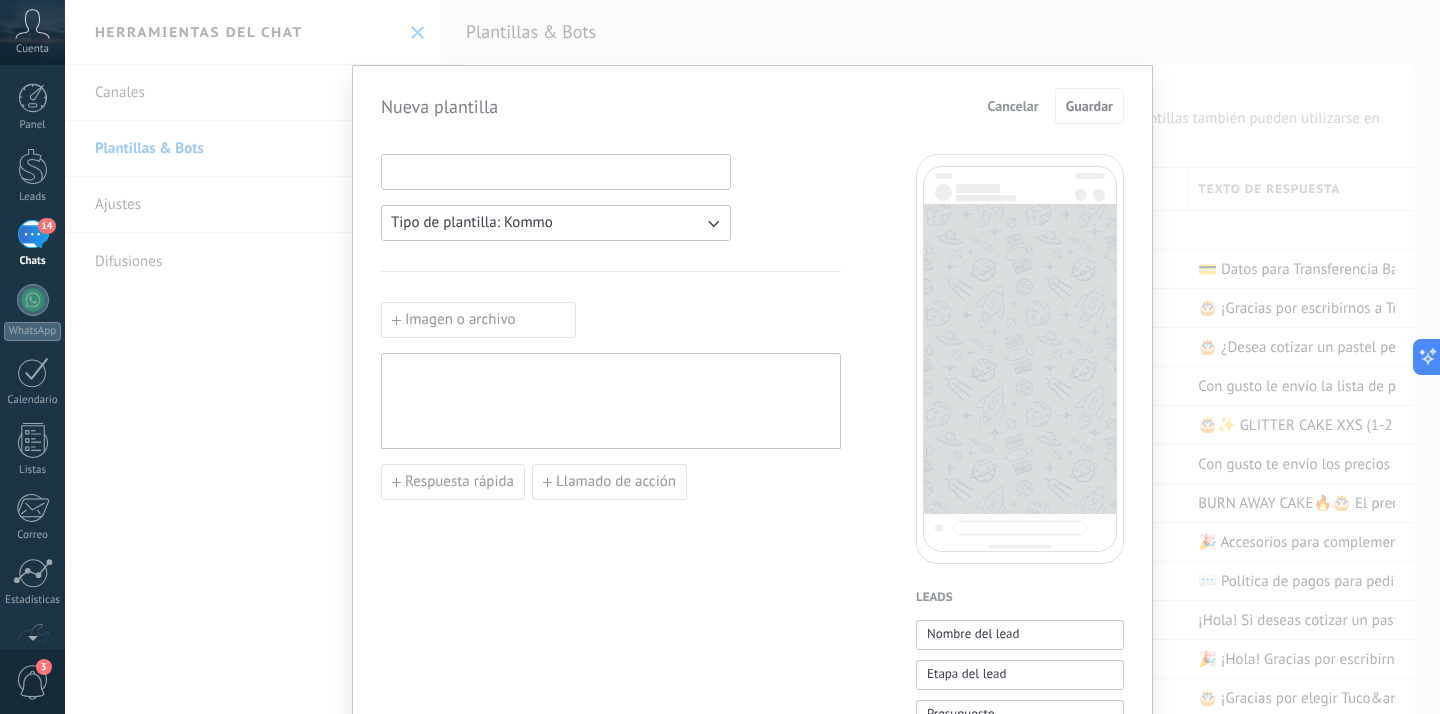 click at bounding box center (556, 171) 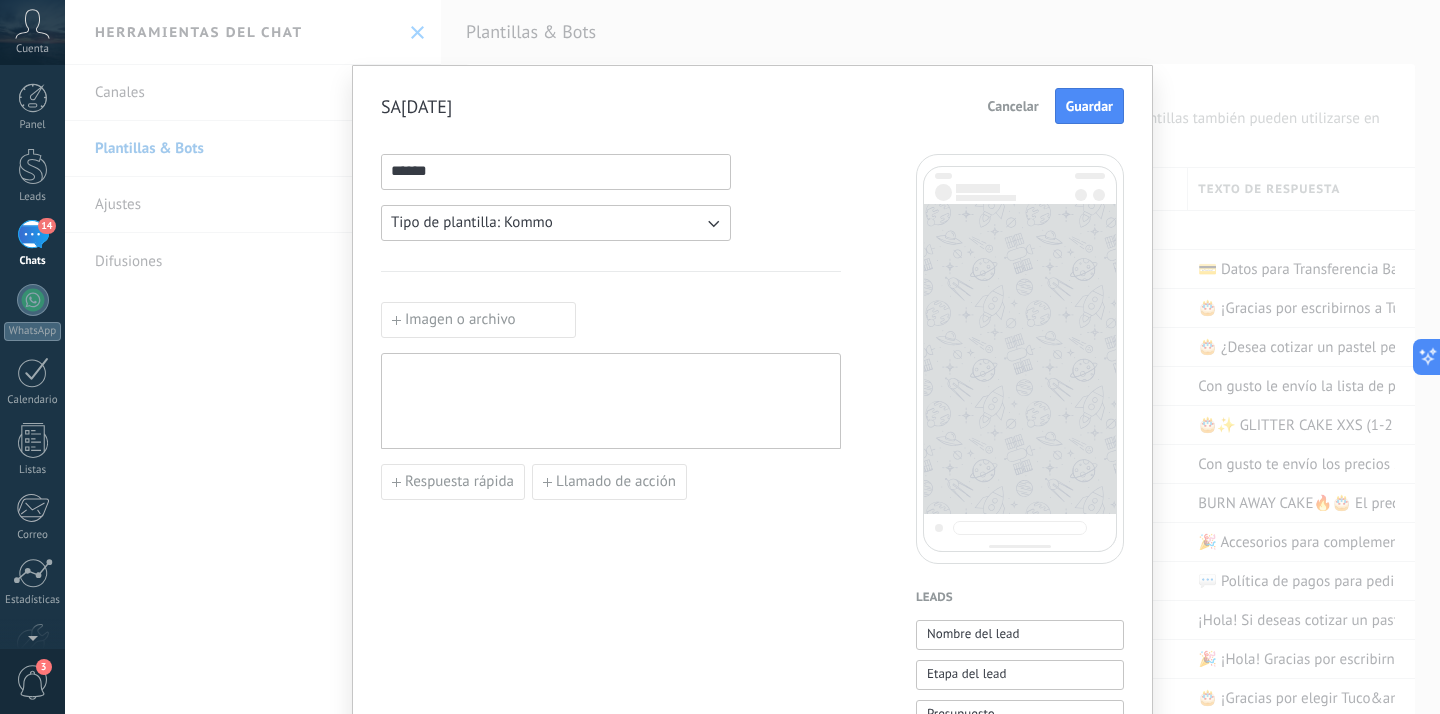 type on "******" 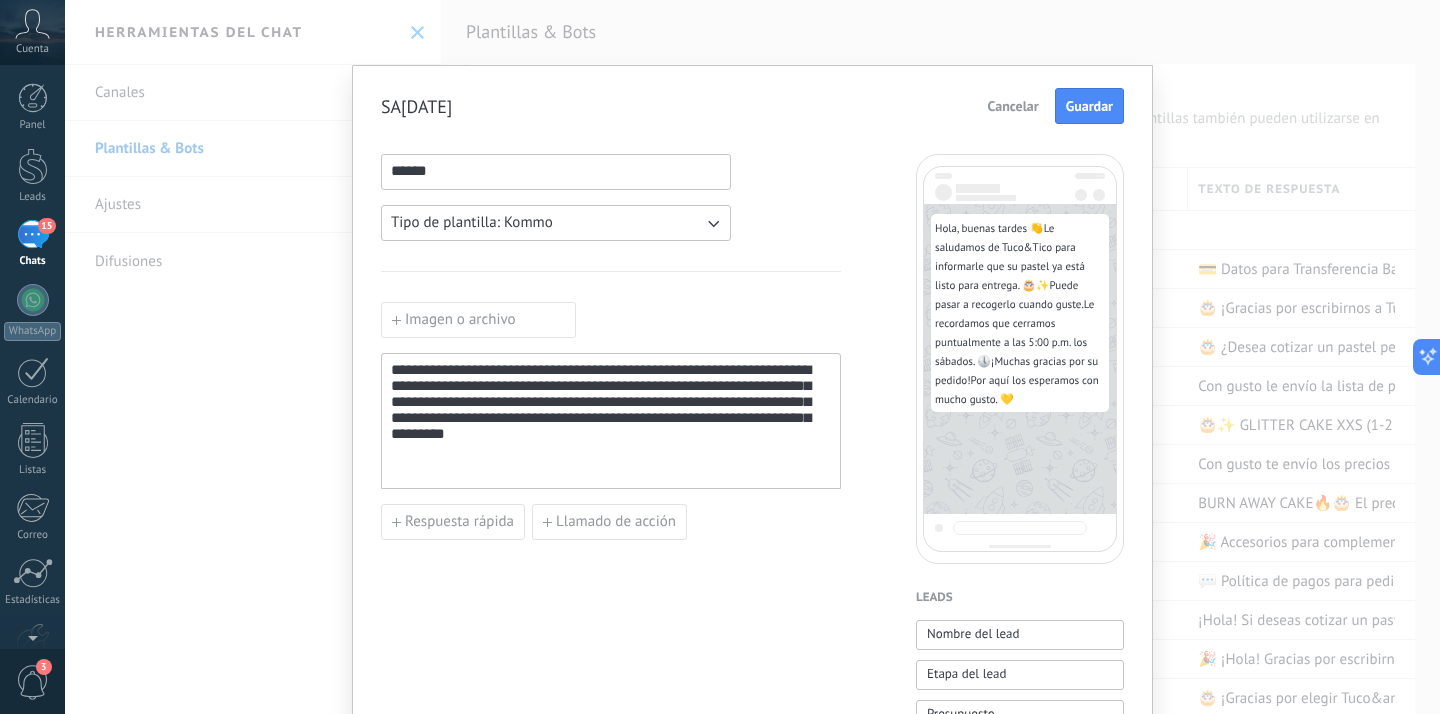 click on "**********" at bounding box center [611, 421] 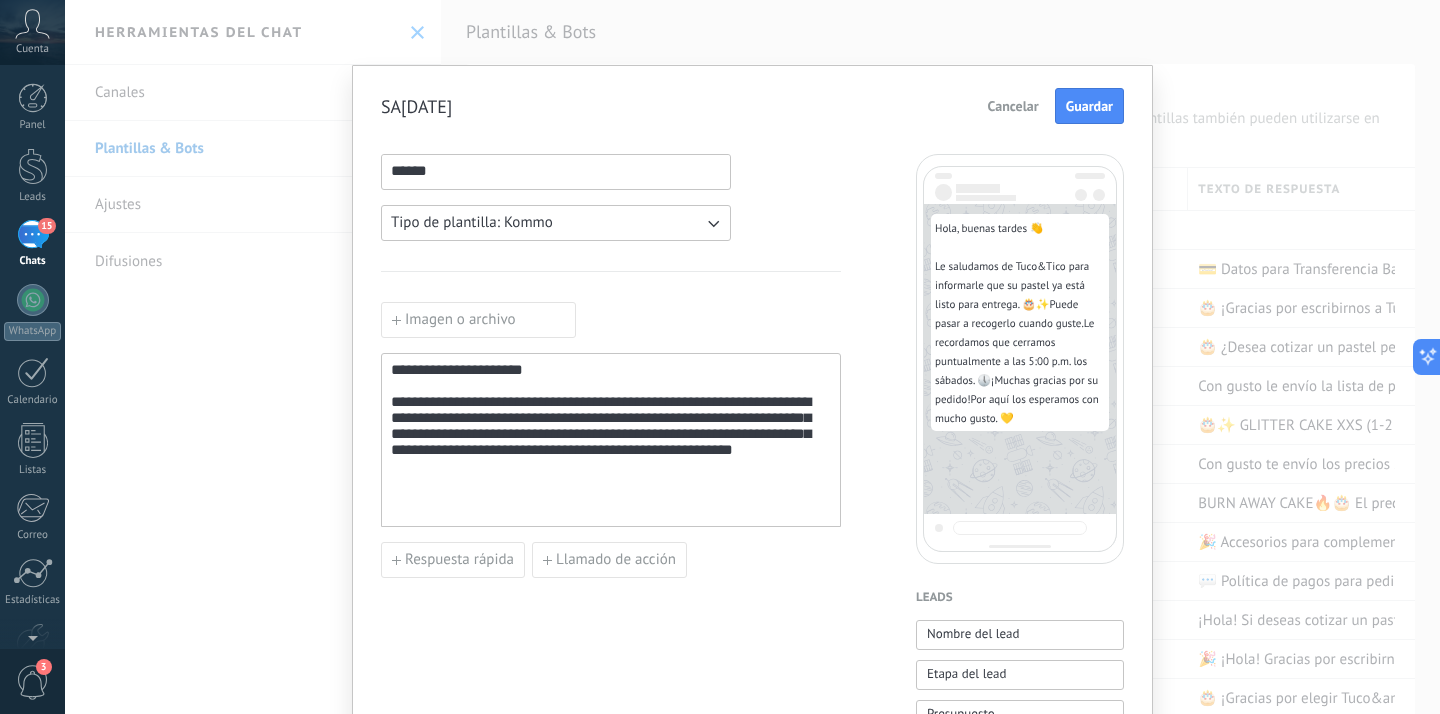click on "**********" at bounding box center [611, 450] 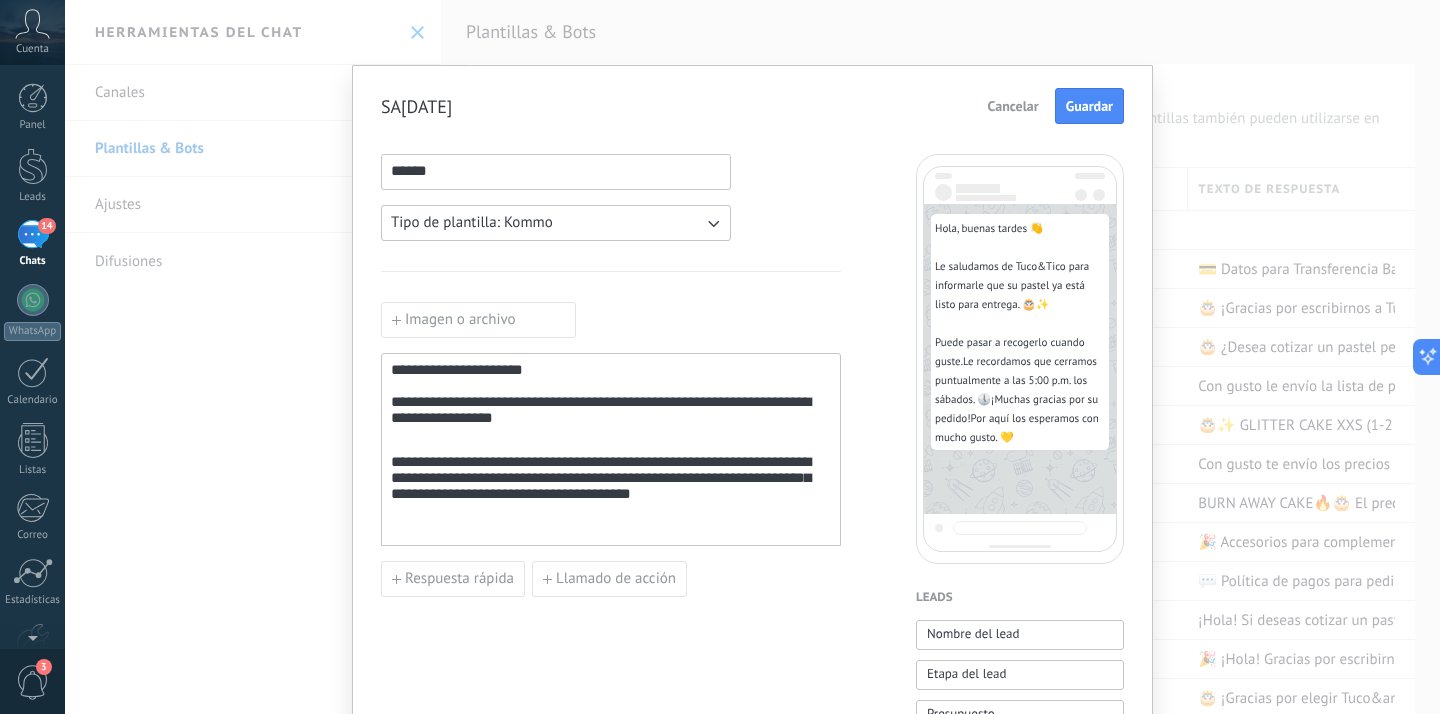 click on "**********" at bounding box center (611, 488) 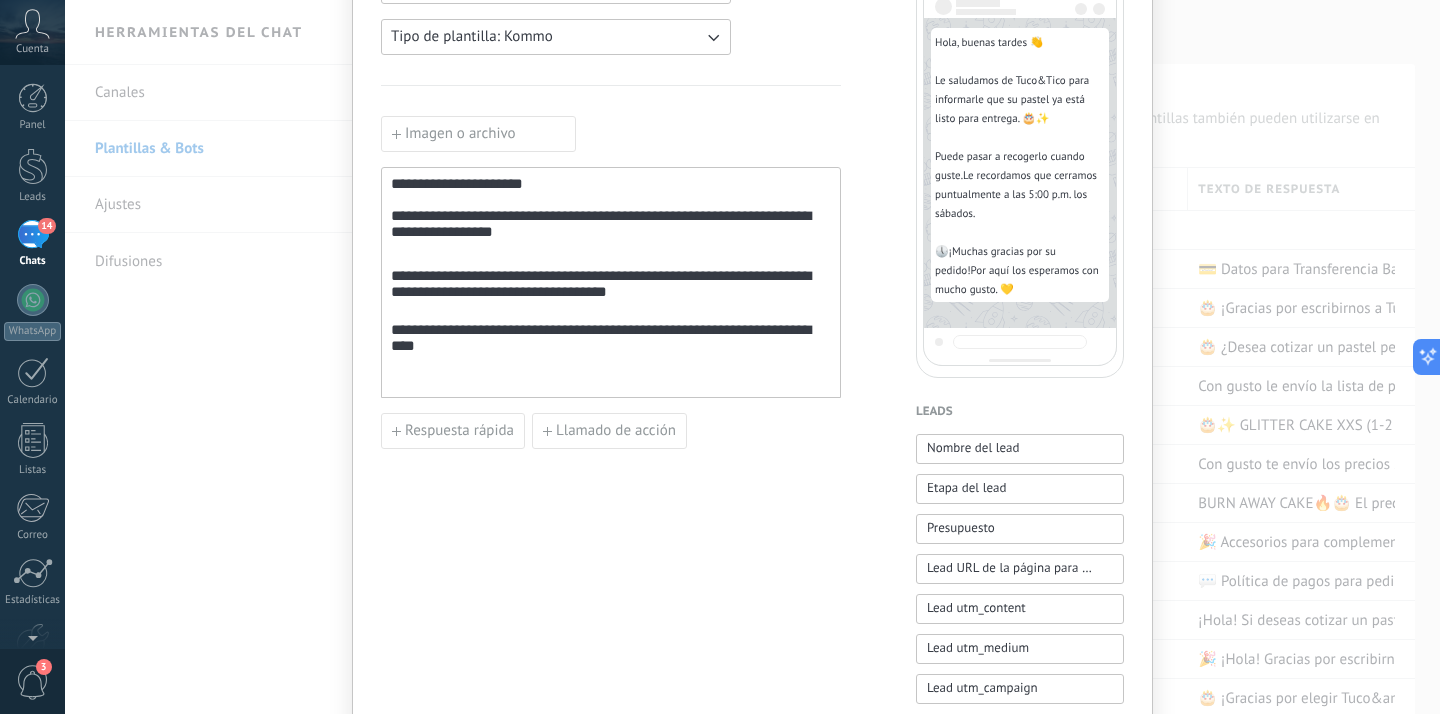 scroll, scrollTop: 234, scrollLeft: 0, axis: vertical 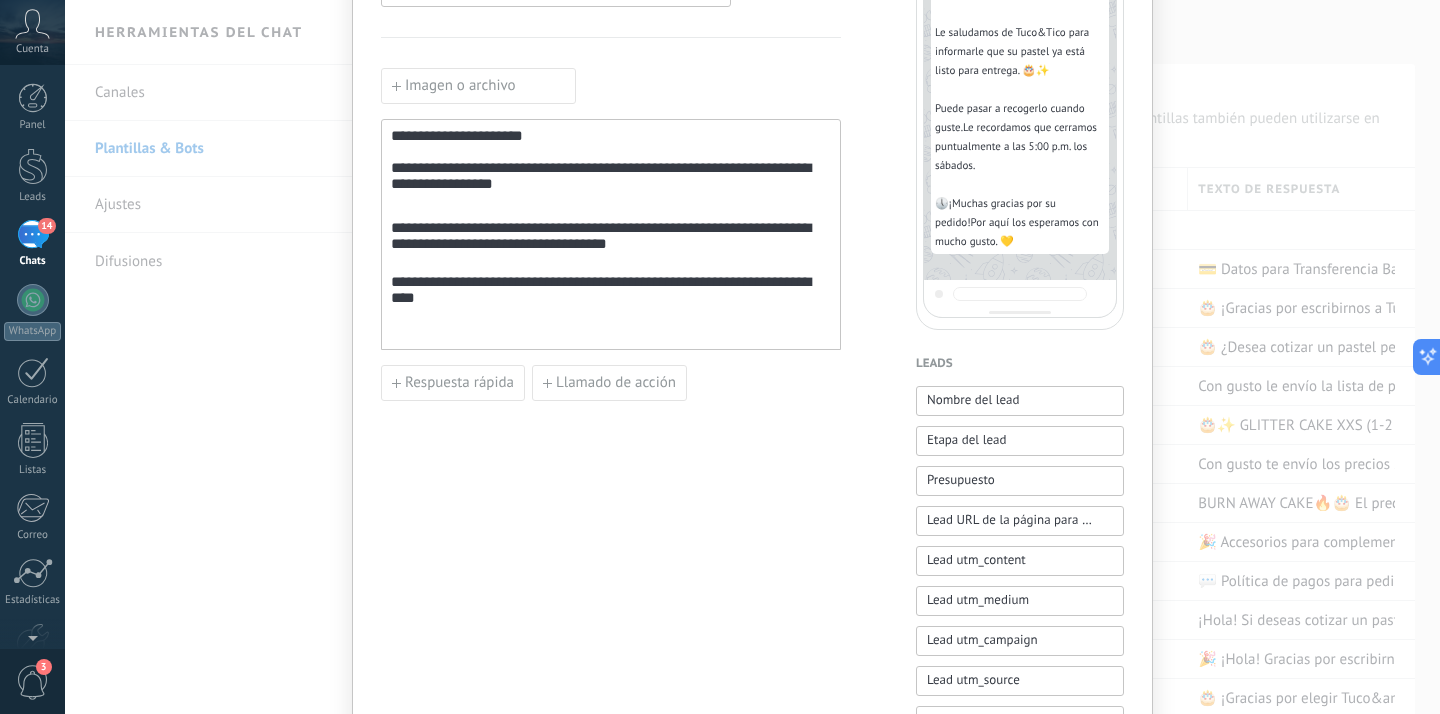 click on "**********" at bounding box center (611, 299) 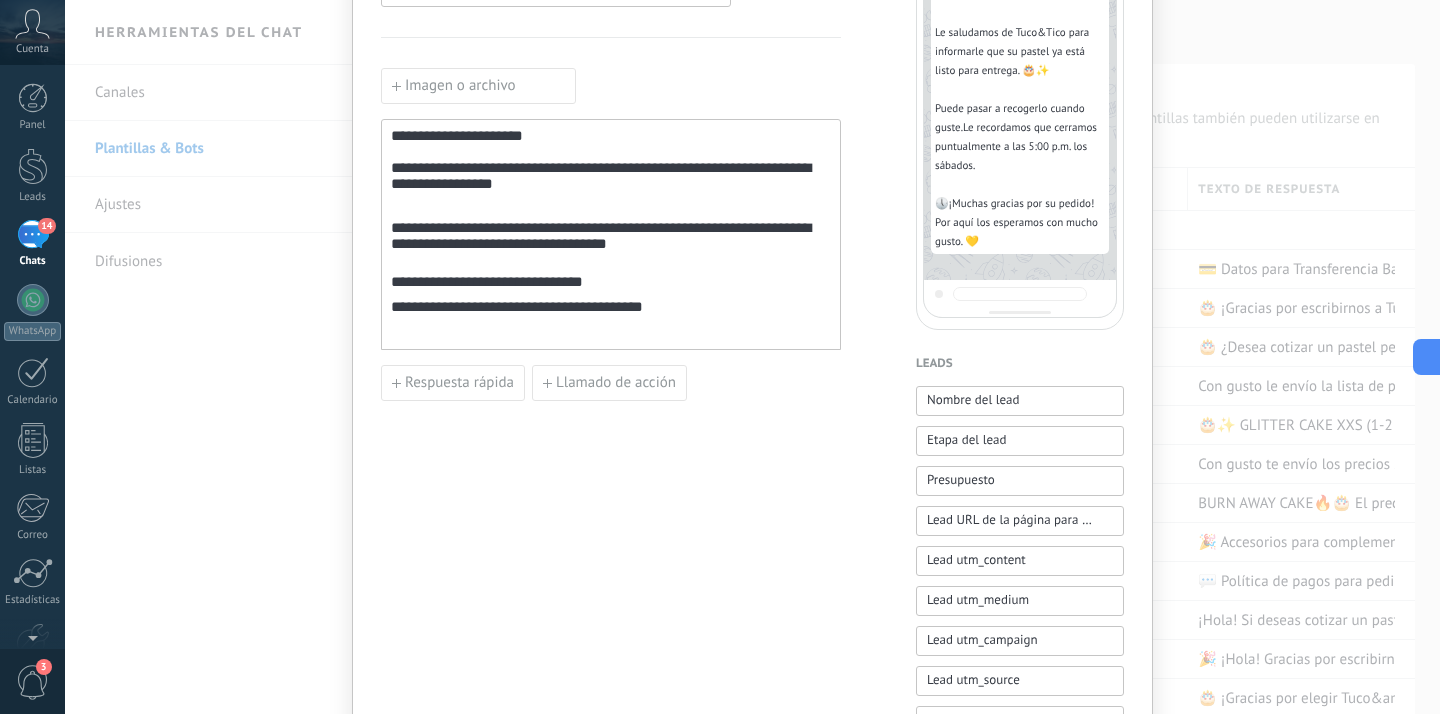 click on "**********" at bounding box center (611, 286) 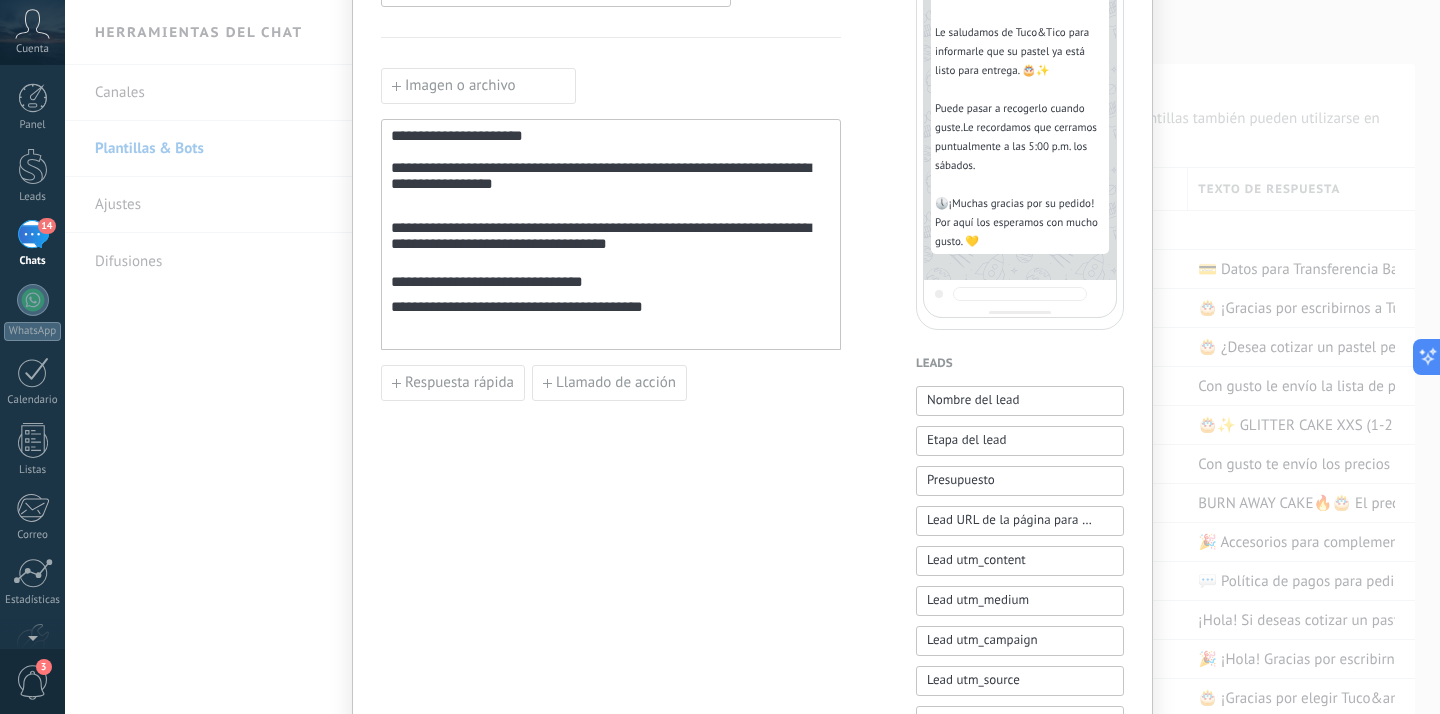 click on "**********" at bounding box center (611, 286) 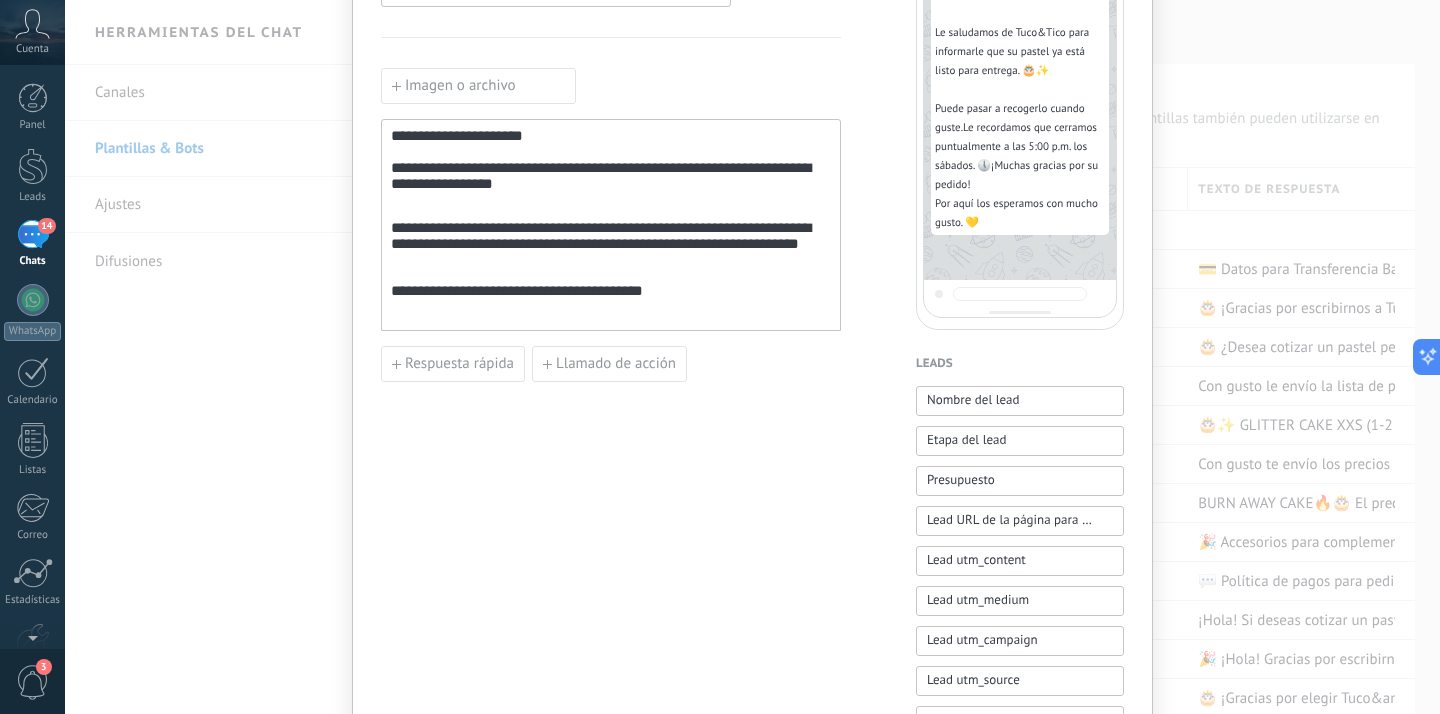 click on "**********" at bounding box center (611, 251) 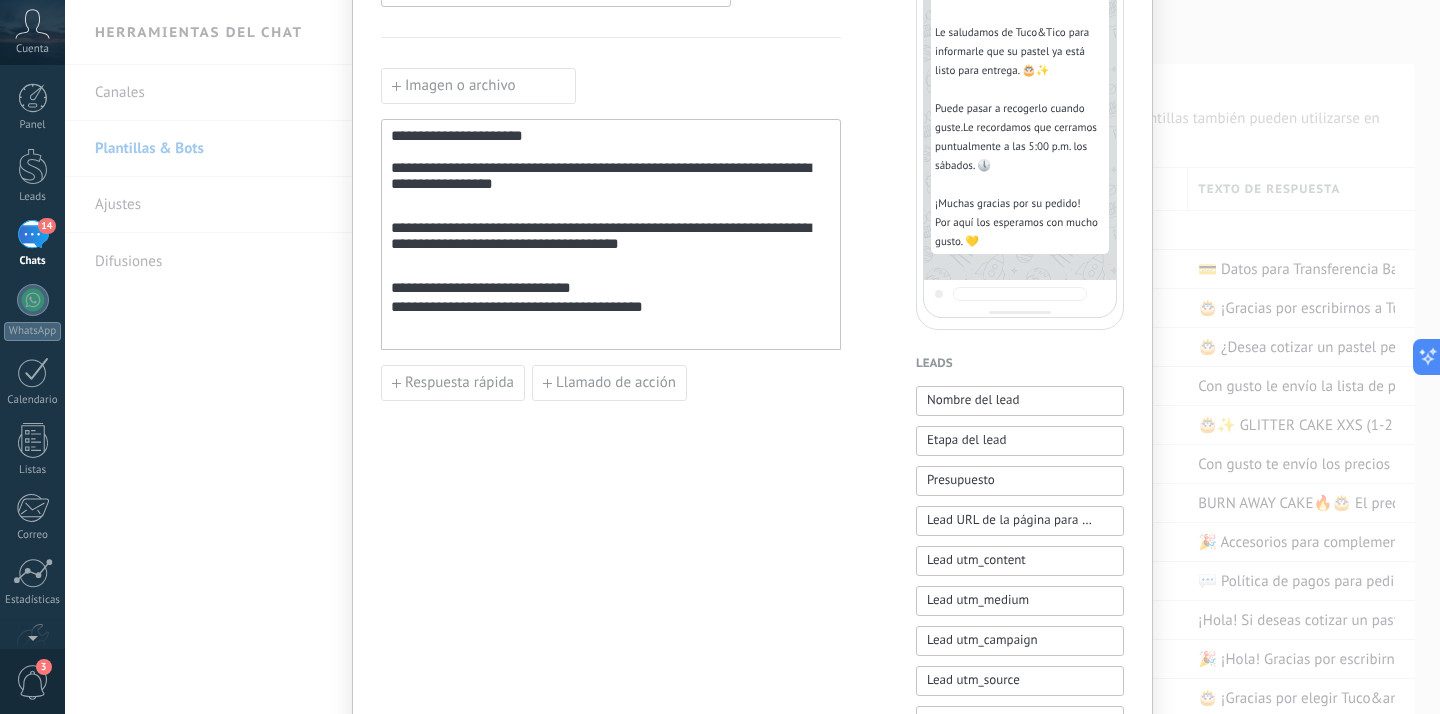 scroll, scrollTop: 0, scrollLeft: 0, axis: both 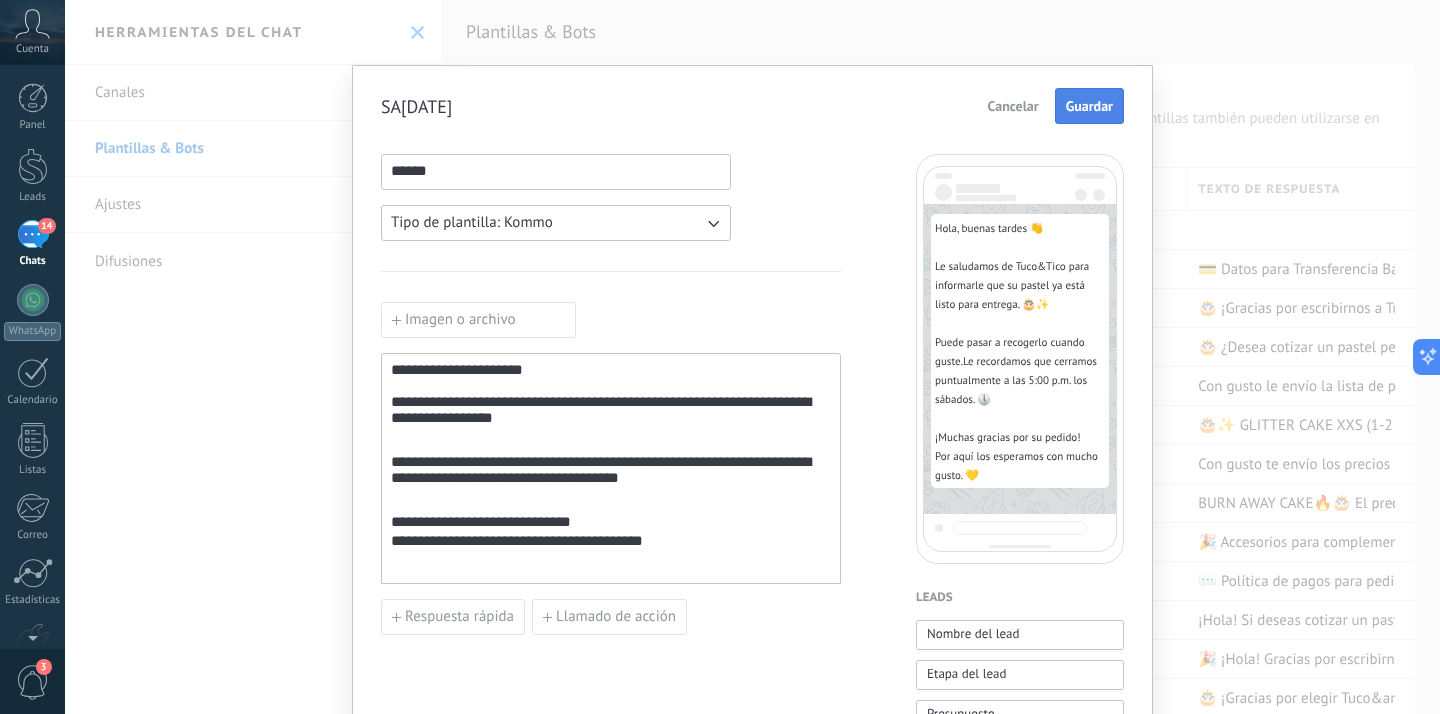 click on "Guardar" at bounding box center (1089, 106) 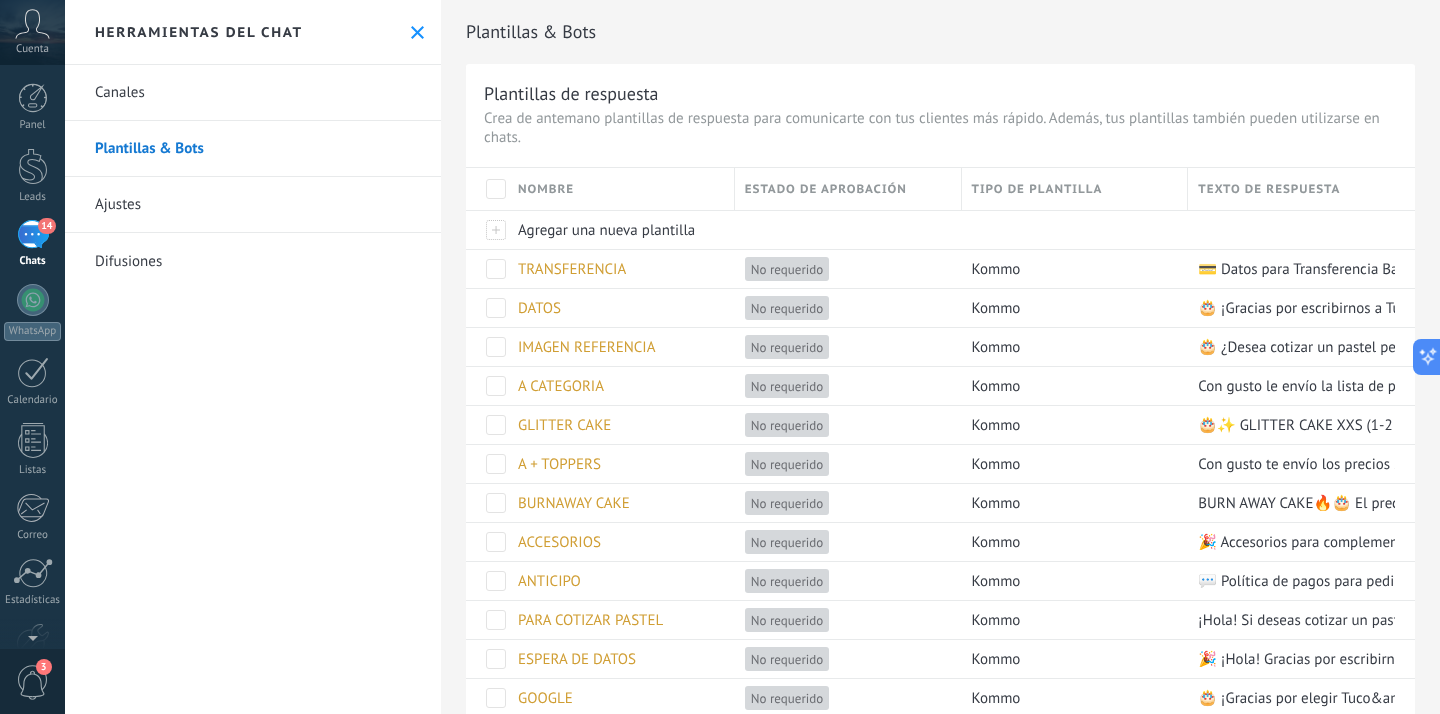 scroll, scrollTop: 0, scrollLeft: 0, axis: both 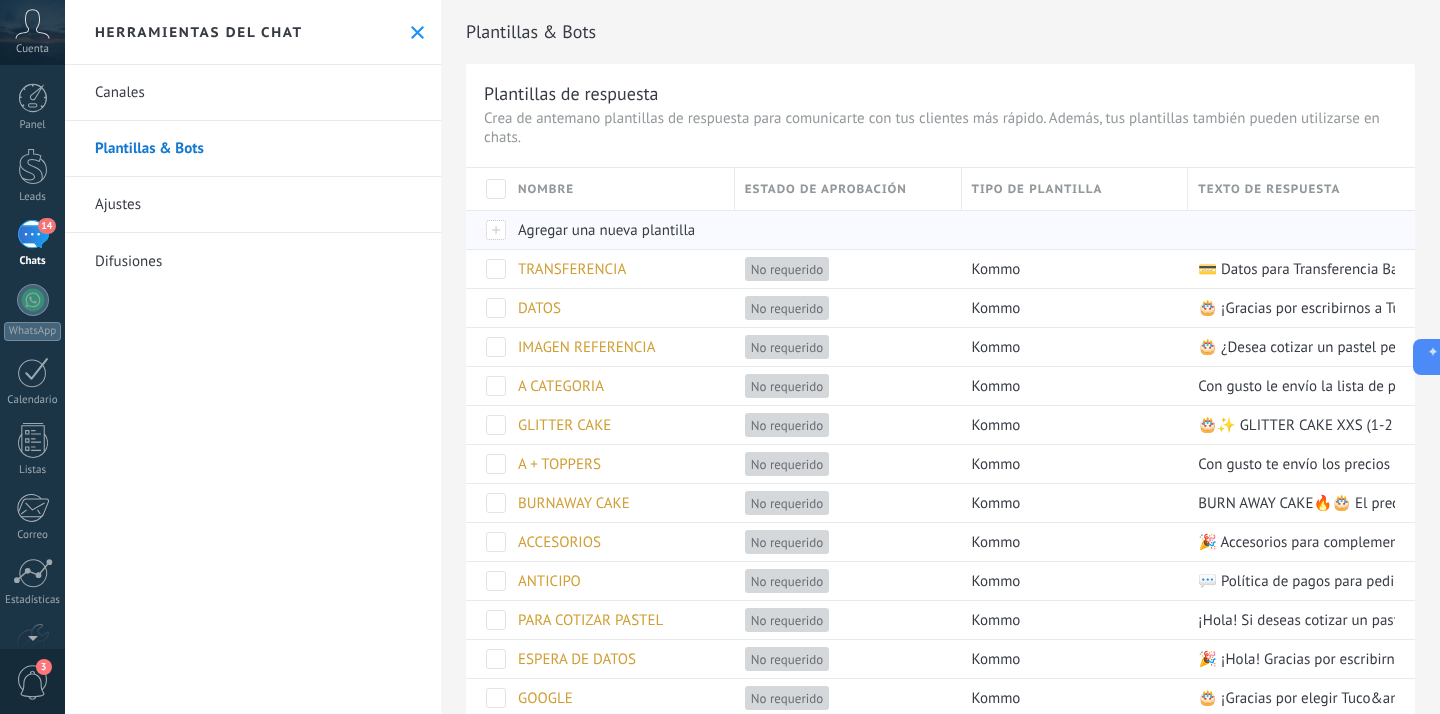 click on "Agregar una nueva plantilla" at bounding box center [606, 230] 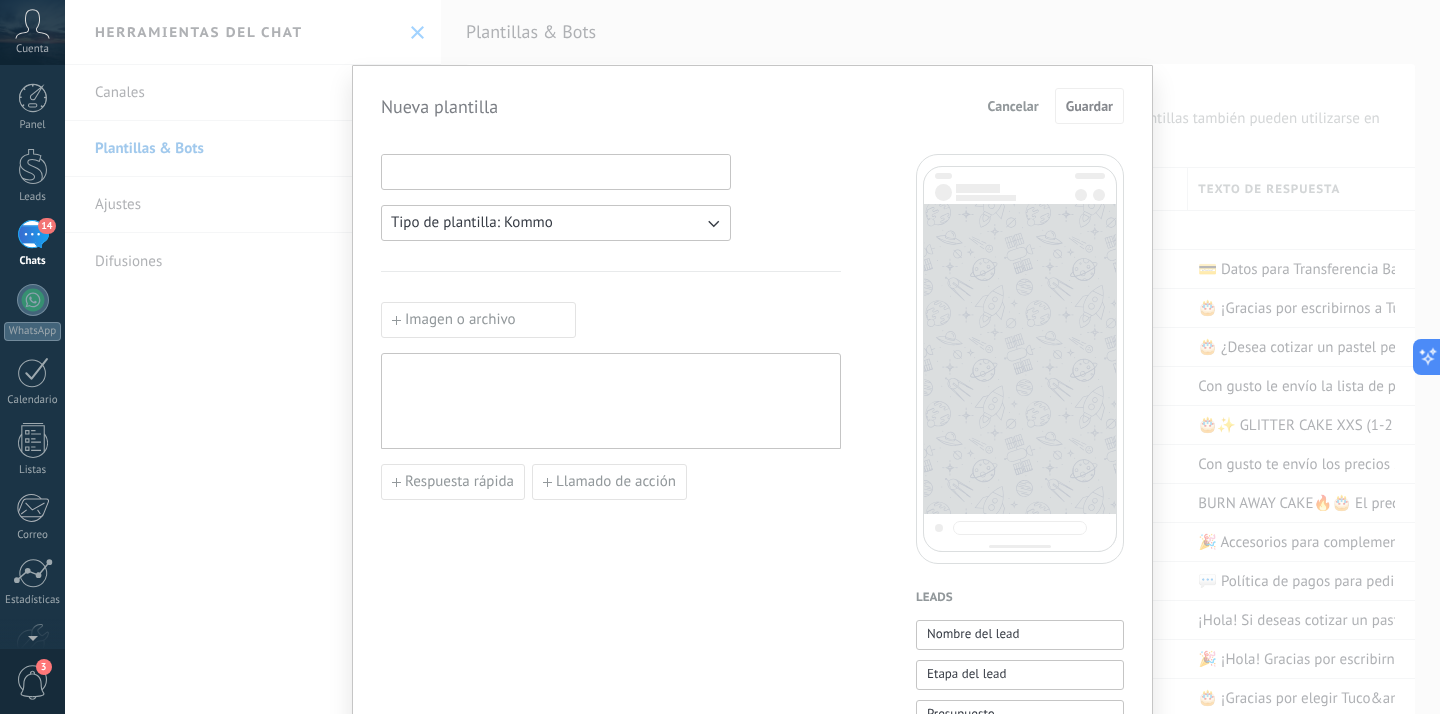 click at bounding box center (556, 171) 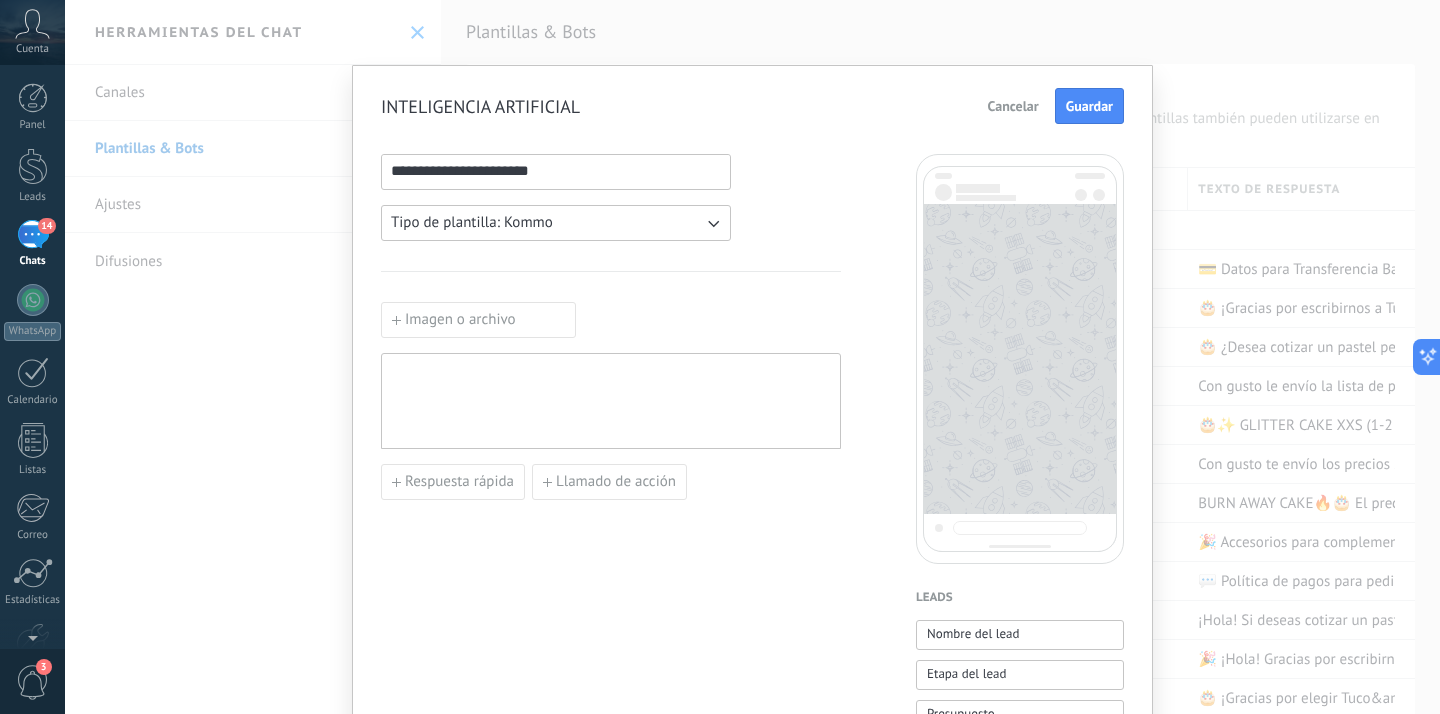 type on "**********" 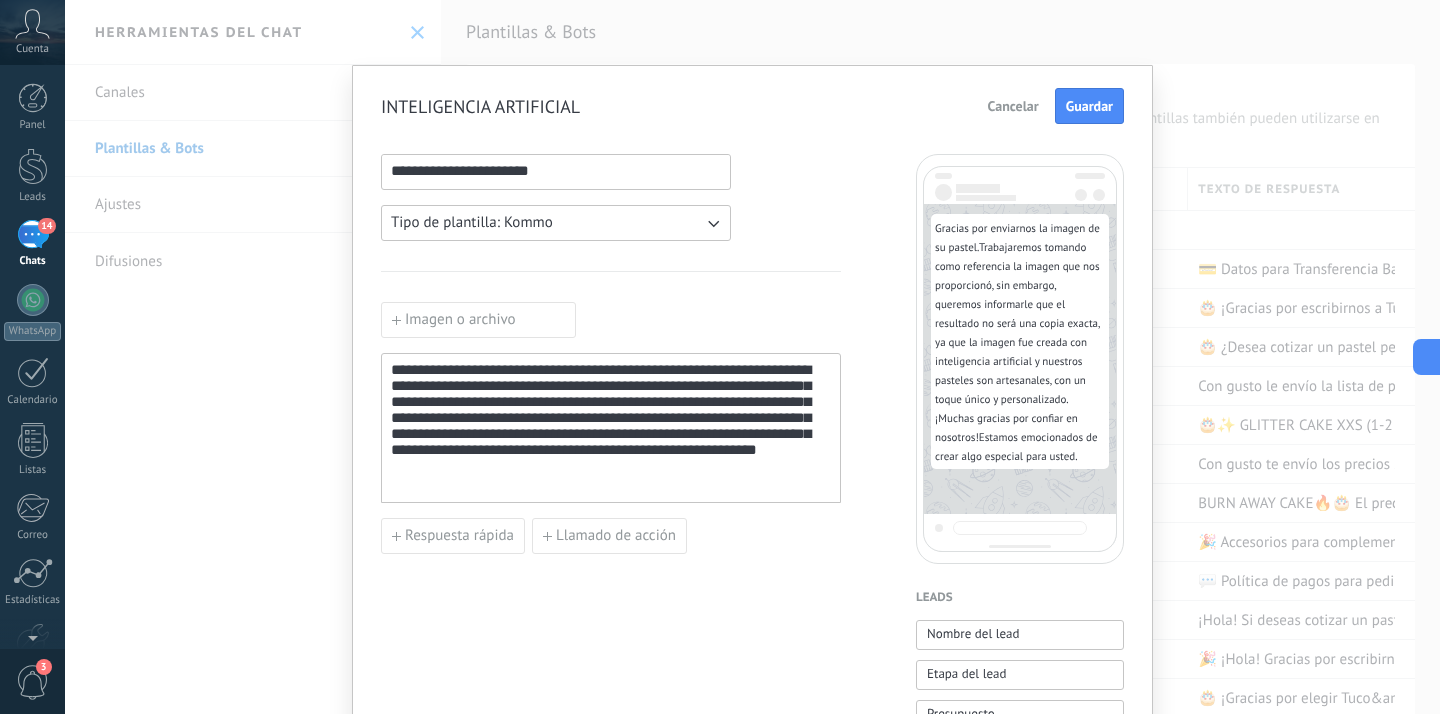click on "**********" at bounding box center [611, 428] 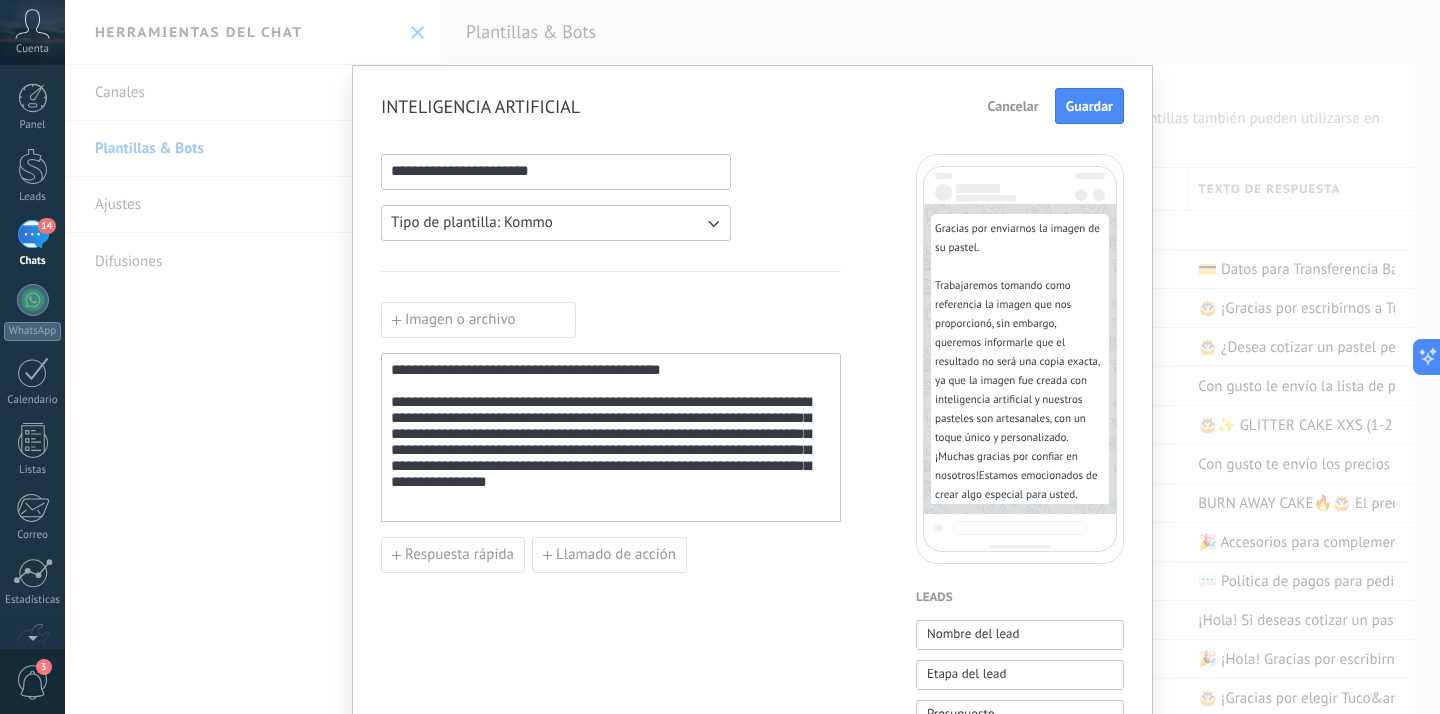 click on "**********" at bounding box center [611, 451] 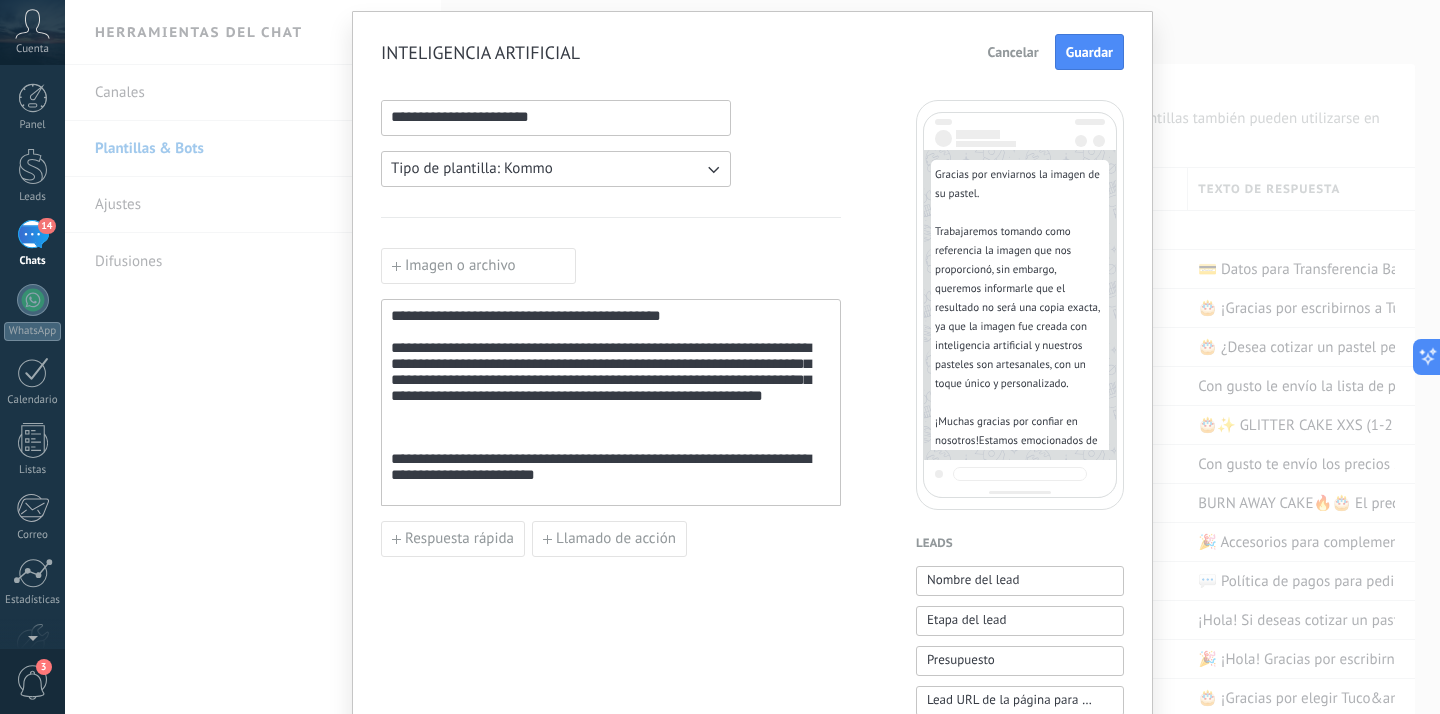 scroll, scrollTop: 58, scrollLeft: 0, axis: vertical 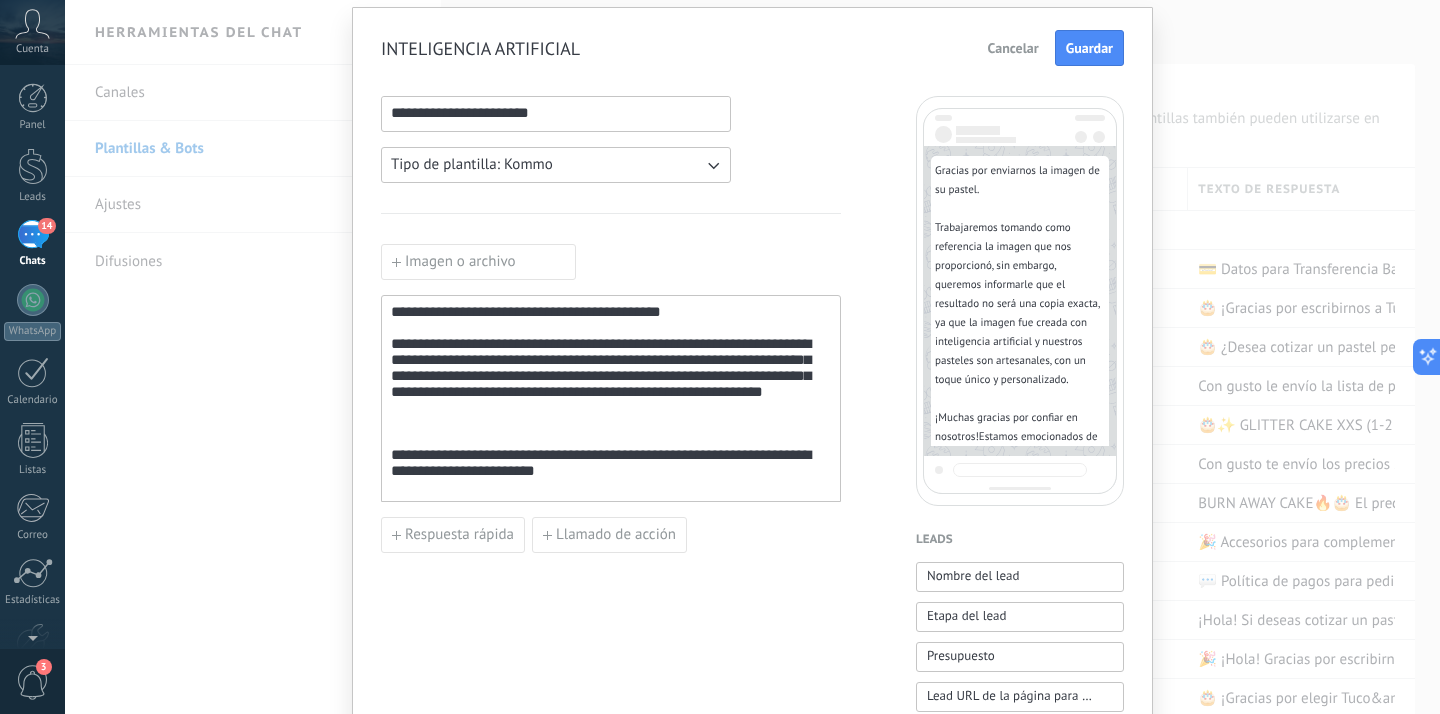 click on "**********" at bounding box center [611, 466] 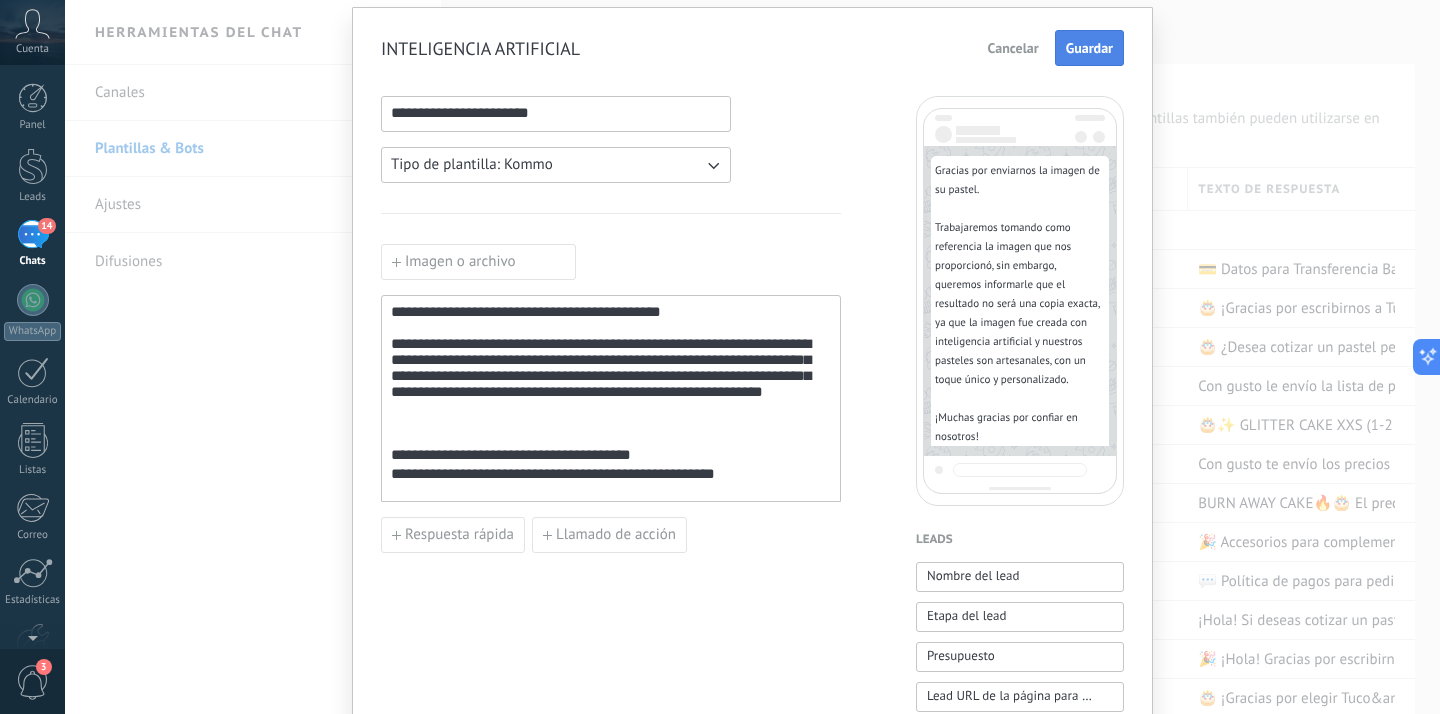 click on "Guardar" at bounding box center (1089, 48) 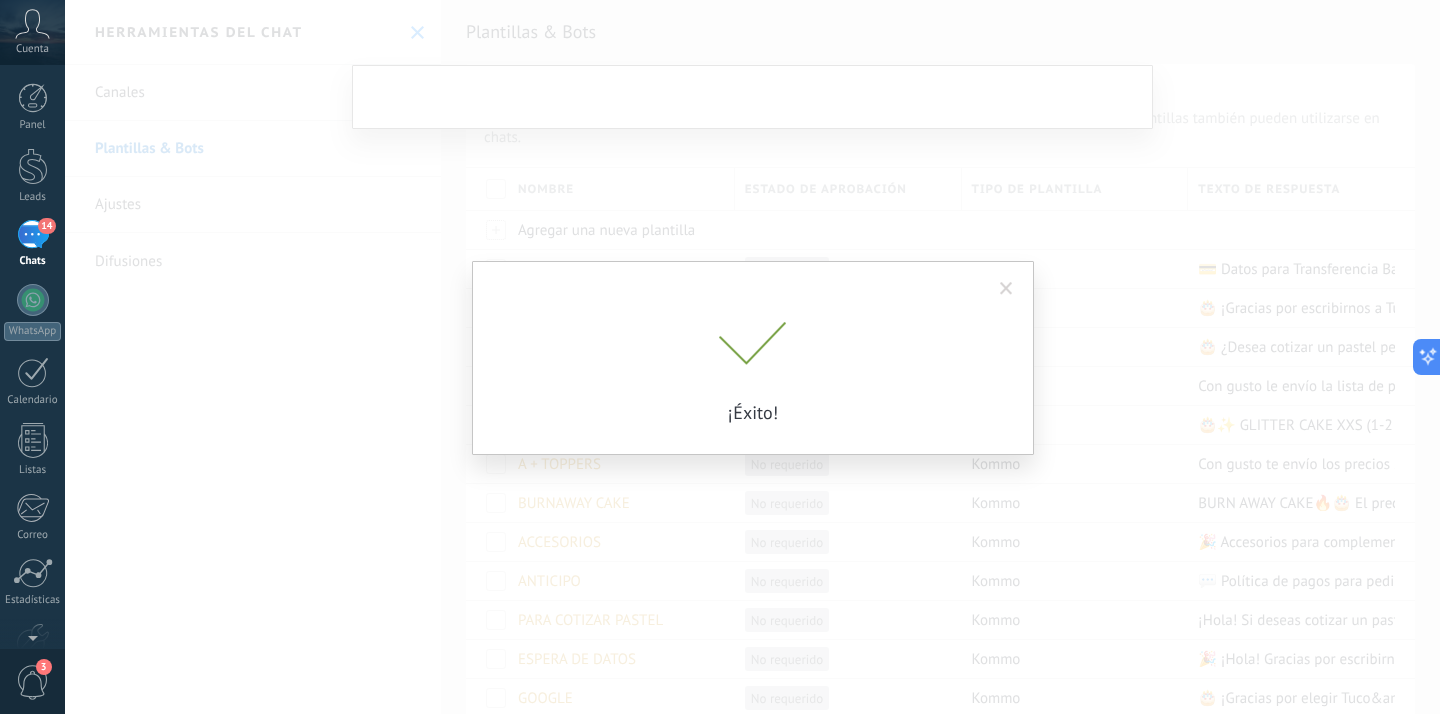 scroll, scrollTop: 0, scrollLeft: 0, axis: both 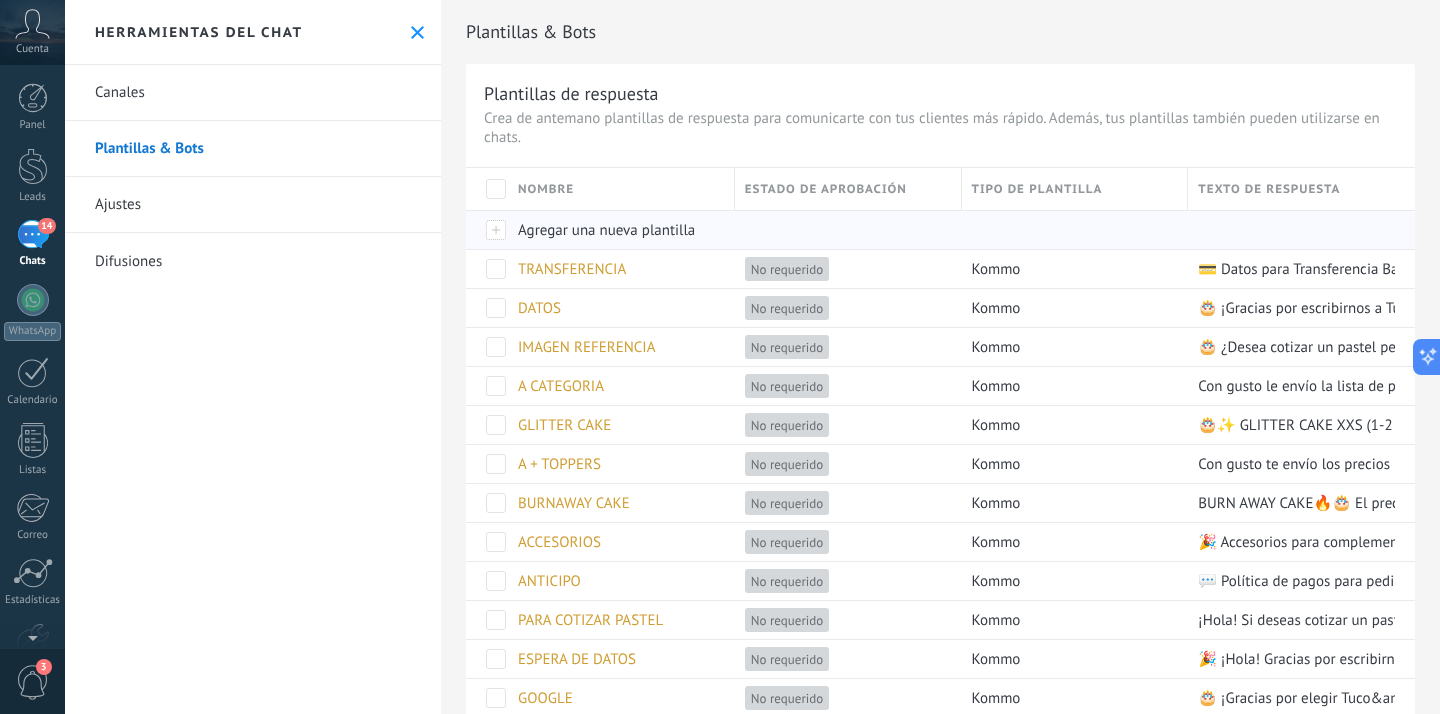 click on "Agregar una nueva plantilla" at bounding box center (606, 230) 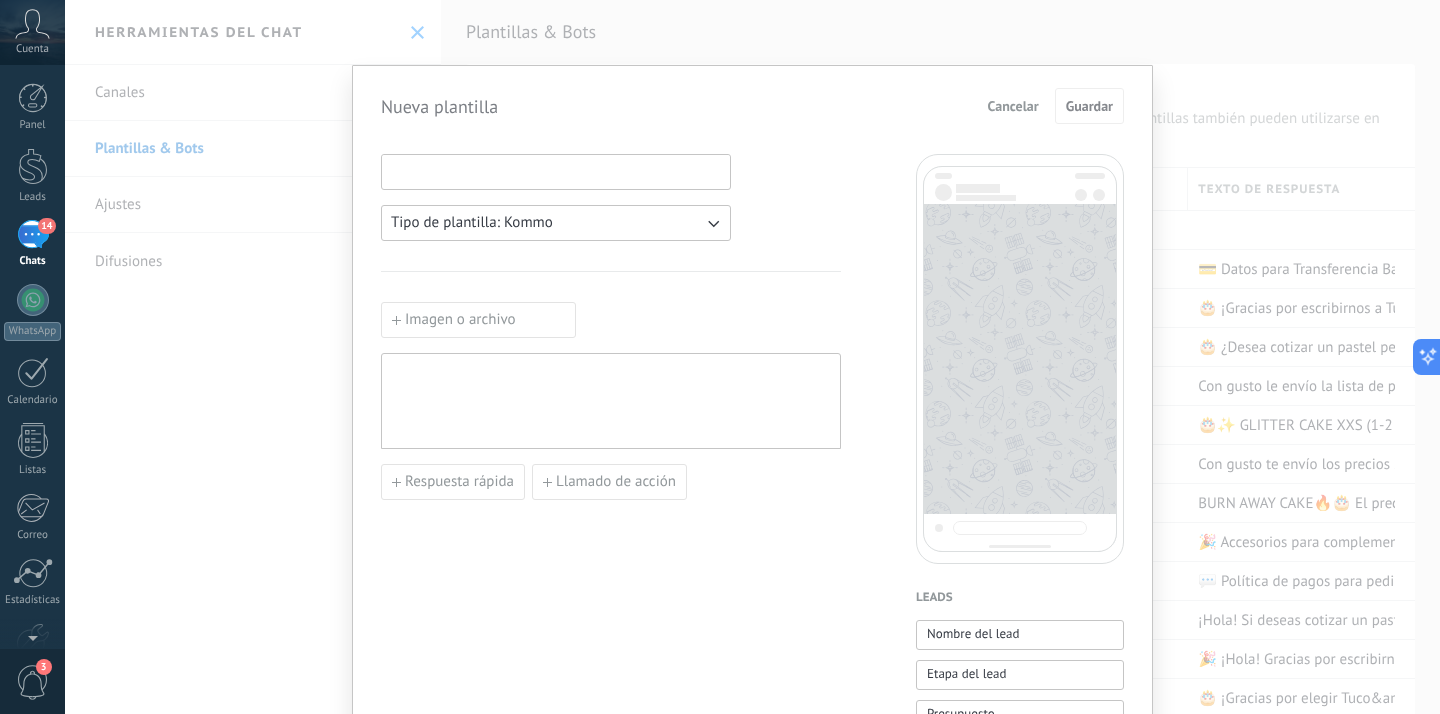 click at bounding box center (556, 171) 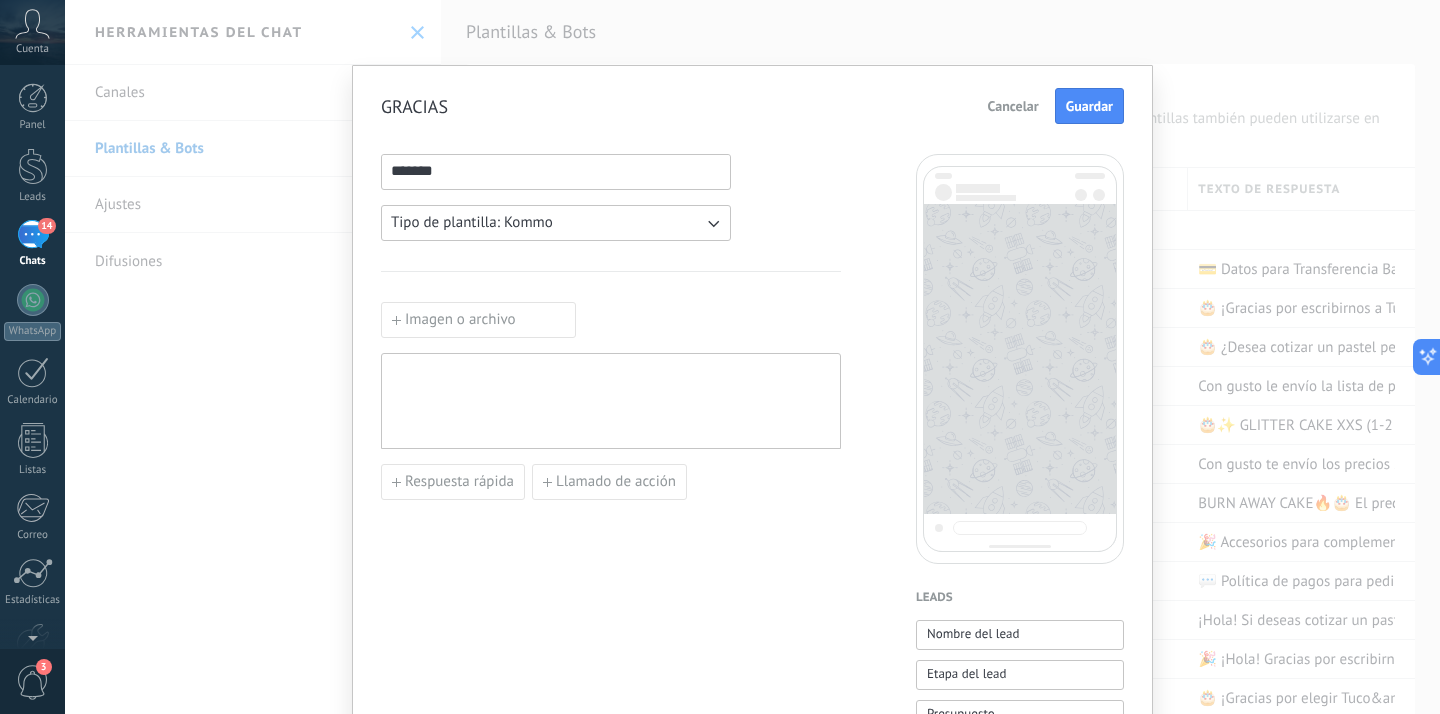 type on "*******" 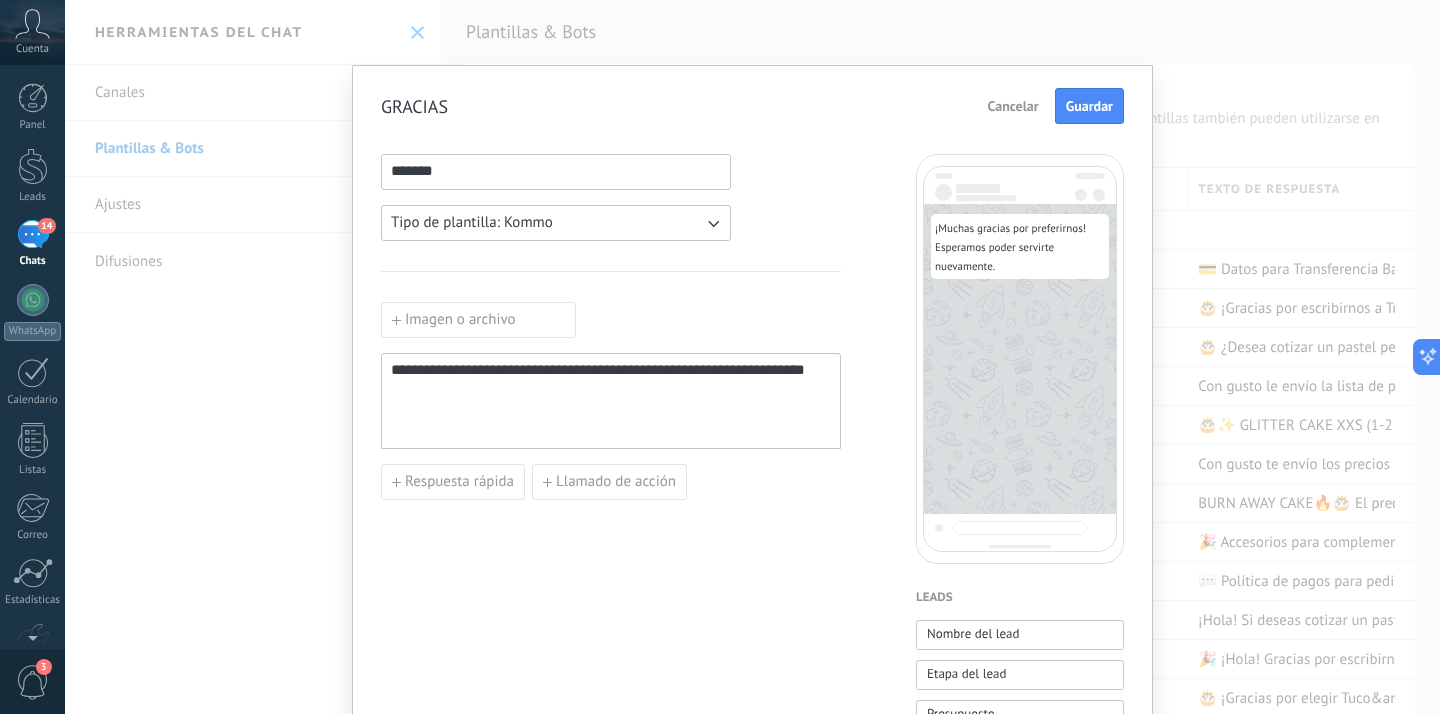 click on "**********" at bounding box center (611, 401) 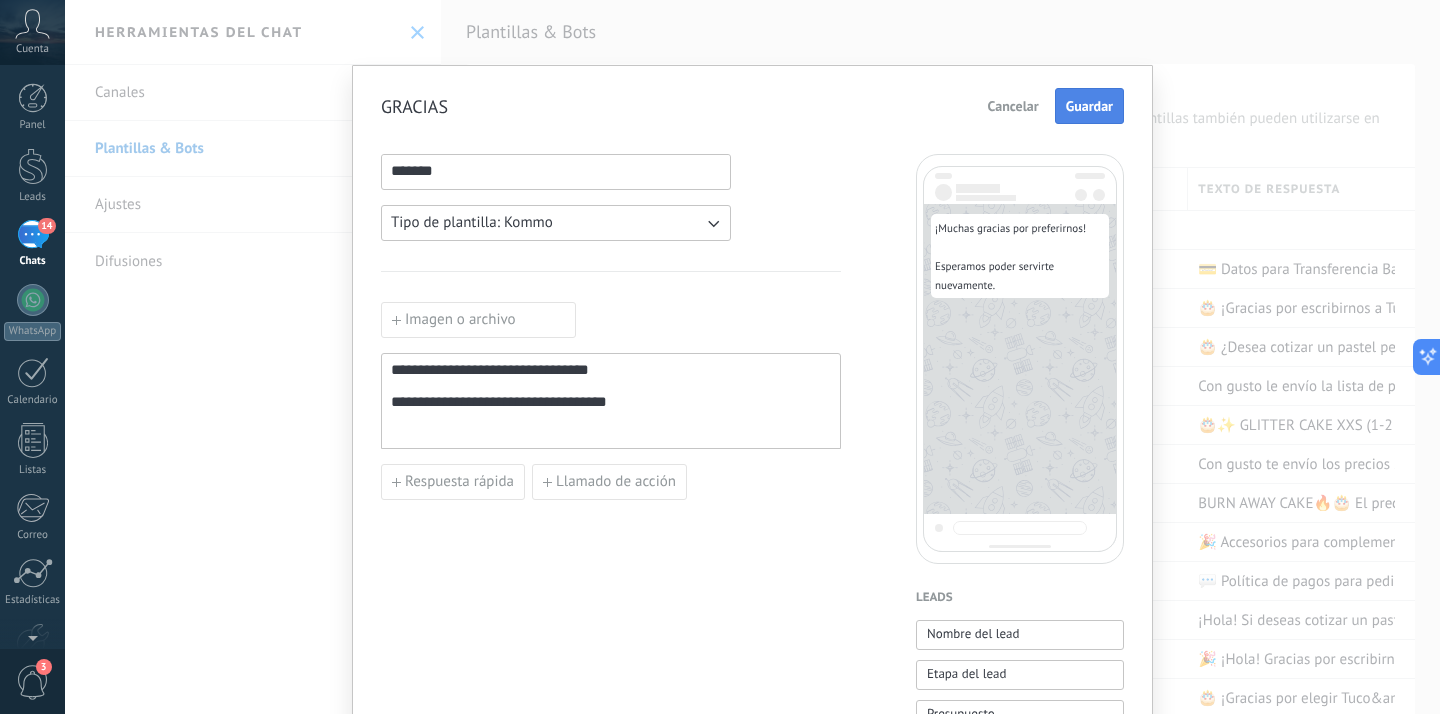 click on "Guardar" at bounding box center (1089, 106) 